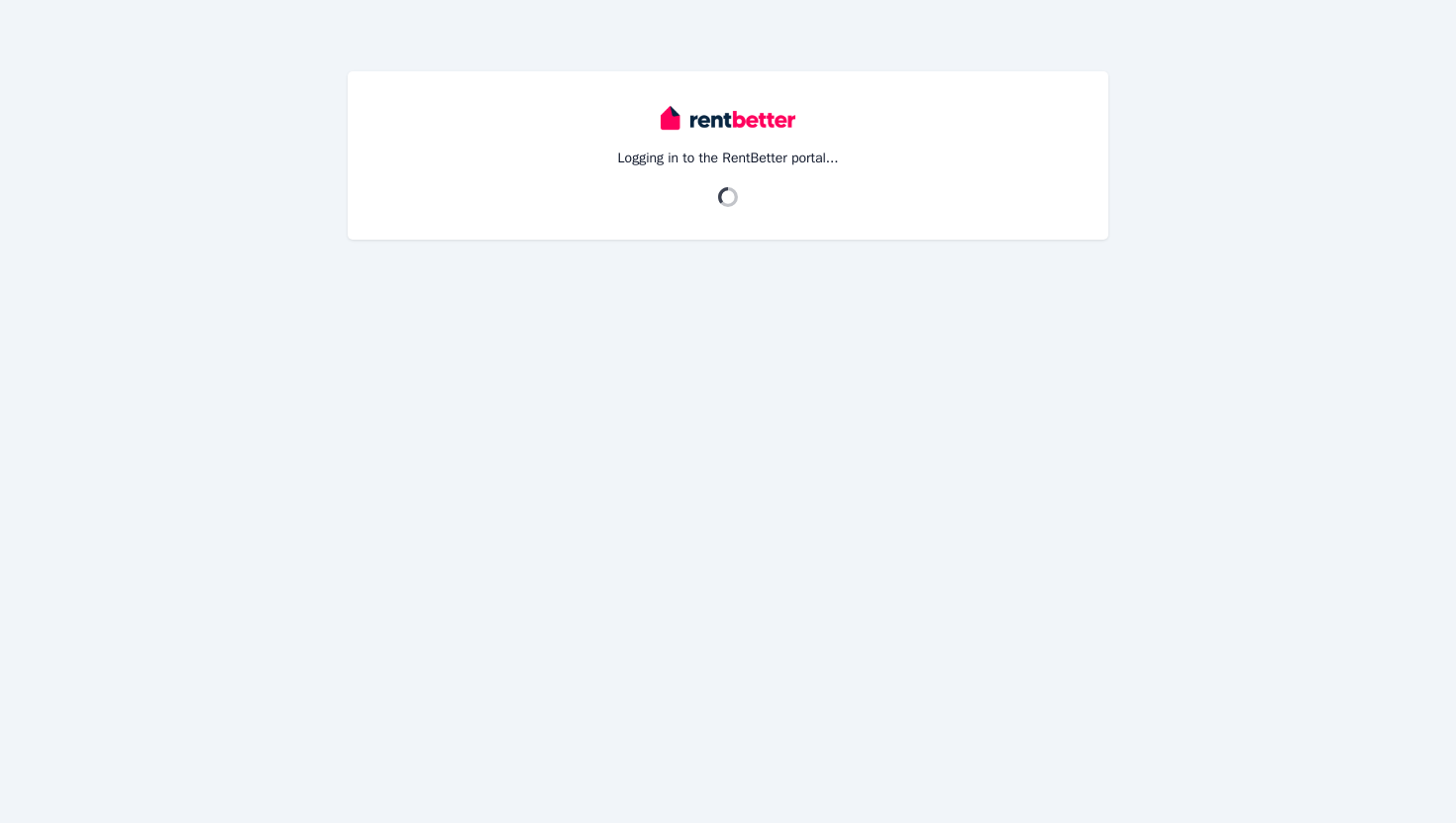 scroll, scrollTop: 0, scrollLeft: 0, axis: both 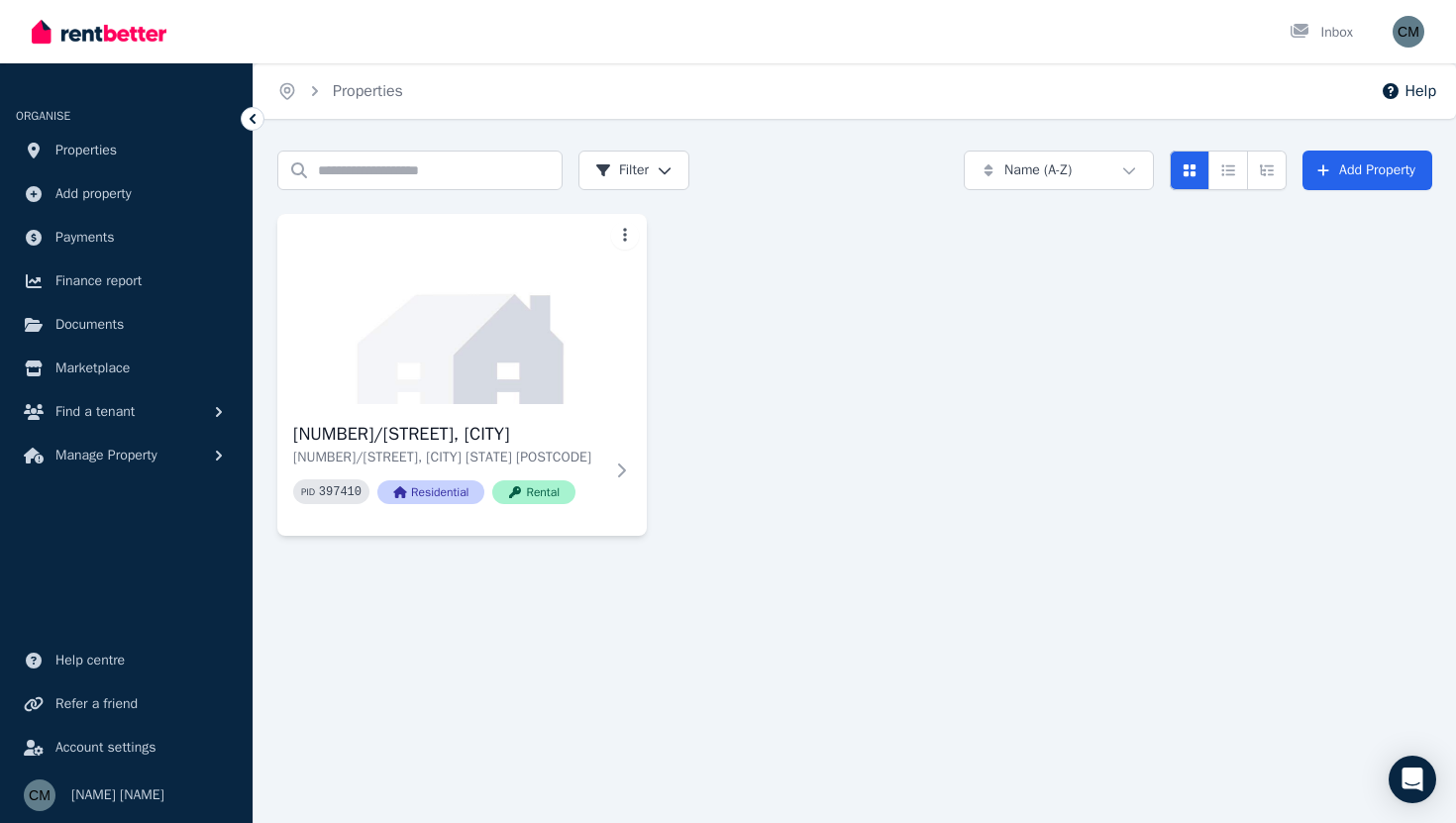 click on "706/5 Harper Terrace, South Perth 706/5 Harper Terrace, South Perth WA 6151 PID   397410 Residential Rental" at bounding box center [855, 374] 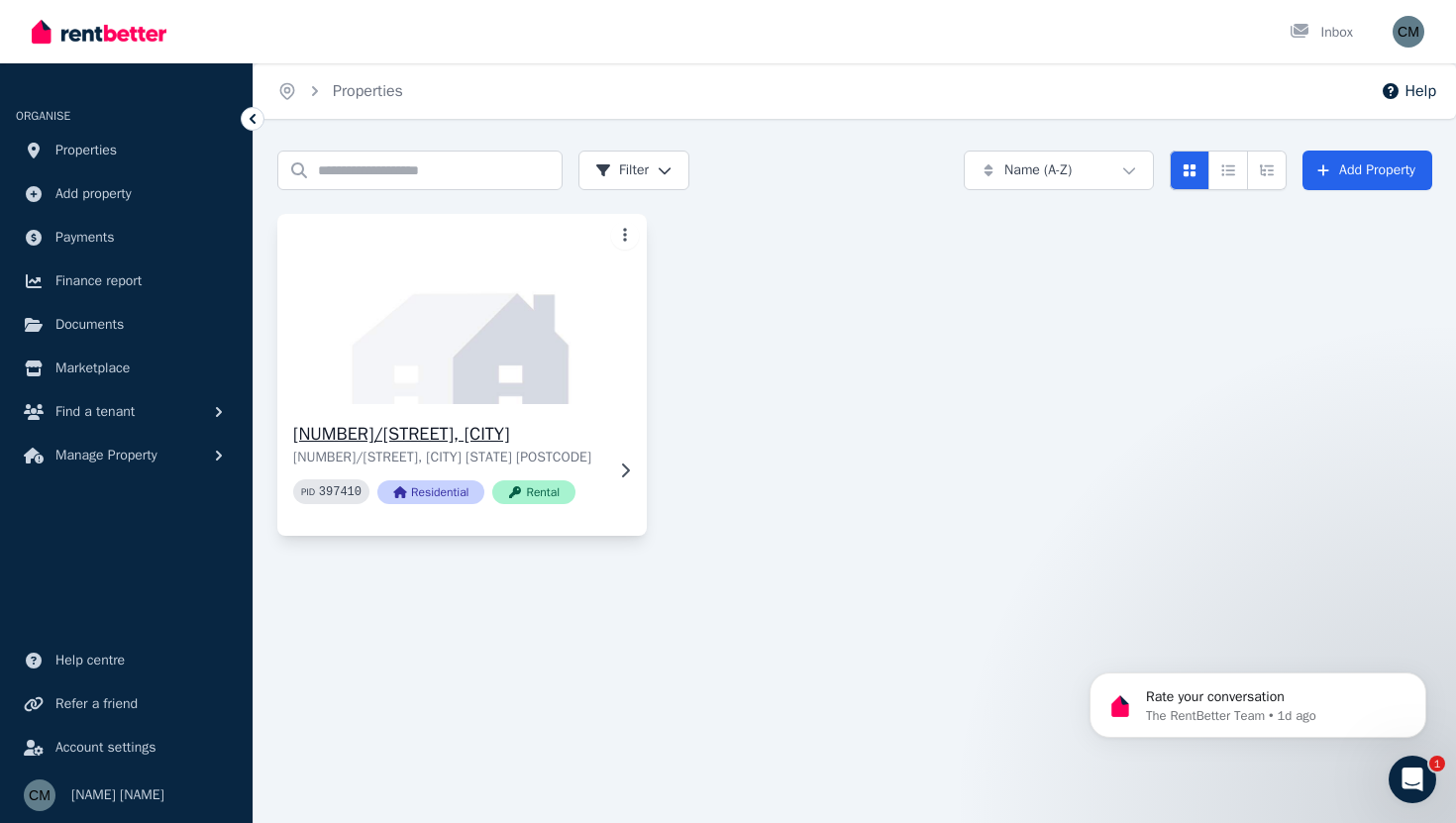scroll, scrollTop: 0, scrollLeft: 0, axis: both 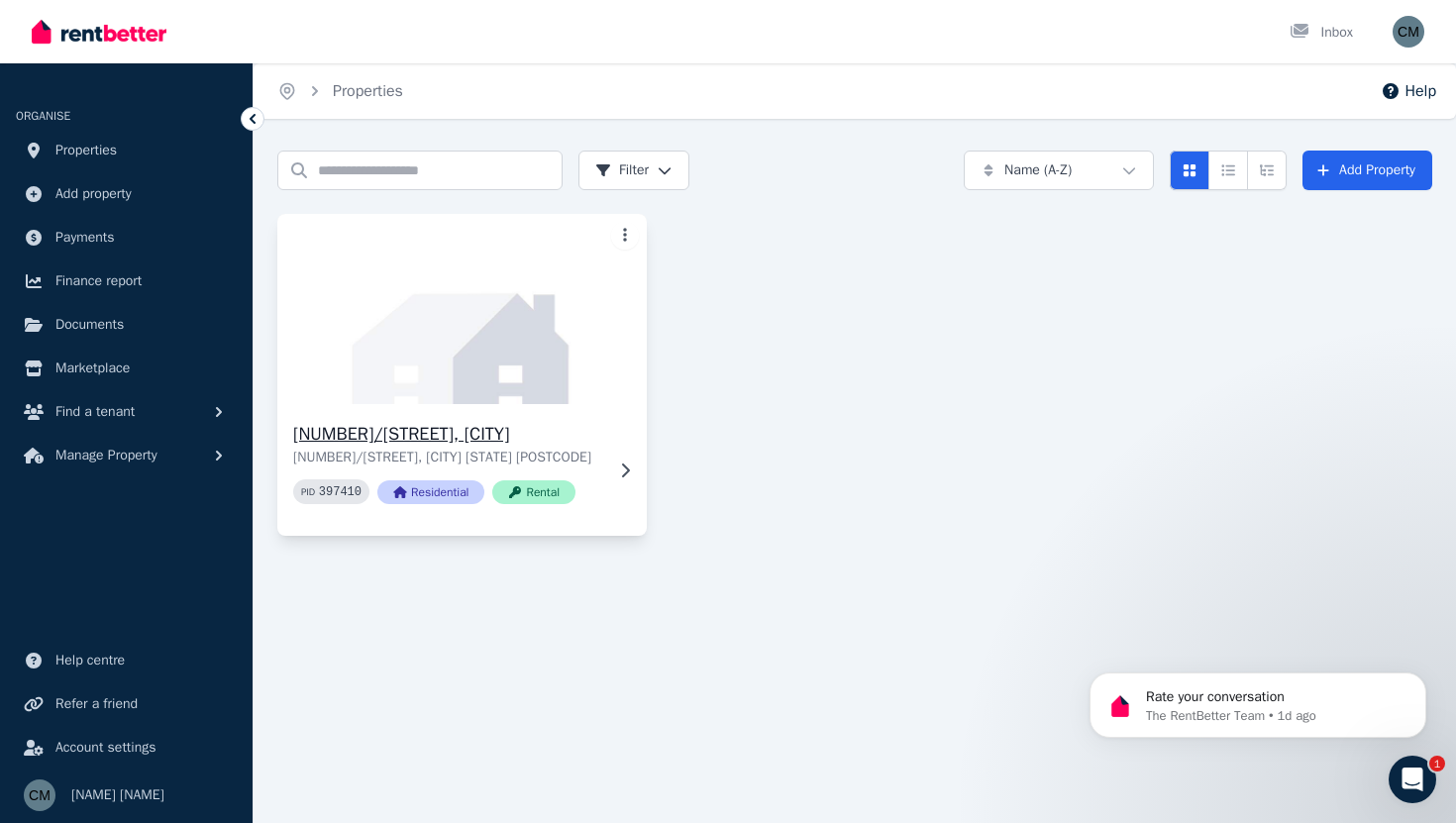 click on "[NUMBER]/[NUMBER] [STREET], [CITY]" at bounding box center [448, 434] 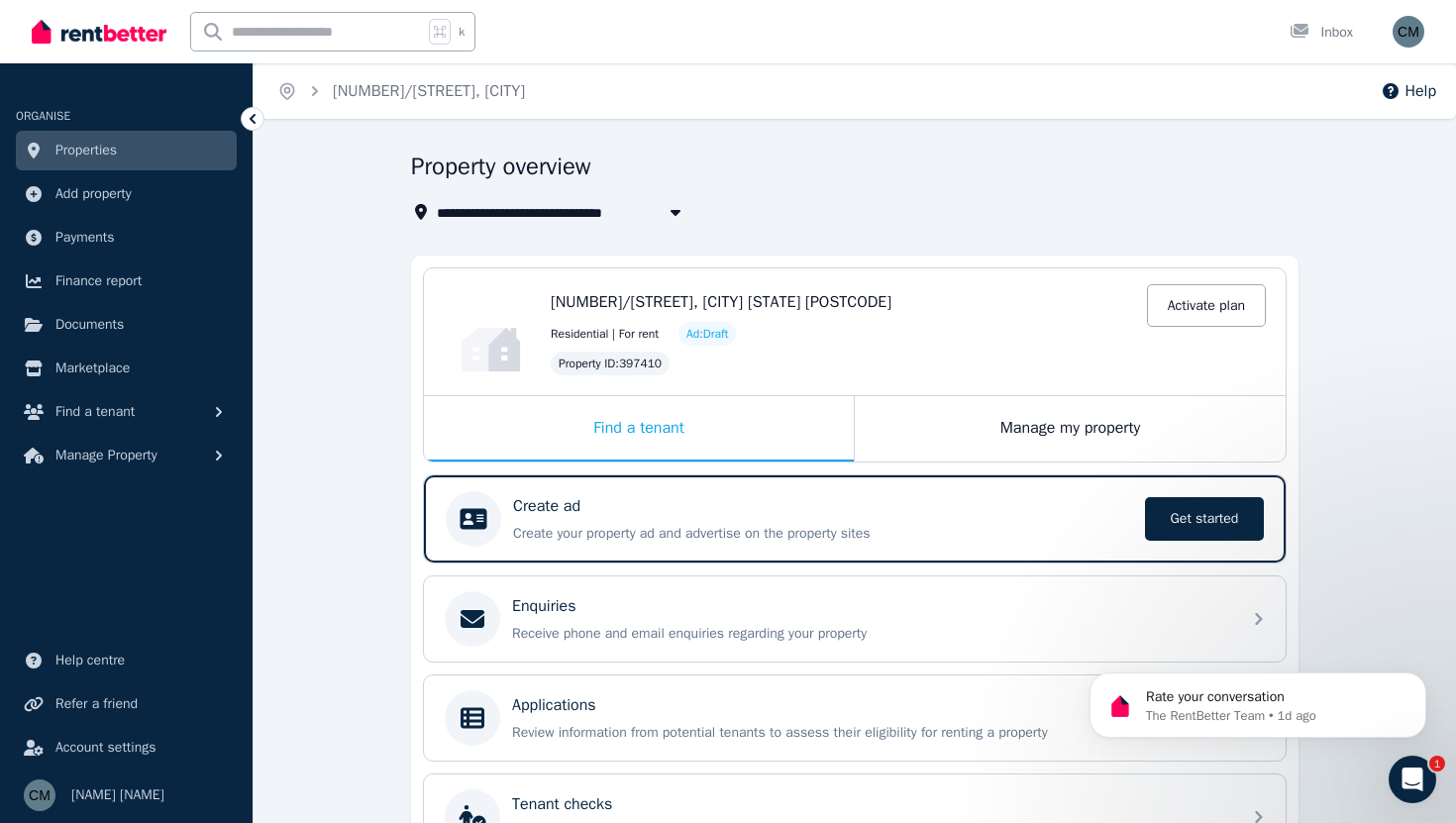 click on "**********" at bounding box center [849, 212] 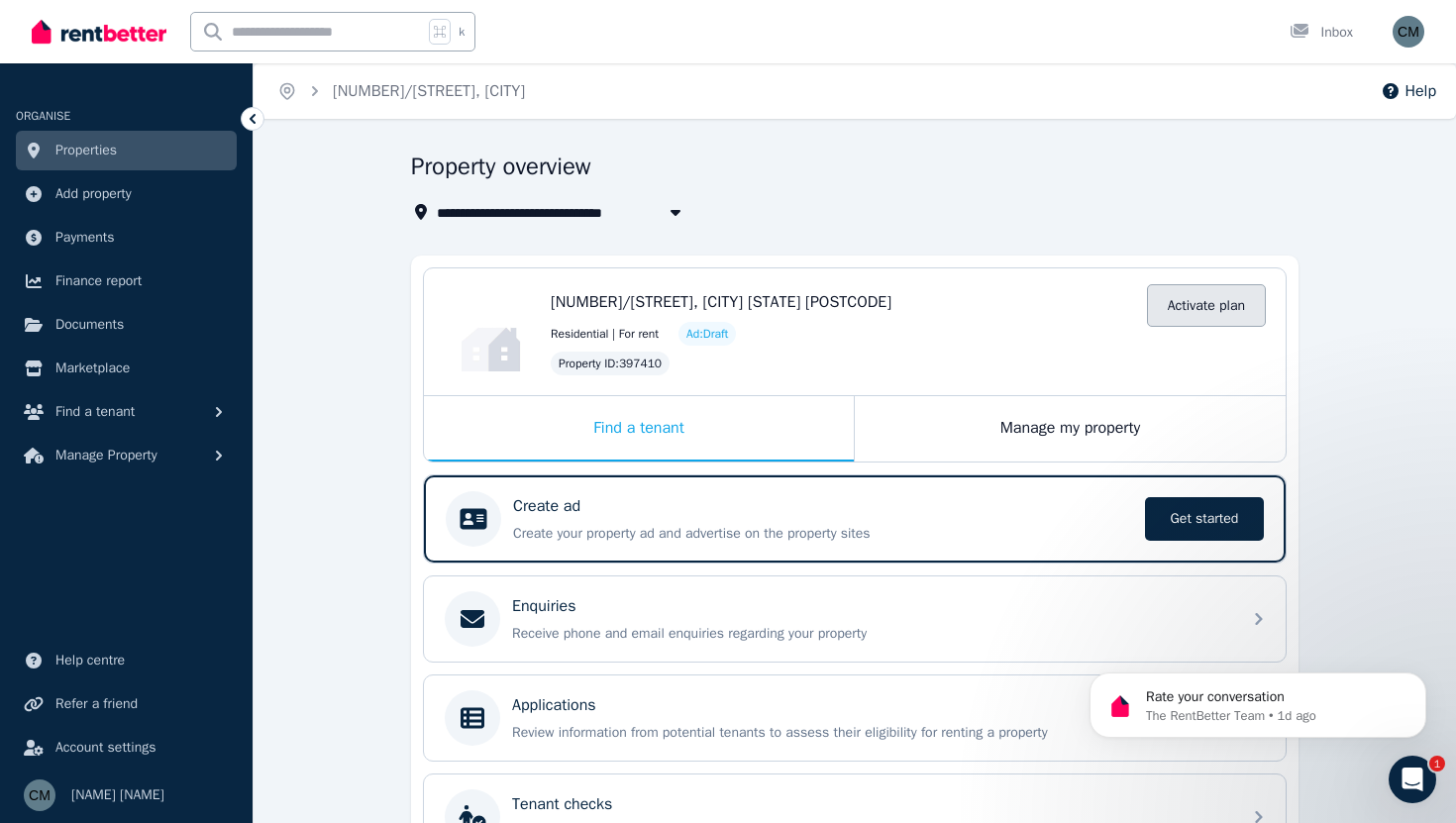 click on "Activate plan" at bounding box center [1206, 305] 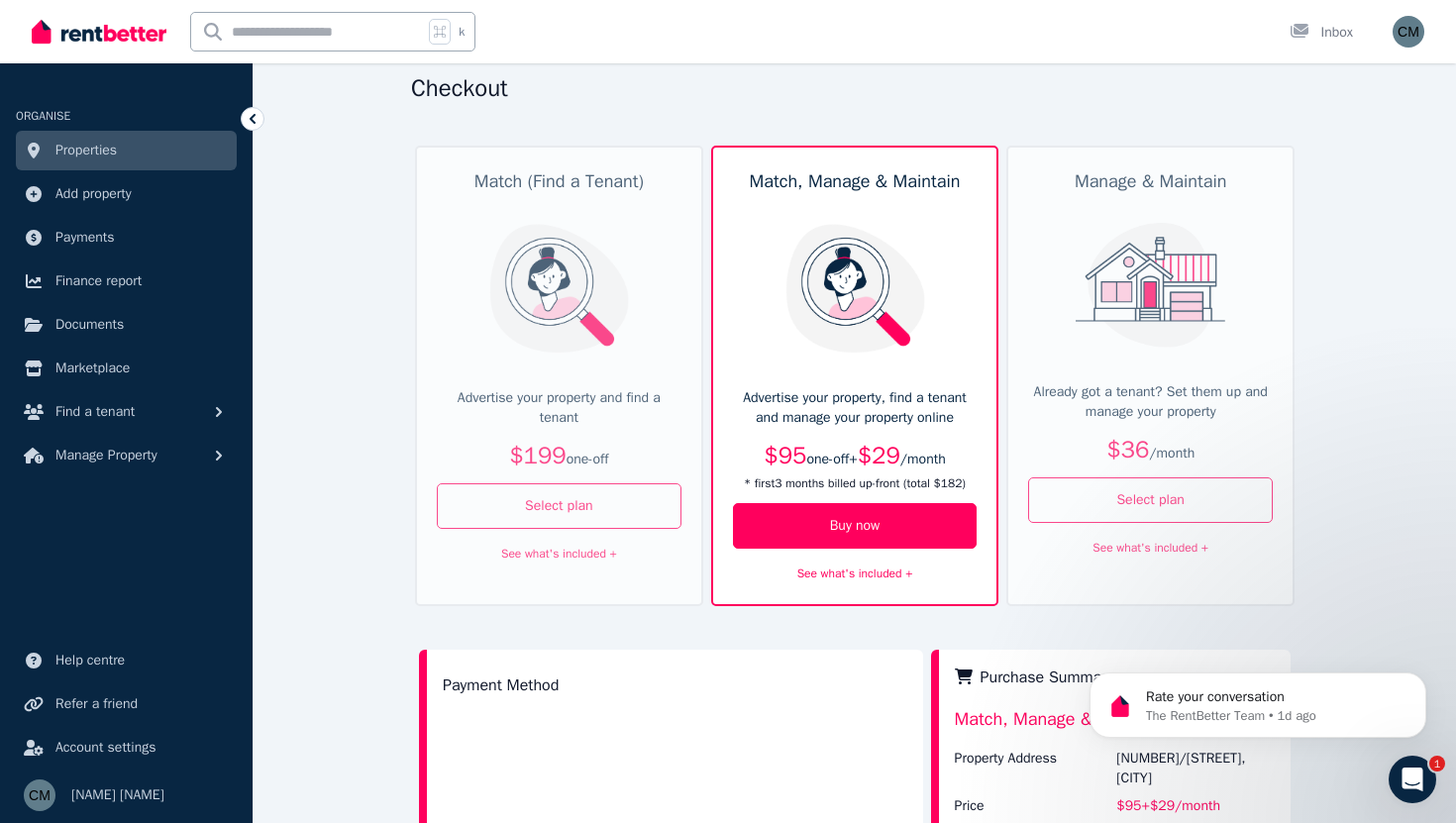 scroll, scrollTop: 80, scrollLeft: 0, axis: vertical 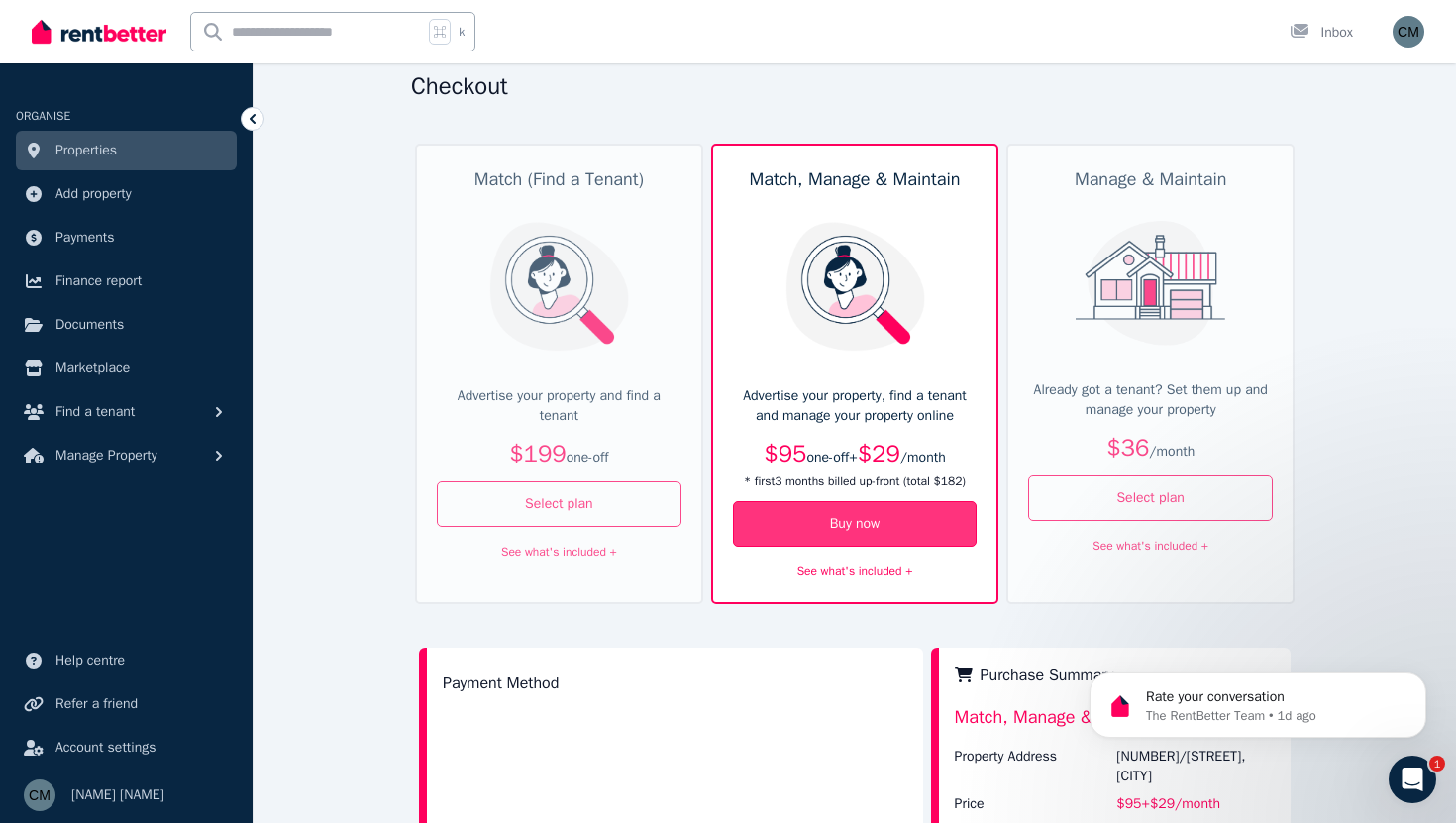 click on "Buy now" at bounding box center [855, 524] 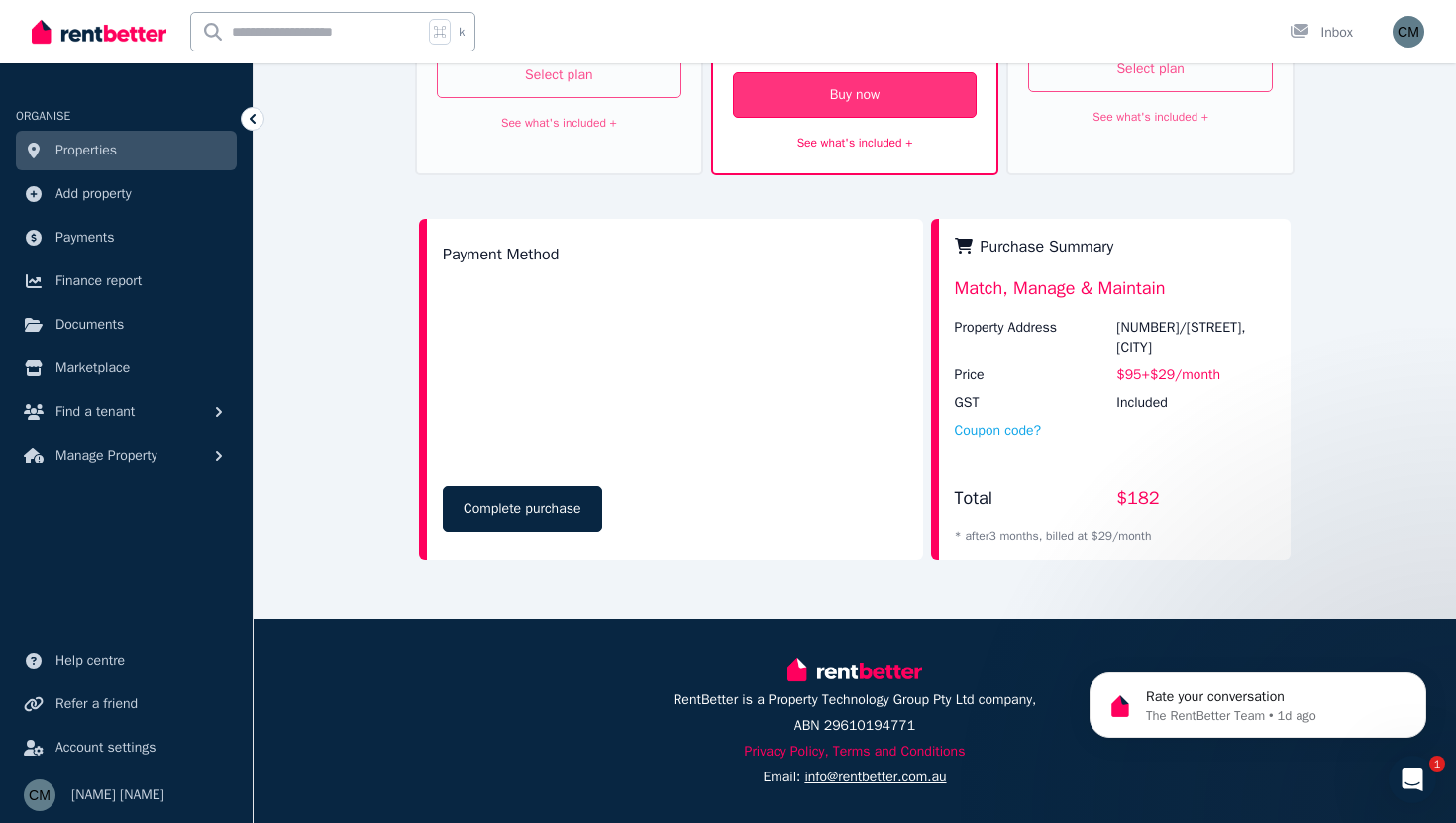 scroll, scrollTop: 528, scrollLeft: 0, axis: vertical 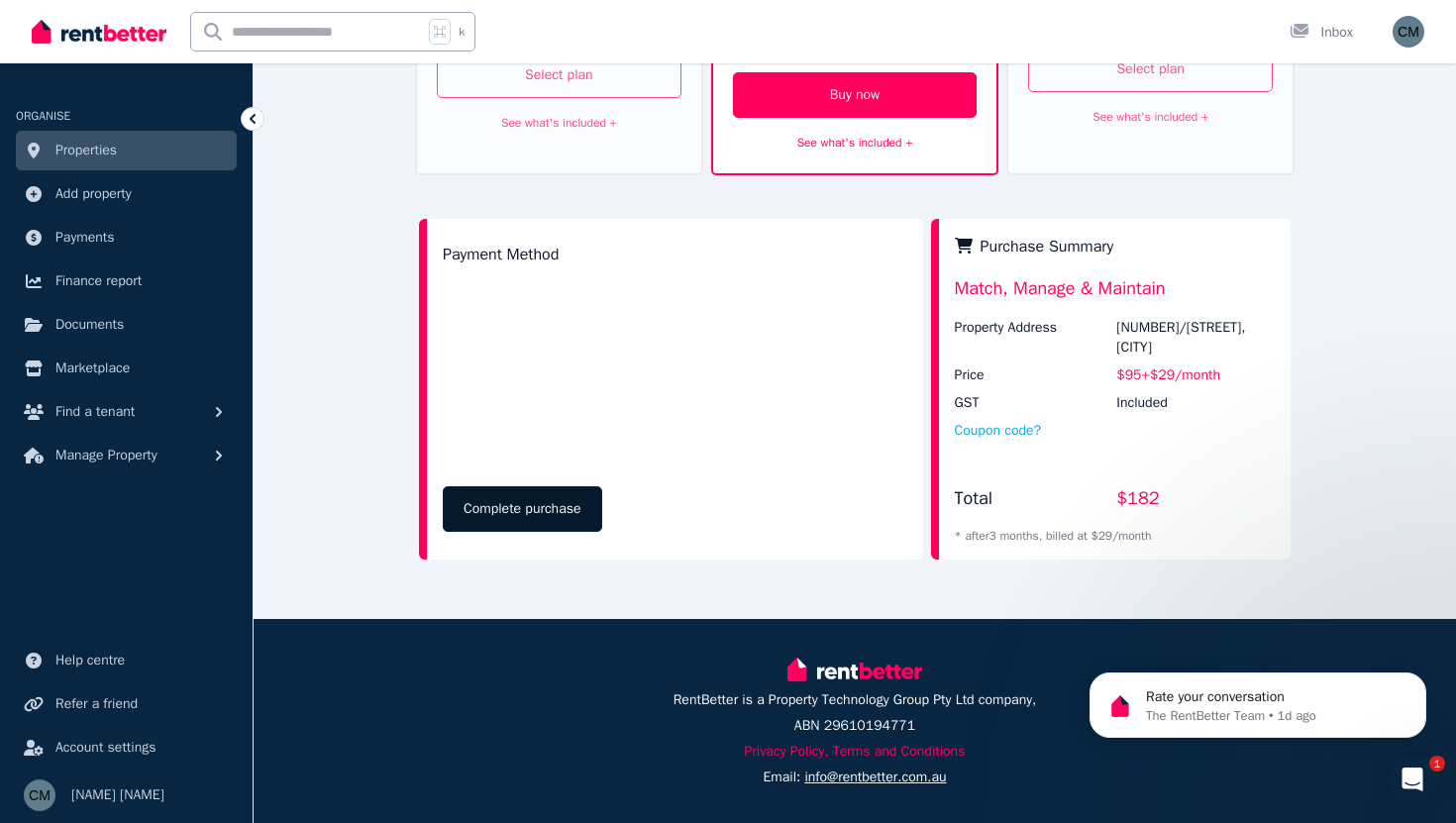 click on "Complete purchase" at bounding box center (522, 509) 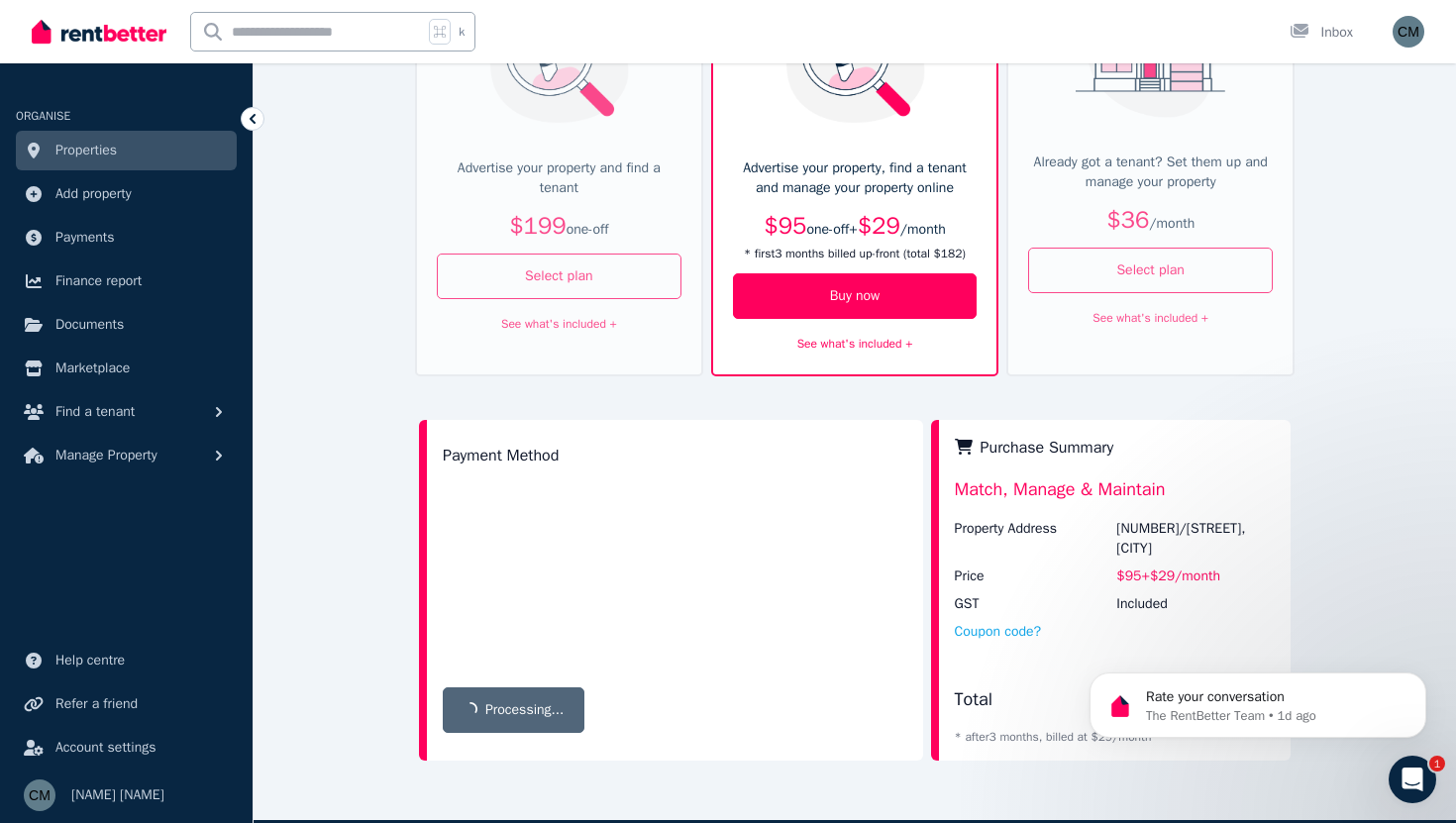 scroll, scrollTop: 305, scrollLeft: 0, axis: vertical 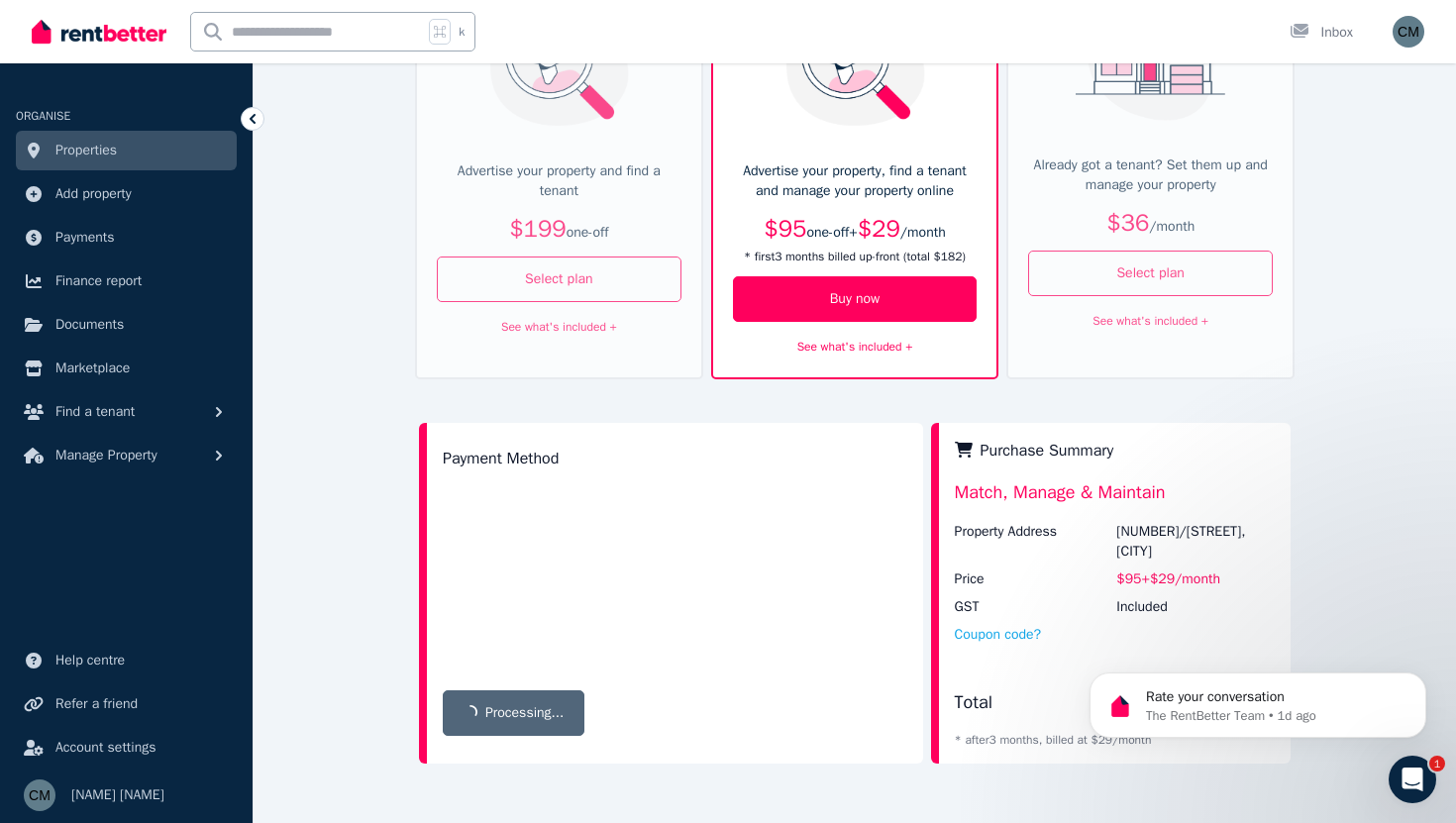click on "Match, Manage & Maintain Advertise your property, find a tenant and manage your property online $95  one-off  +  $29  /  month * first  3   month s billed up-front (total   $182 ) Buy now See what's included +" at bounding box center (855, 149) 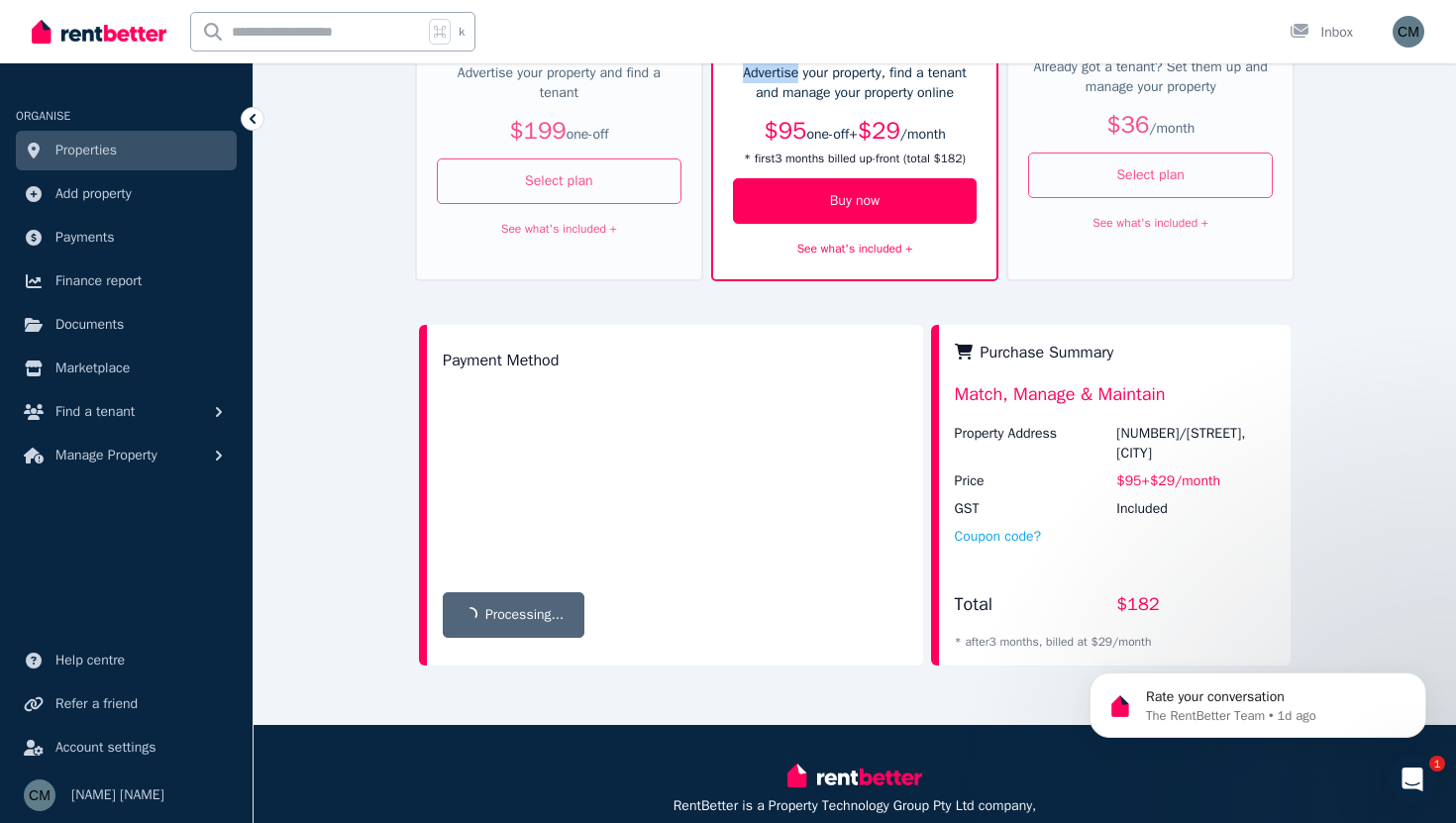 scroll, scrollTop: 392, scrollLeft: 0, axis: vertical 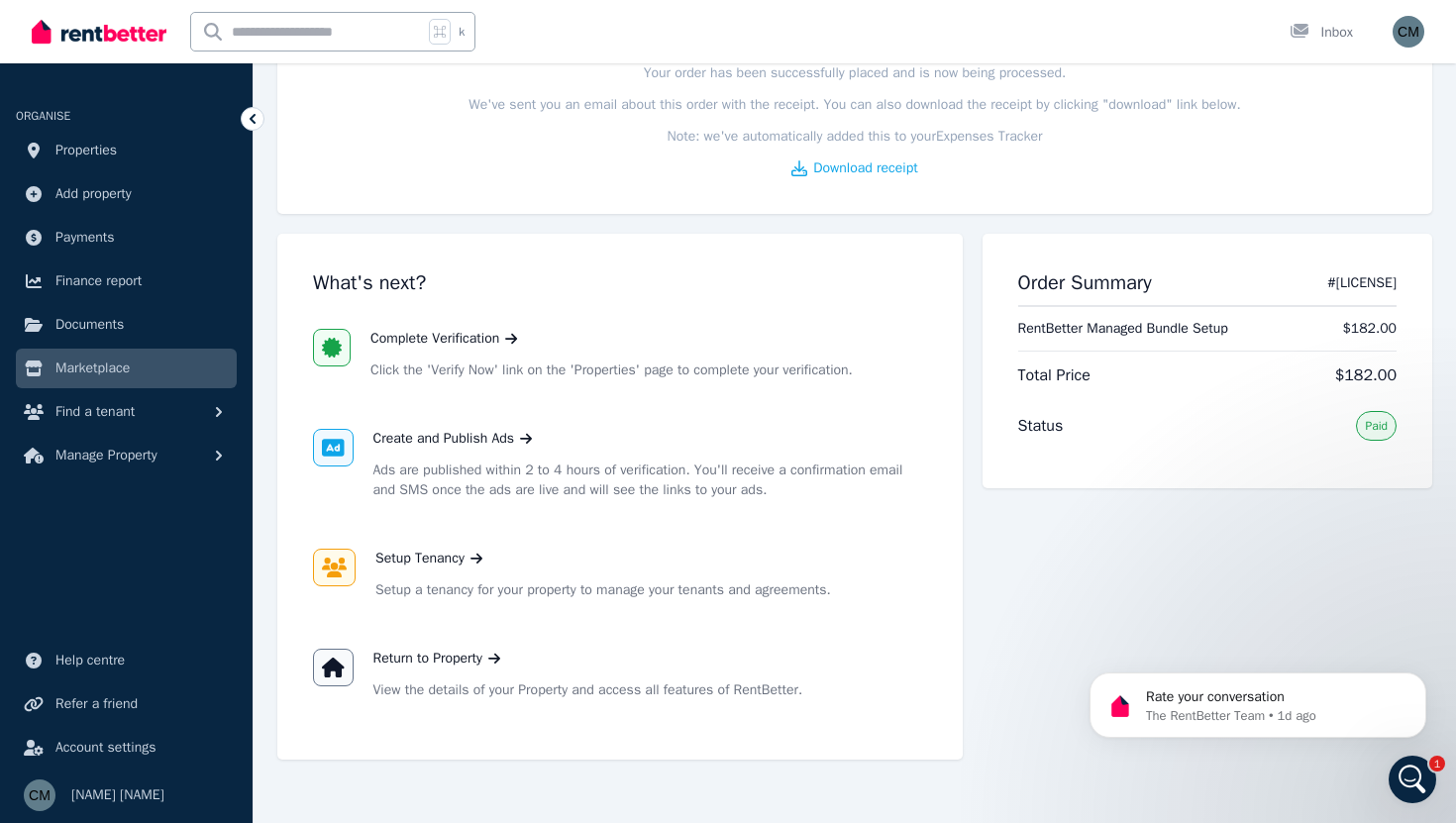 click on "Complete Verification Click the 'Verify Now' link on the 'Properties' page to complete your verification." at bounding box center [620, 355] 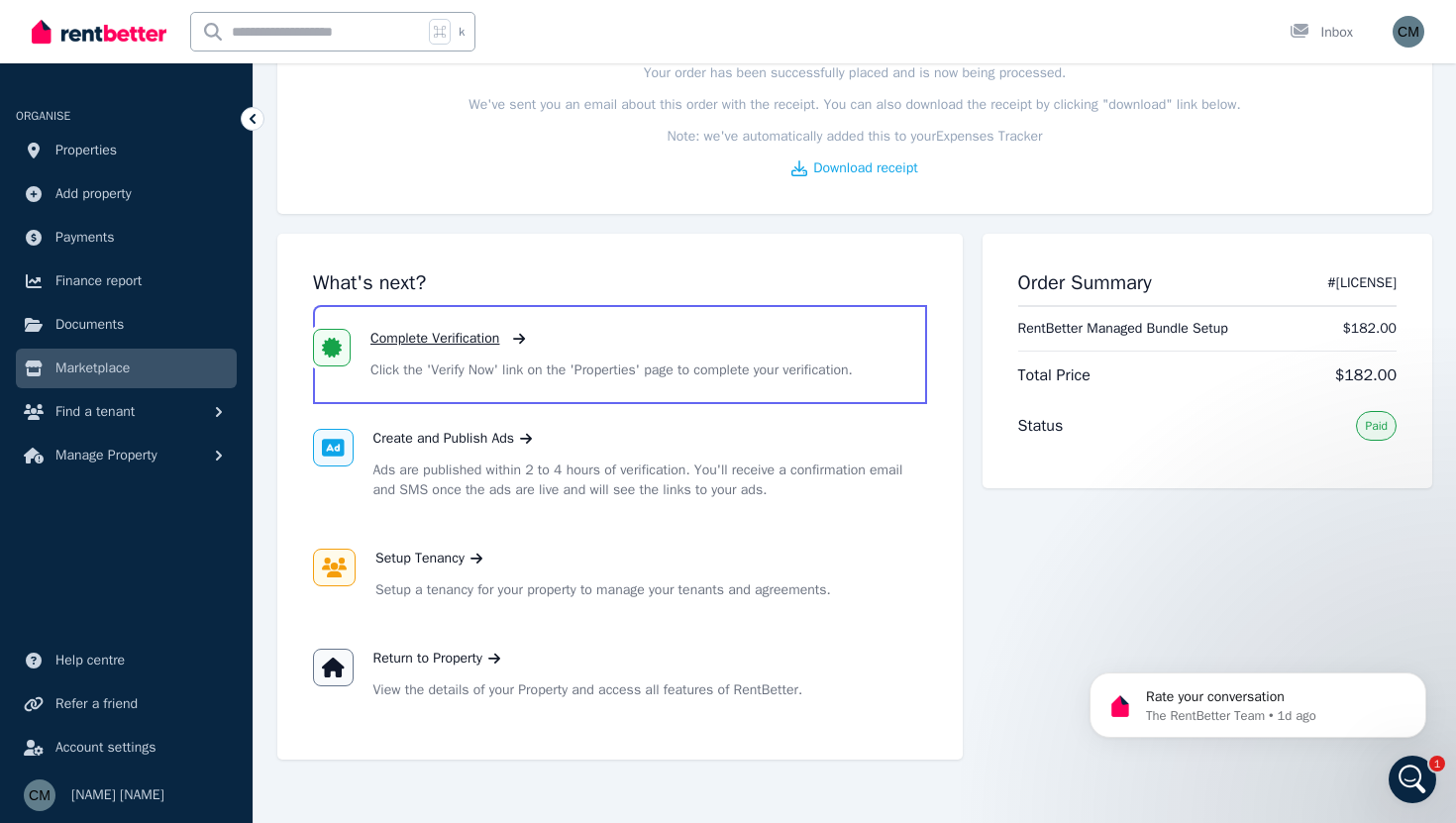 click on "Complete Verification" at bounding box center (435, 339) 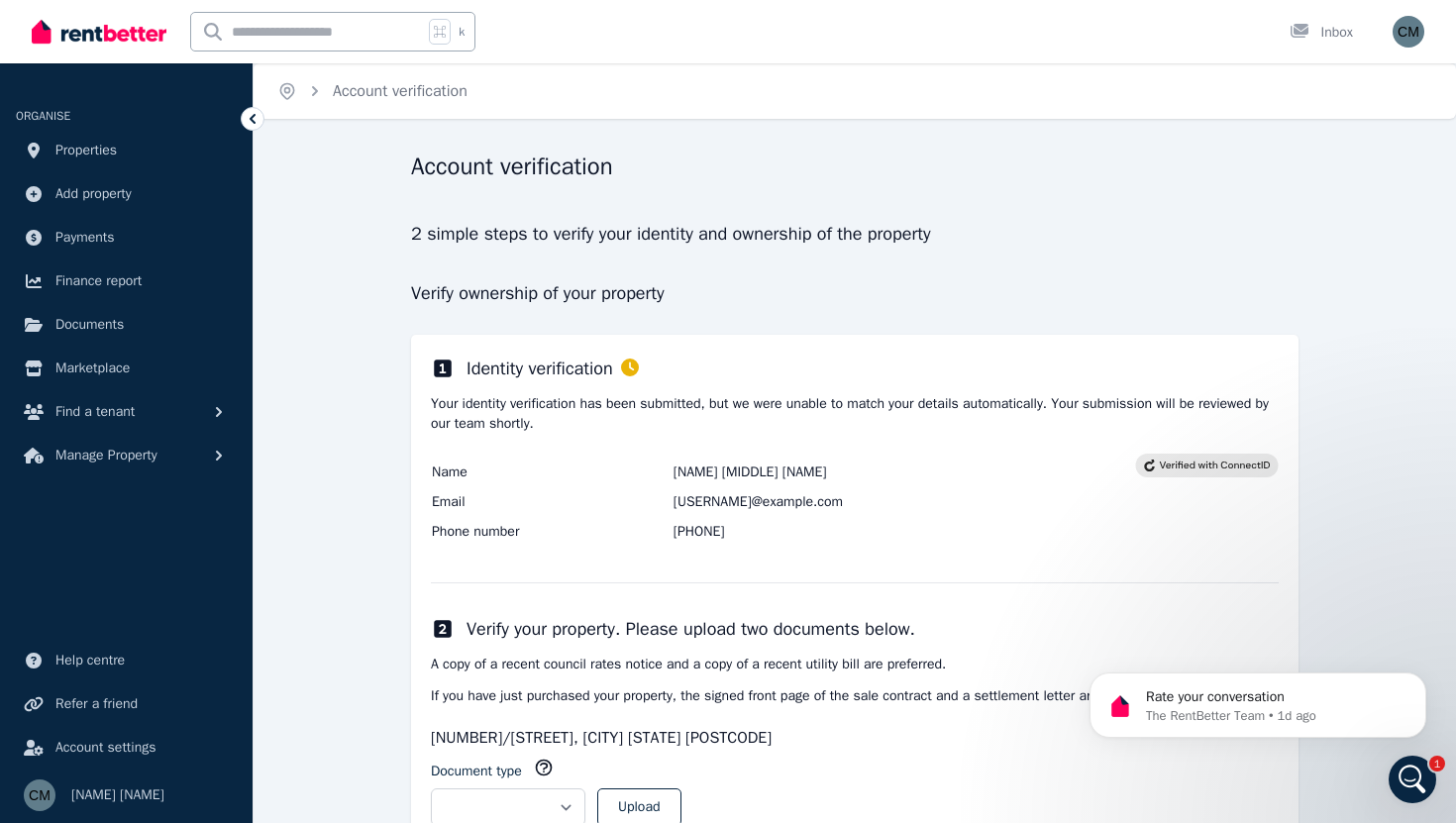 scroll, scrollTop: 125, scrollLeft: 0, axis: vertical 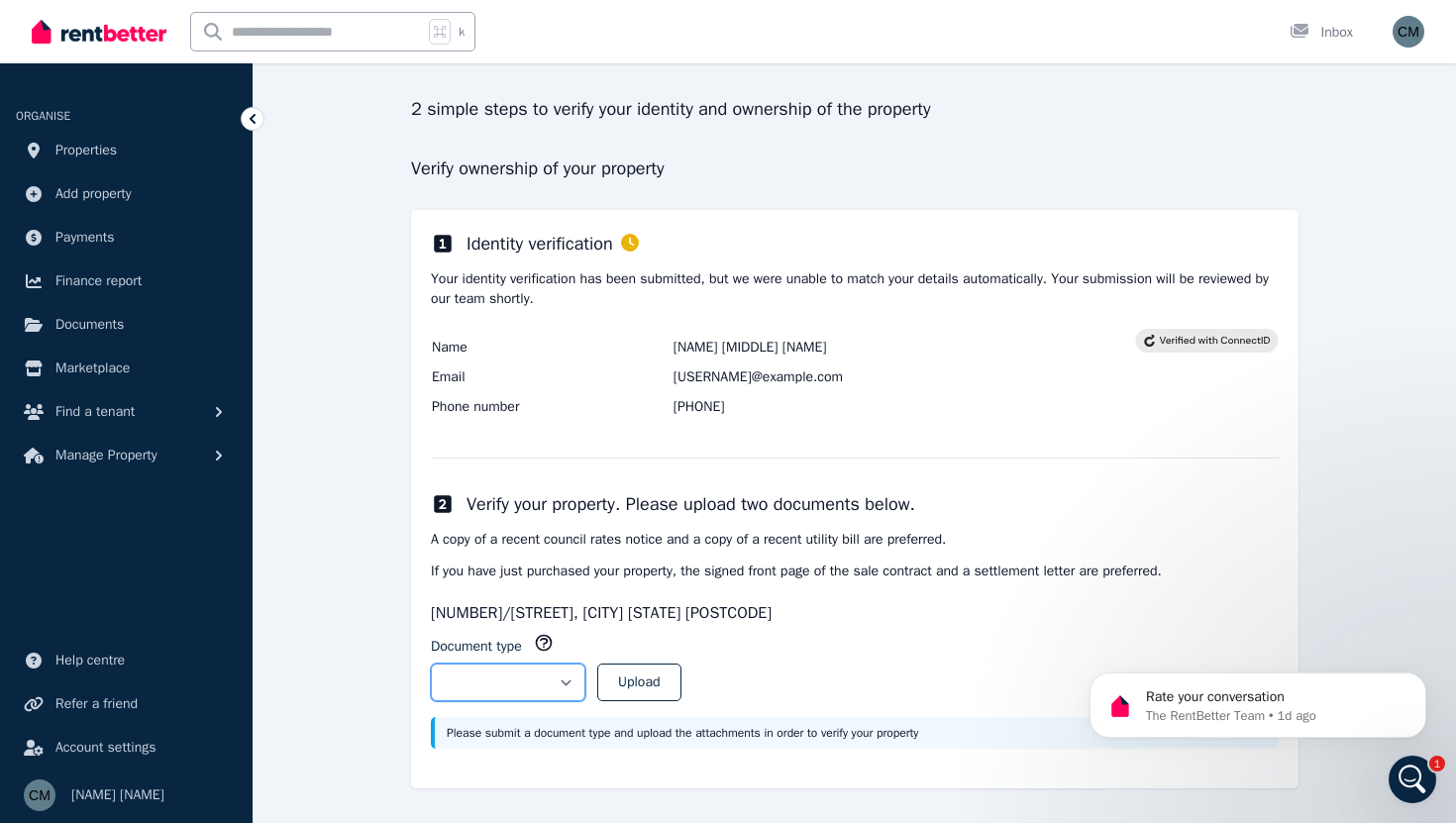 click on "**********" at bounding box center (508, 682) 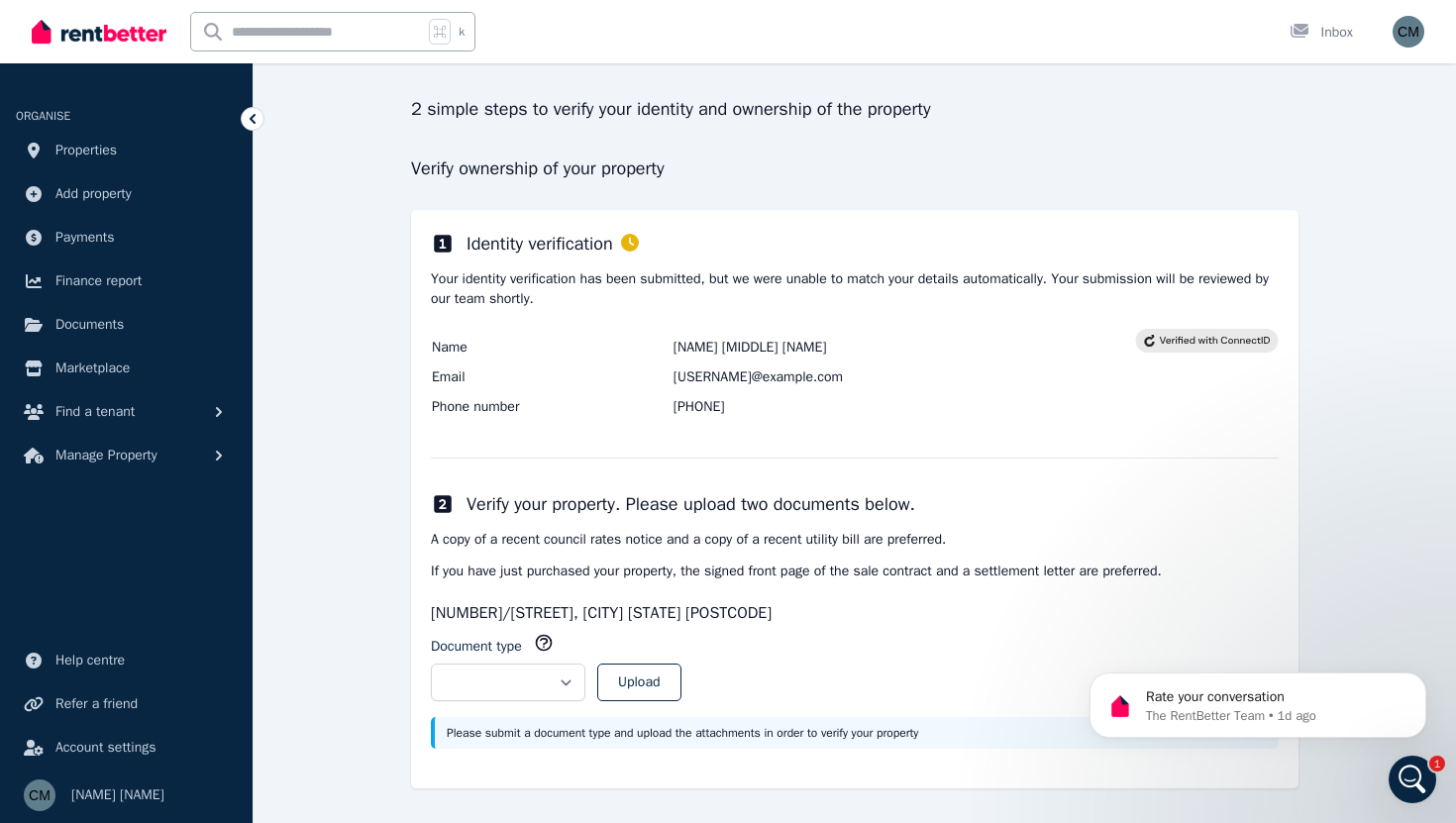 click 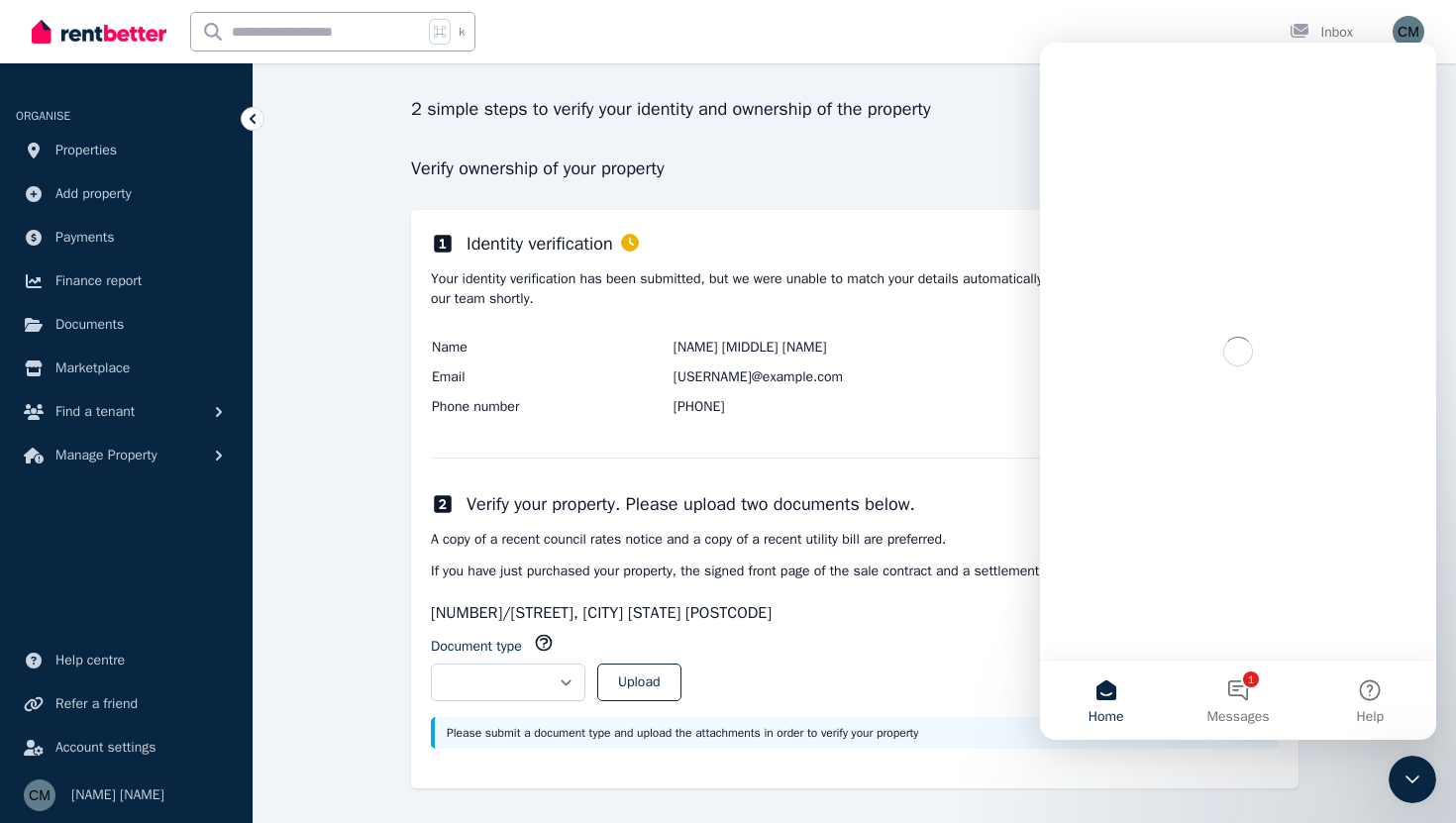 scroll, scrollTop: 0, scrollLeft: 0, axis: both 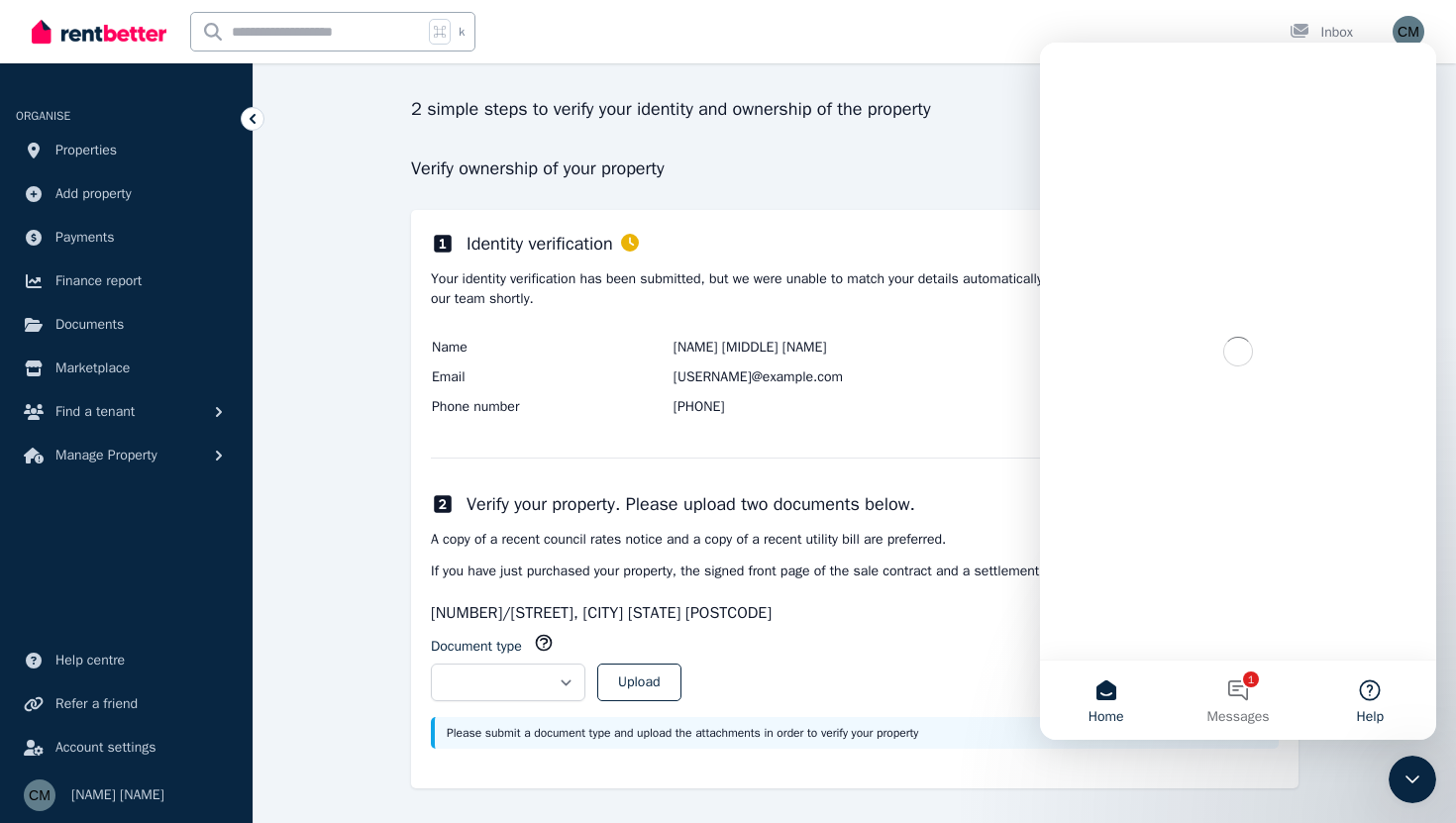 click on "Help" at bounding box center (1370, 700) 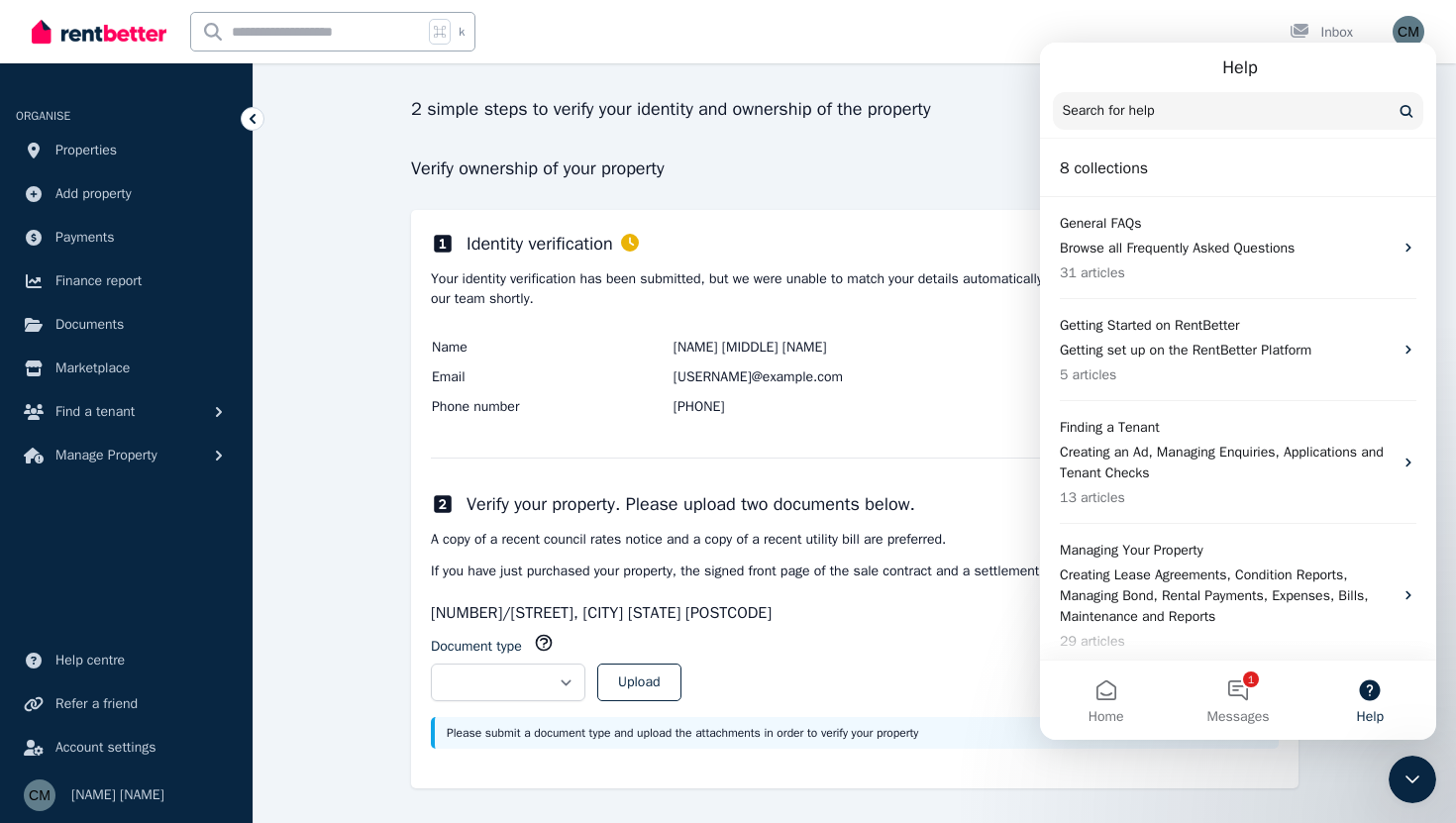 click on "1 Messages" at bounding box center [1237, 700] 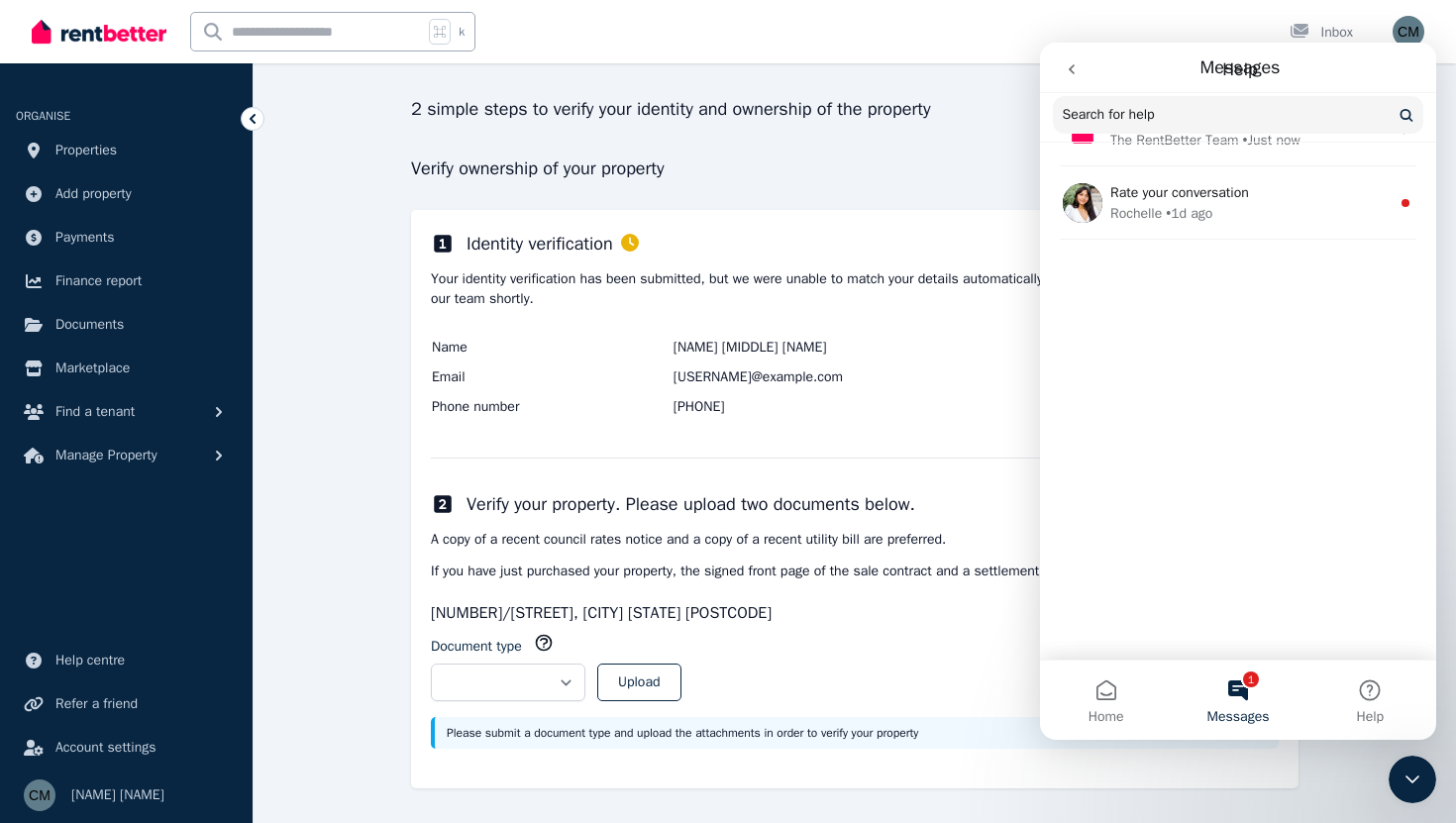 click on "1 Messages" at bounding box center (1237, 700) 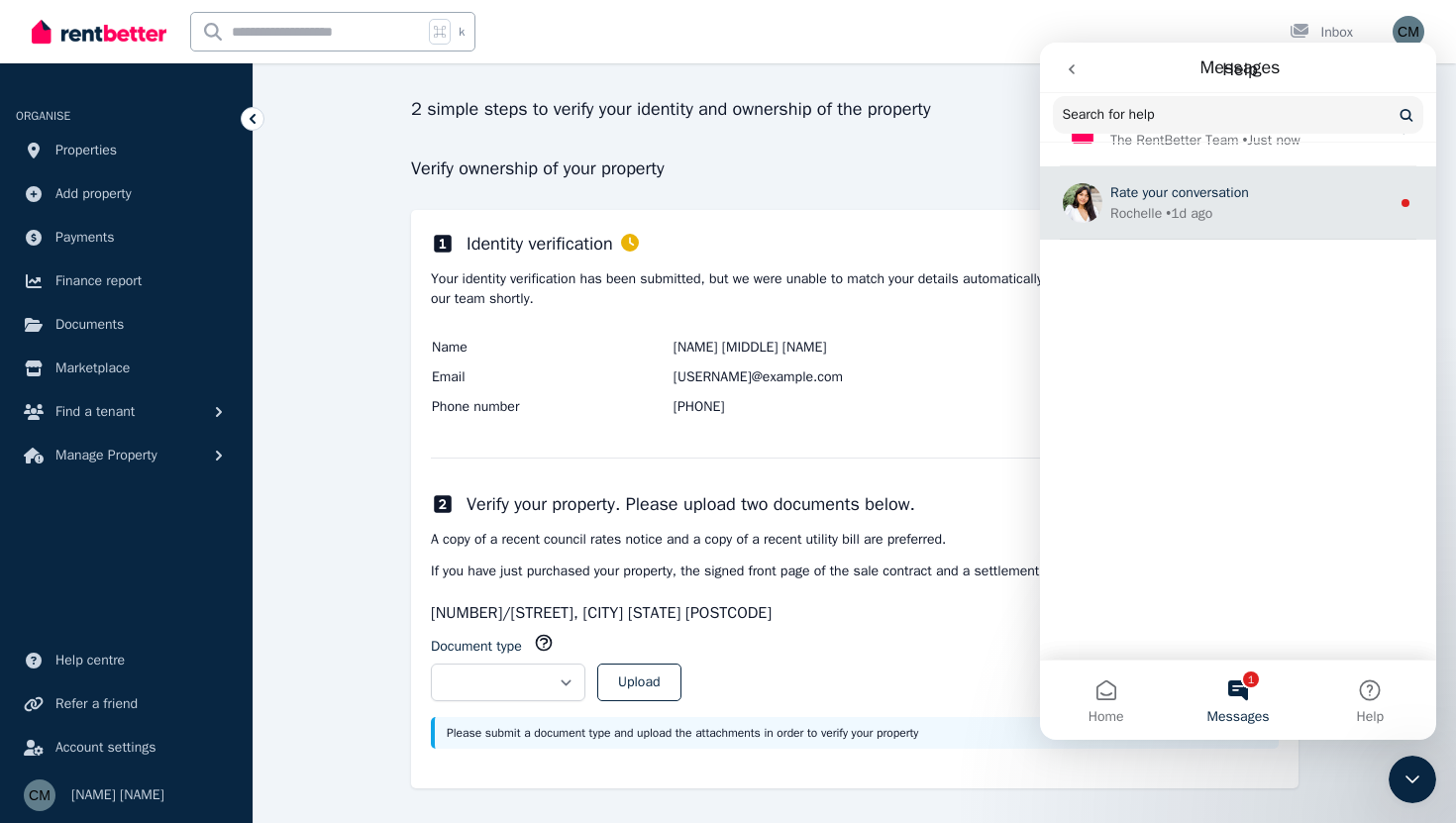 click on "I'll connect you with someone from our team shortly. Meanwhile, could you please share a bit more about what you need help with? This will help them assist you more efficiently. The RentBetter Team •  Just now" at bounding box center (1238, 130) 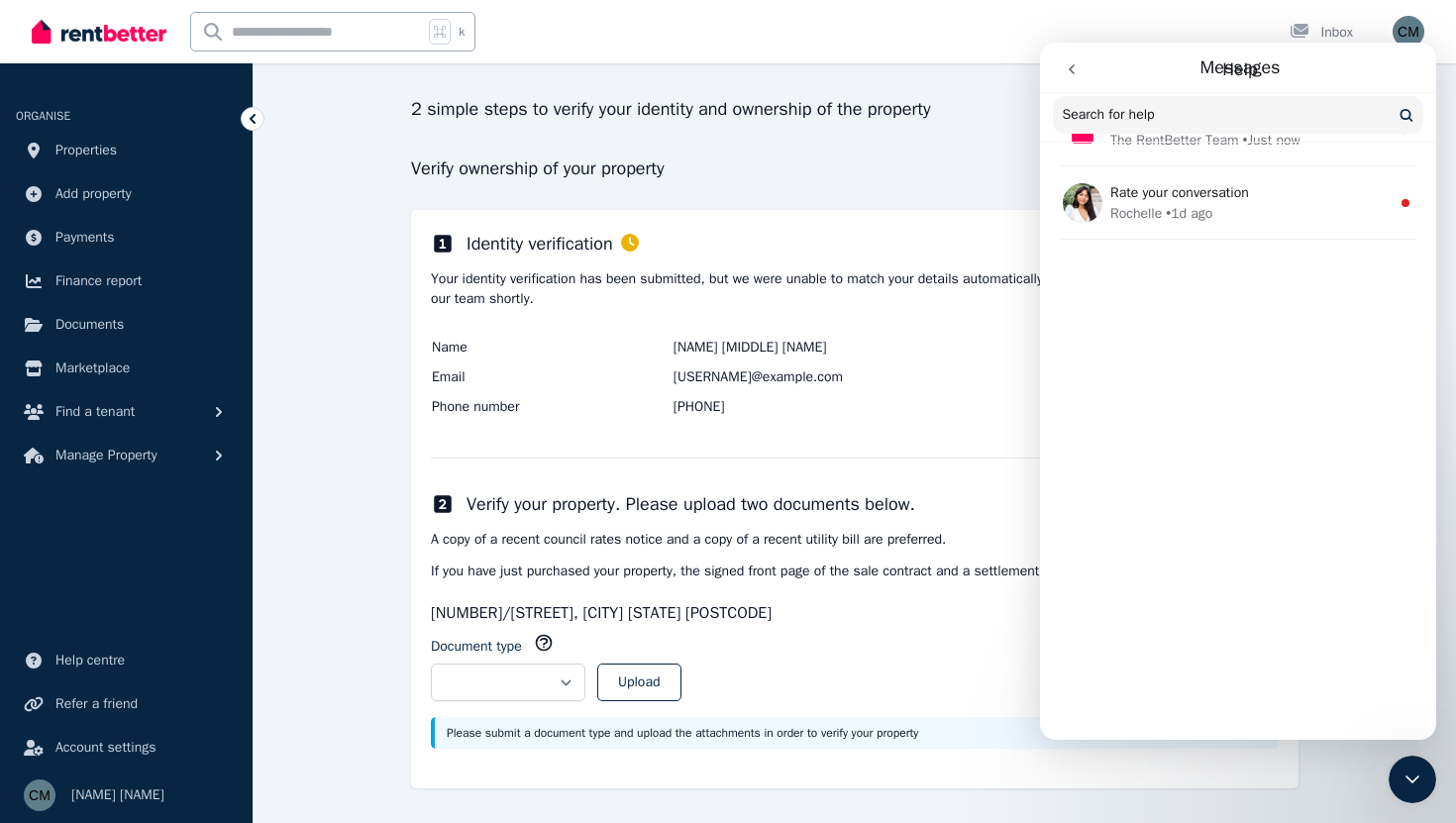 drag, startPoint x: 1301, startPoint y: 143, endPoint x: 1049, endPoint y: 61, distance: 265.00566 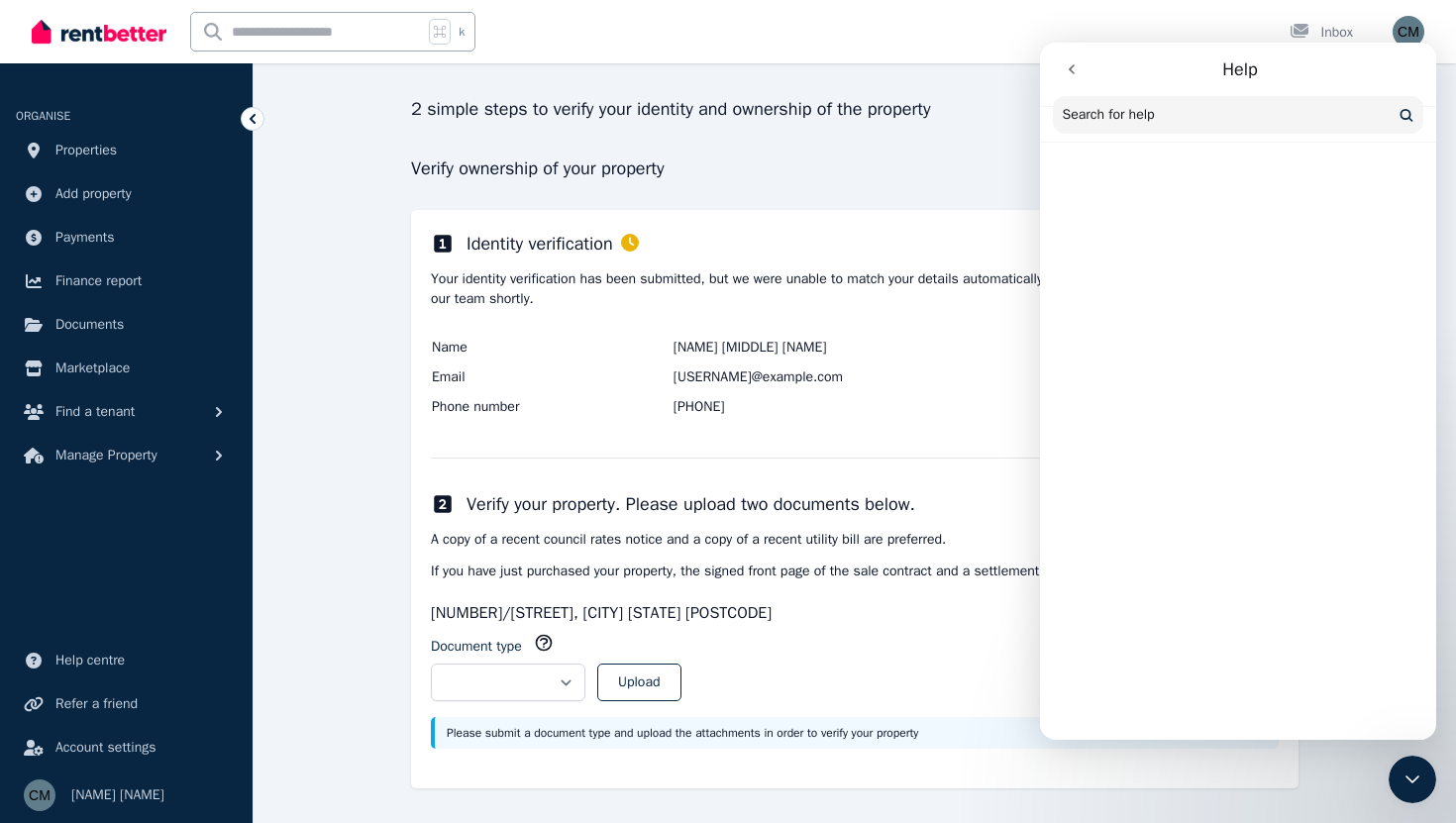 scroll, scrollTop: 0, scrollLeft: 0, axis: both 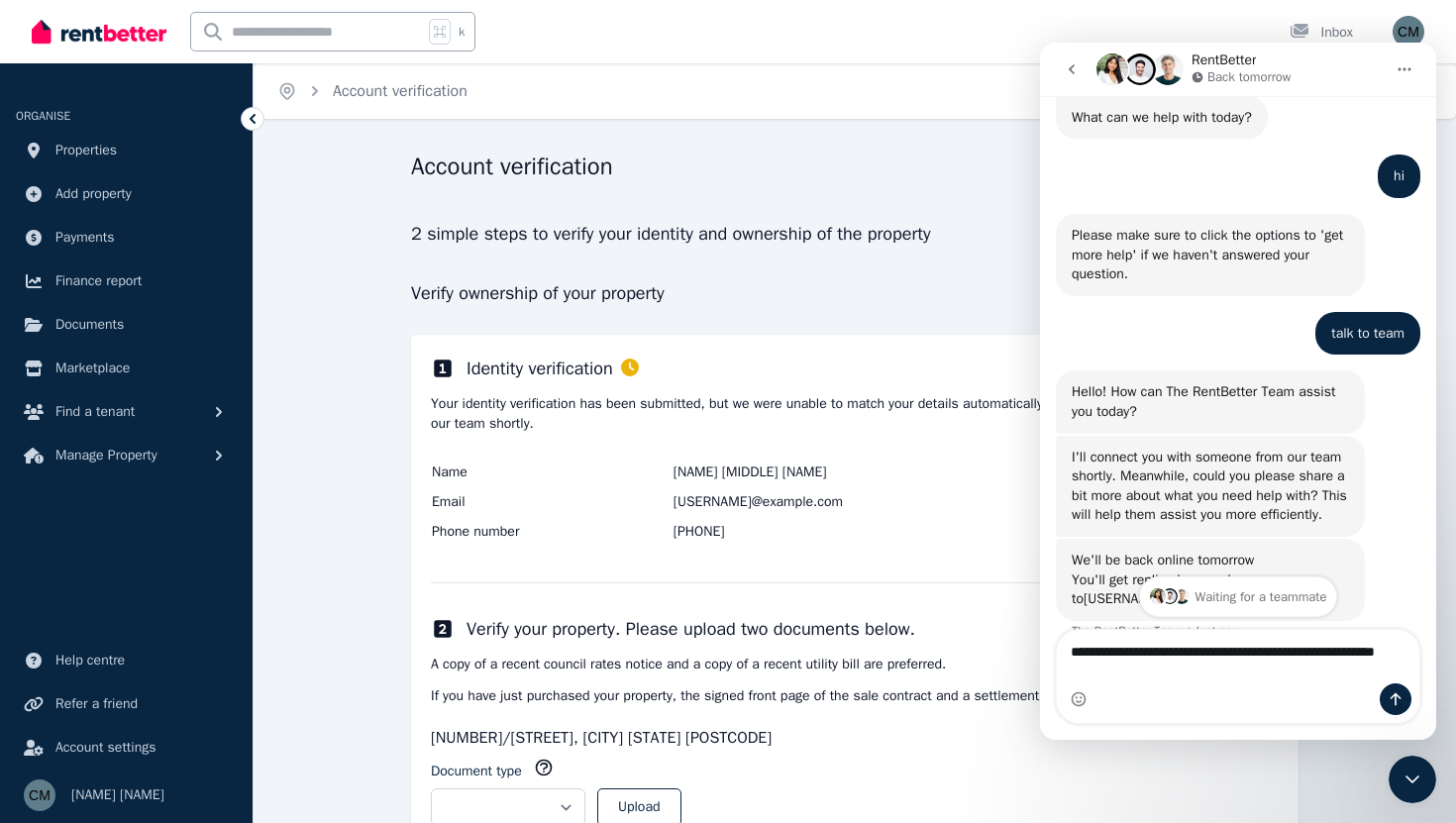 type on "**********" 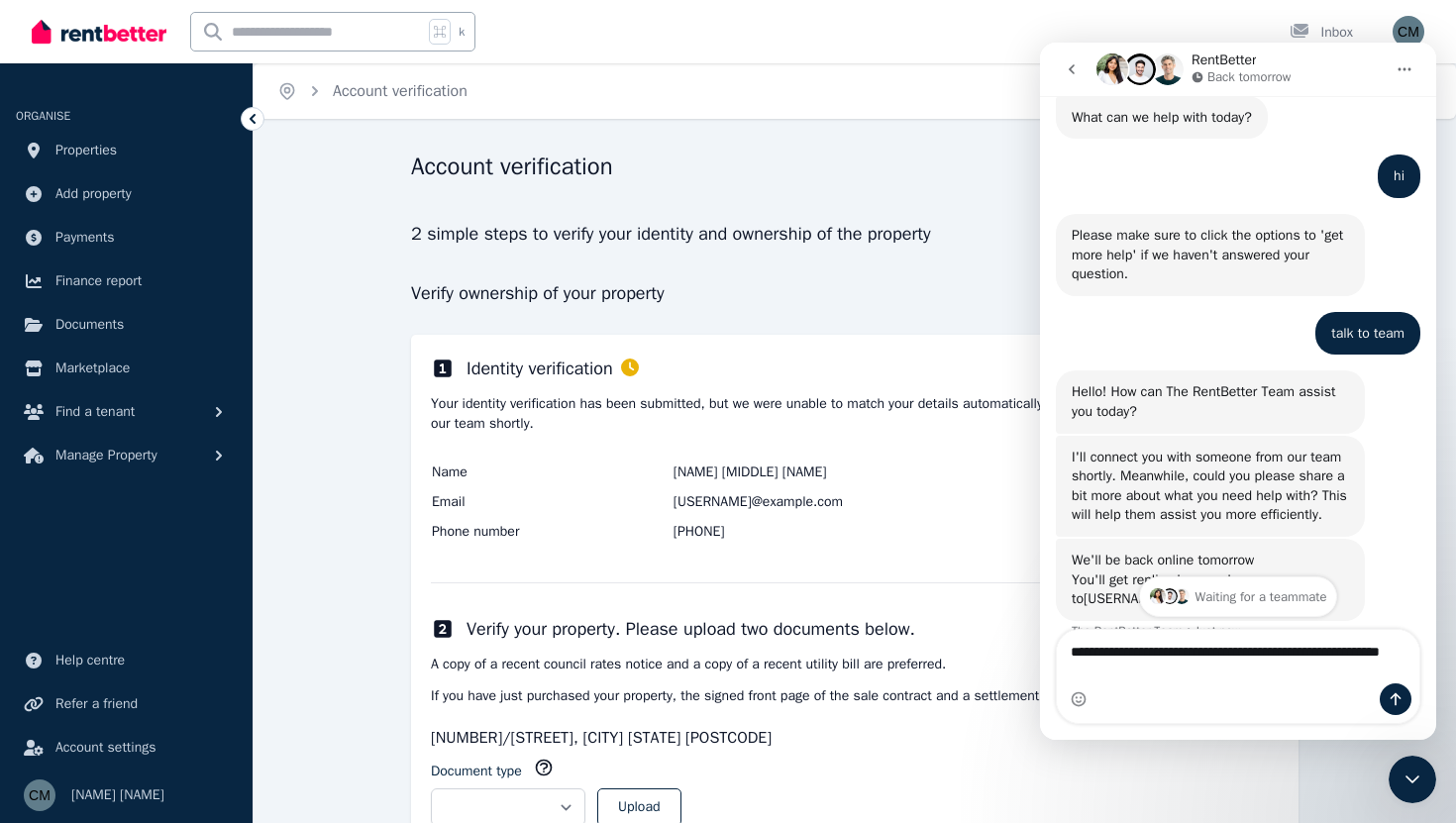 type 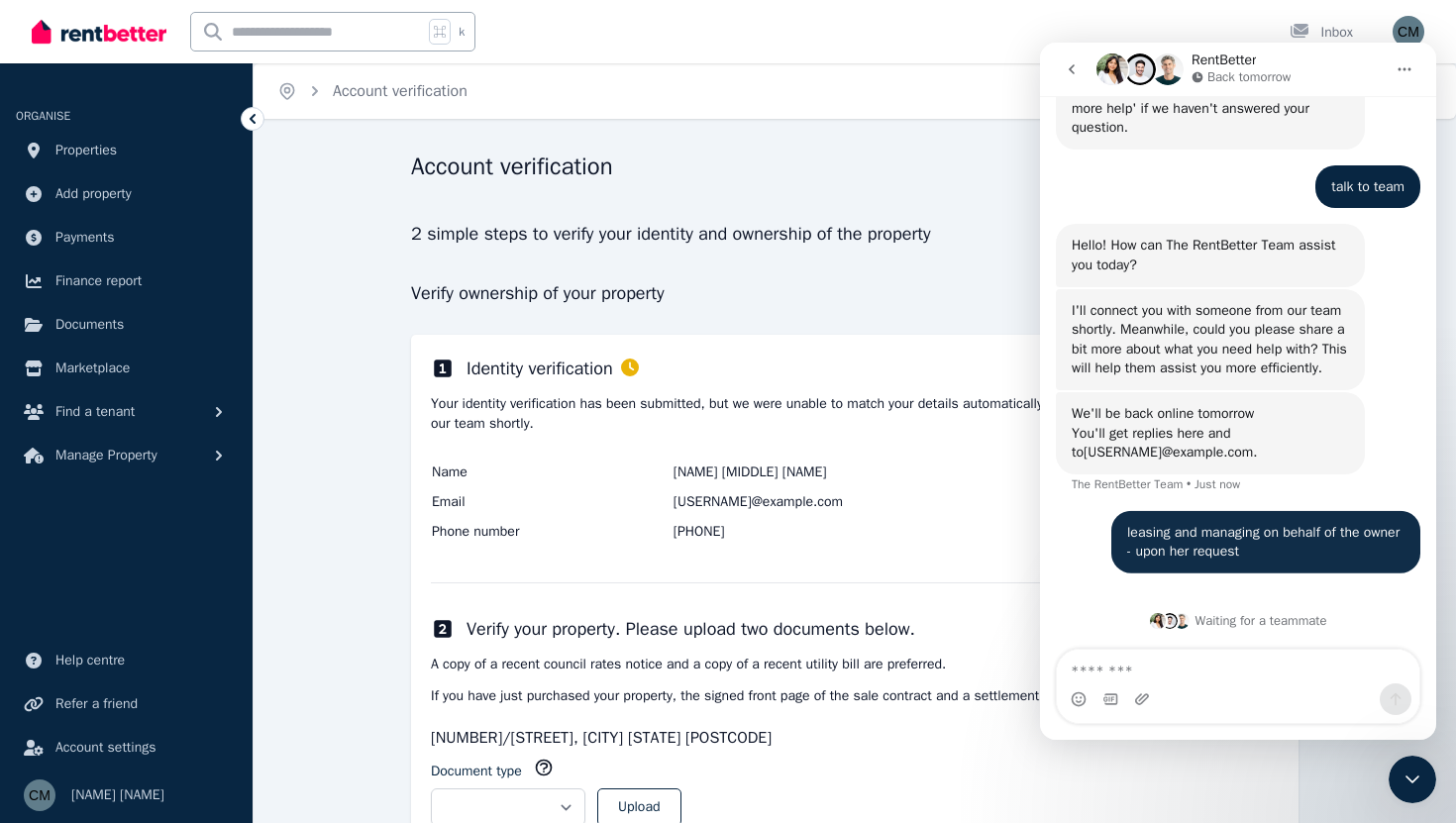 scroll, scrollTop: 330, scrollLeft: 0, axis: vertical 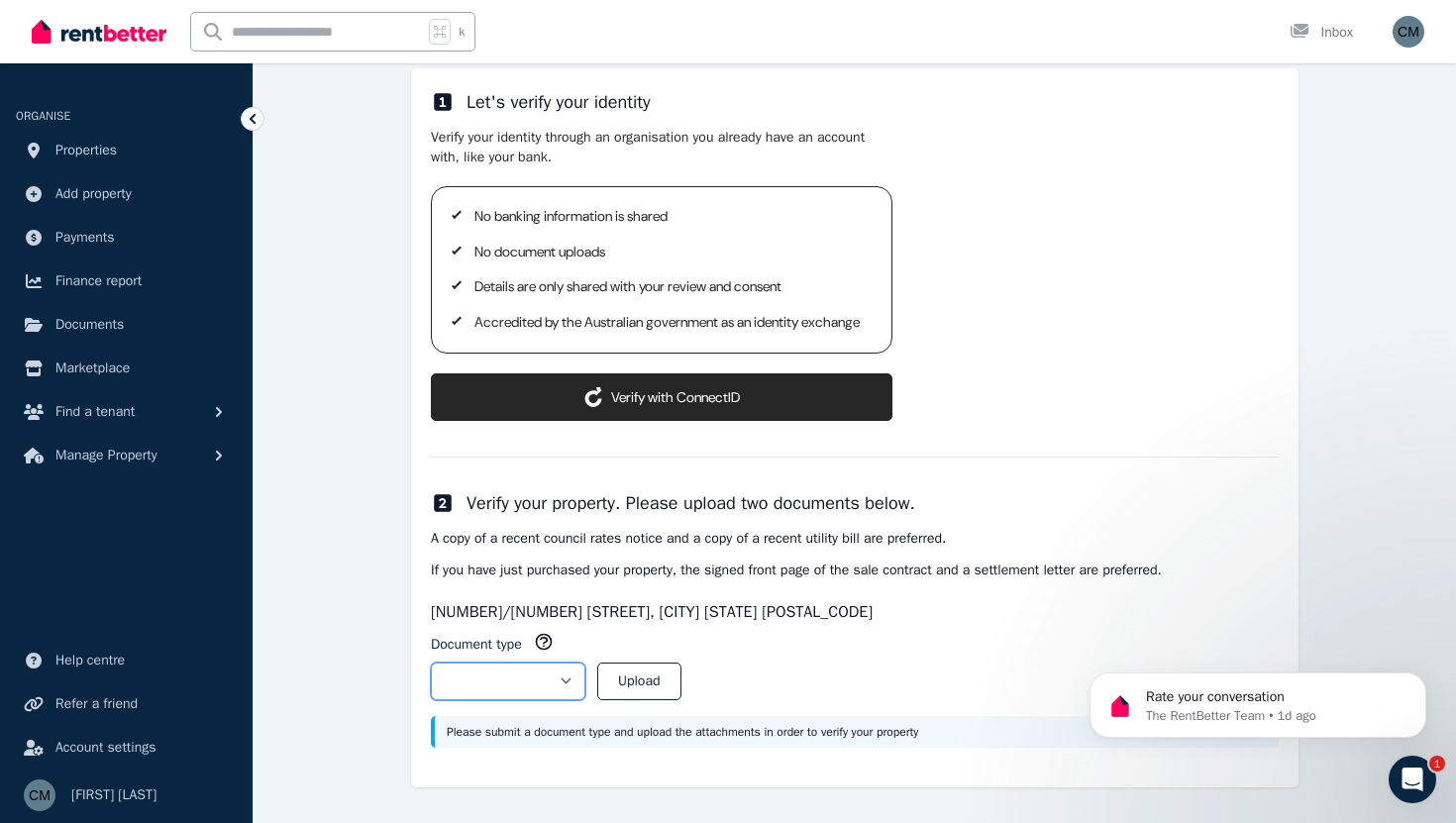click on "**********" at bounding box center (508, 681) 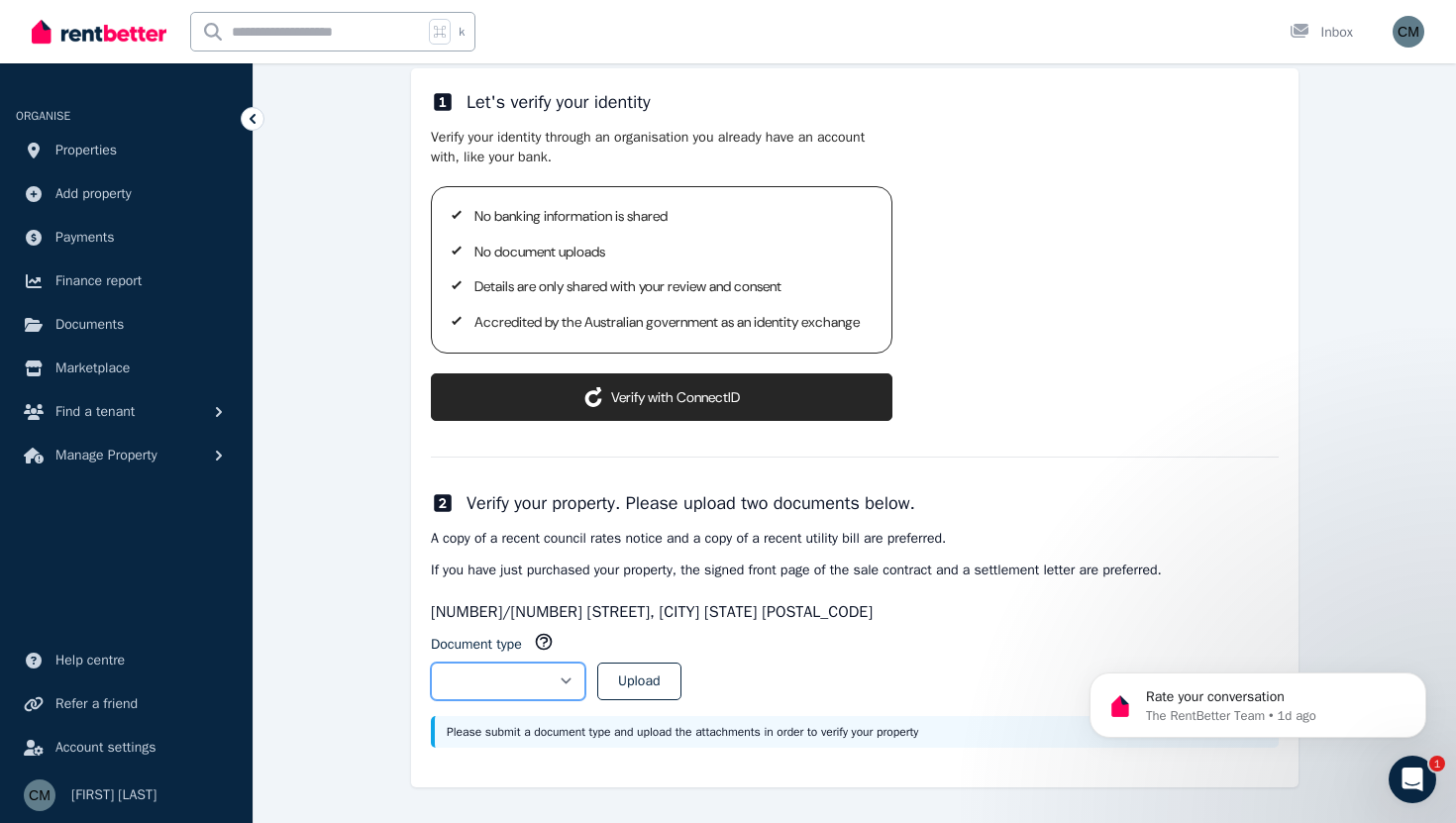 click on "**********" at bounding box center (508, 681) 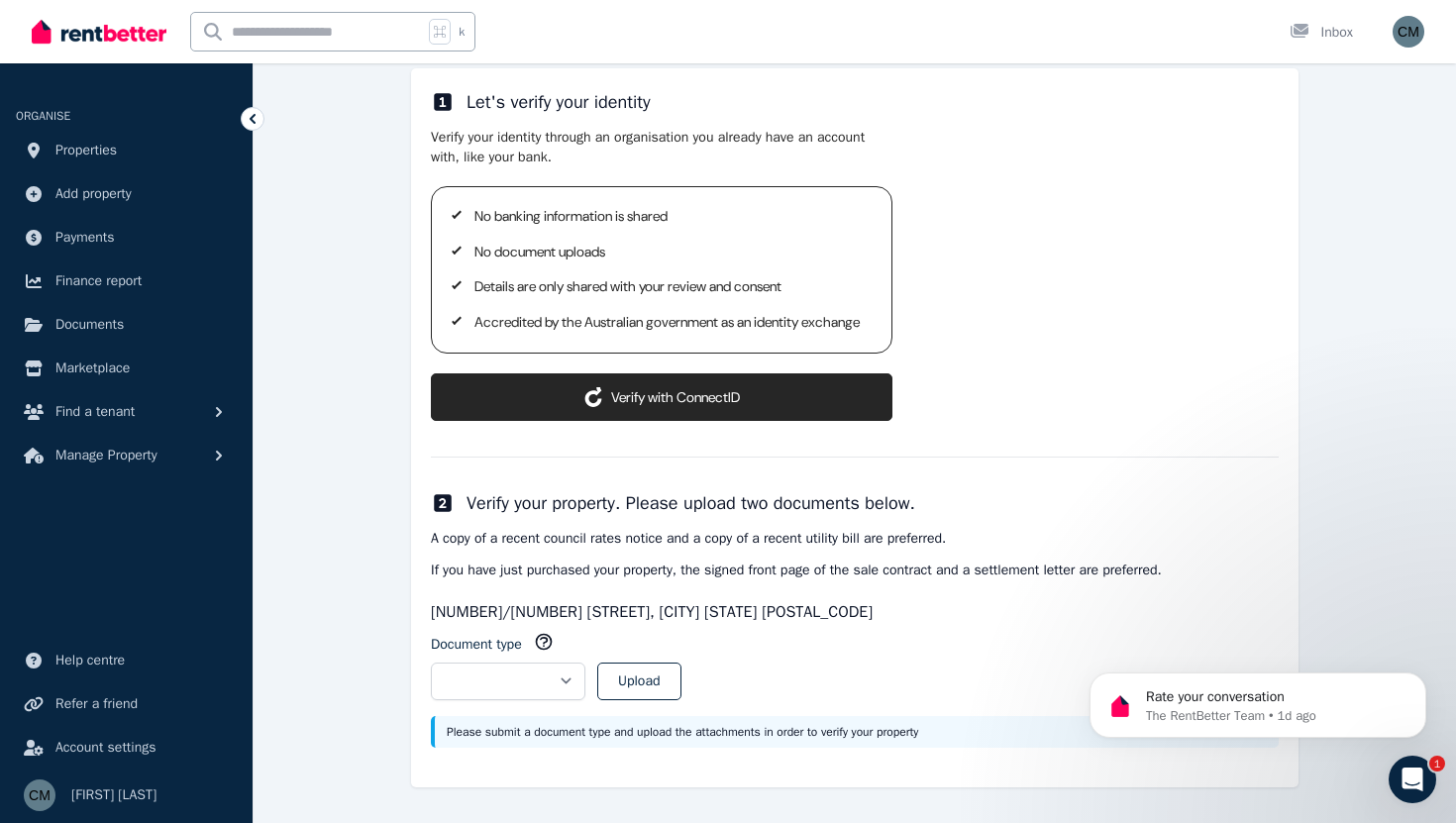 click on "ConnectID logo  Verify with ConnectID" at bounding box center (662, 397) 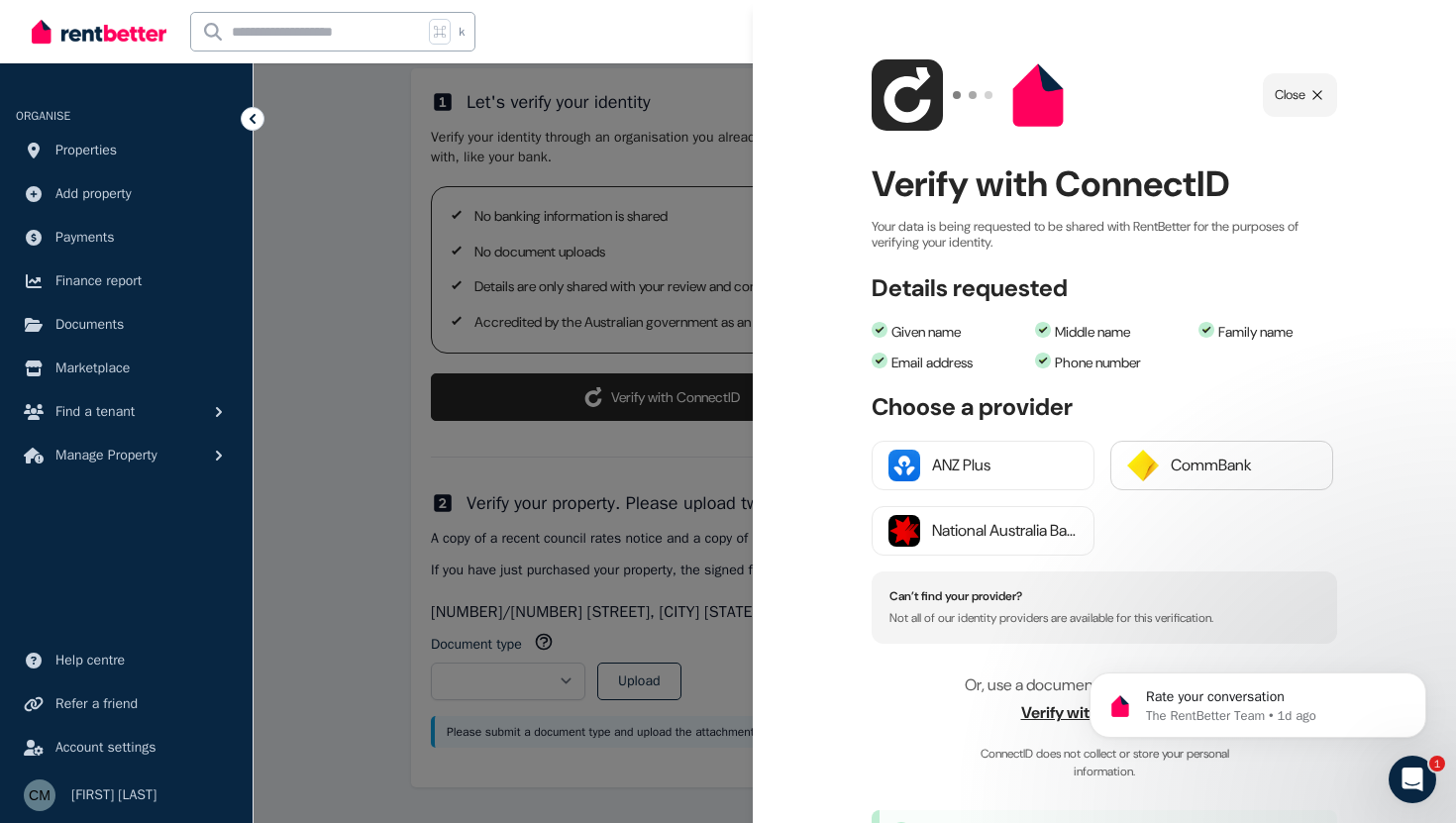 click on "CommBank" at bounding box center [1221, 465] 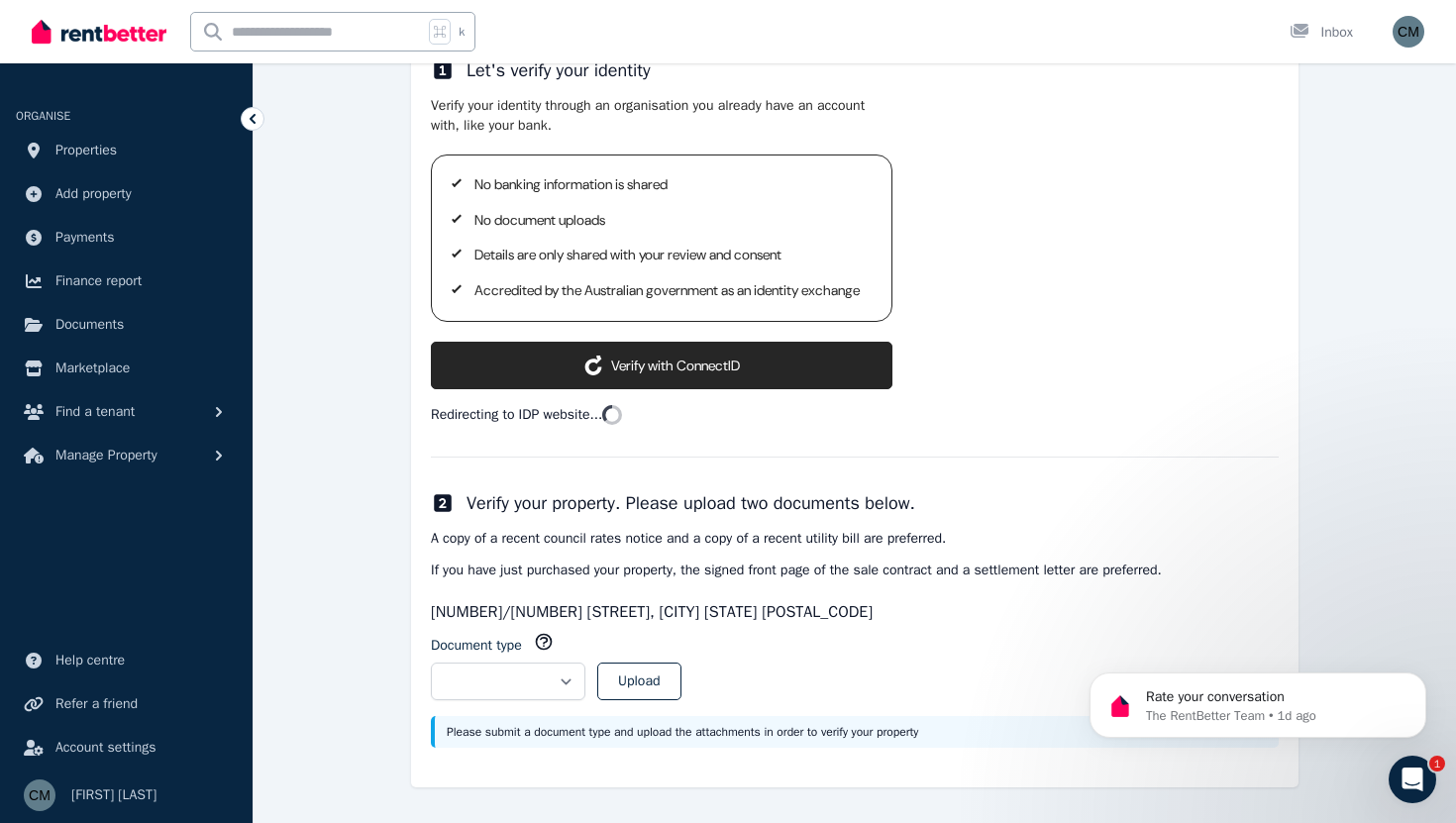 scroll, scrollTop: 309, scrollLeft: 0, axis: vertical 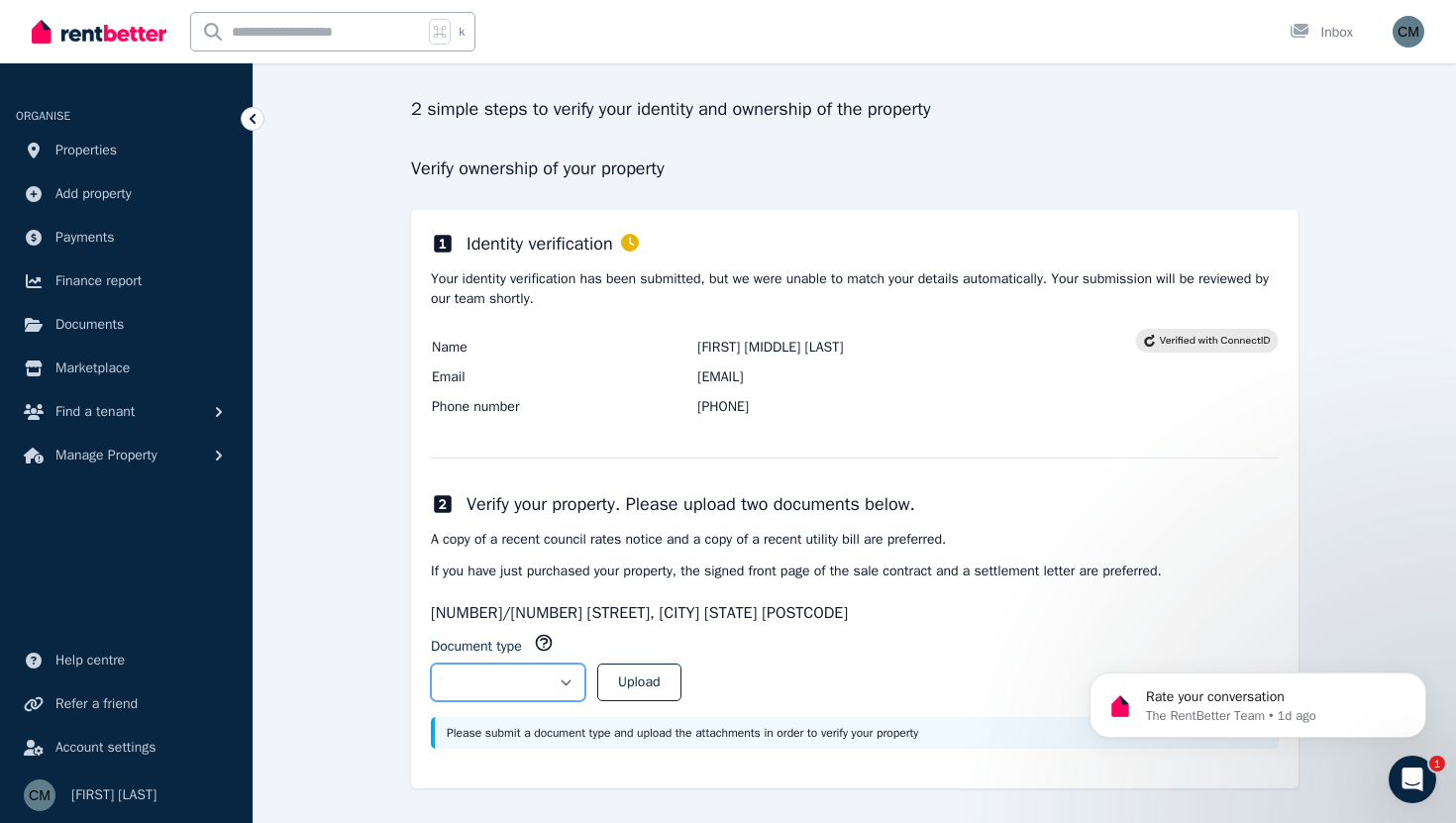 click on "**********" at bounding box center (508, 682) 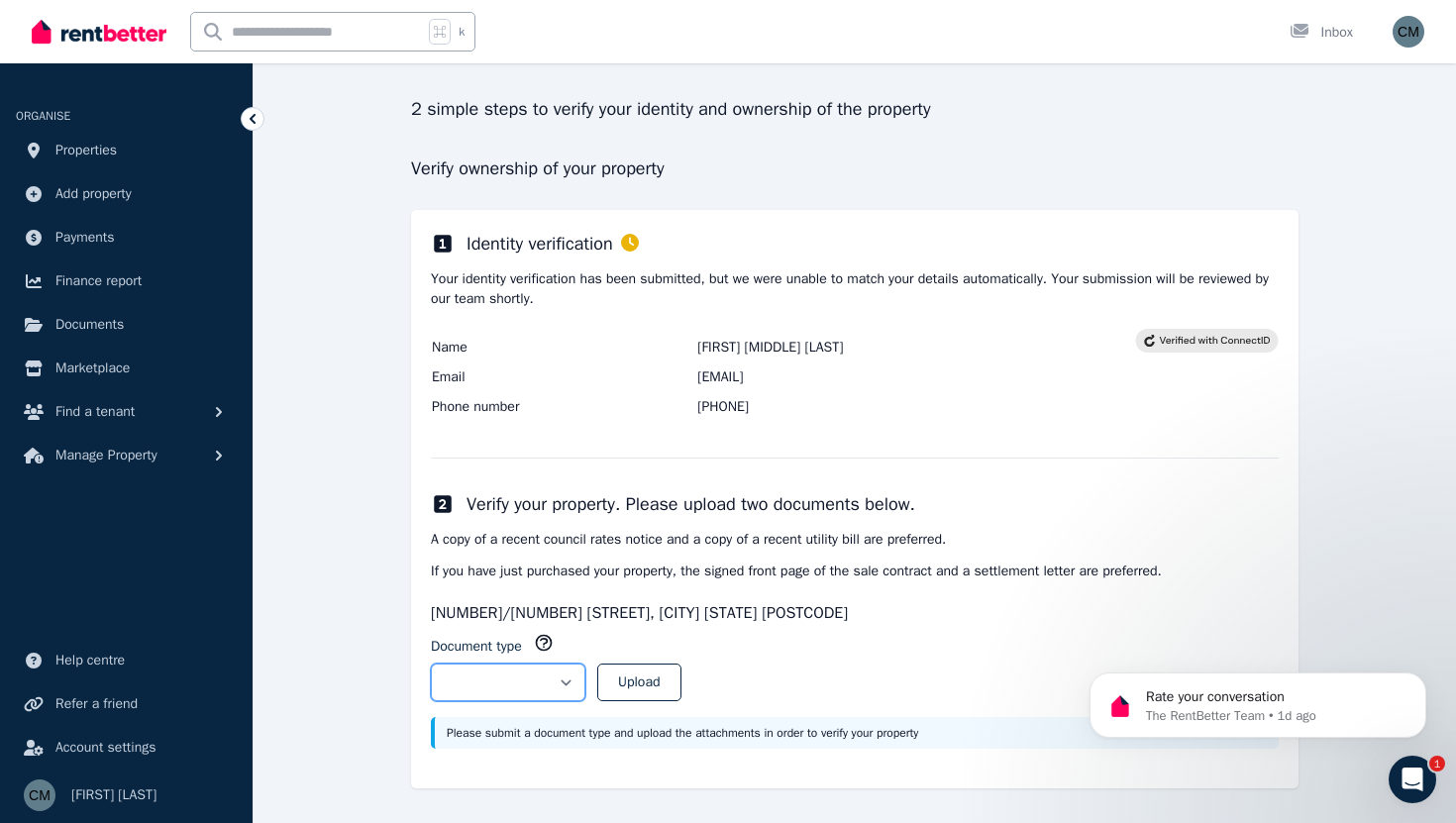 select on "**********" 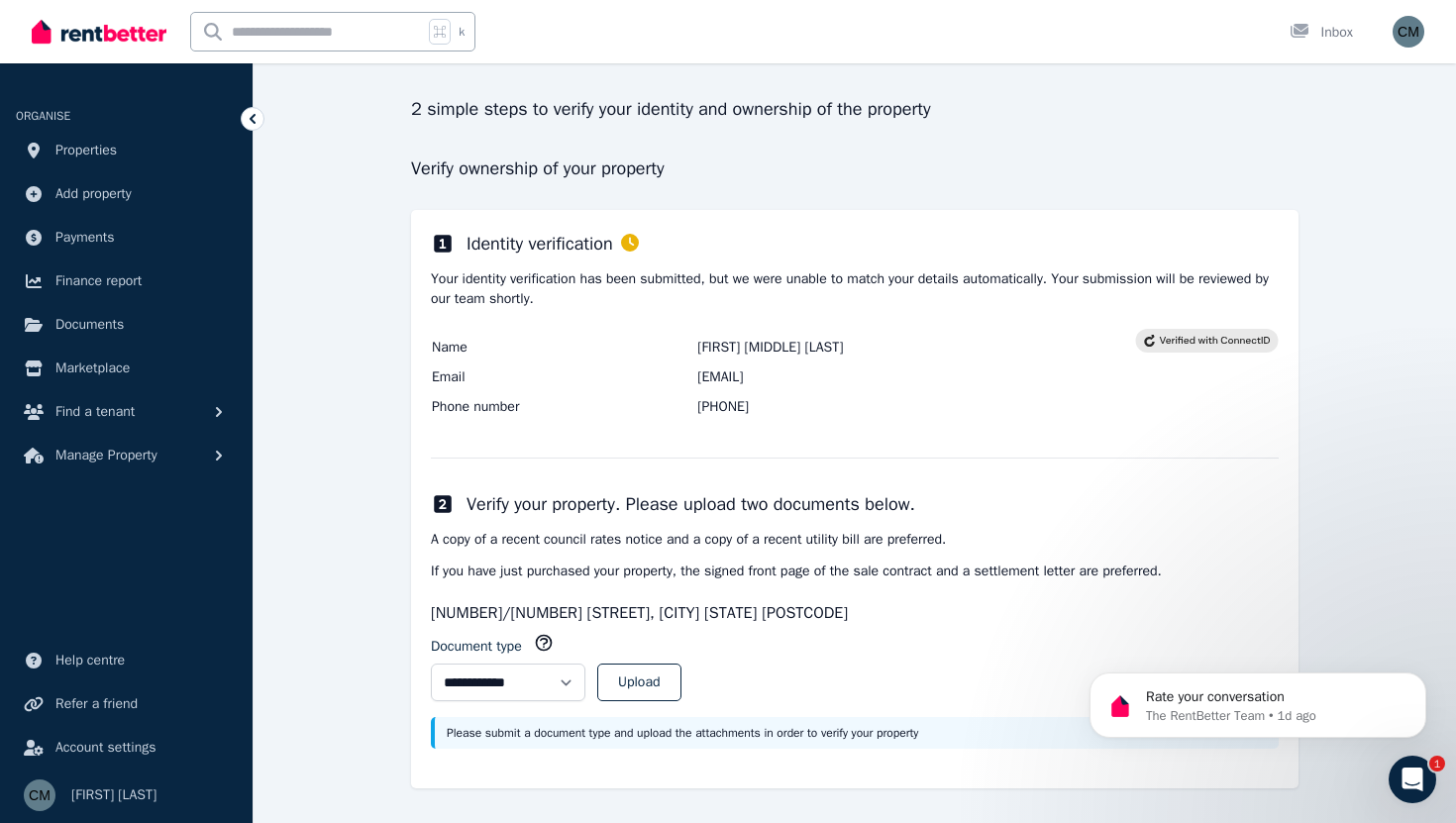 click at bounding box center (1412, 779) 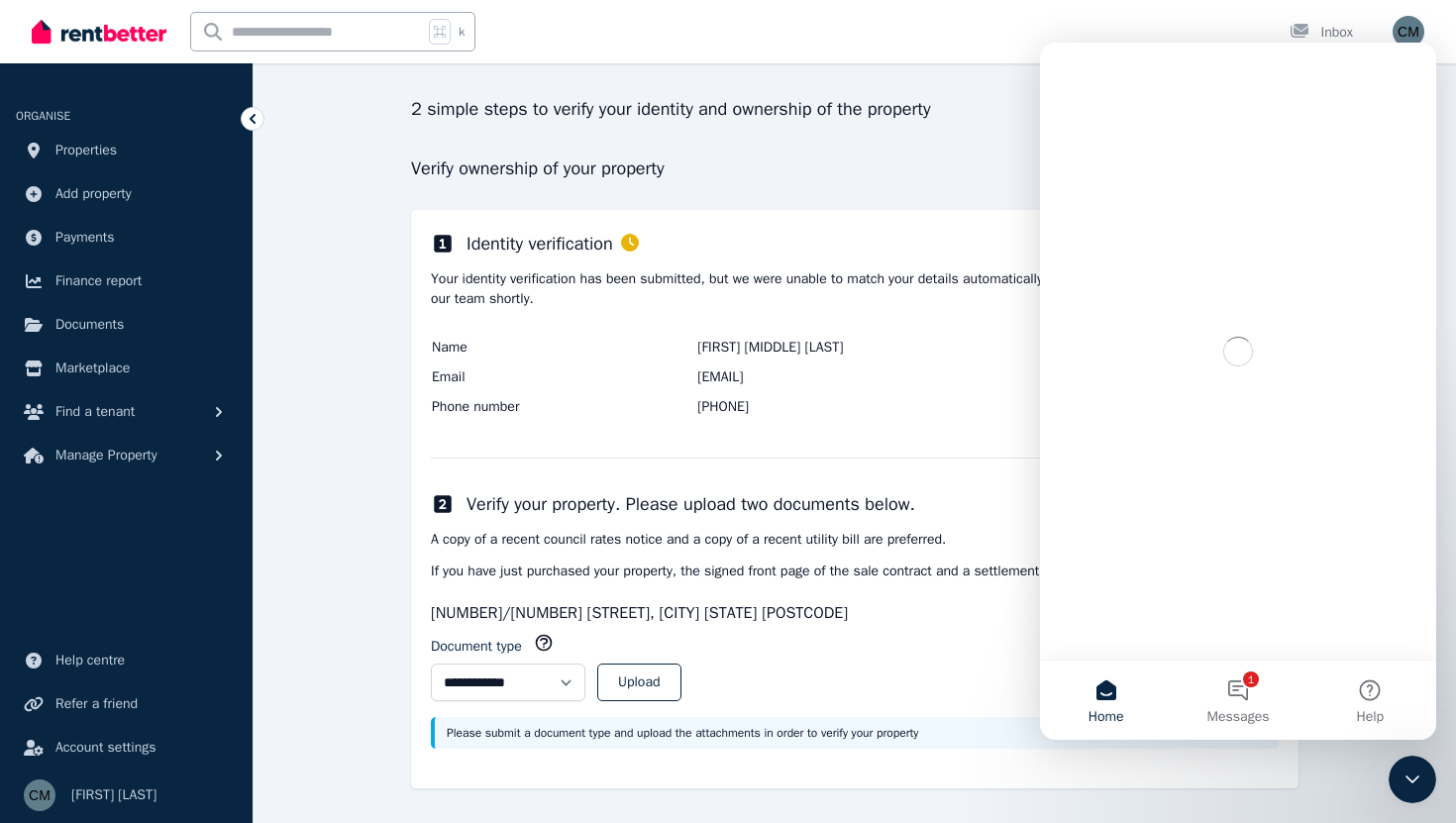 scroll, scrollTop: 0, scrollLeft: 0, axis: both 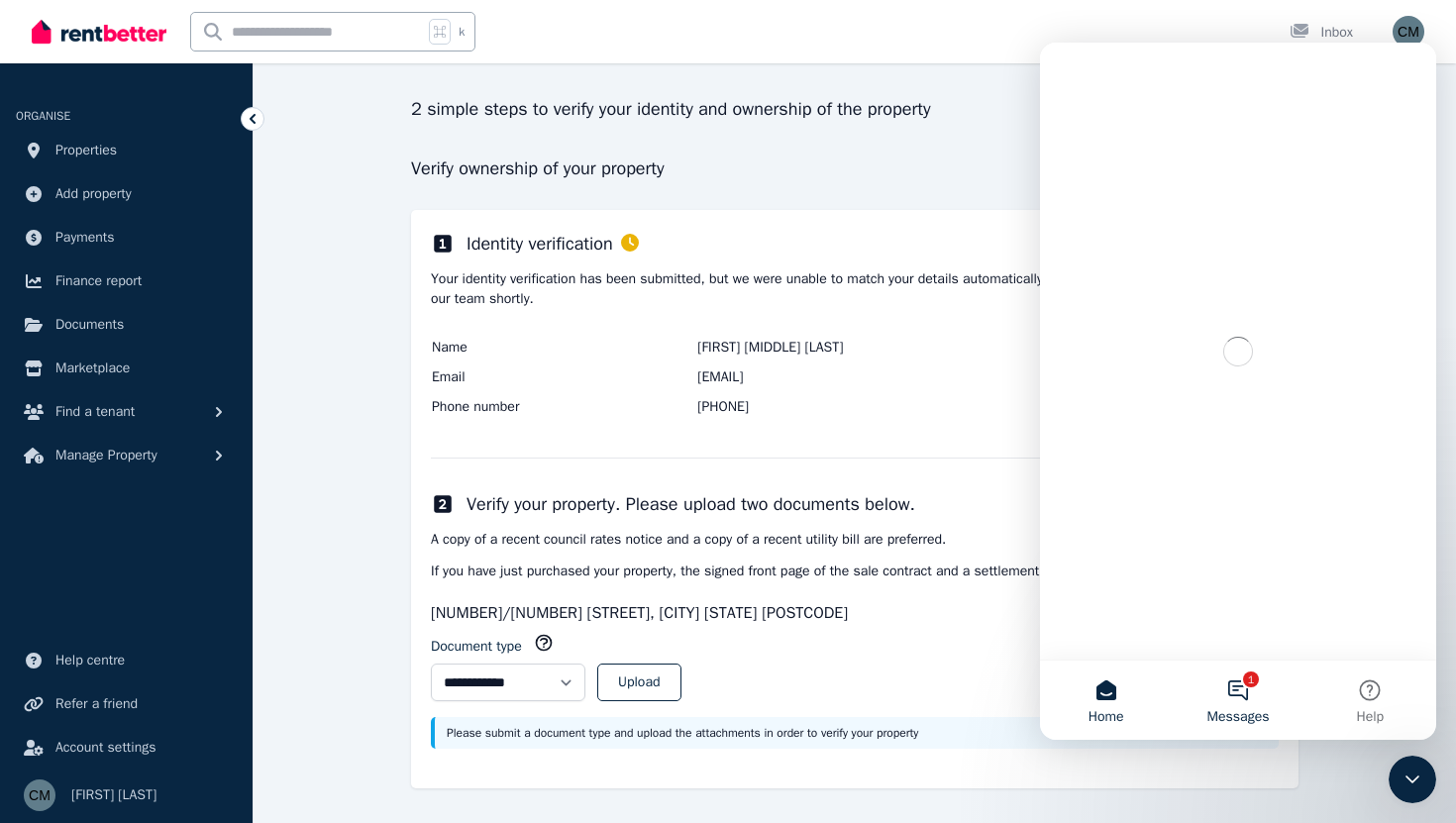 click on "1 Messages" at bounding box center (1237, 700) 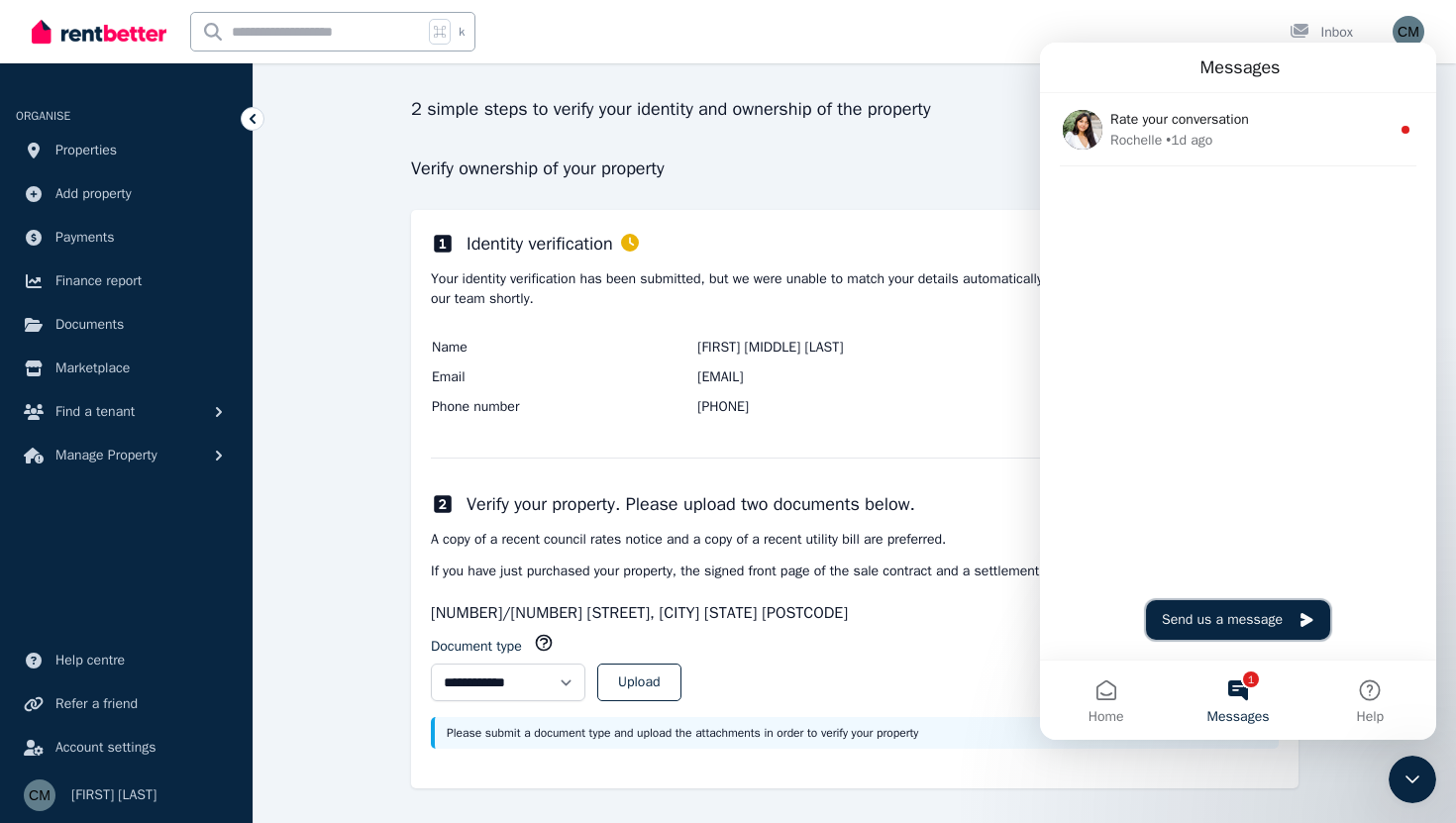 click on "Send us a message" at bounding box center [1238, 620] 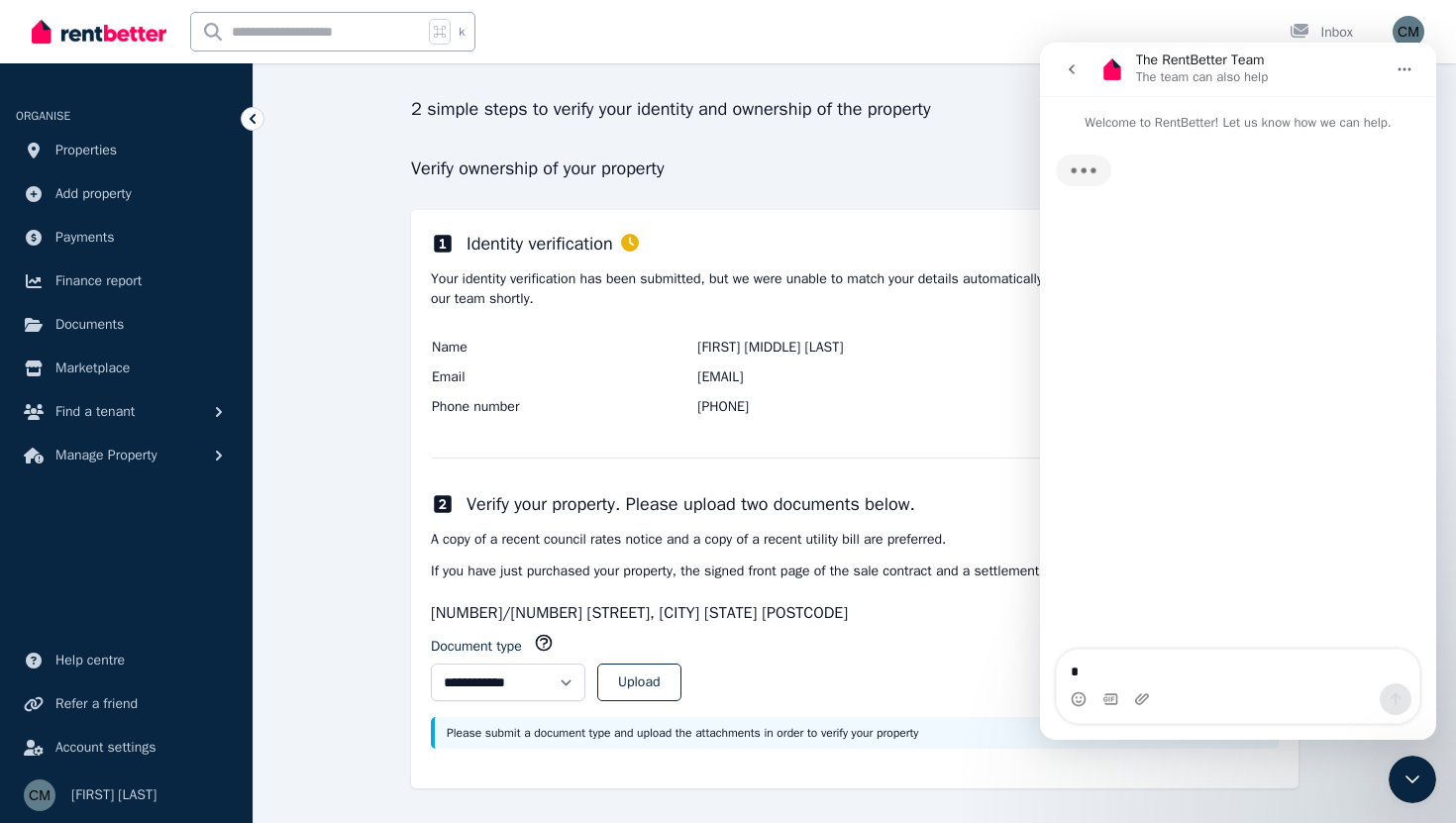 type on "**" 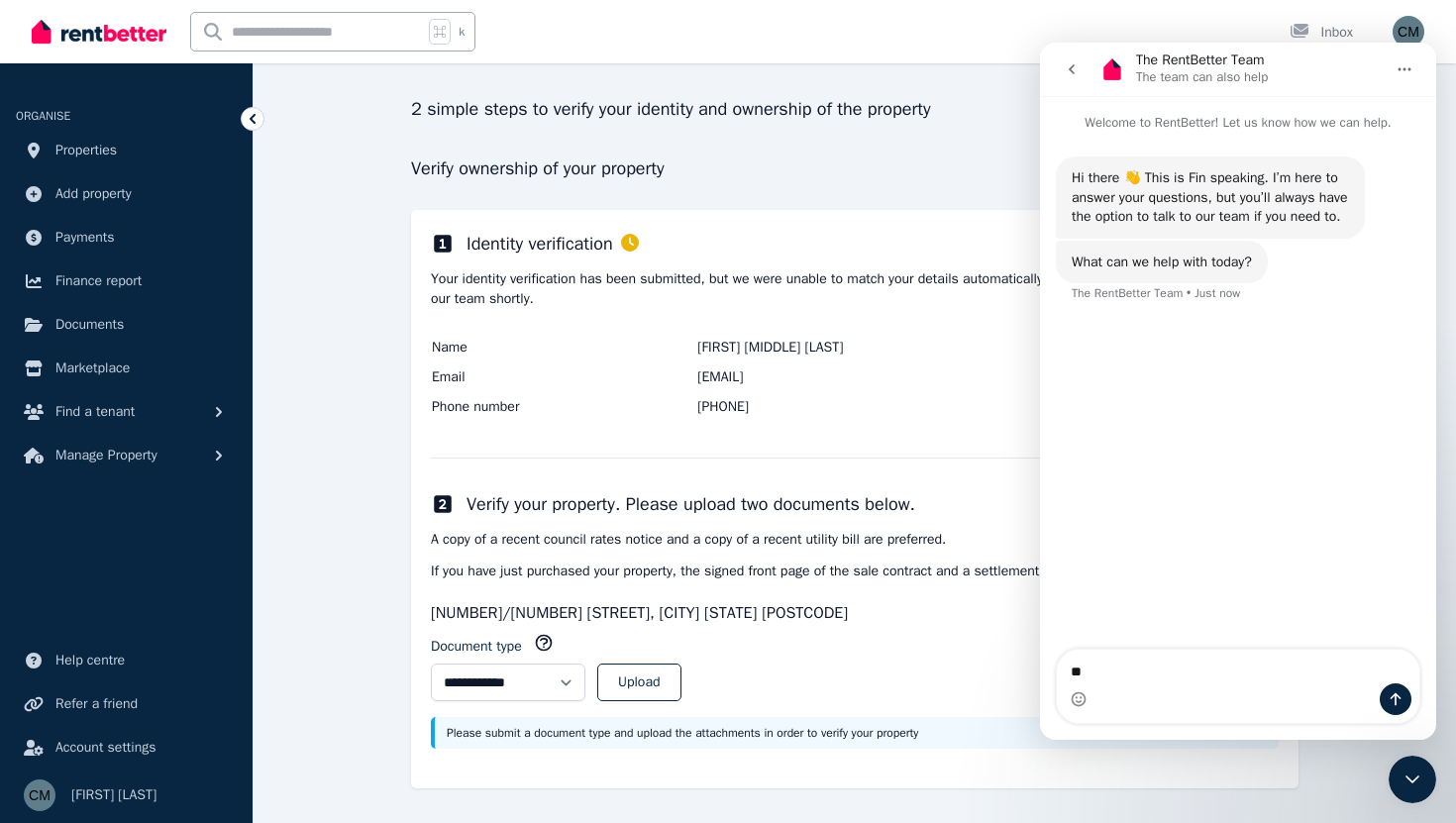 type 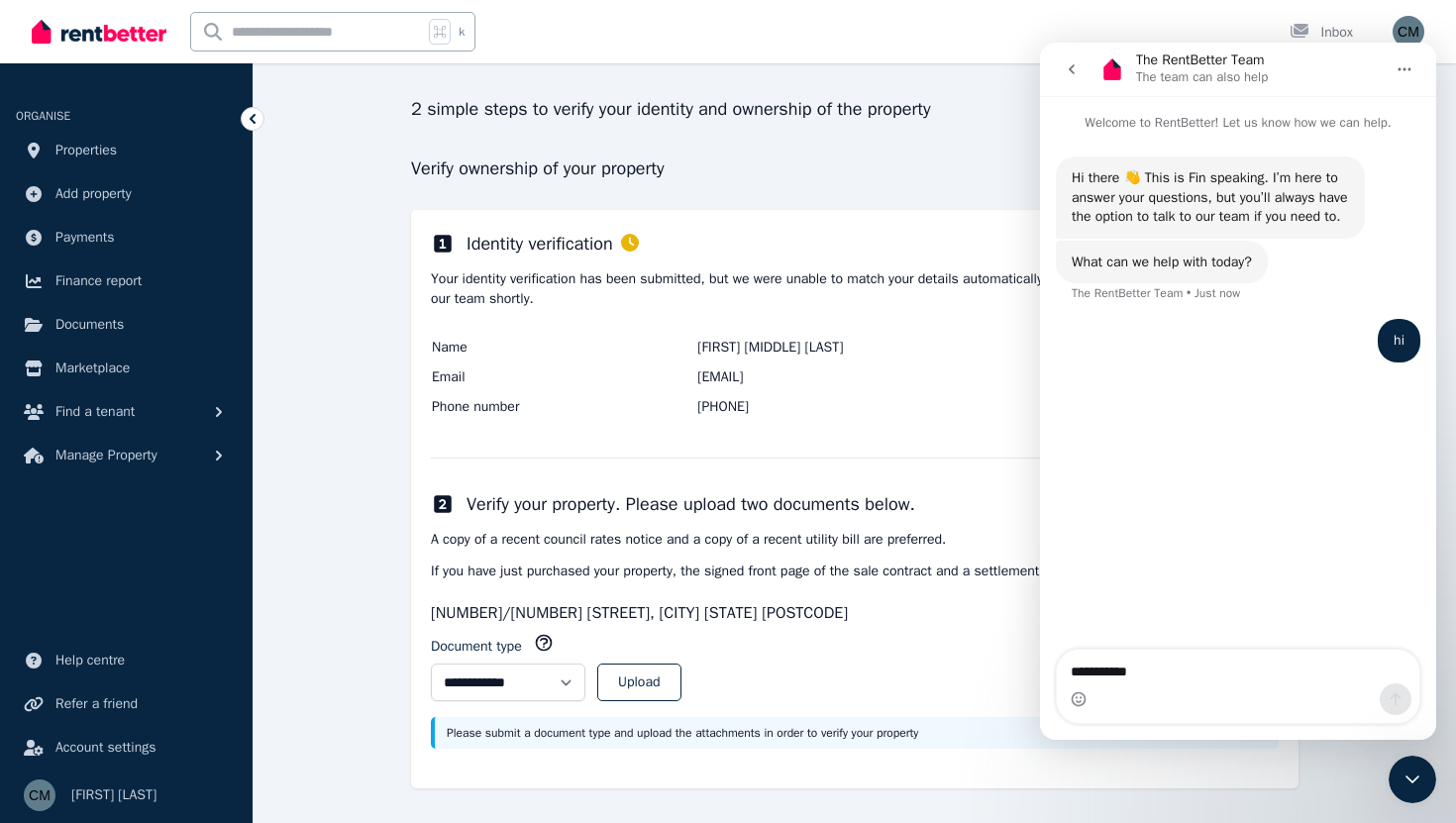 type on "**********" 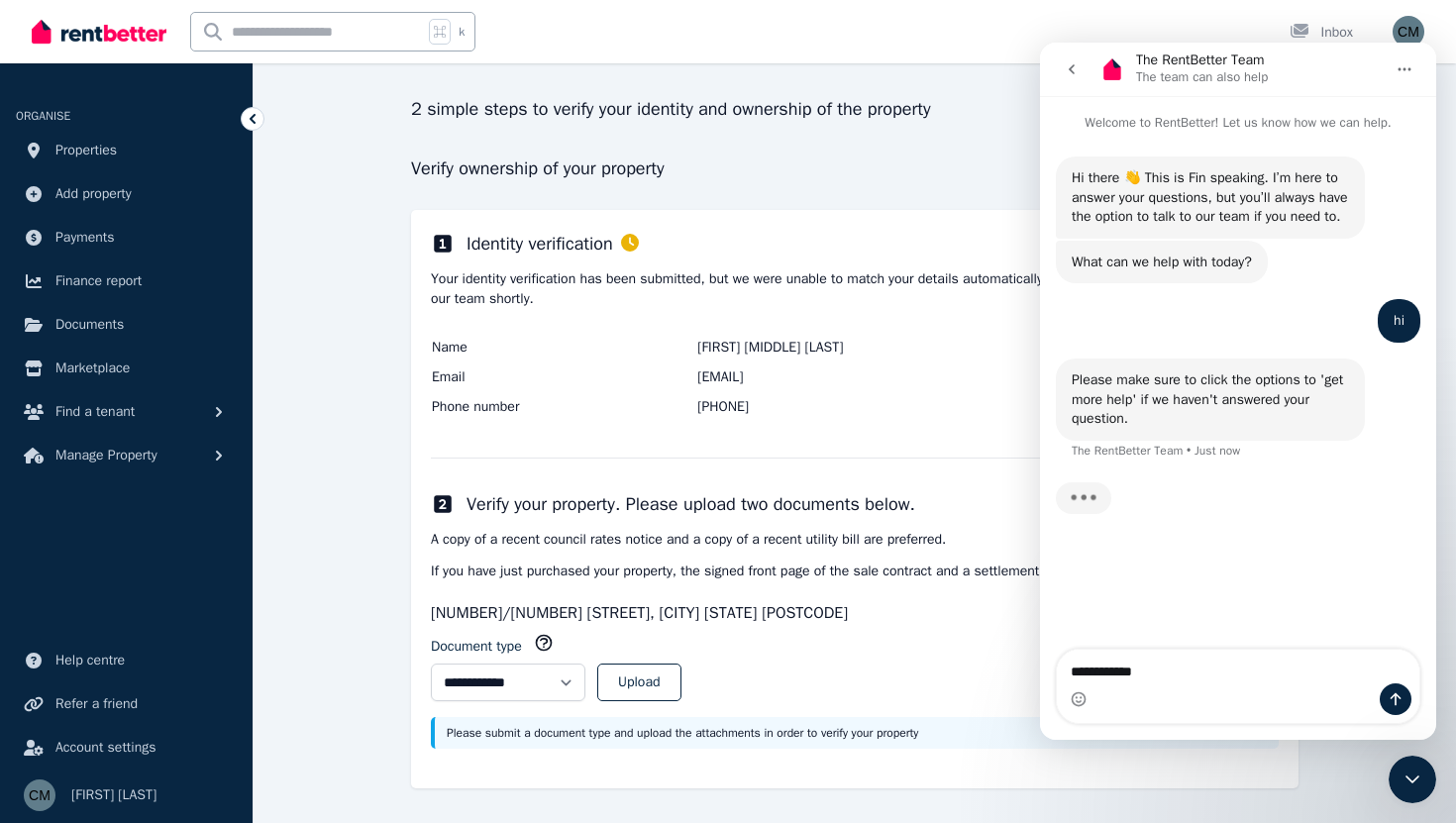 type 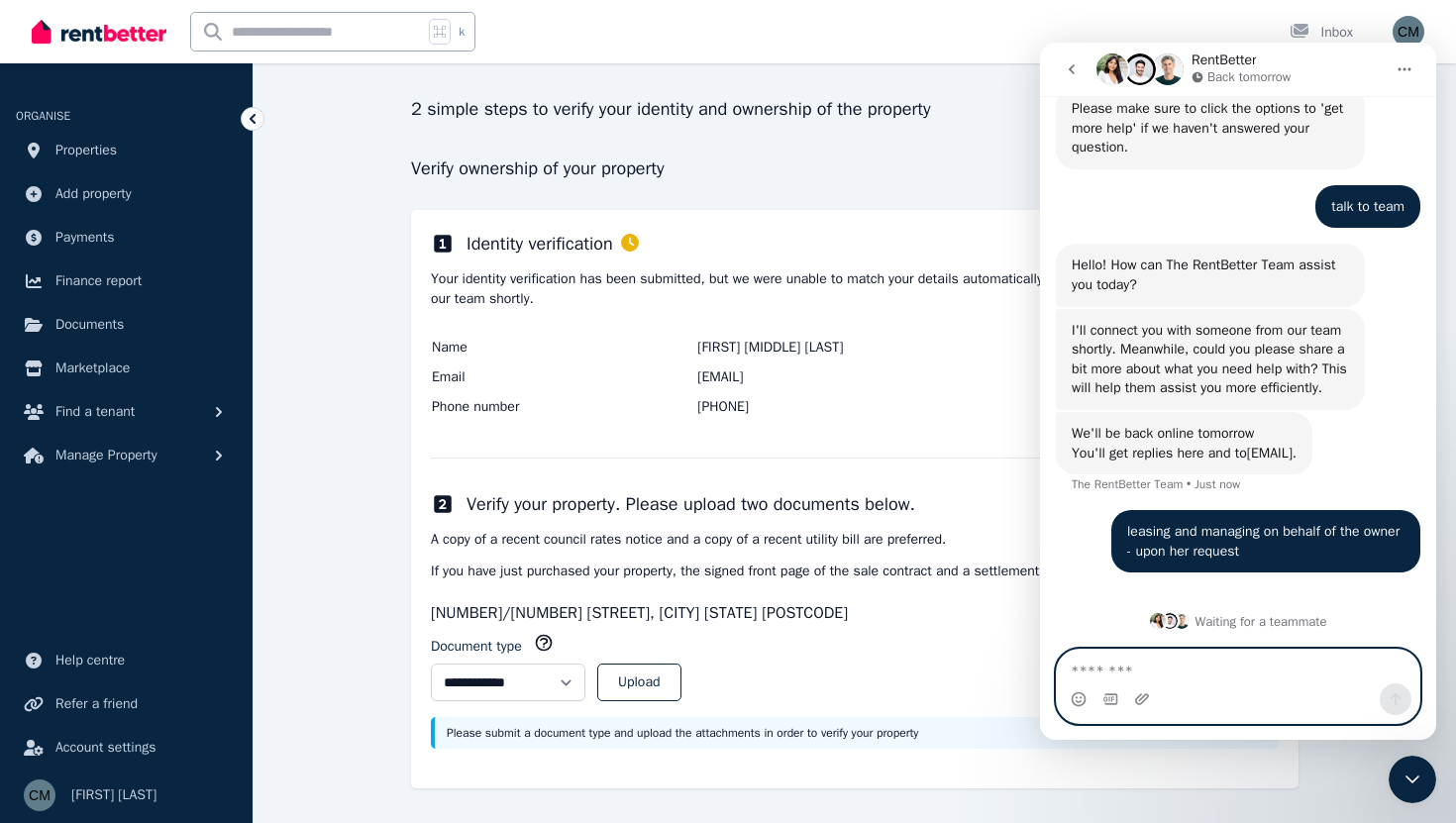scroll, scrollTop: 330, scrollLeft: 0, axis: vertical 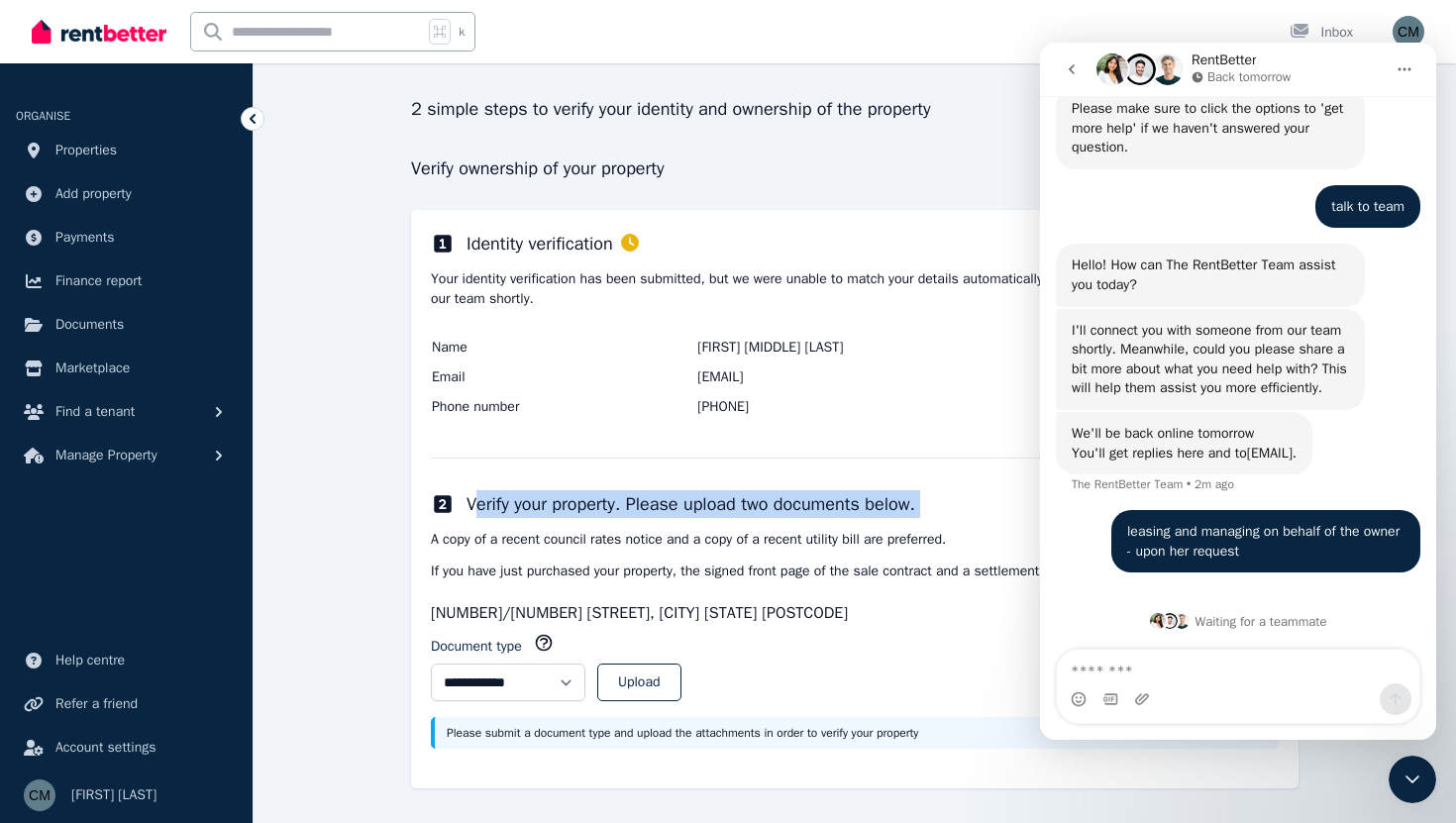 drag, startPoint x: 475, startPoint y: 511, endPoint x: 1022, endPoint y: 527, distance: 547.234 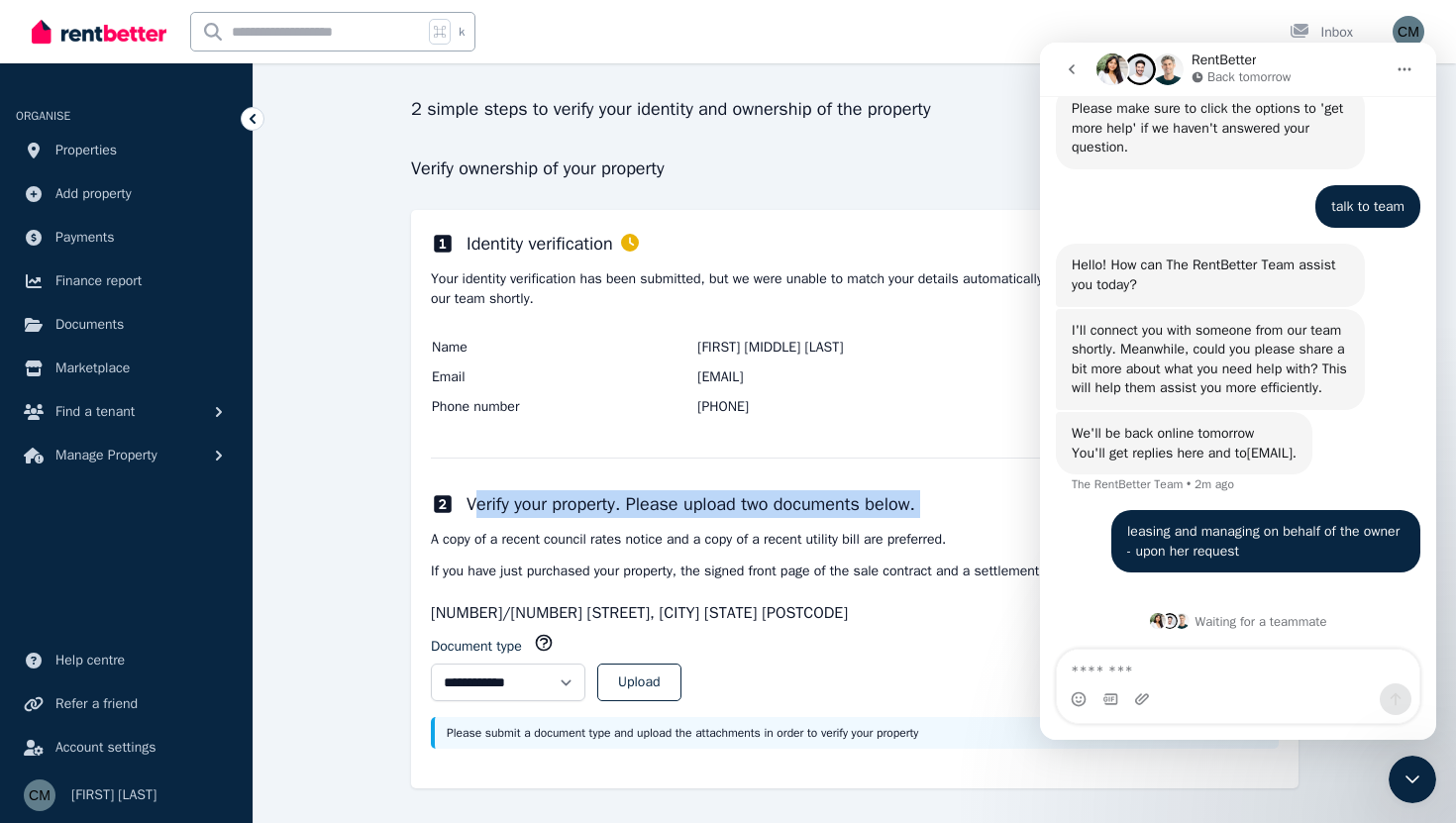 click on "**********" at bounding box center [855, 499] 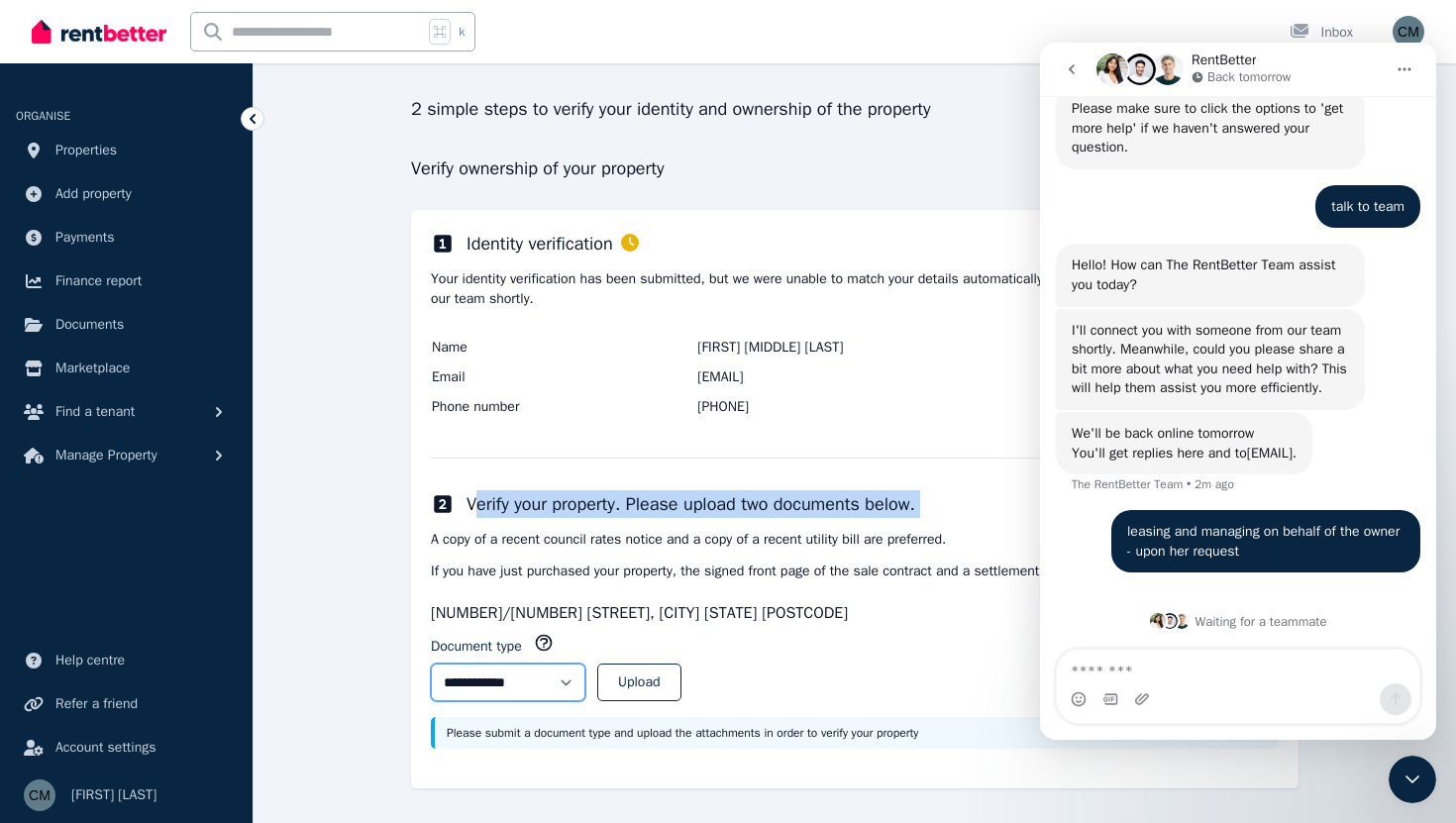 click on "**********" at bounding box center (508, 682) 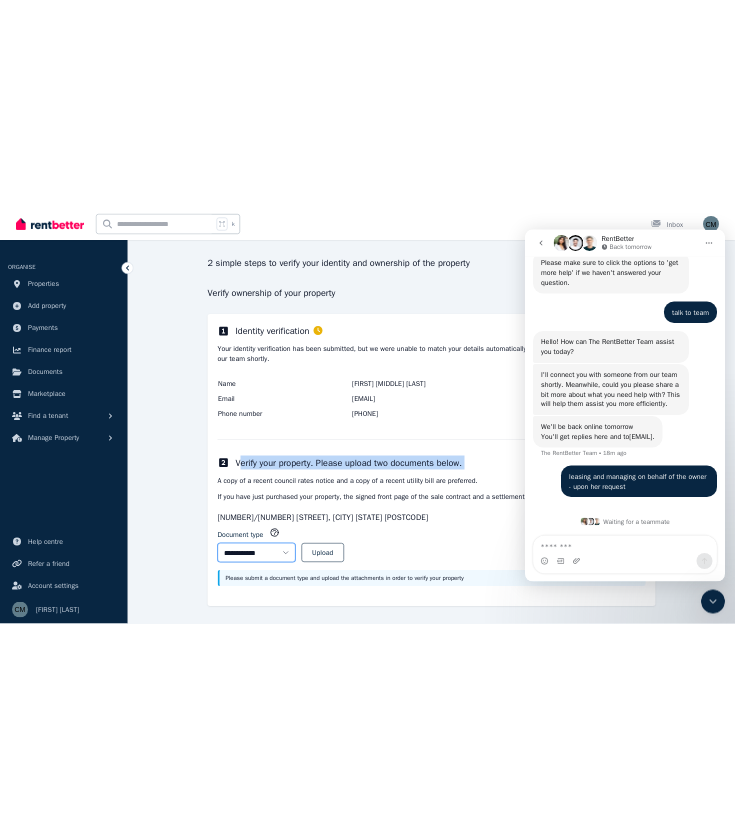 scroll, scrollTop: 333, scrollLeft: 0, axis: vertical 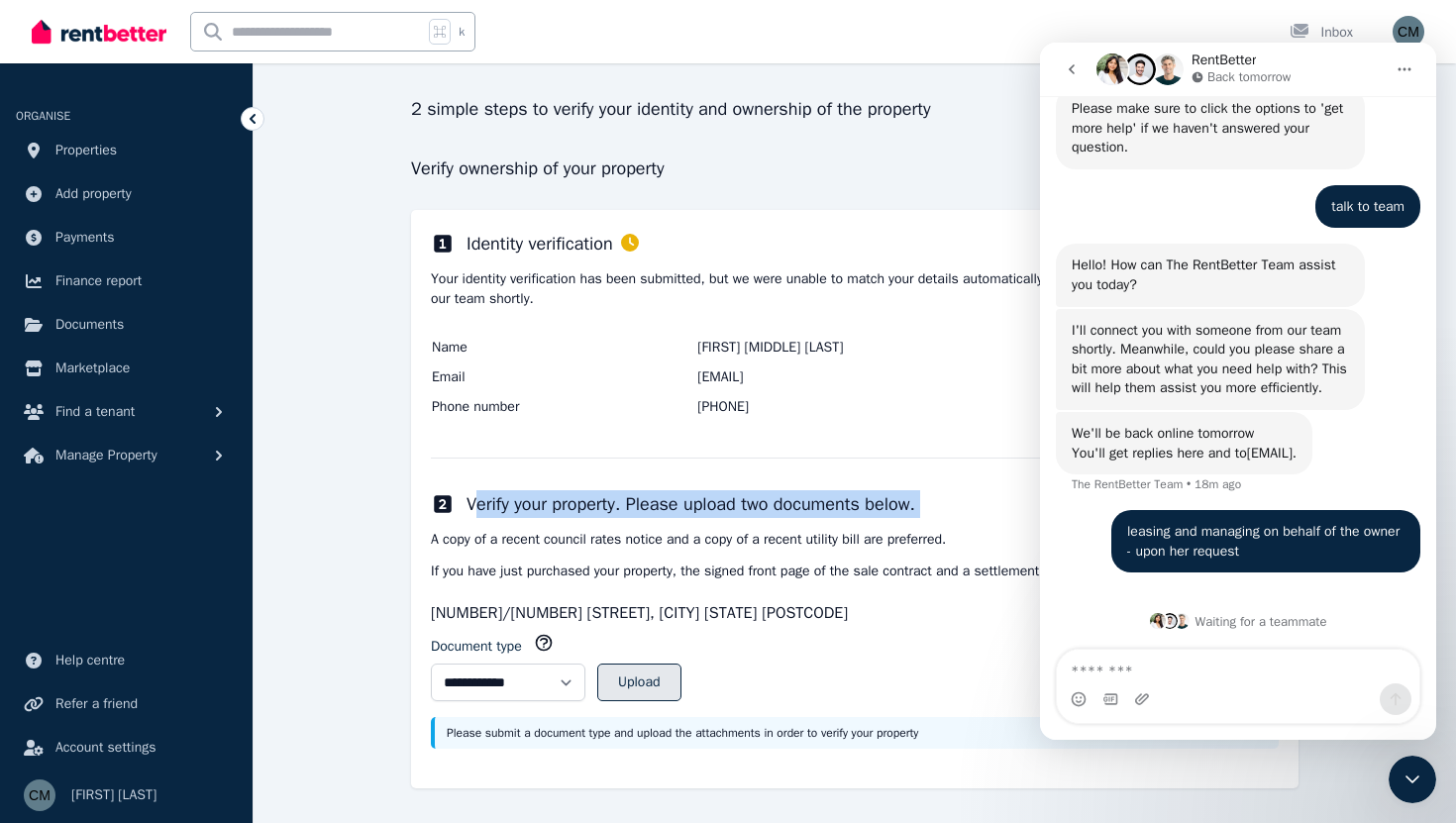 click on "Upload" at bounding box center (639, 682) 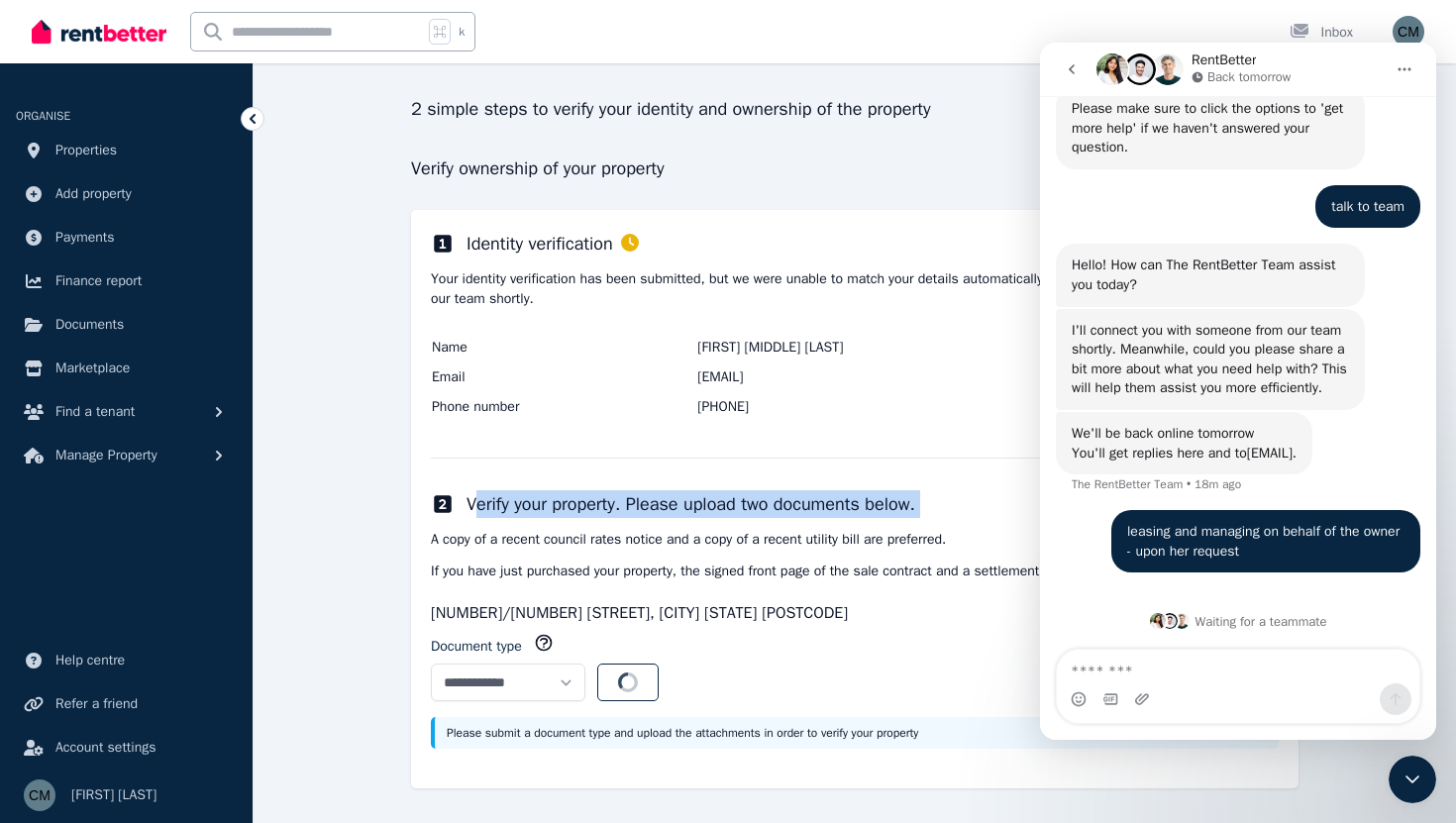 select 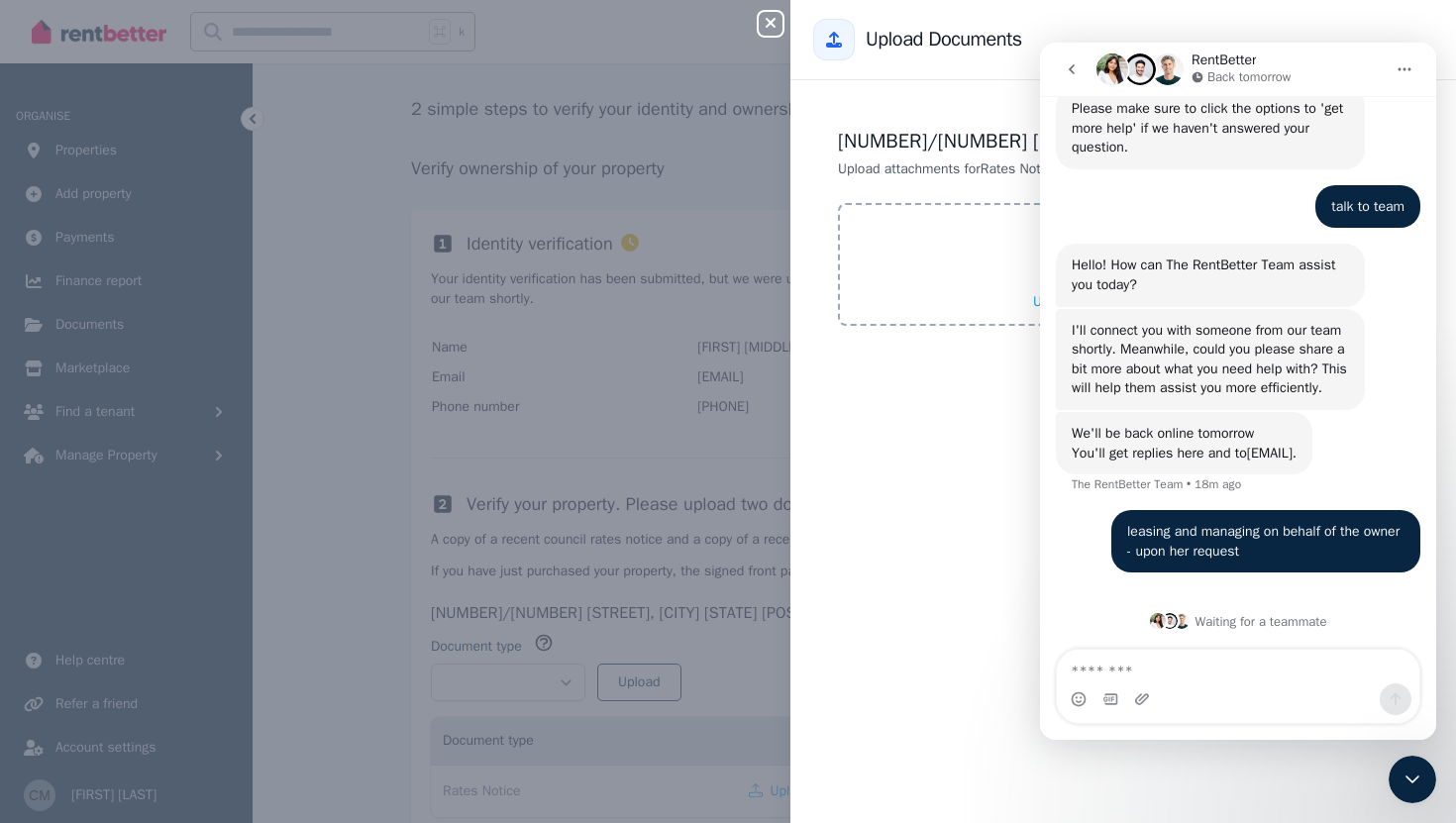 type 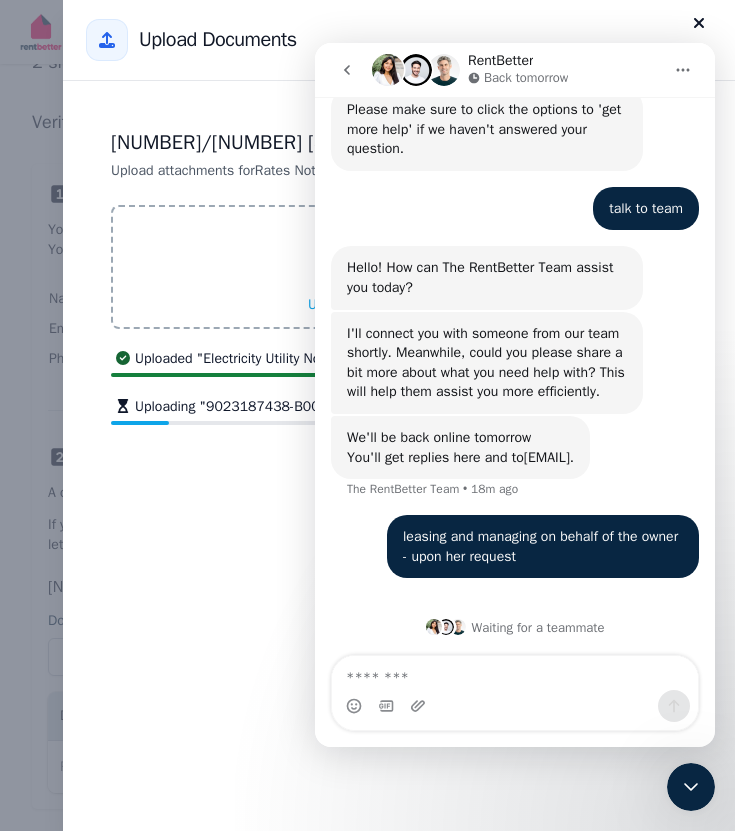 click on "706/5 Harper Terrace, South Perth WA 6151 Upload attachments for  Rates Notice Upload a file   or drag and drop Uploaded   " Electricity Utility Notice 20-03-2025 to 14-05-2025.pdf " Uploading   " 9023187438-B0049-01_Service Charge Account.pdf " Save" at bounding box center [399, 456] 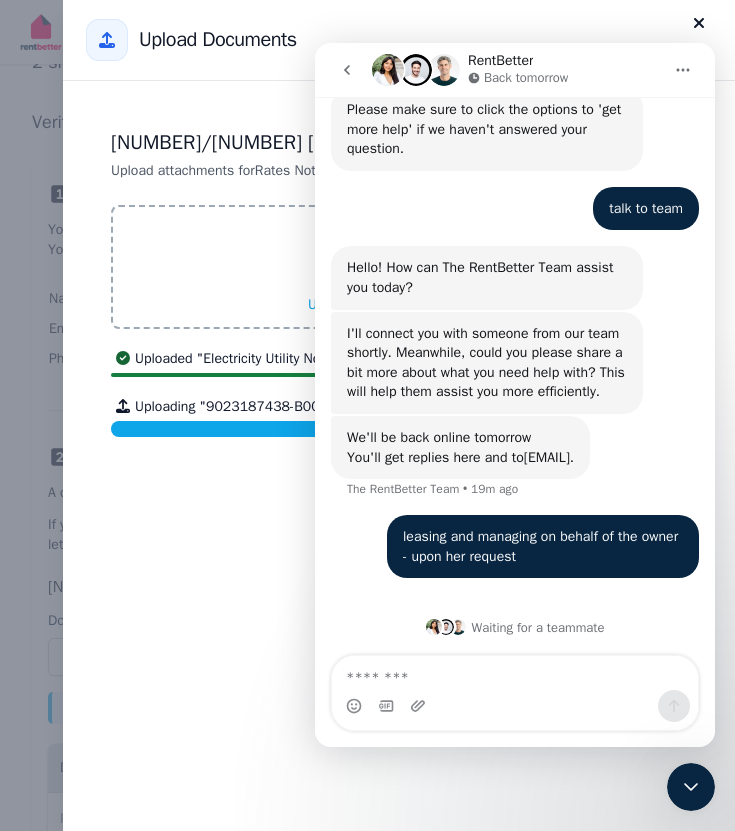 click on "RentBetter Back tomorrow" at bounding box center [515, 70] 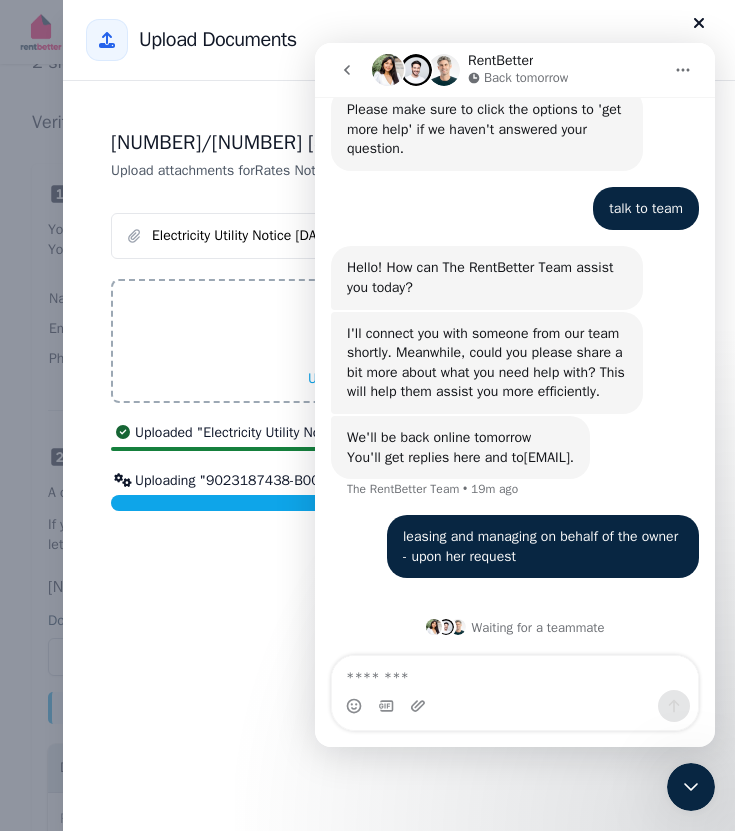 click on "Back tomorrow" at bounding box center (526, 78) 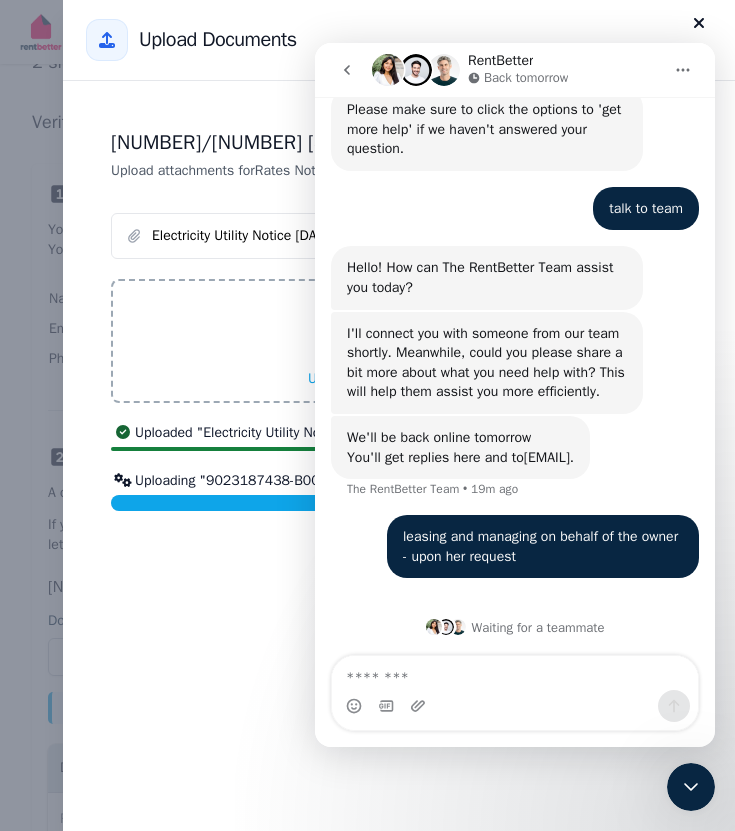 click 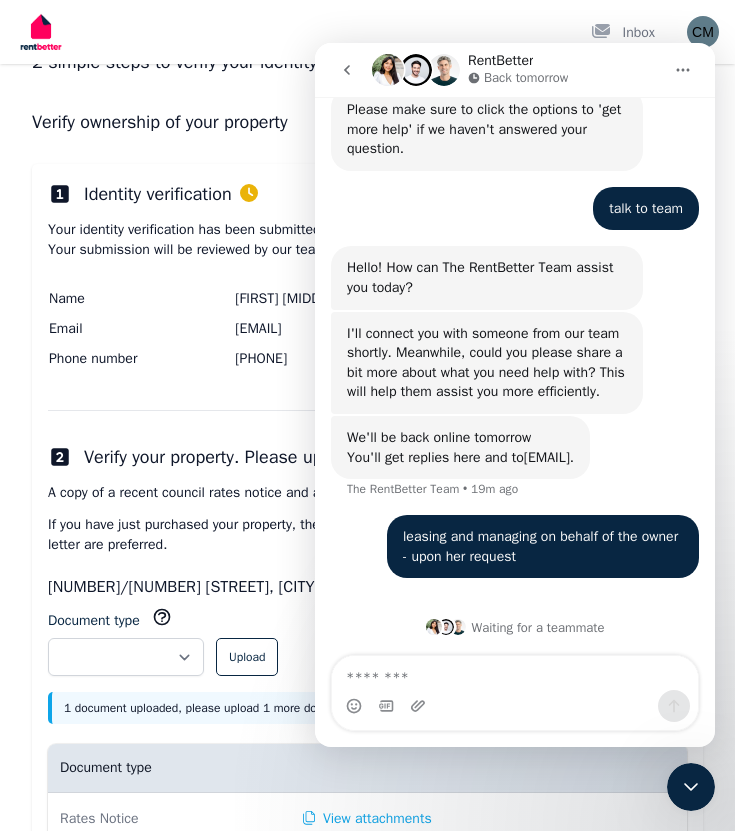 click at bounding box center (683, 70) 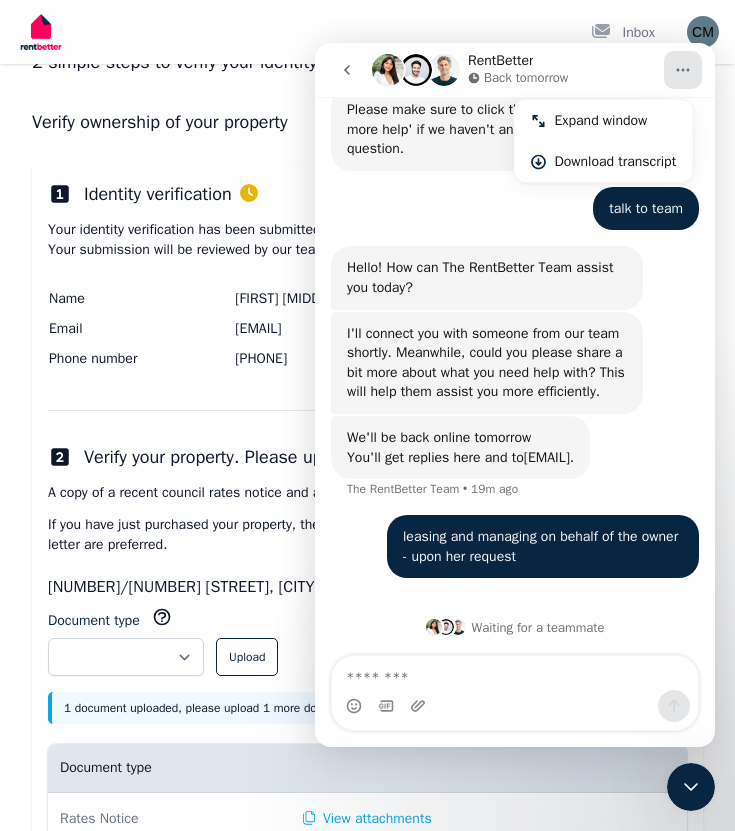 click on "Phone number" at bounding box center [141, 359] 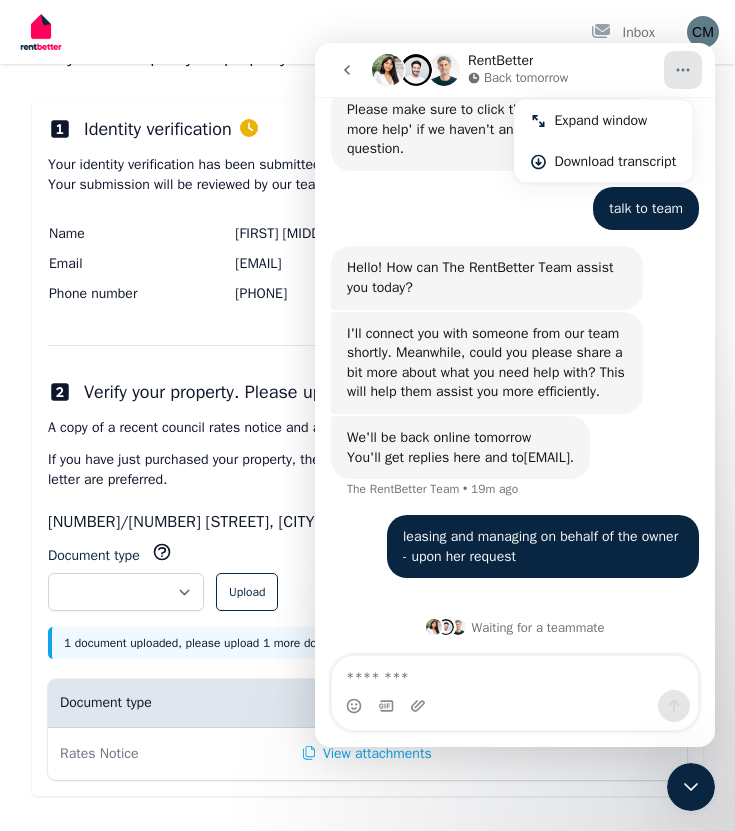 click at bounding box center (691, 787) 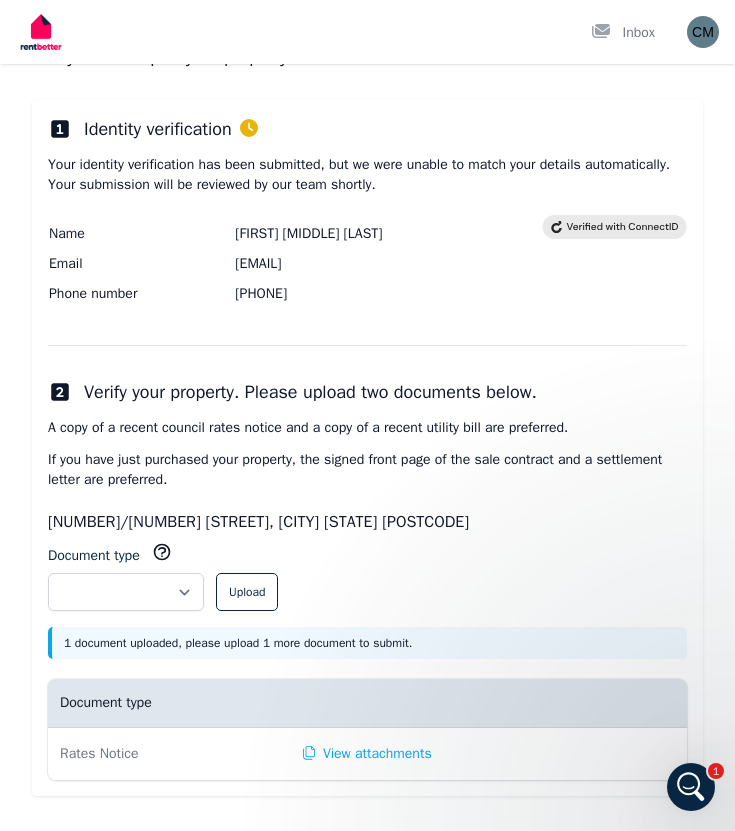 scroll, scrollTop: 0, scrollLeft: 0, axis: both 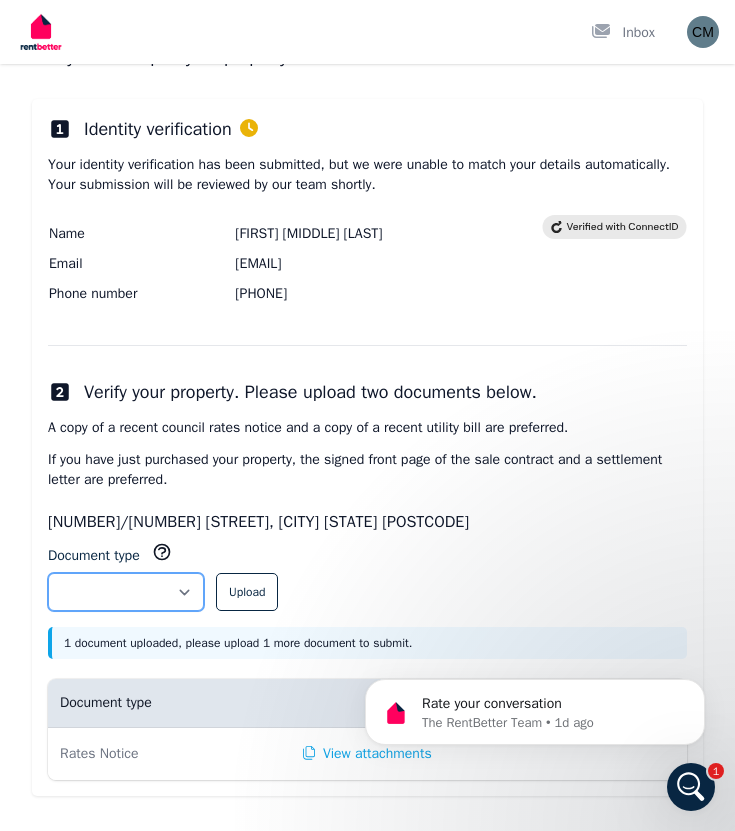 click on "**********" at bounding box center (126, 592) 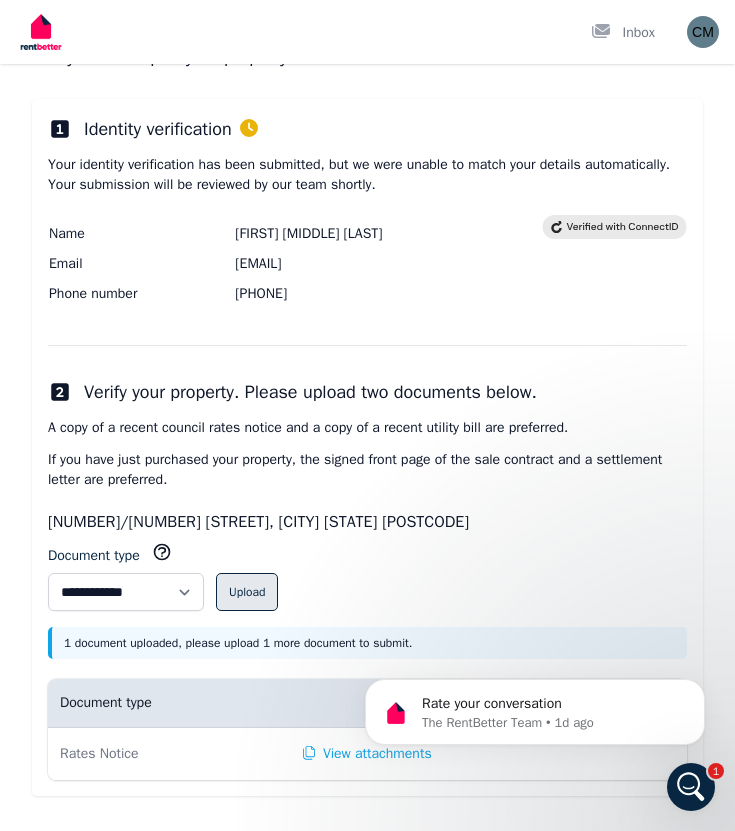 click on "Upload" at bounding box center (247, 592) 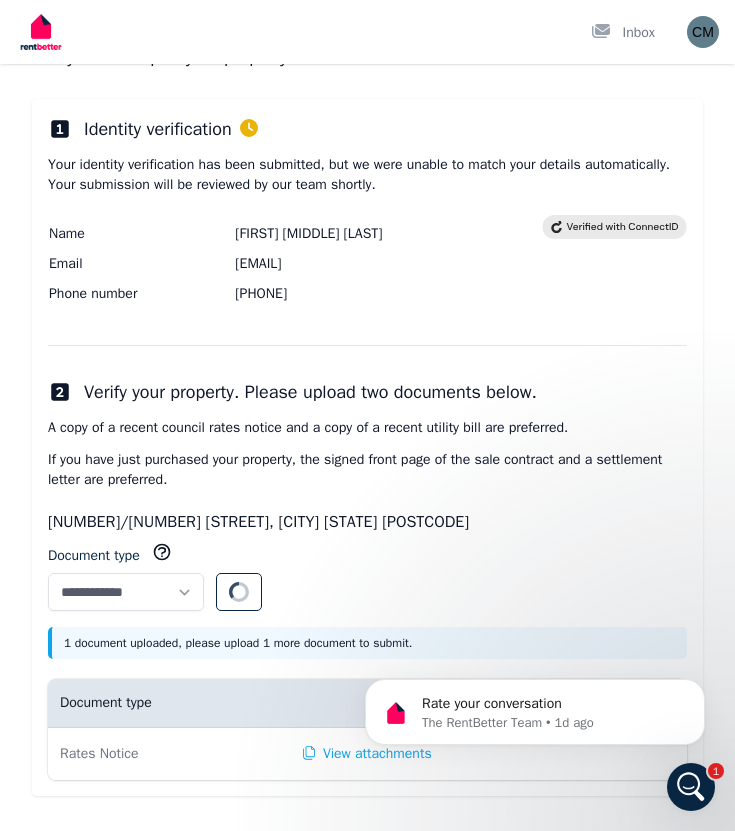 select 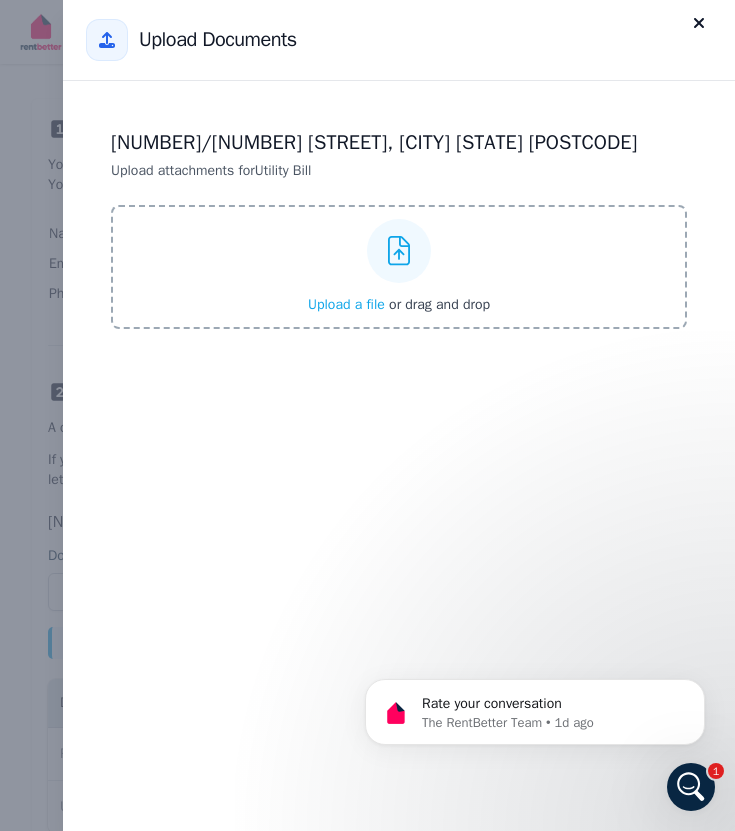 type 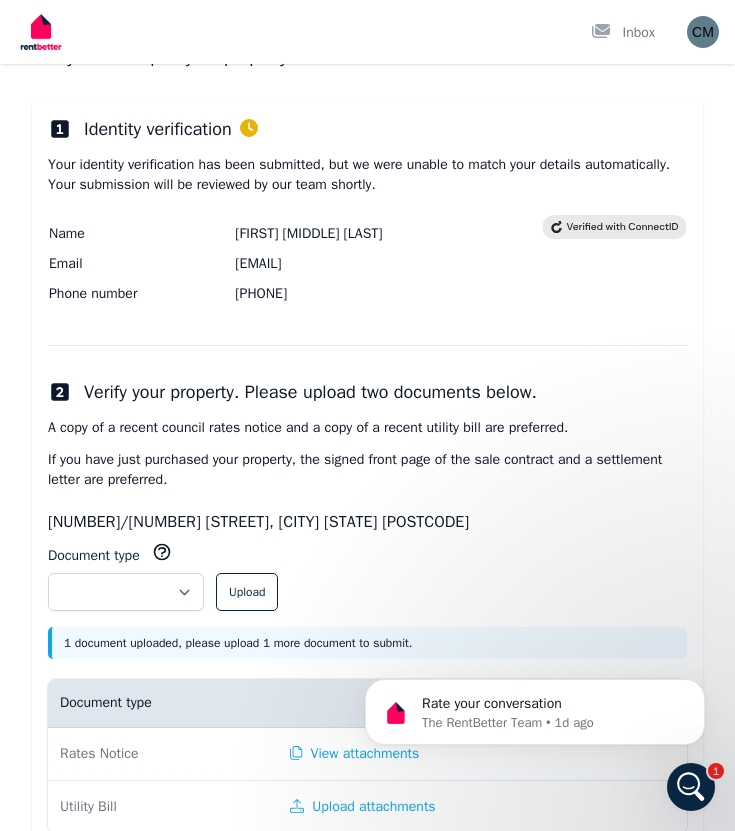 type 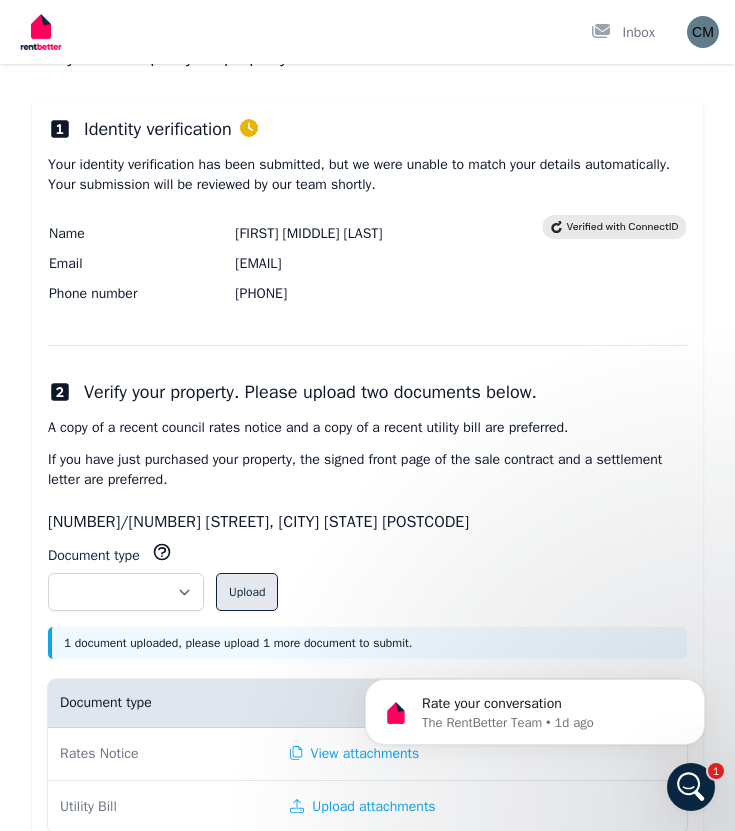 click on "Upload" at bounding box center [247, 592] 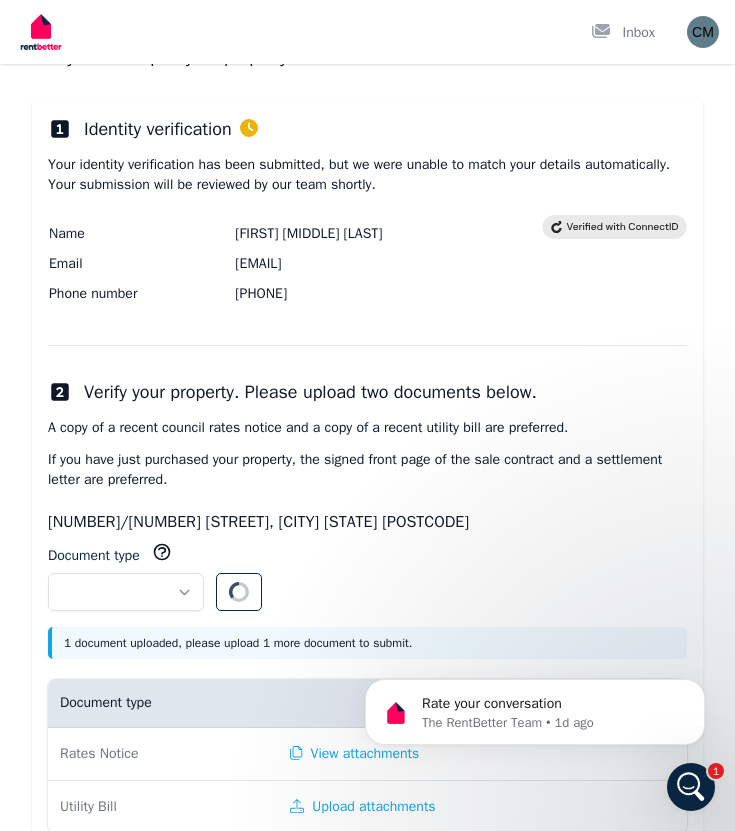 click on "**********" at bounding box center [126, 592] 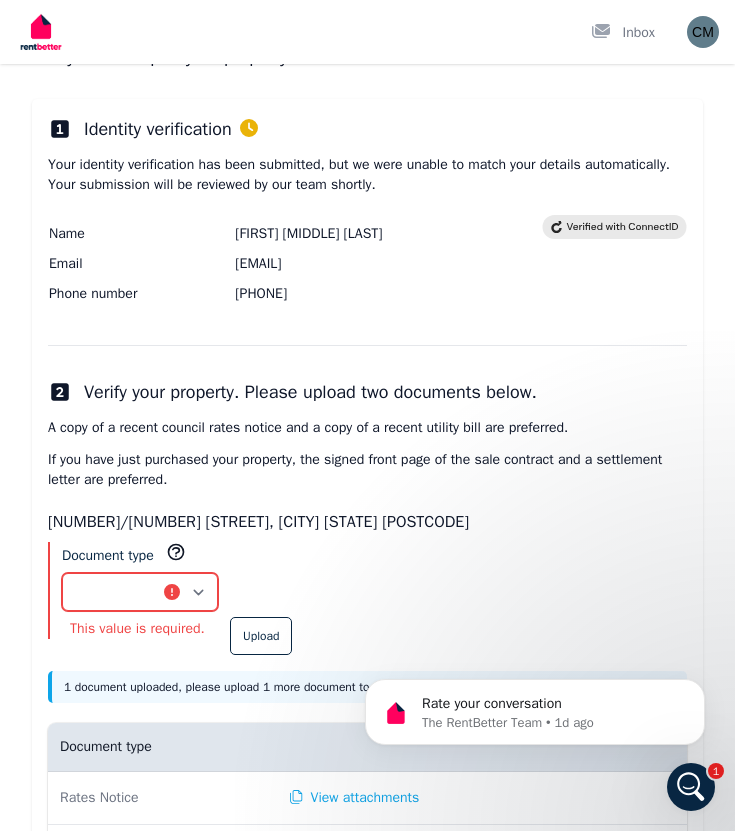 click on "**********" at bounding box center (140, 592) 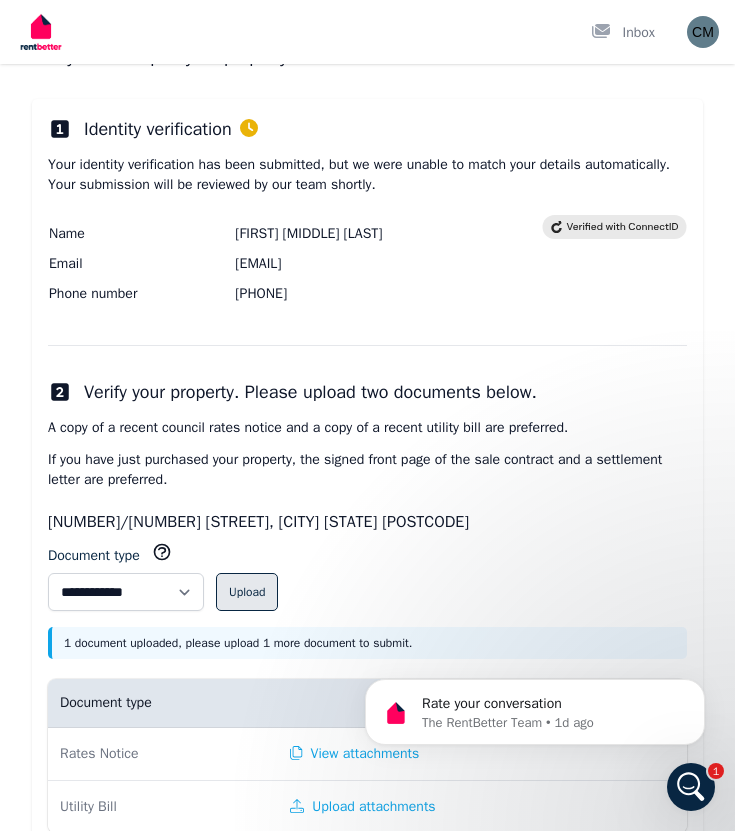 click on "Upload" at bounding box center [247, 592] 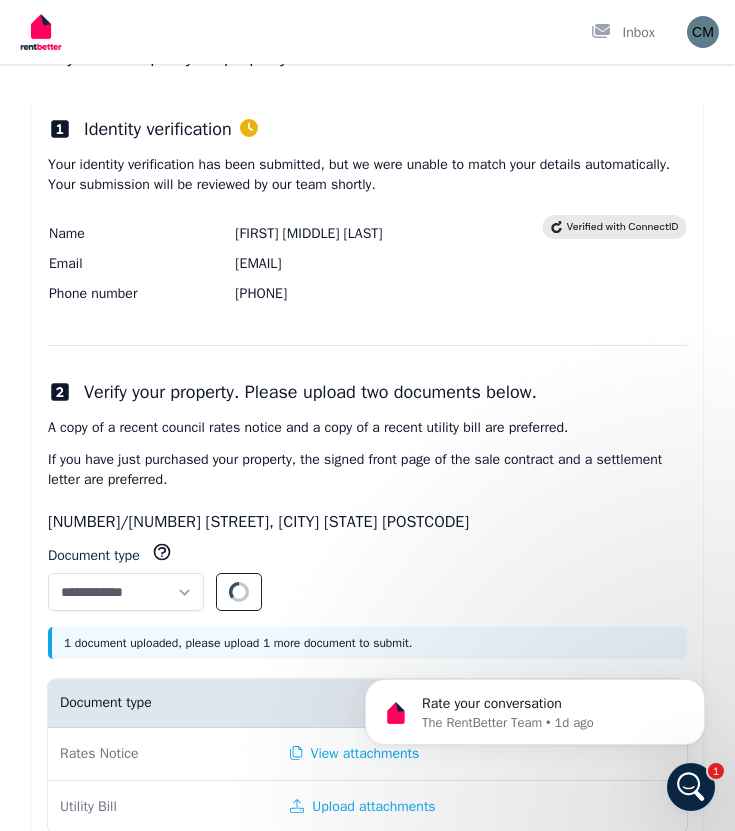 select 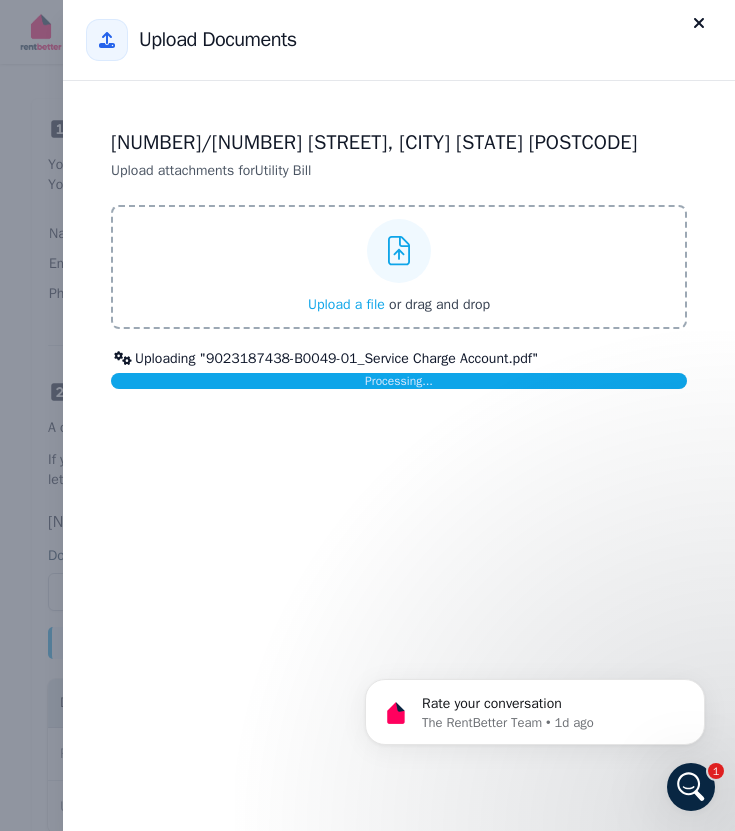 type 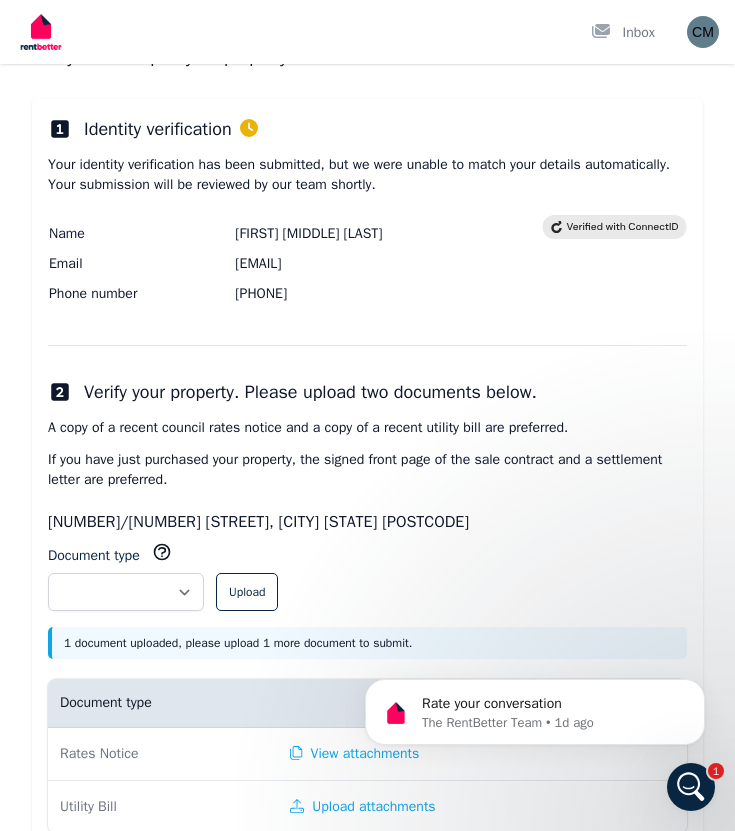 scroll, scrollTop: 244, scrollLeft: 0, axis: vertical 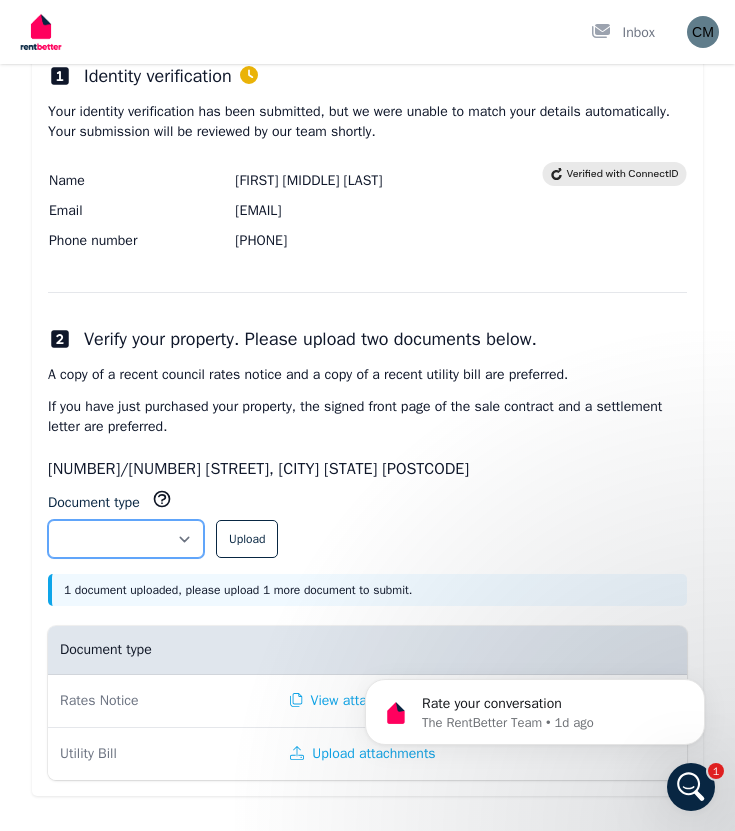 click on "**********" at bounding box center (126, 539) 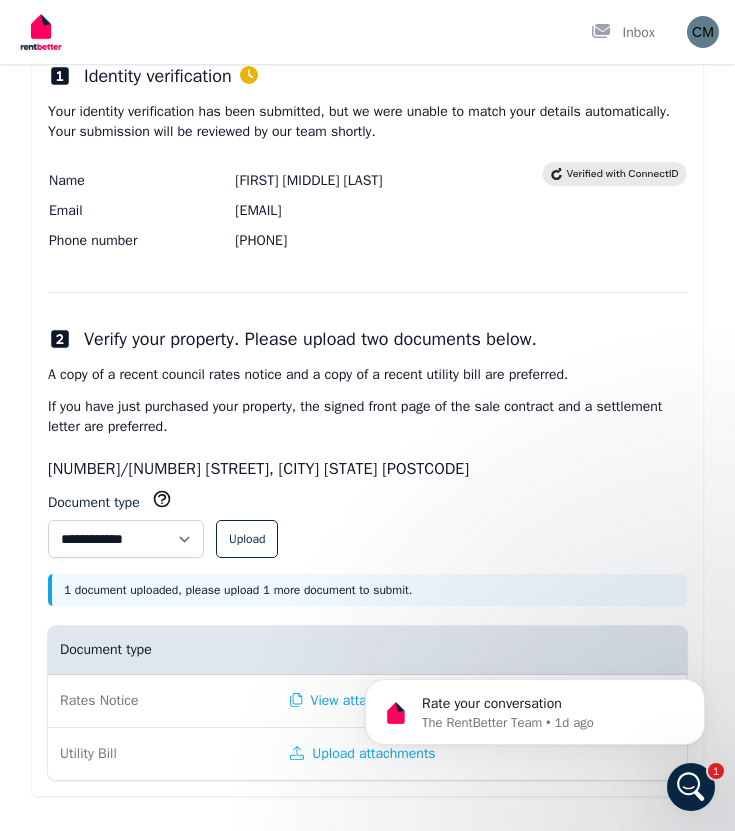 click on "Rate your conversation The RentBetter Team • 1d ago" at bounding box center [535, 707] 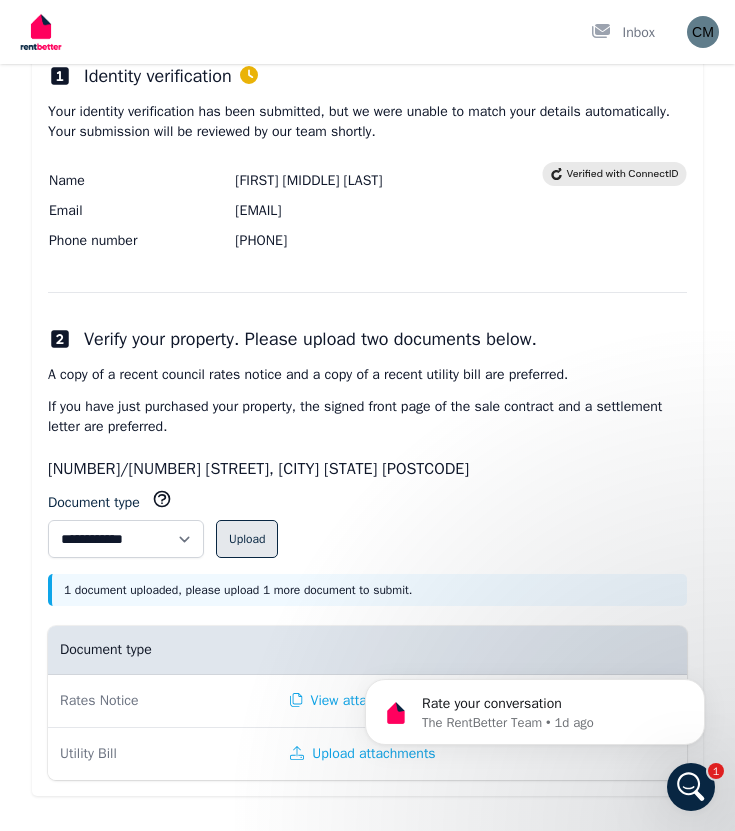 click on "Upload" at bounding box center [247, 539] 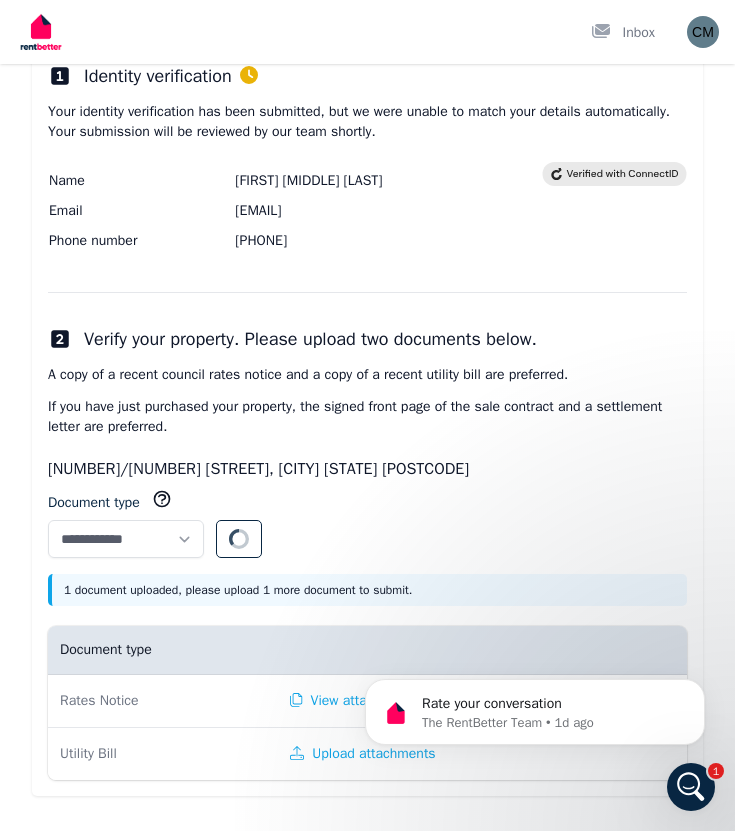 select 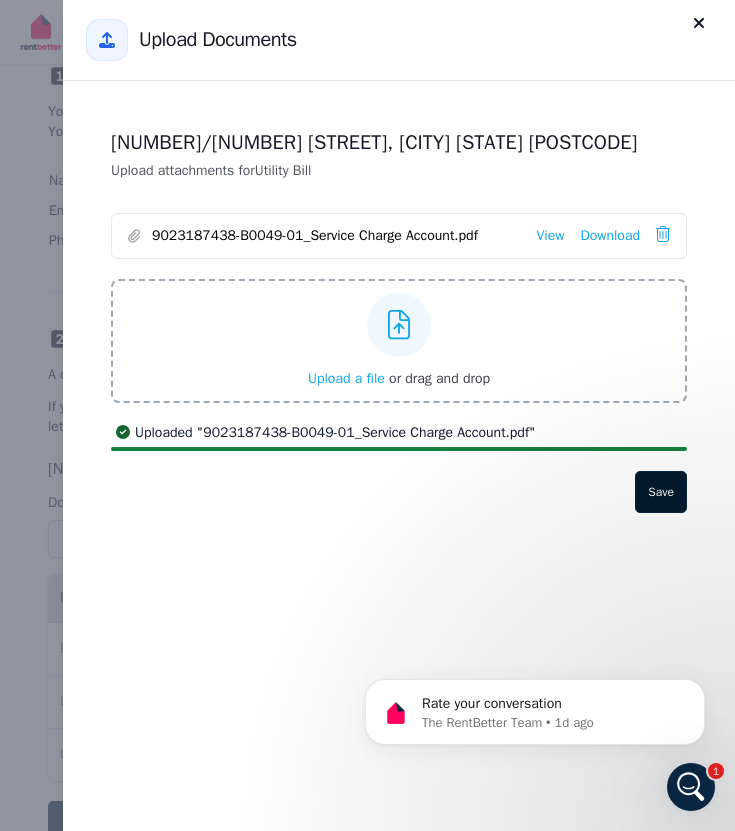 click on "Save" at bounding box center (661, 492) 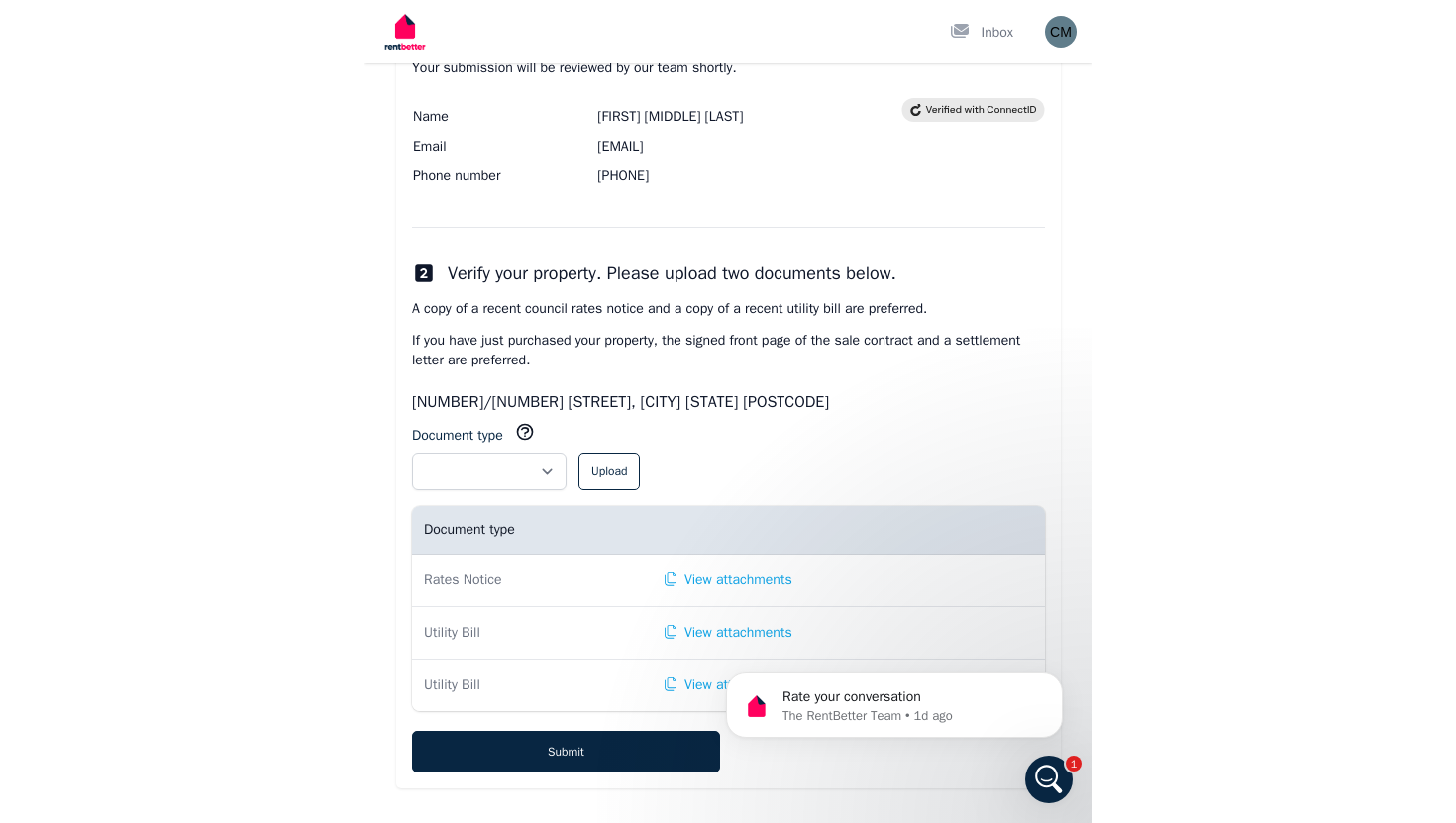 scroll, scrollTop: 302, scrollLeft: 0, axis: vertical 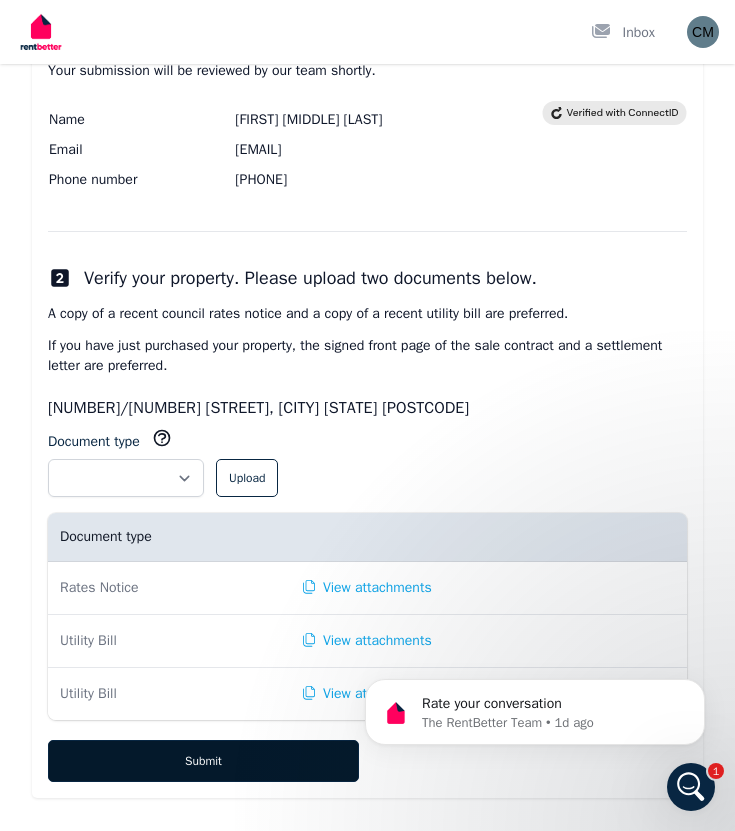click on "Submit" at bounding box center [203, 761] 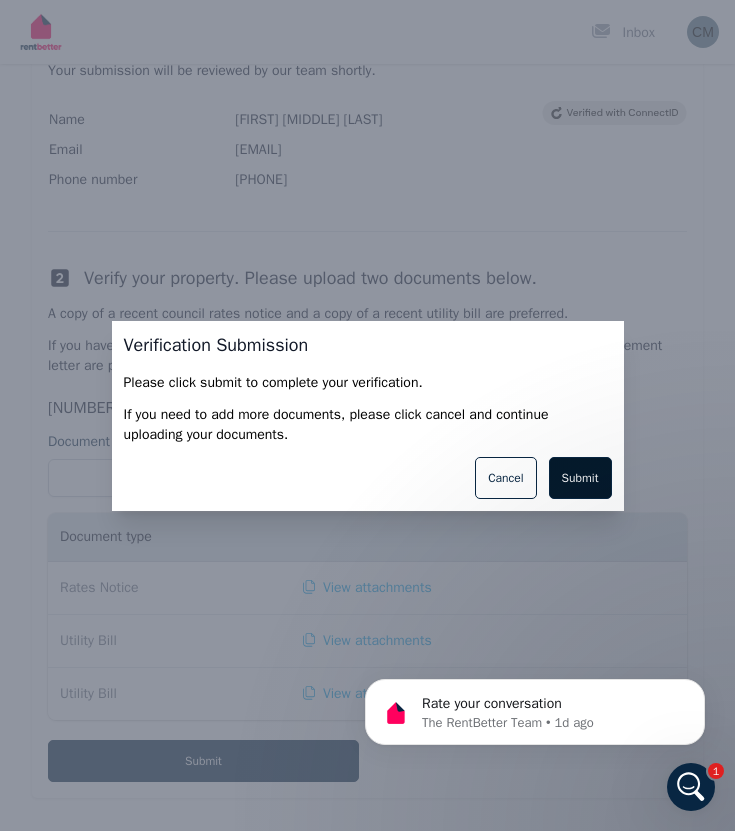 click on "Submit" at bounding box center [580, 478] 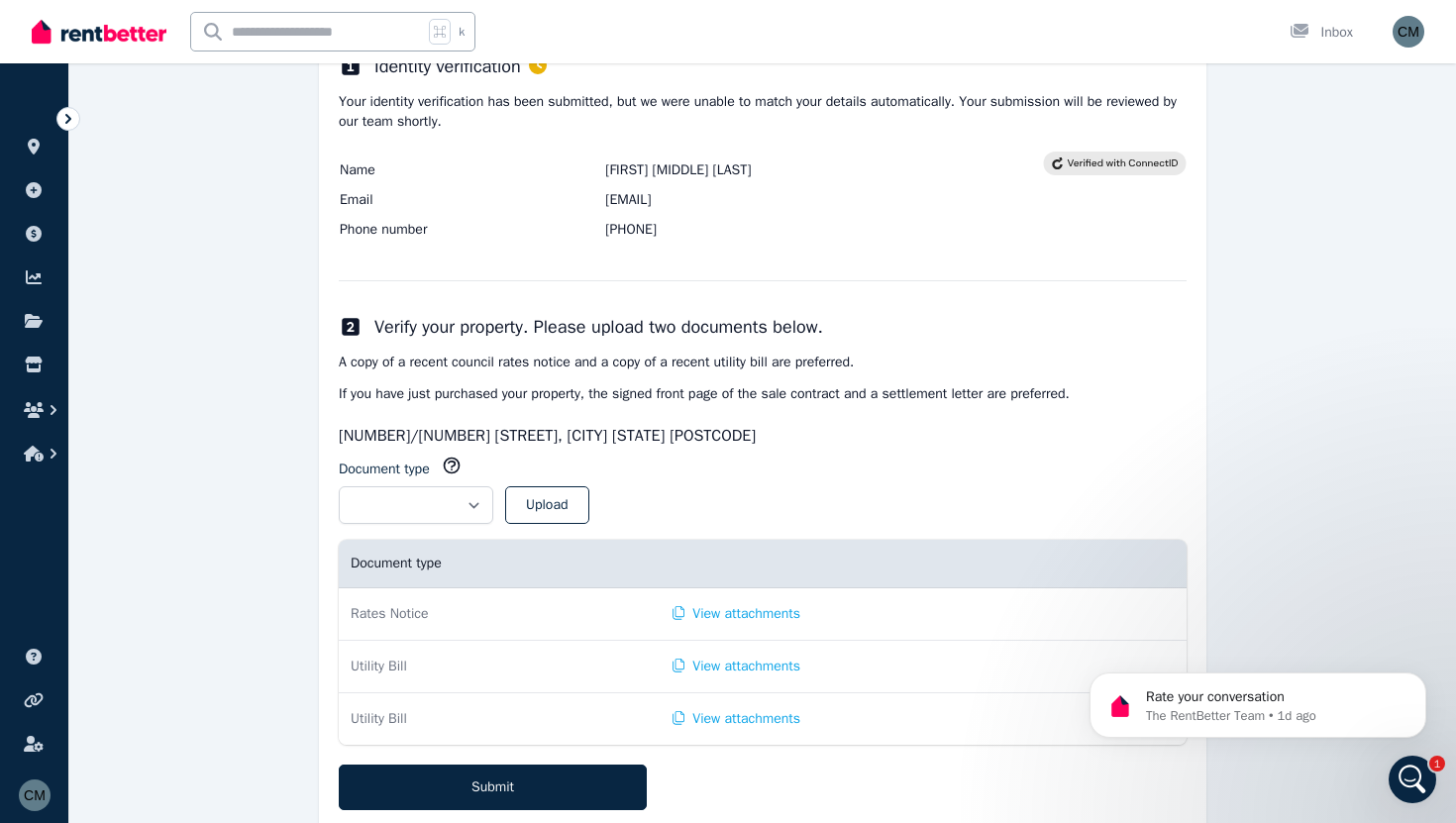 scroll, scrollTop: 363, scrollLeft: 0, axis: vertical 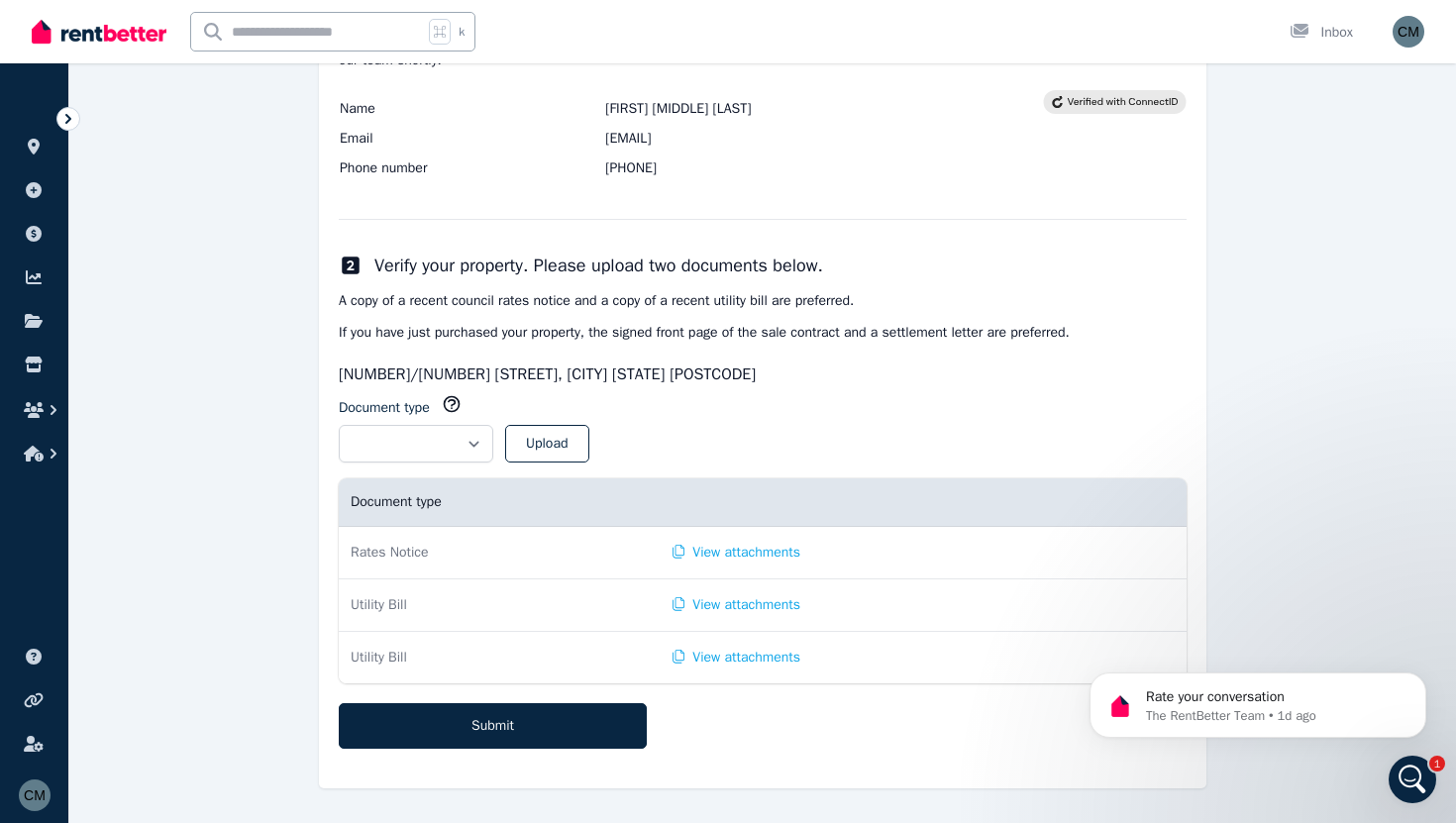 click on "**********" at bounding box center [763, 379] 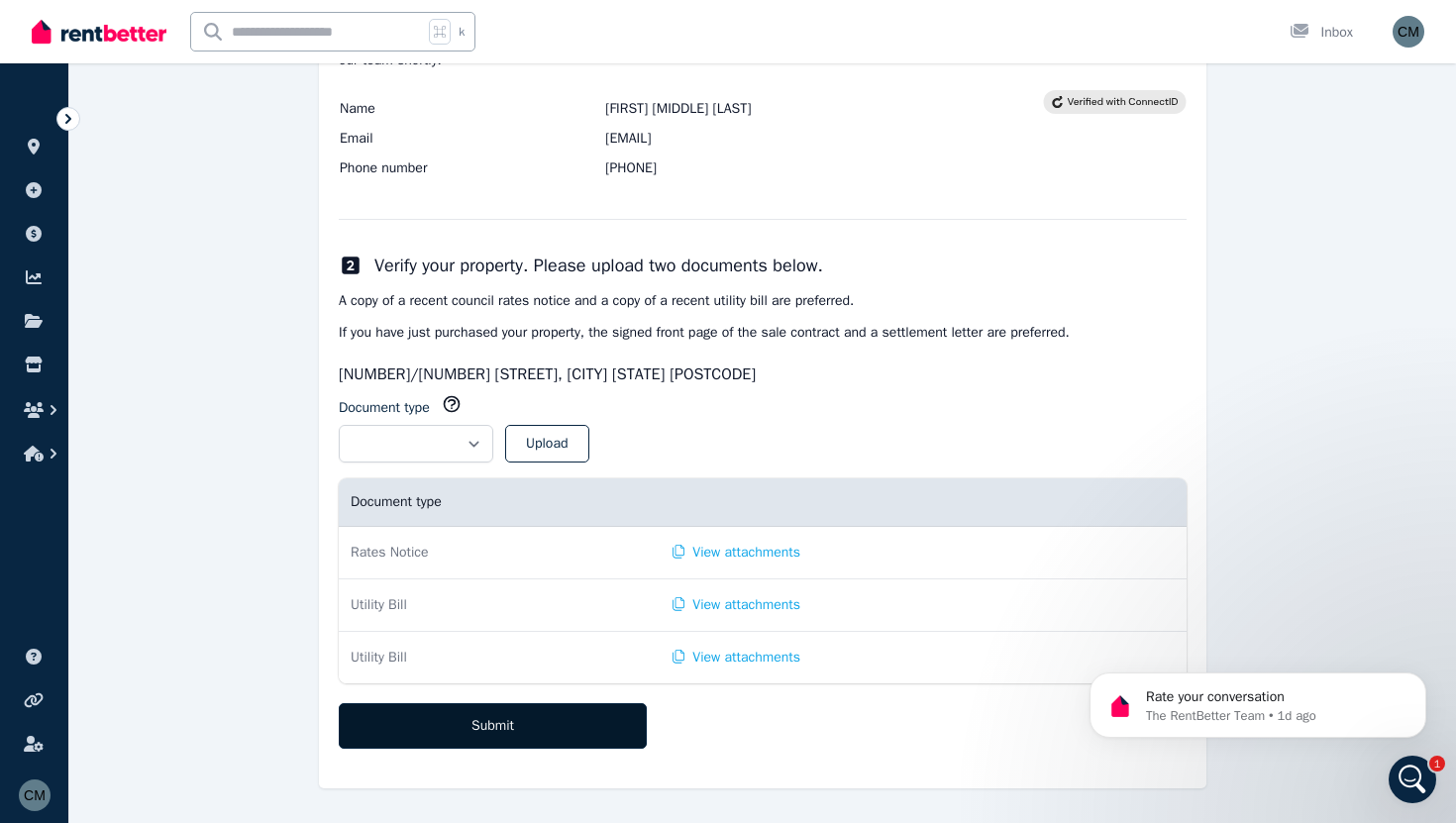 click on "Submit" at bounding box center [492, 726] 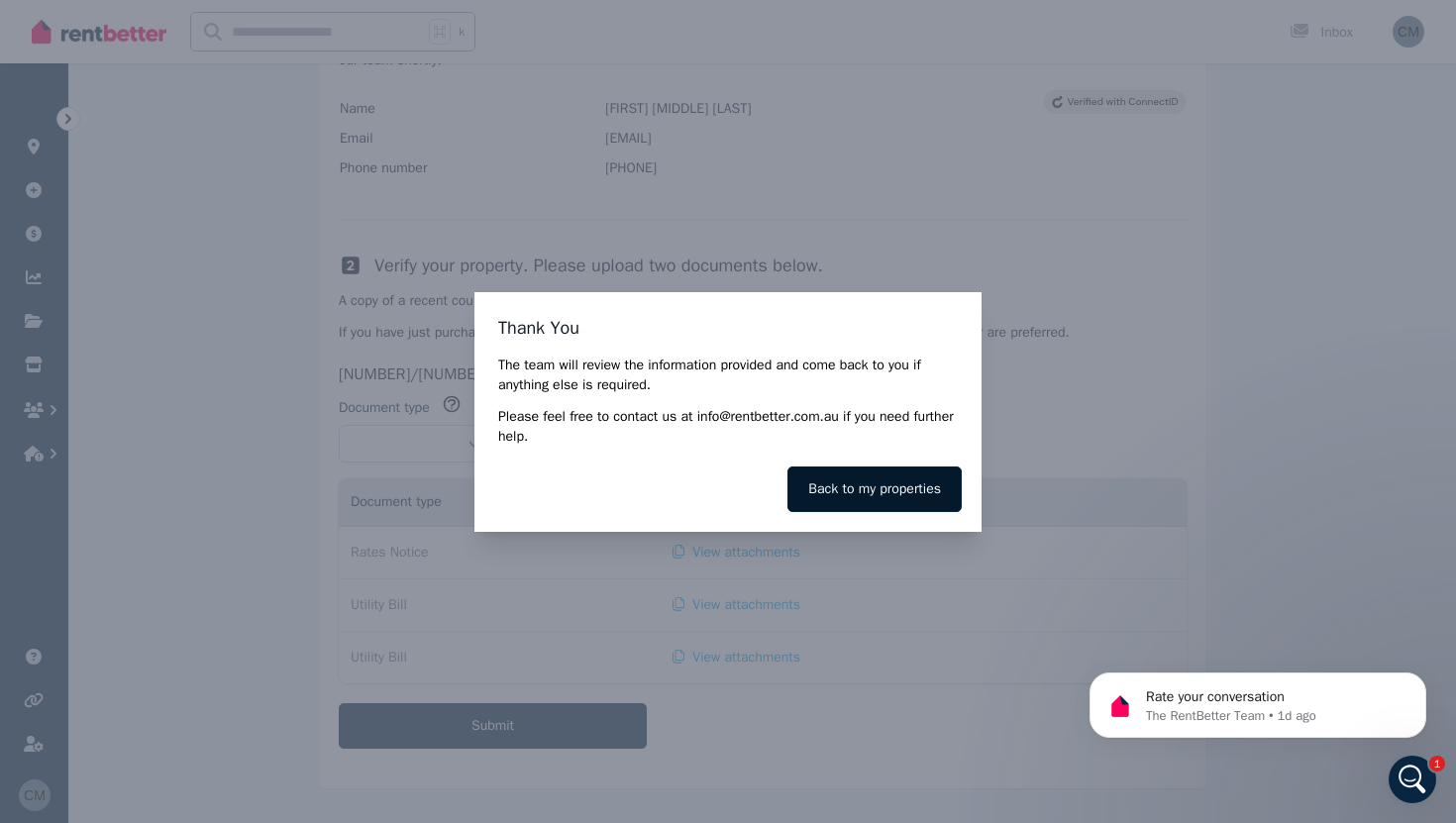 click on "Back to my properties" at bounding box center (875, 489) 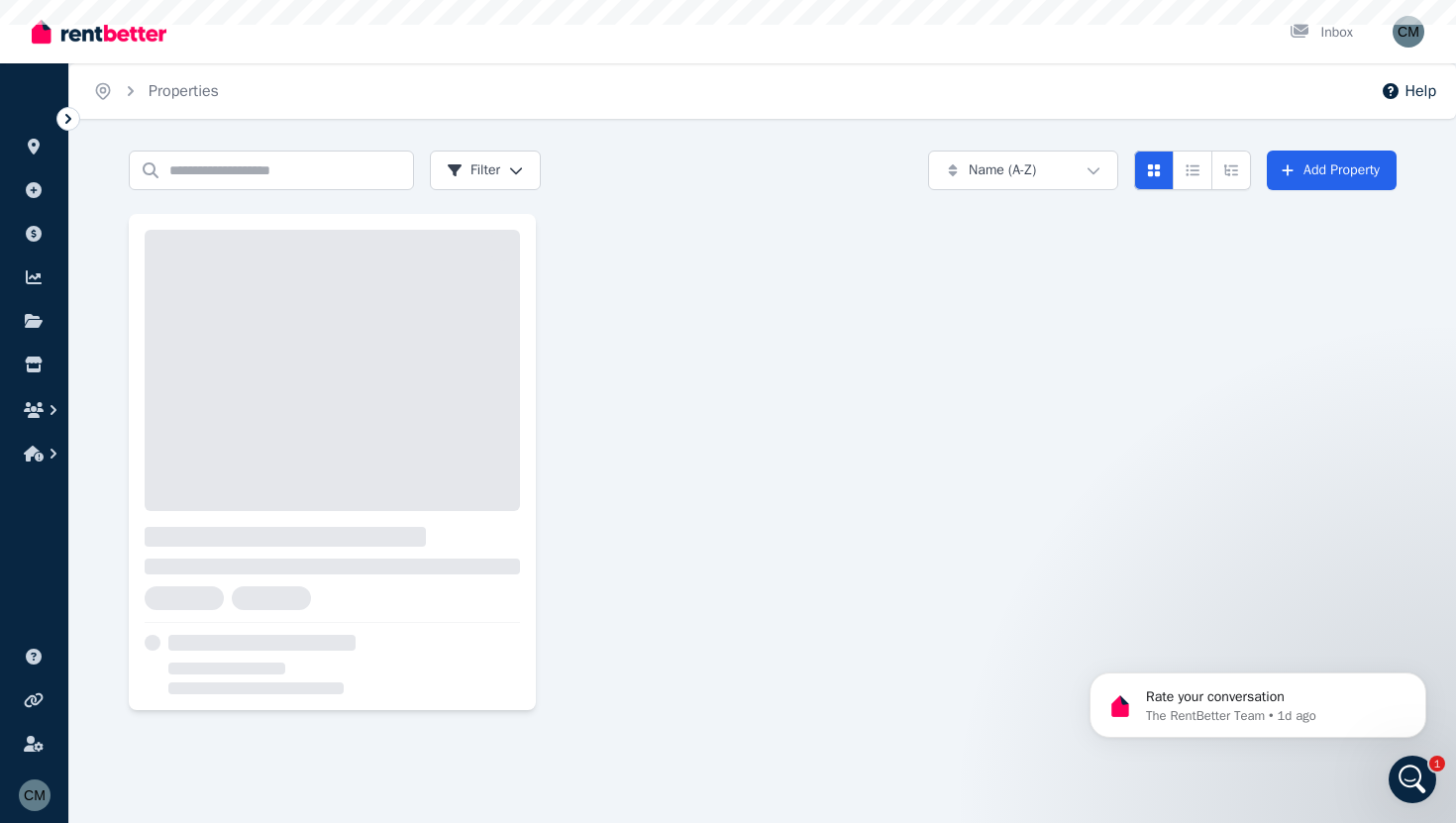 scroll, scrollTop: 0, scrollLeft: 0, axis: both 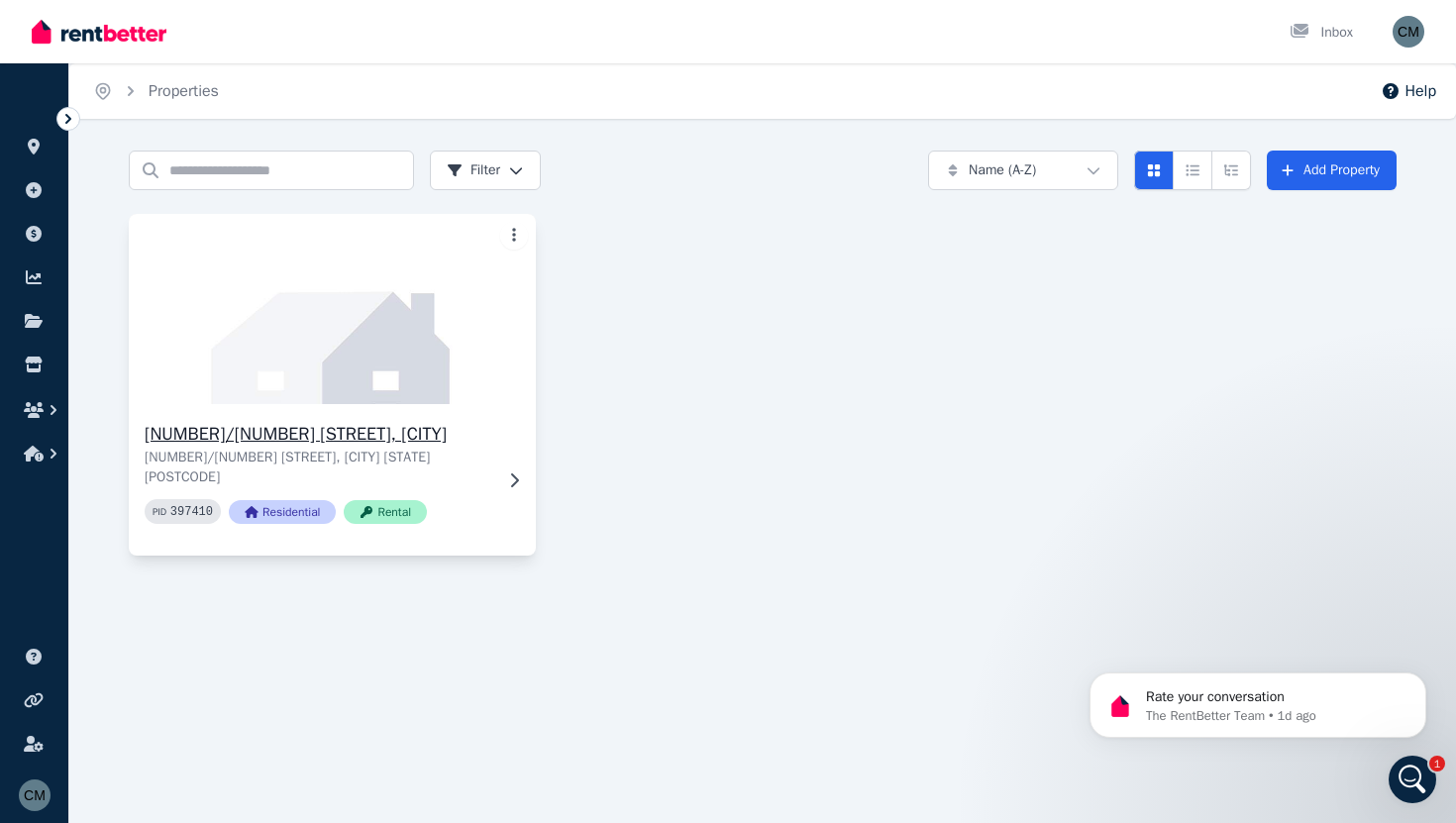click at bounding box center (332, 309) 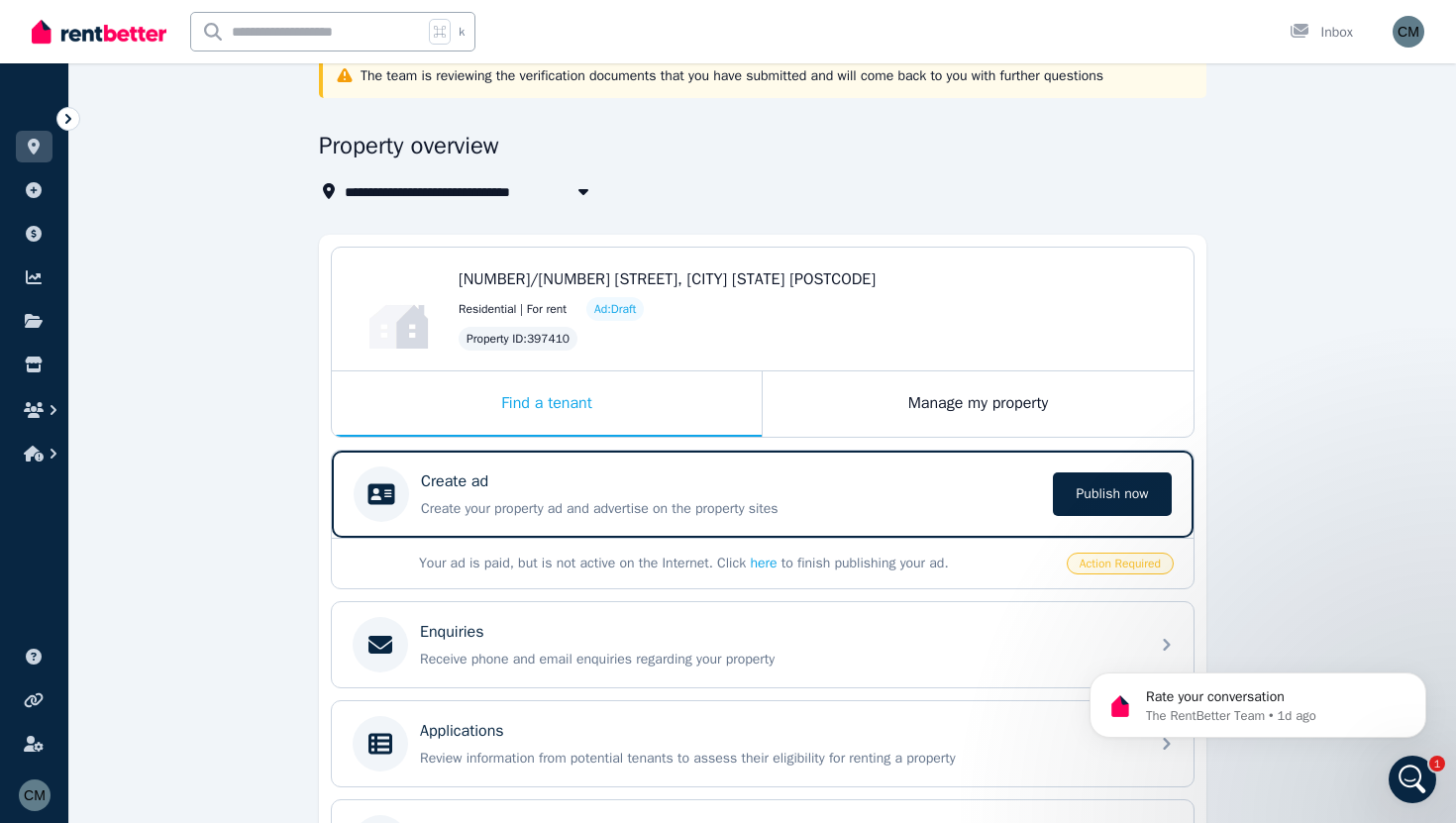 scroll, scrollTop: 101, scrollLeft: 0, axis: vertical 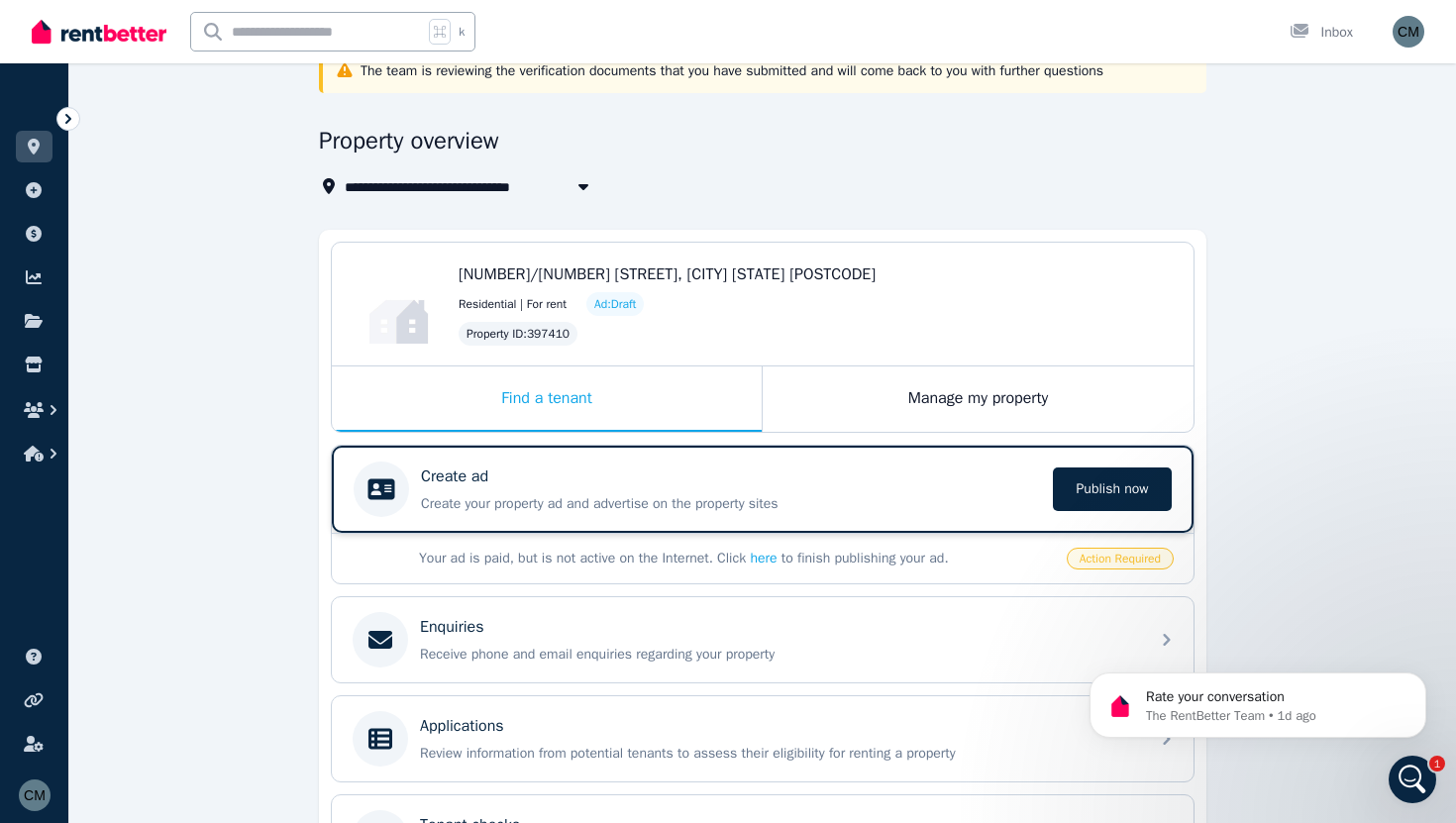 click on "Create ad Create your property ad and advertise on the property sites Publish now Publish now" at bounding box center (763, 489) 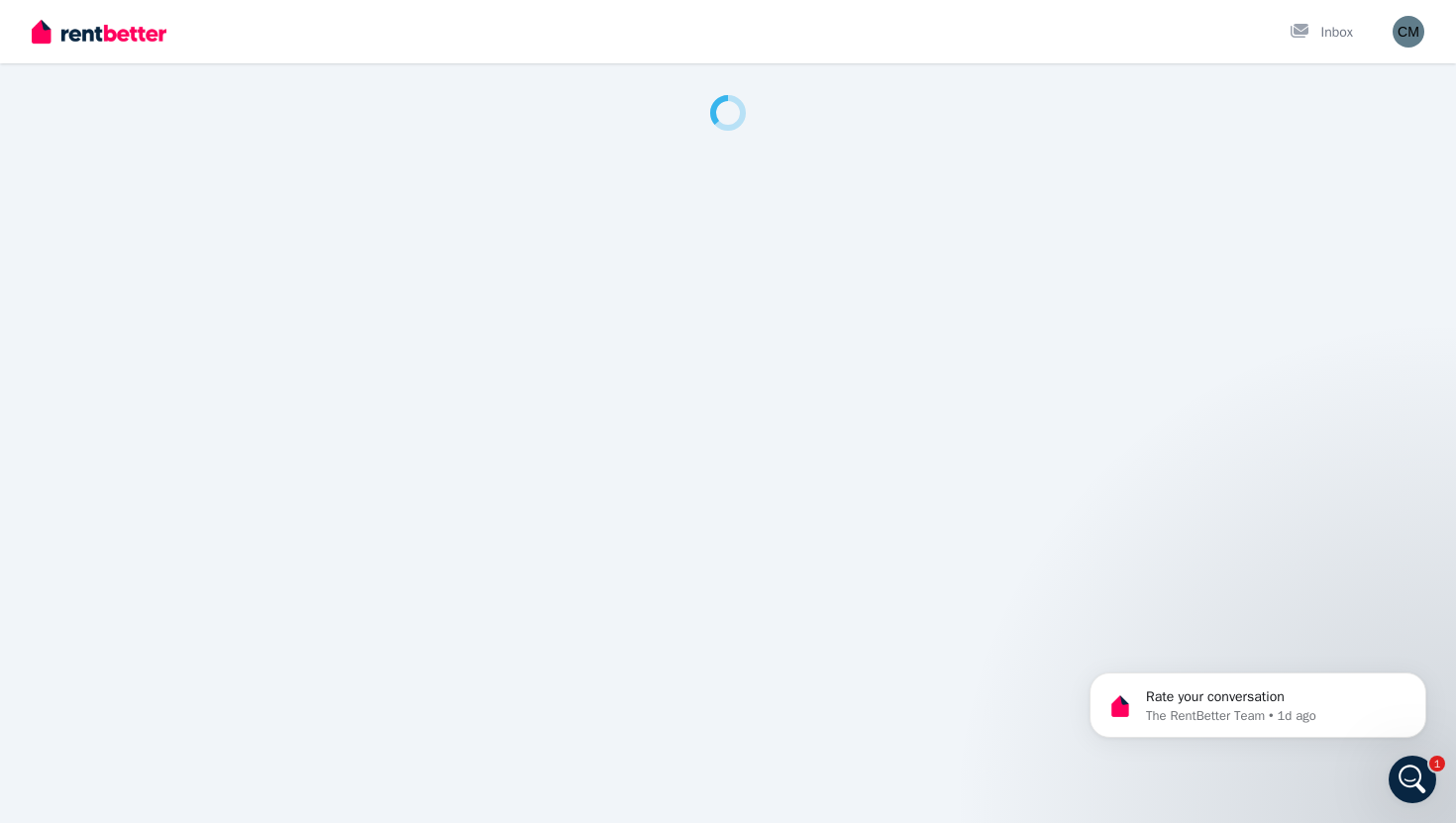 scroll, scrollTop: 0, scrollLeft: 0, axis: both 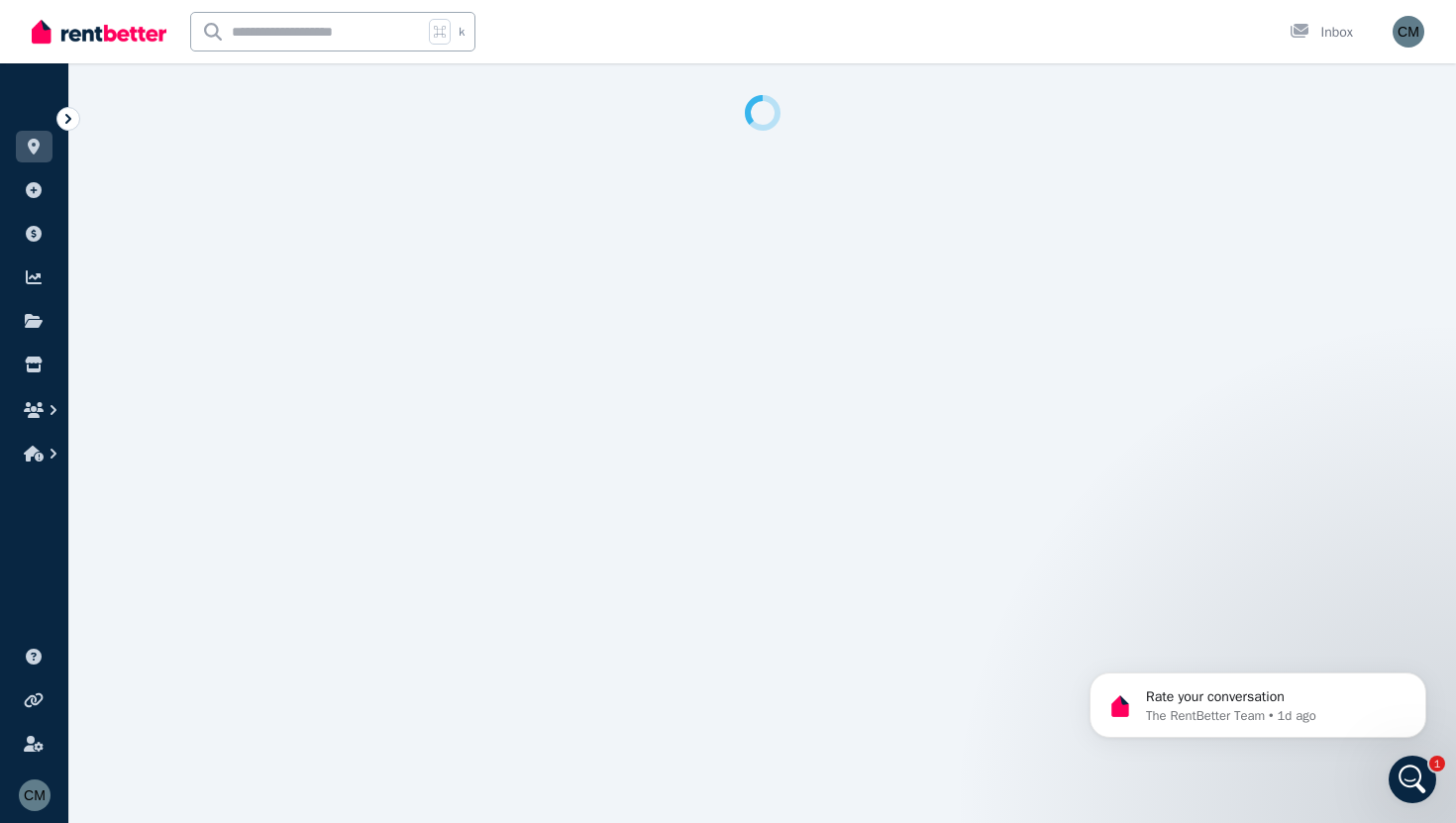 select on "**" 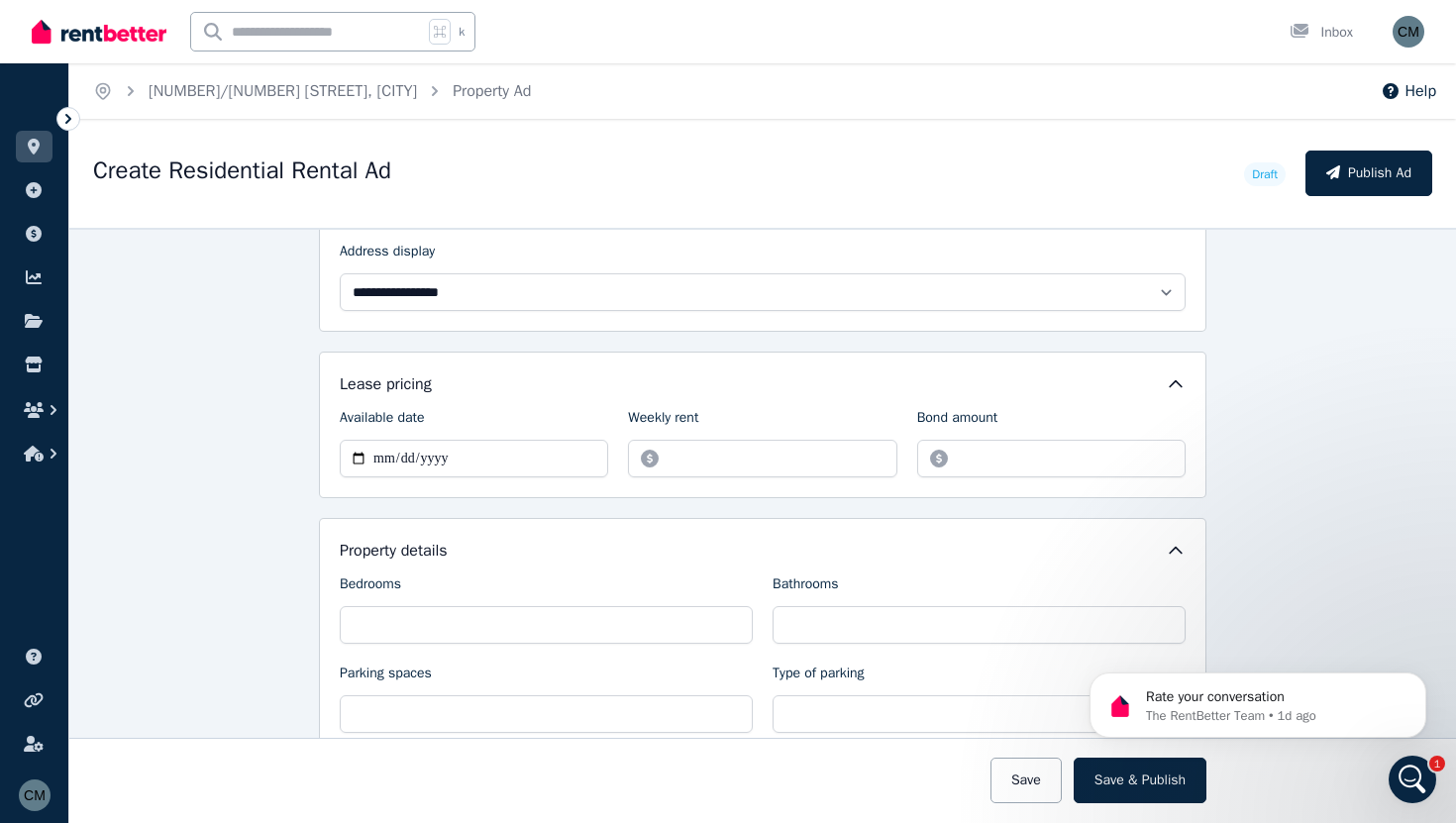 scroll, scrollTop: 544, scrollLeft: 0, axis: vertical 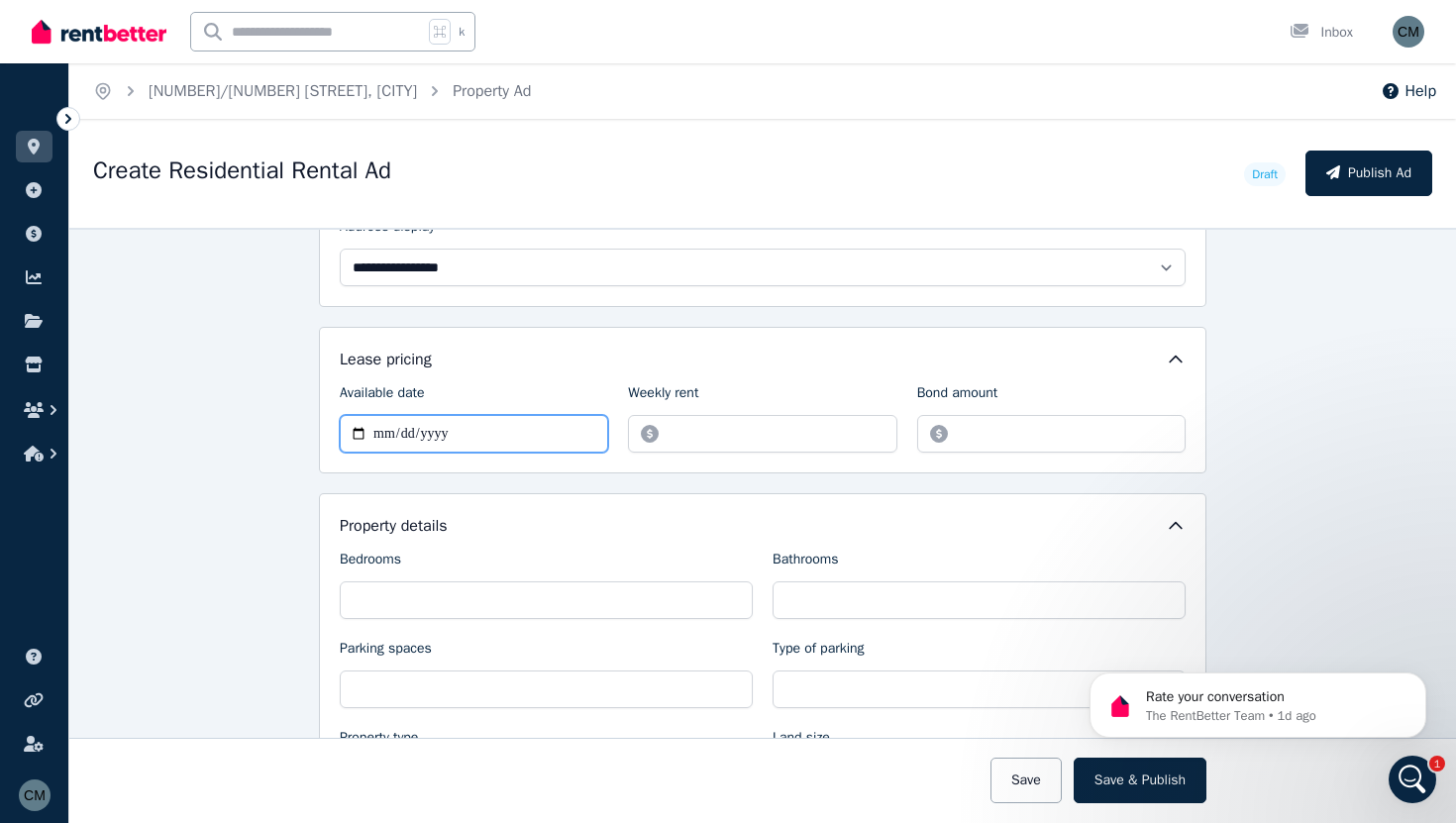 click on "Available date" at bounding box center (473, 434) 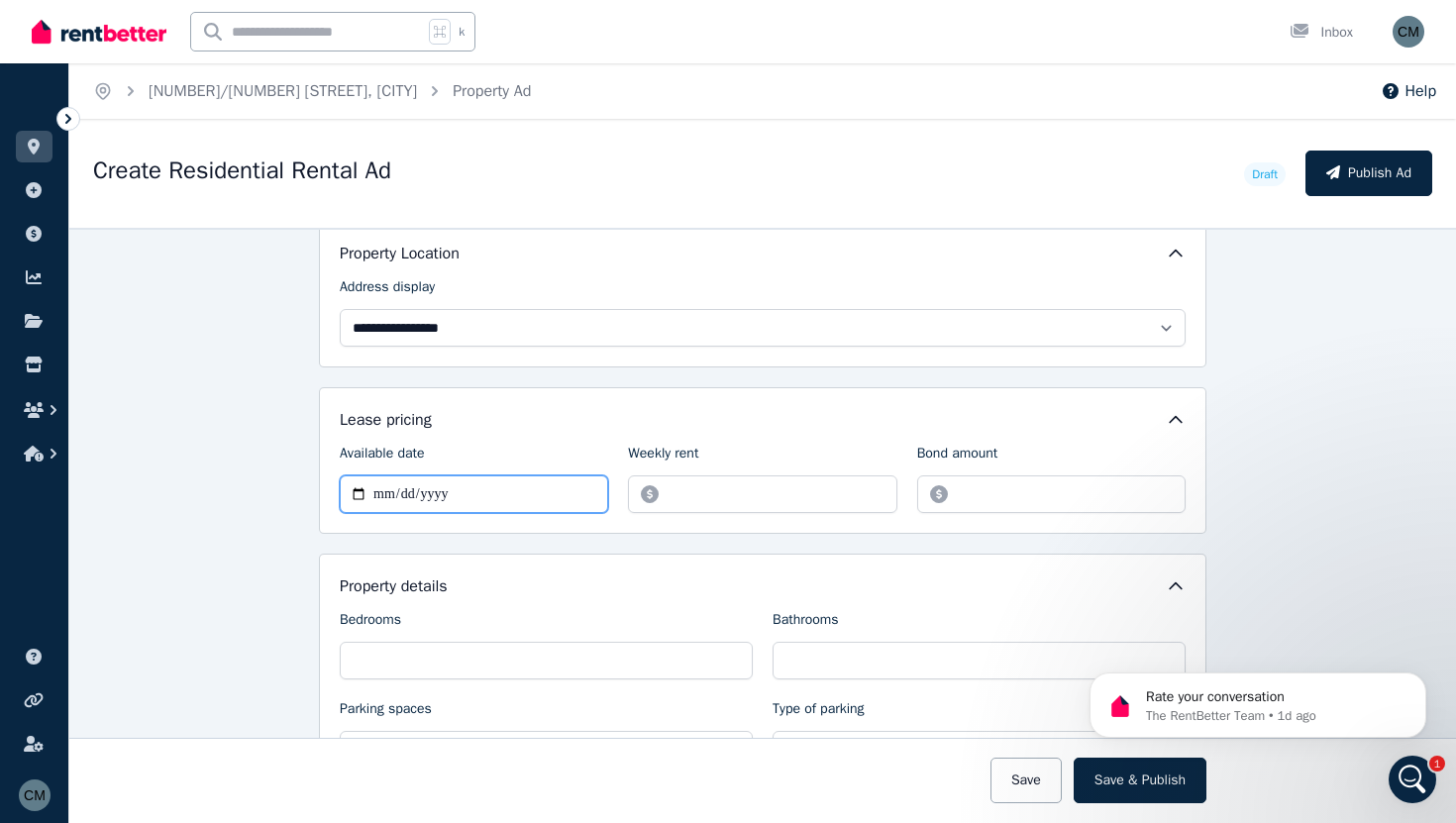 click on "Available date" at bounding box center [473, 494] 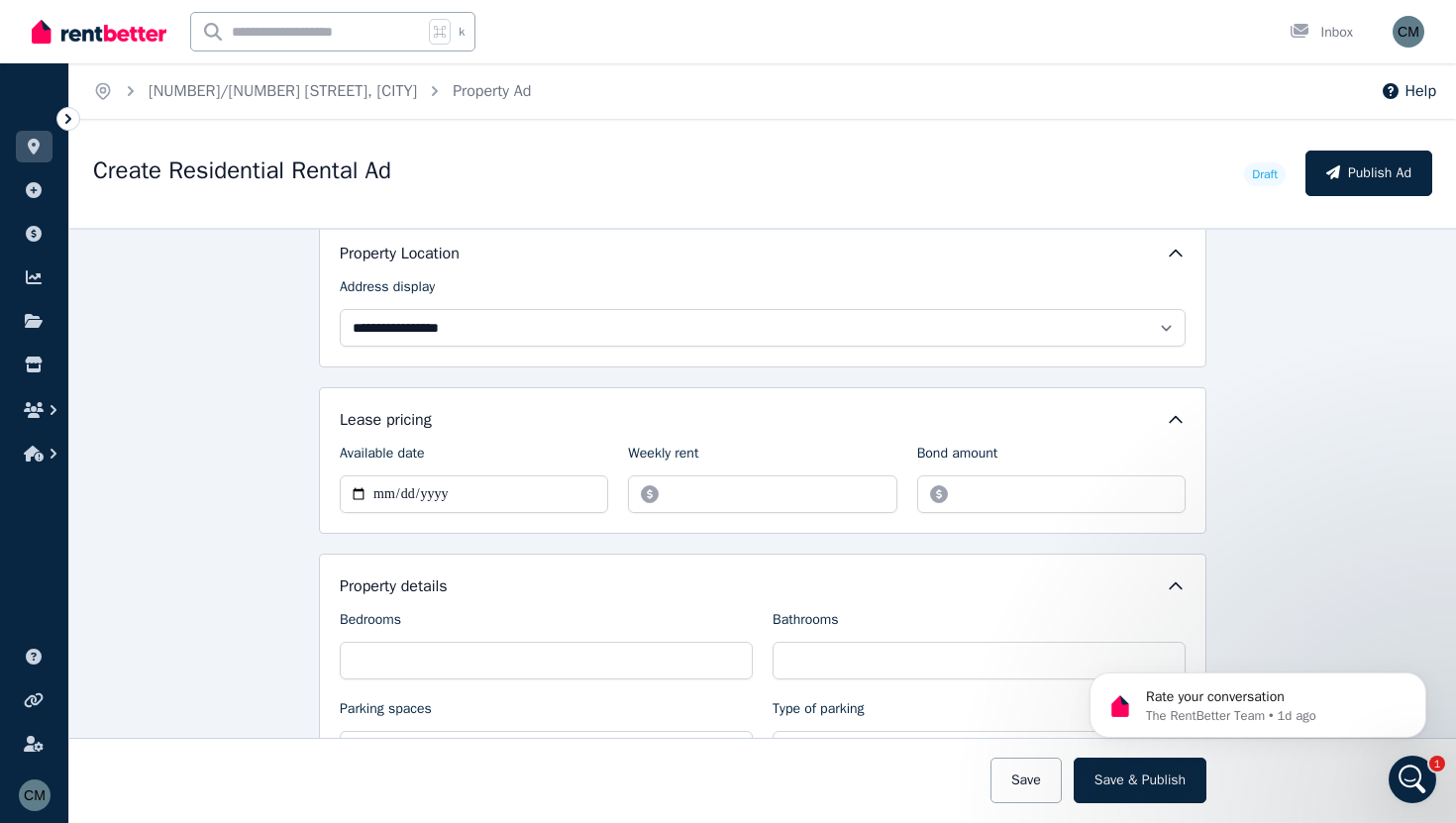 click on "**********" at bounding box center [763, 294] 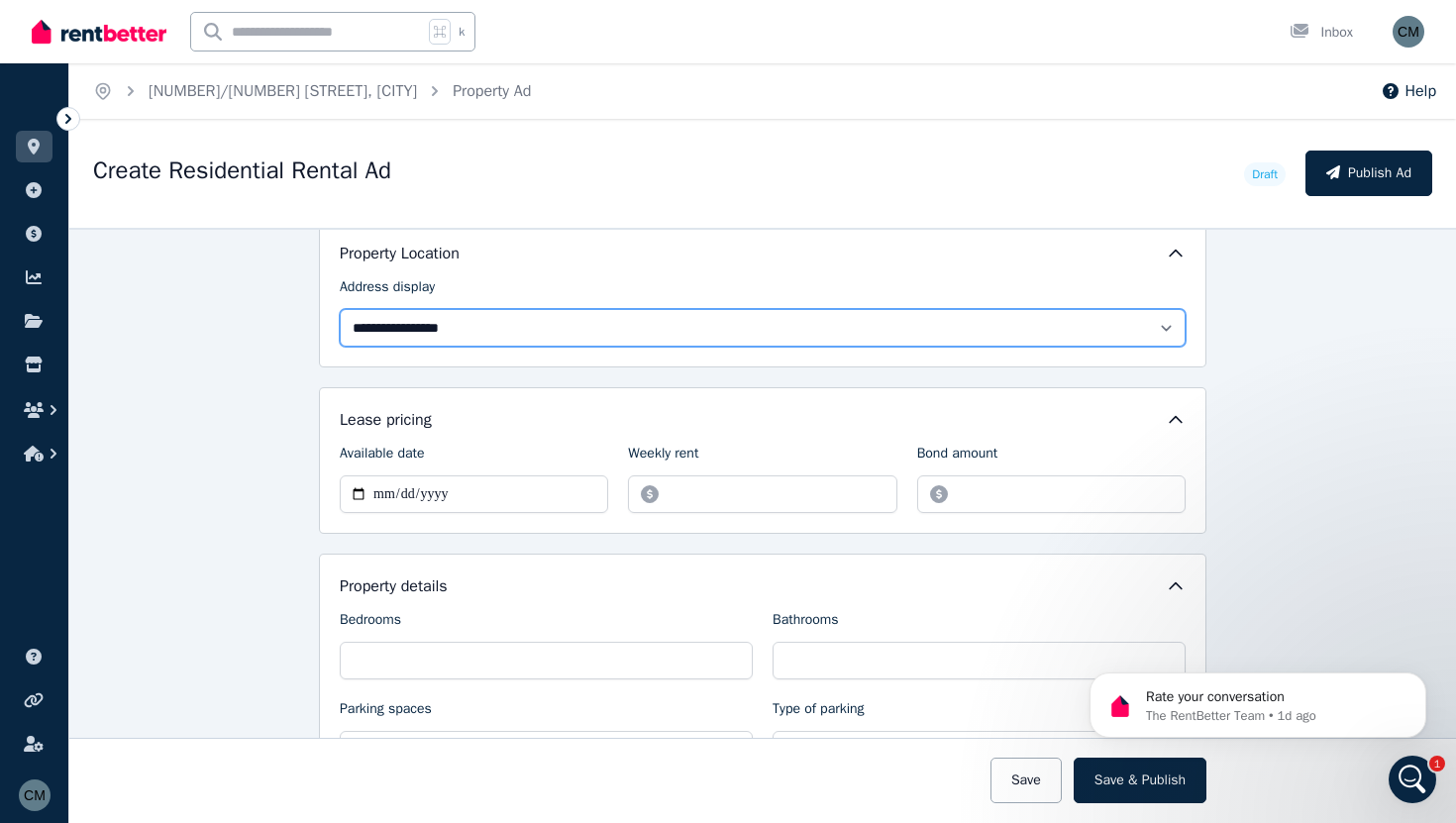 click on "**********" at bounding box center (763, 328) 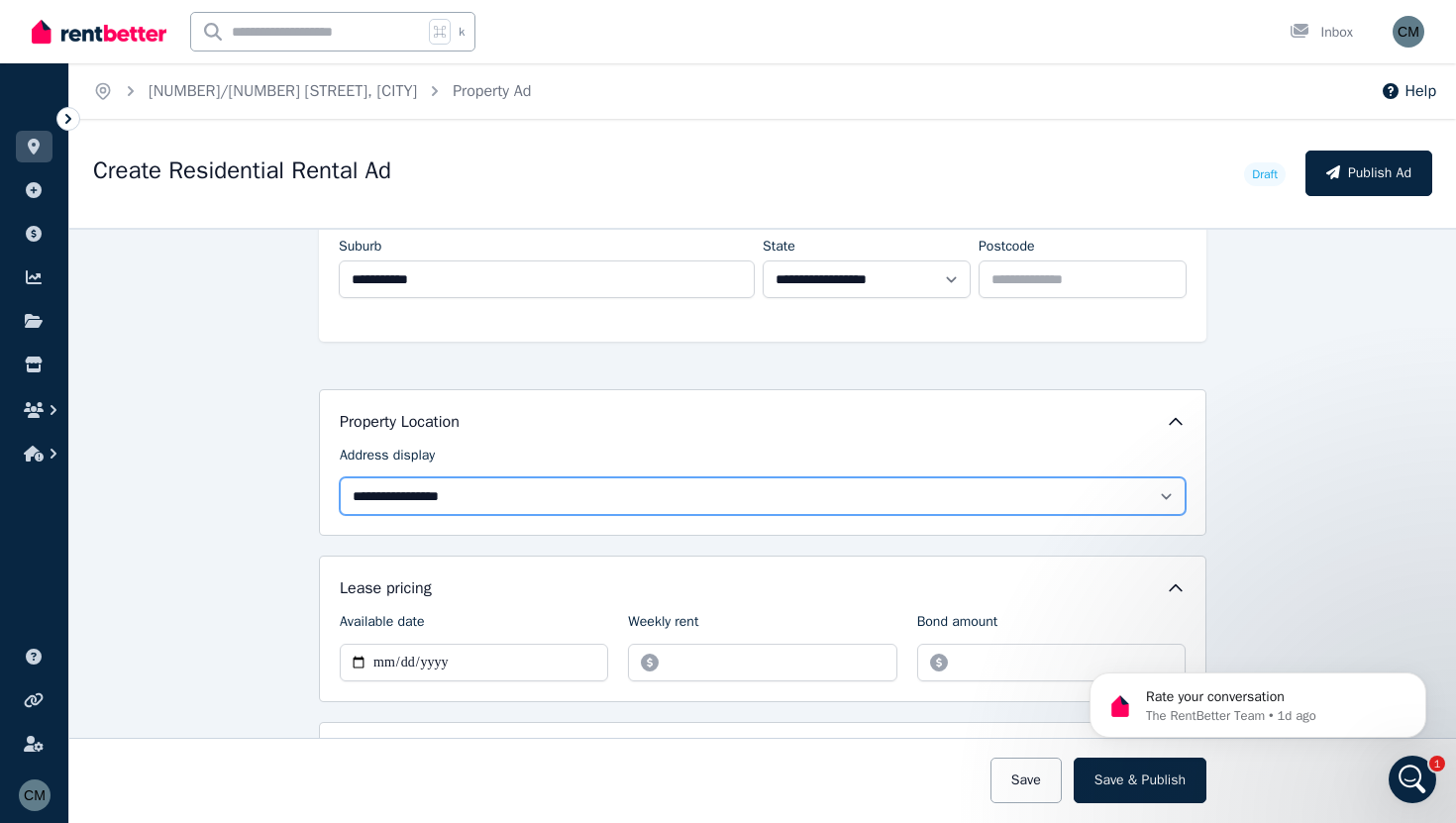 scroll, scrollTop: 539, scrollLeft: 0, axis: vertical 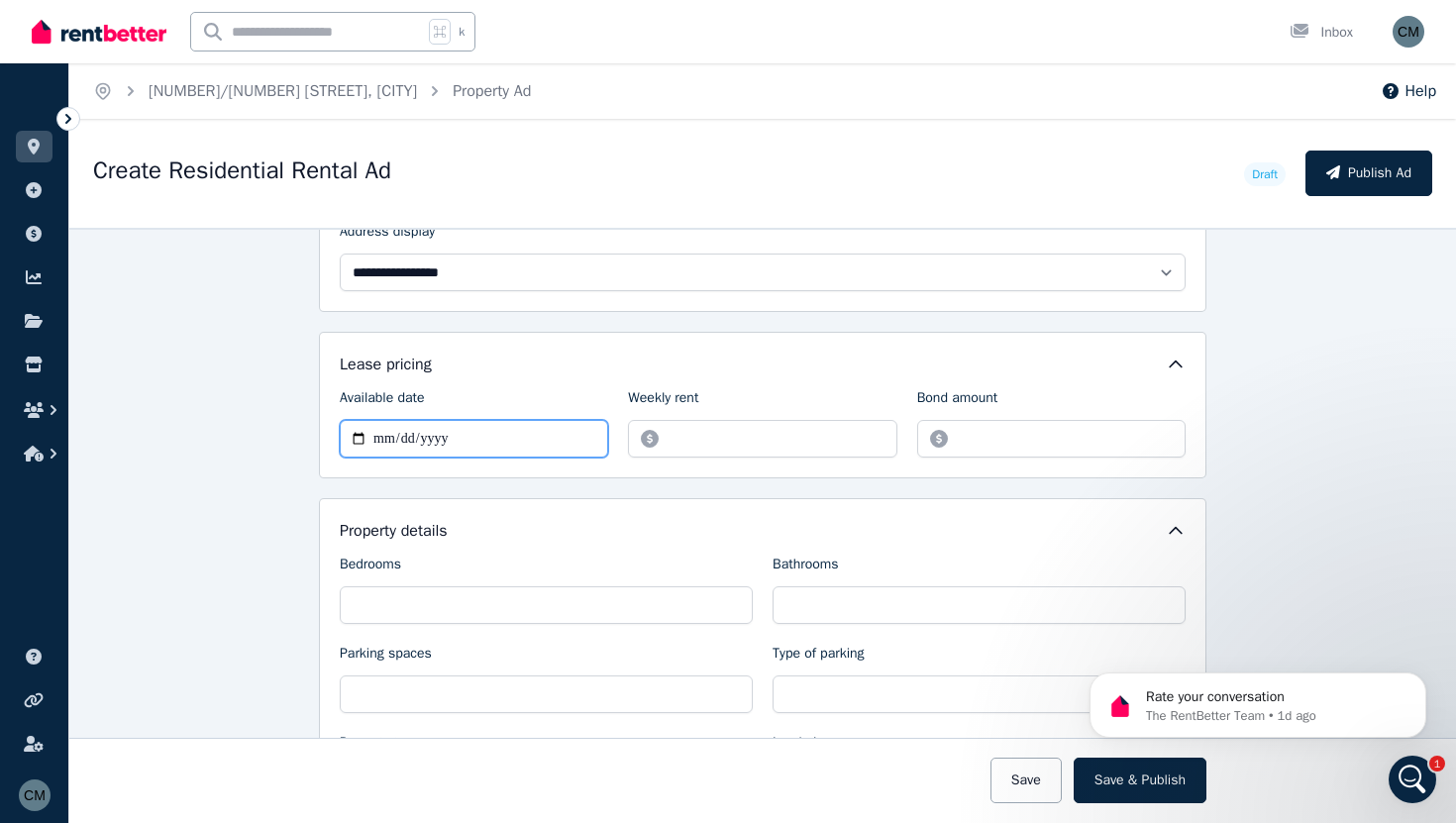 click on "Available date" at bounding box center [473, 439] 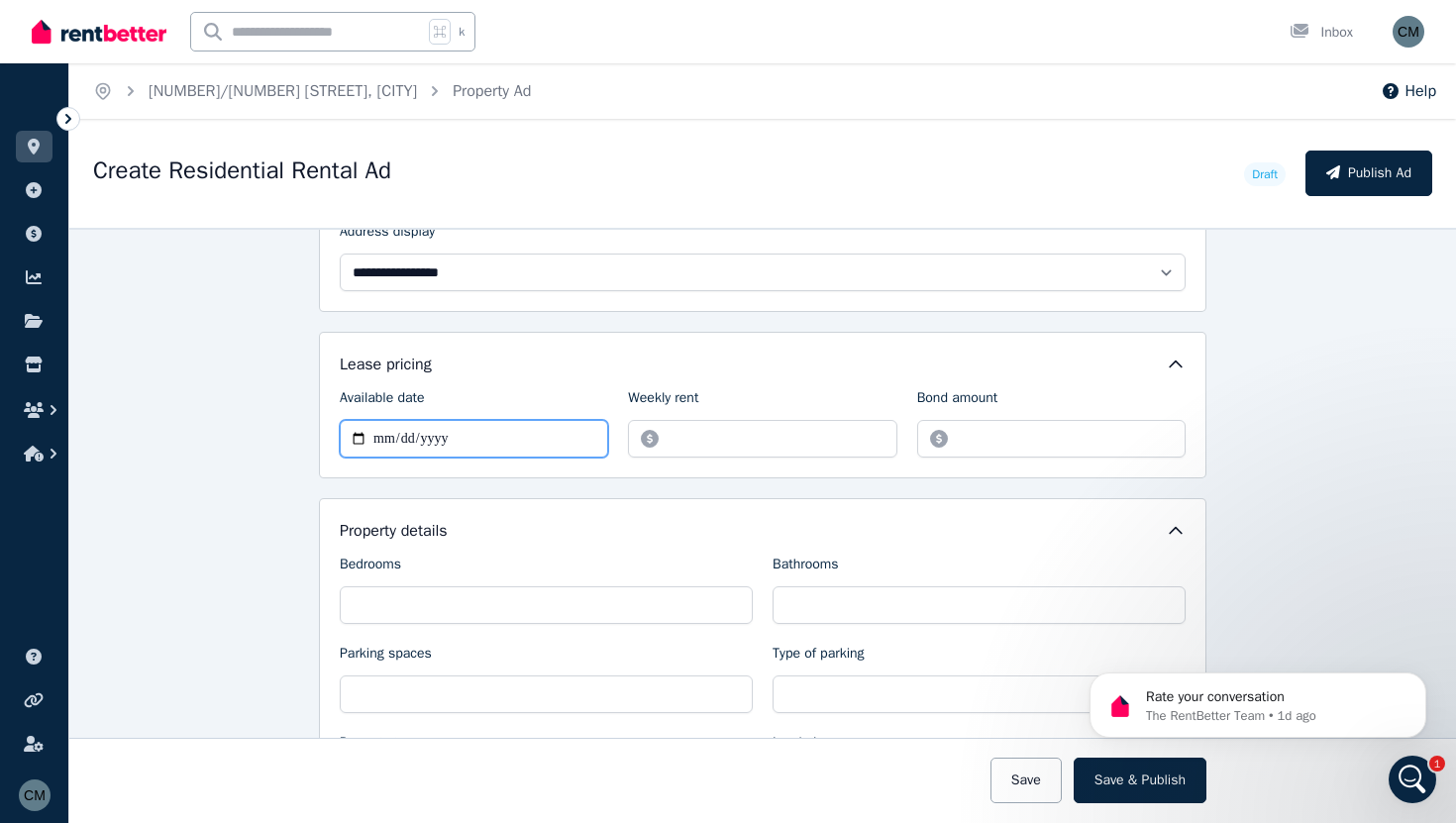 click on "Available date" at bounding box center (473, 439) 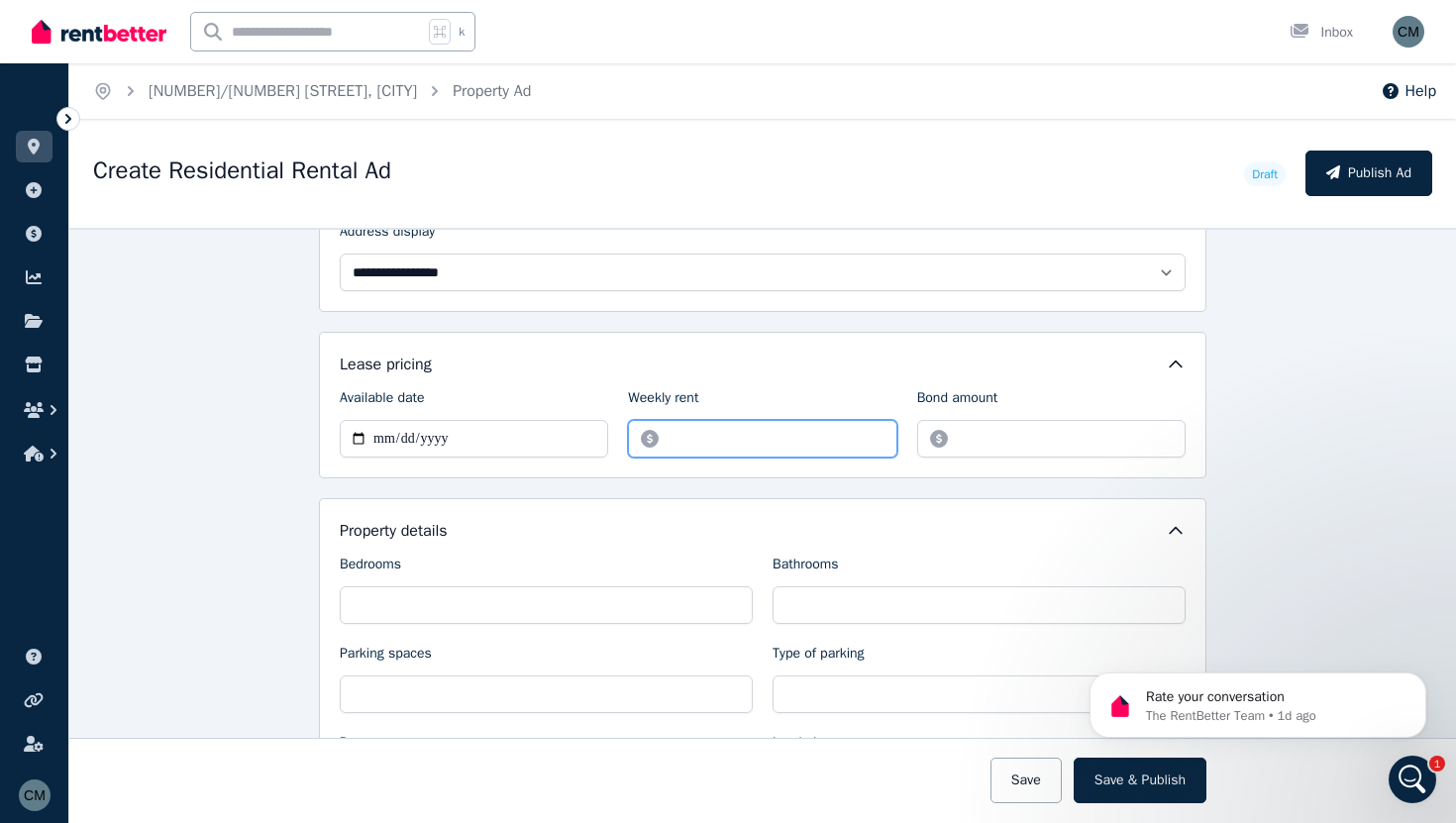 click on "Weekly rent" at bounding box center [762, 439] 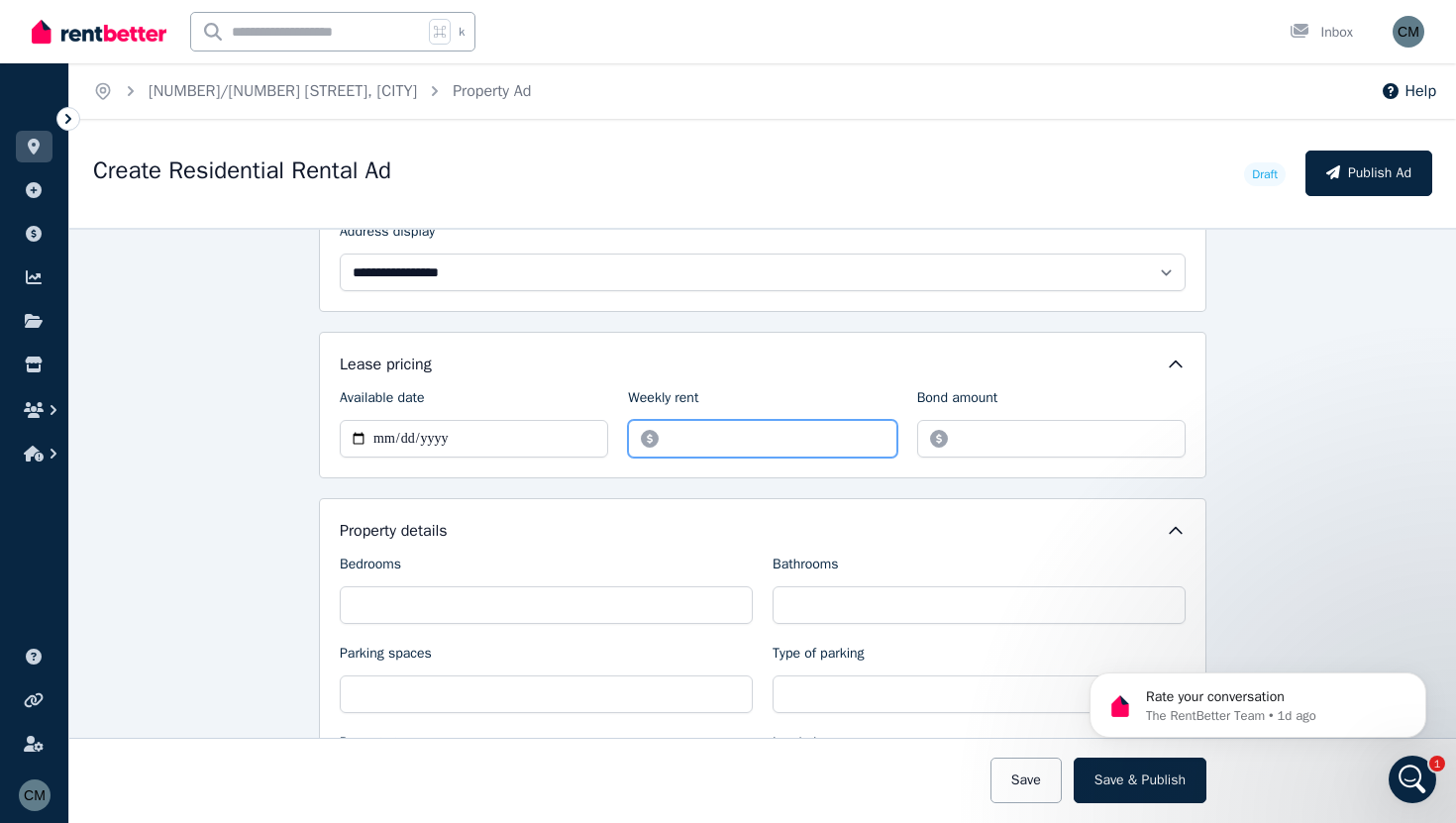 type on "****" 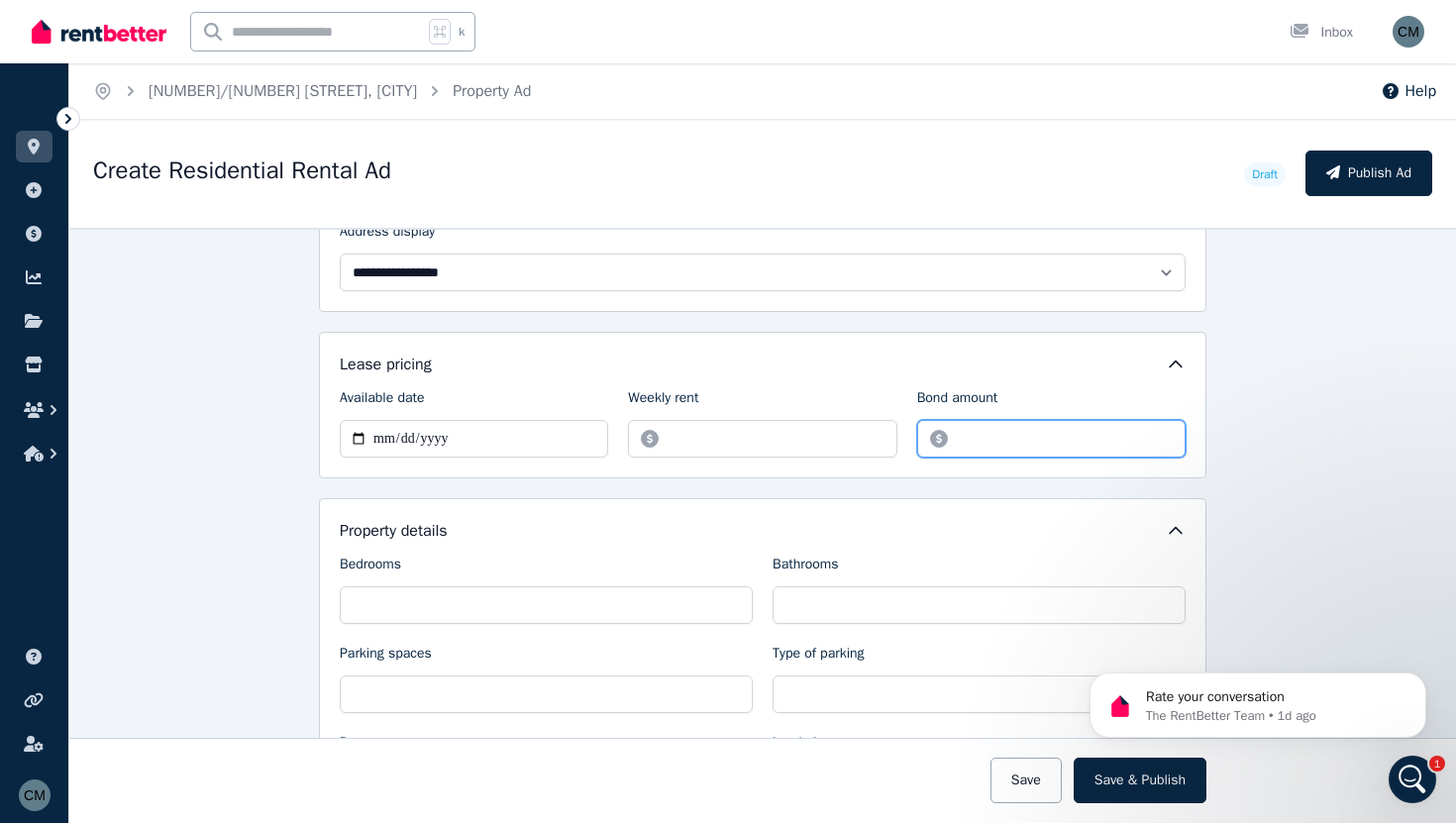 click on "Bond amount" at bounding box center [1051, 439] 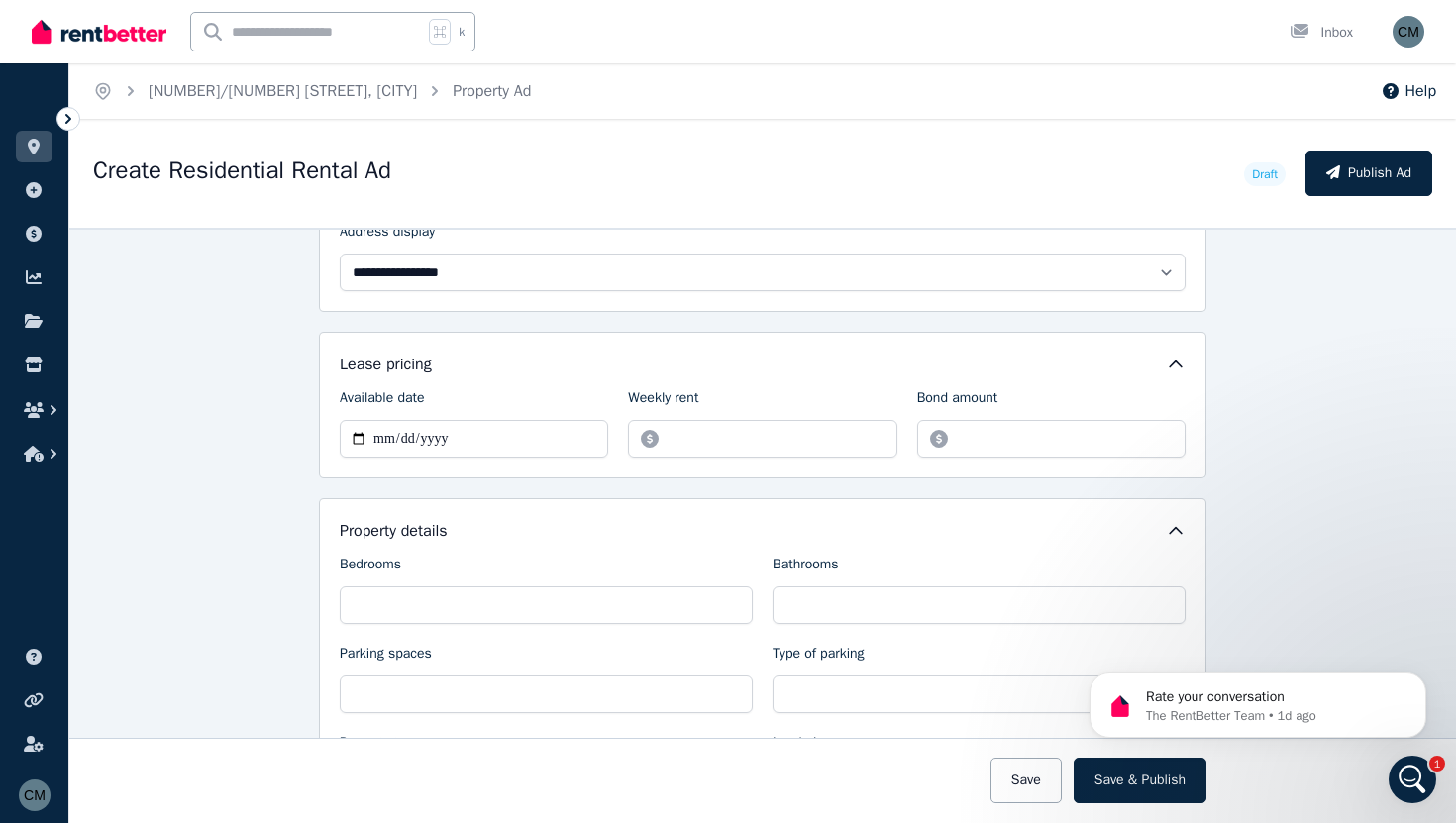 click on "**********" at bounding box center (763, 405) 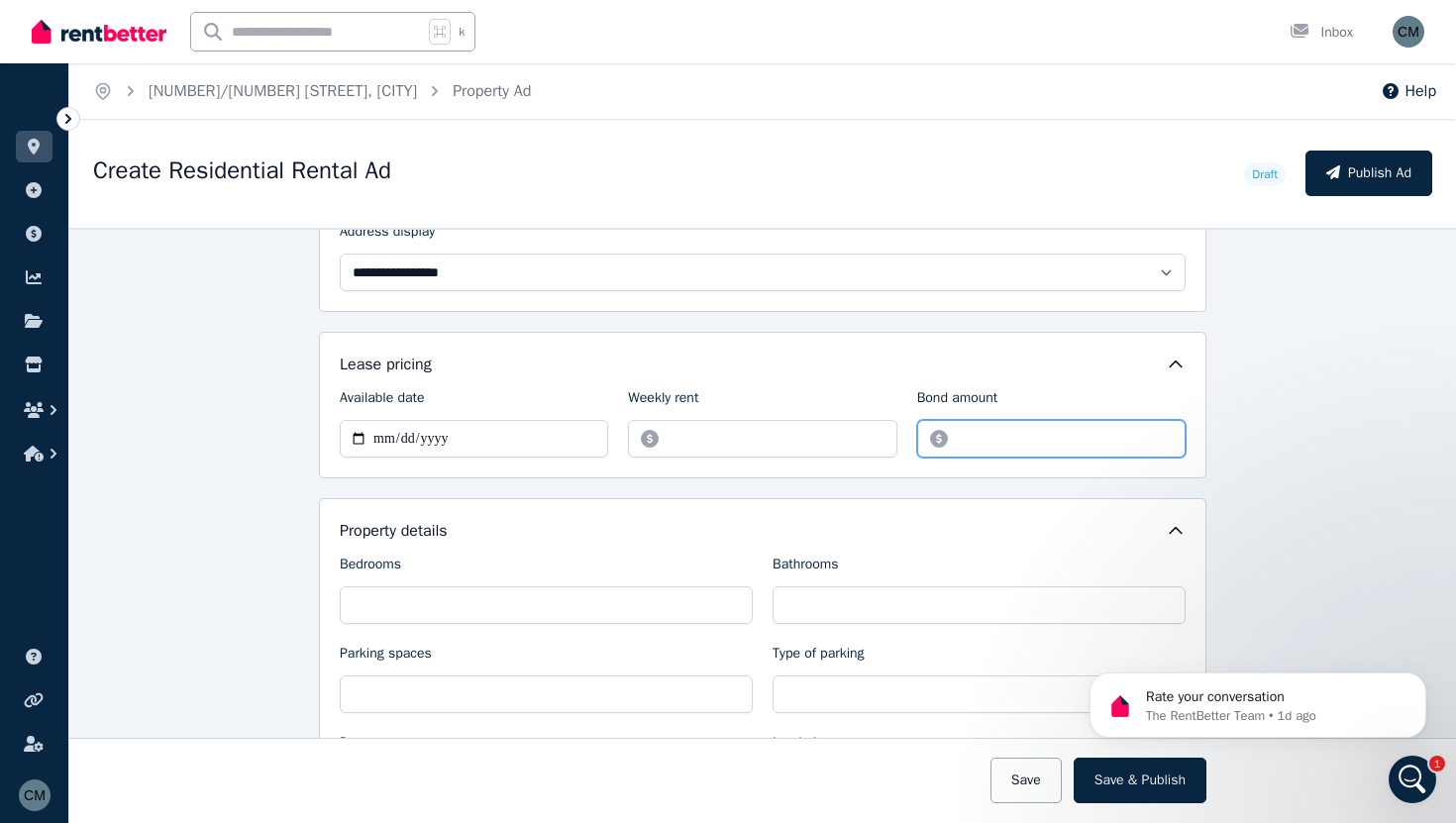 click on "Bond amount" at bounding box center (1051, 439) 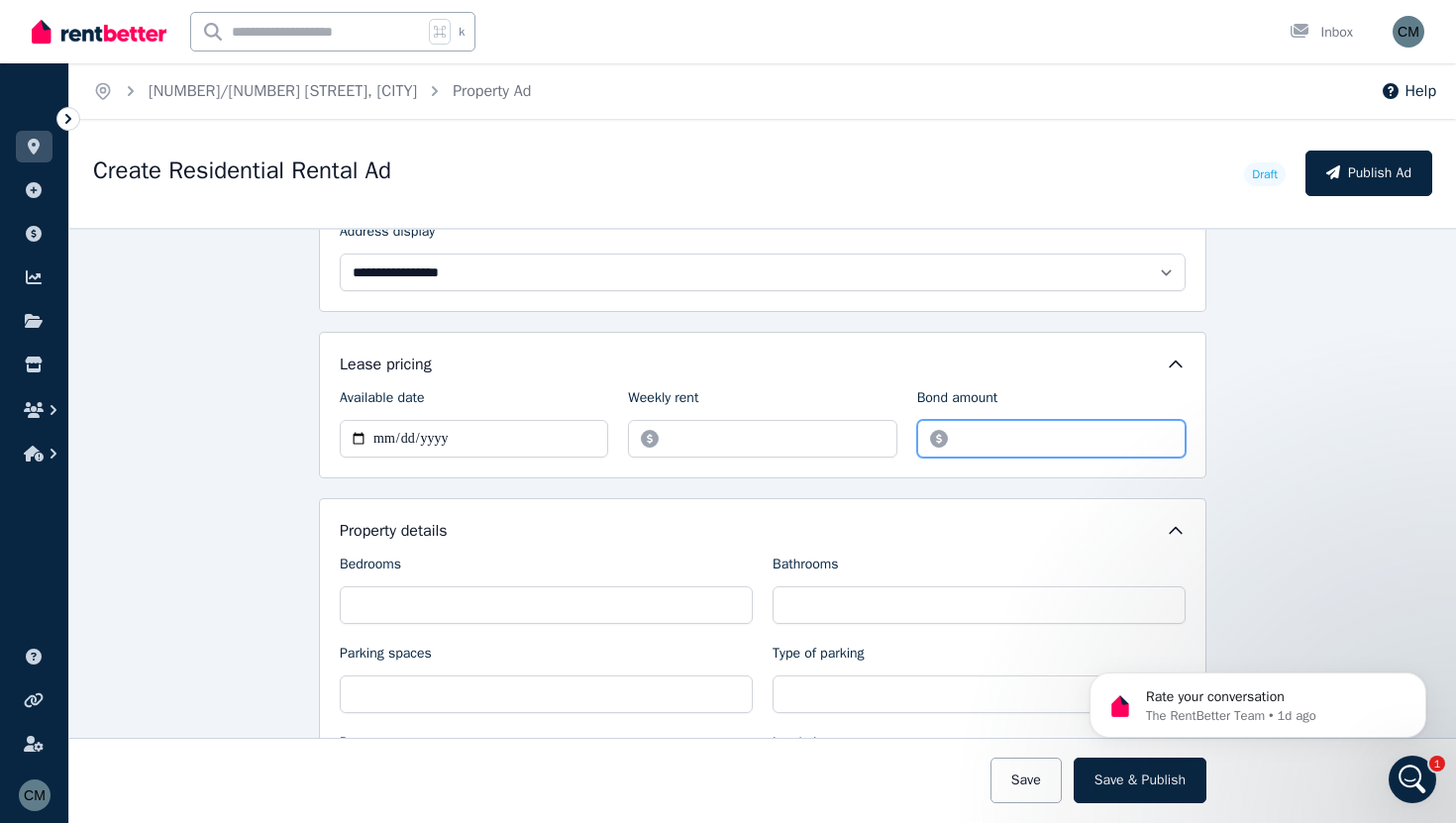 type on "****" 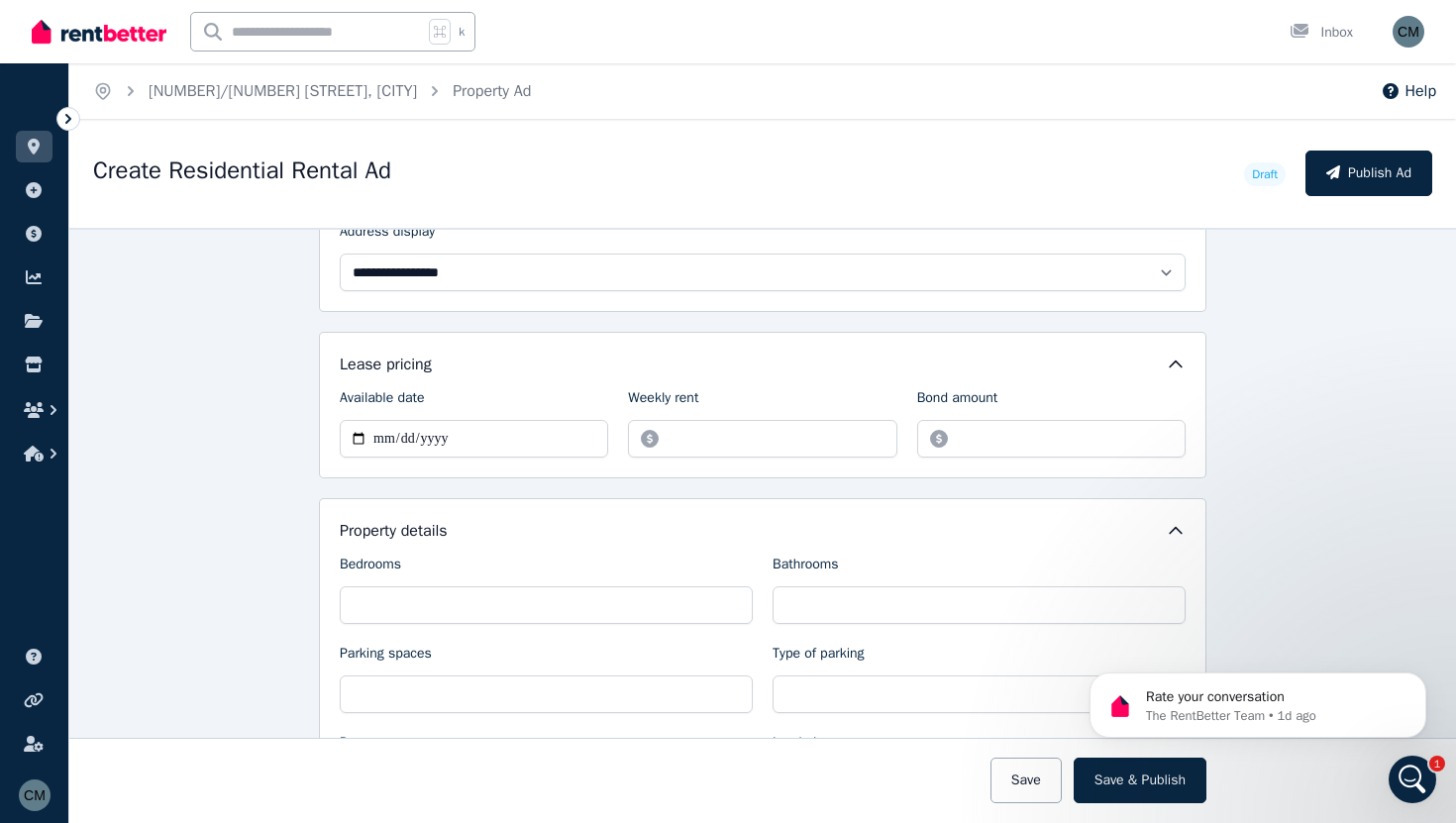 click on "**********" at bounding box center [763, 678] 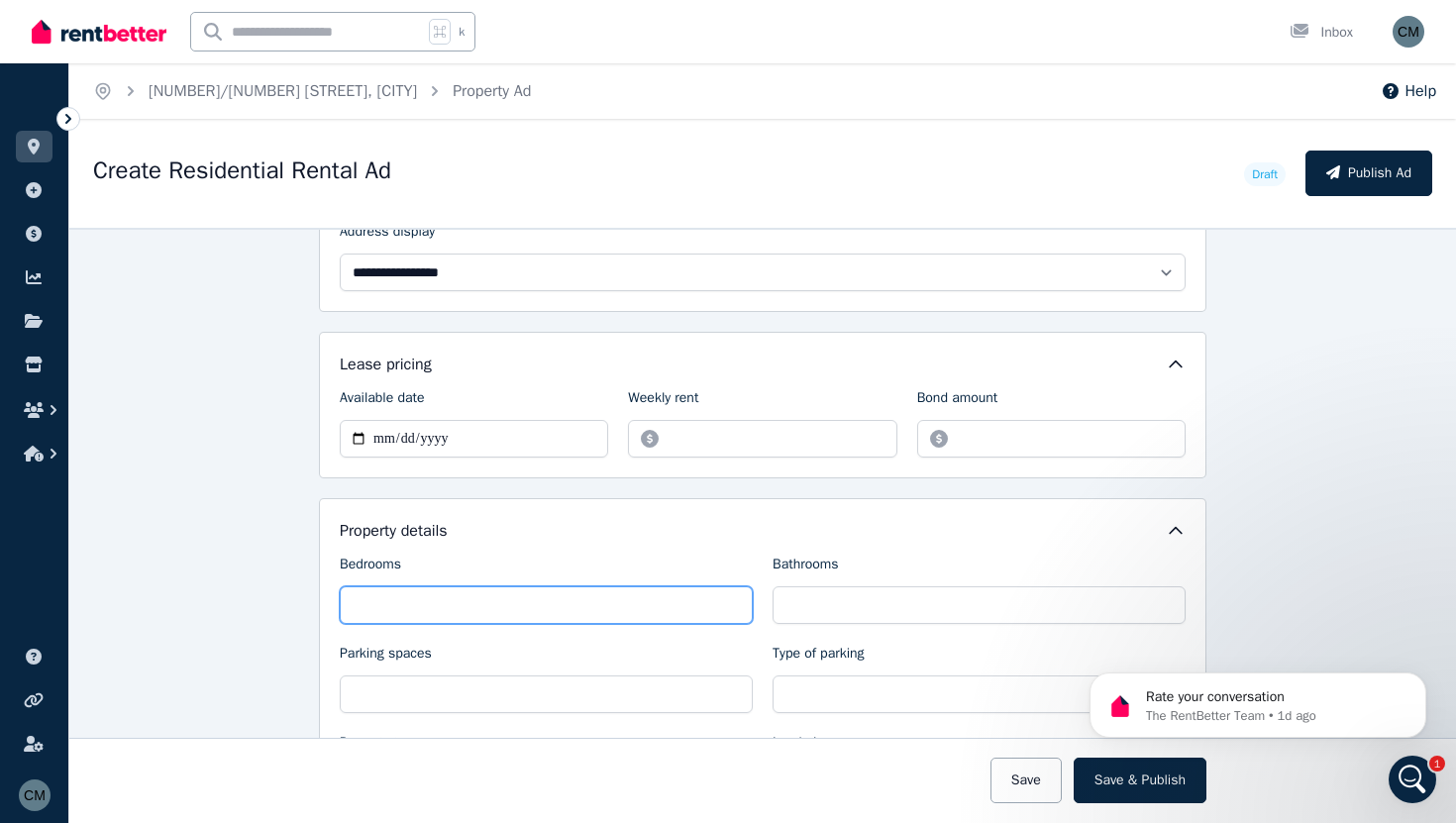 click on "Bedrooms" at bounding box center (546, 605) 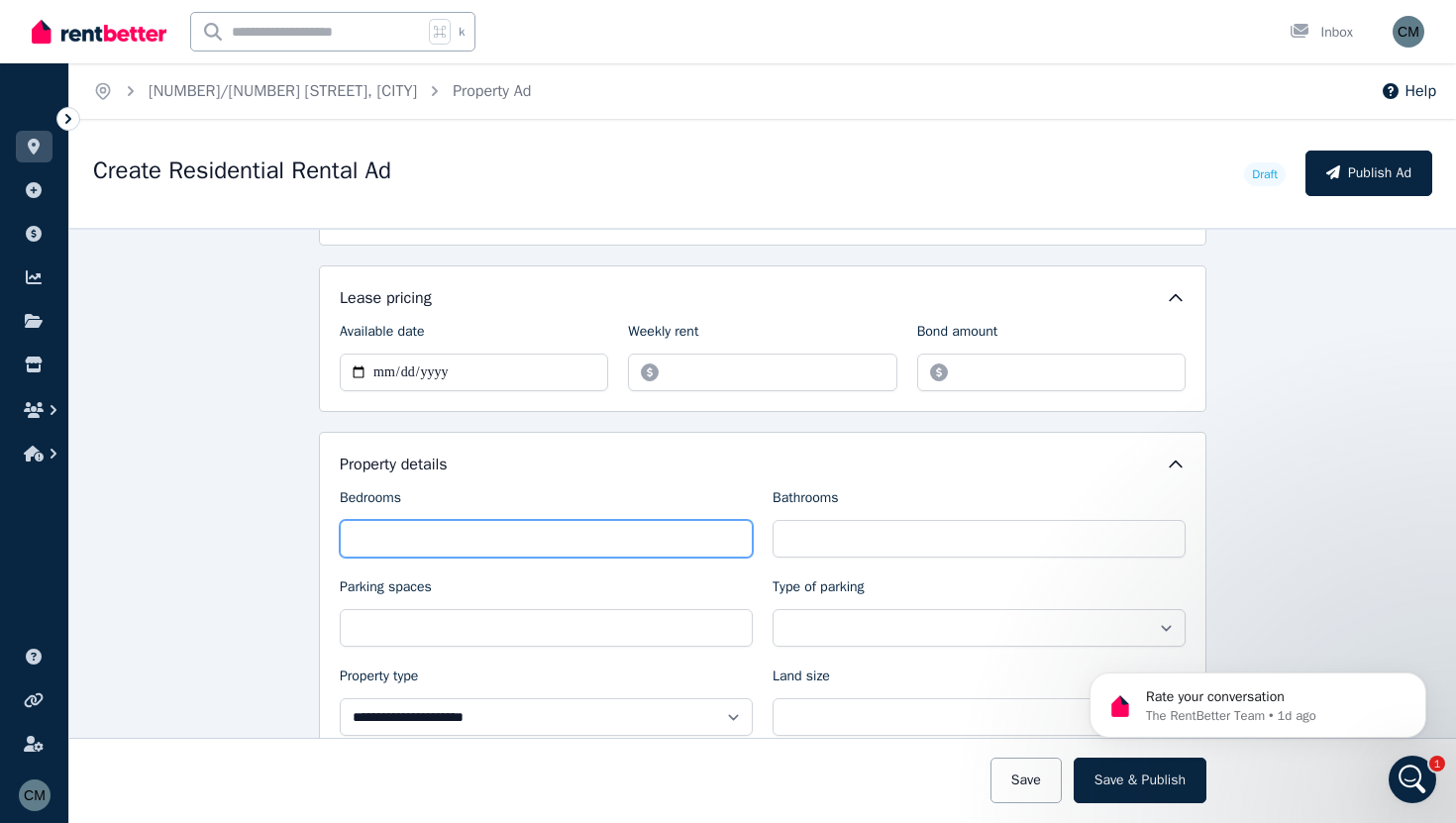 scroll, scrollTop: 607, scrollLeft: 0, axis: vertical 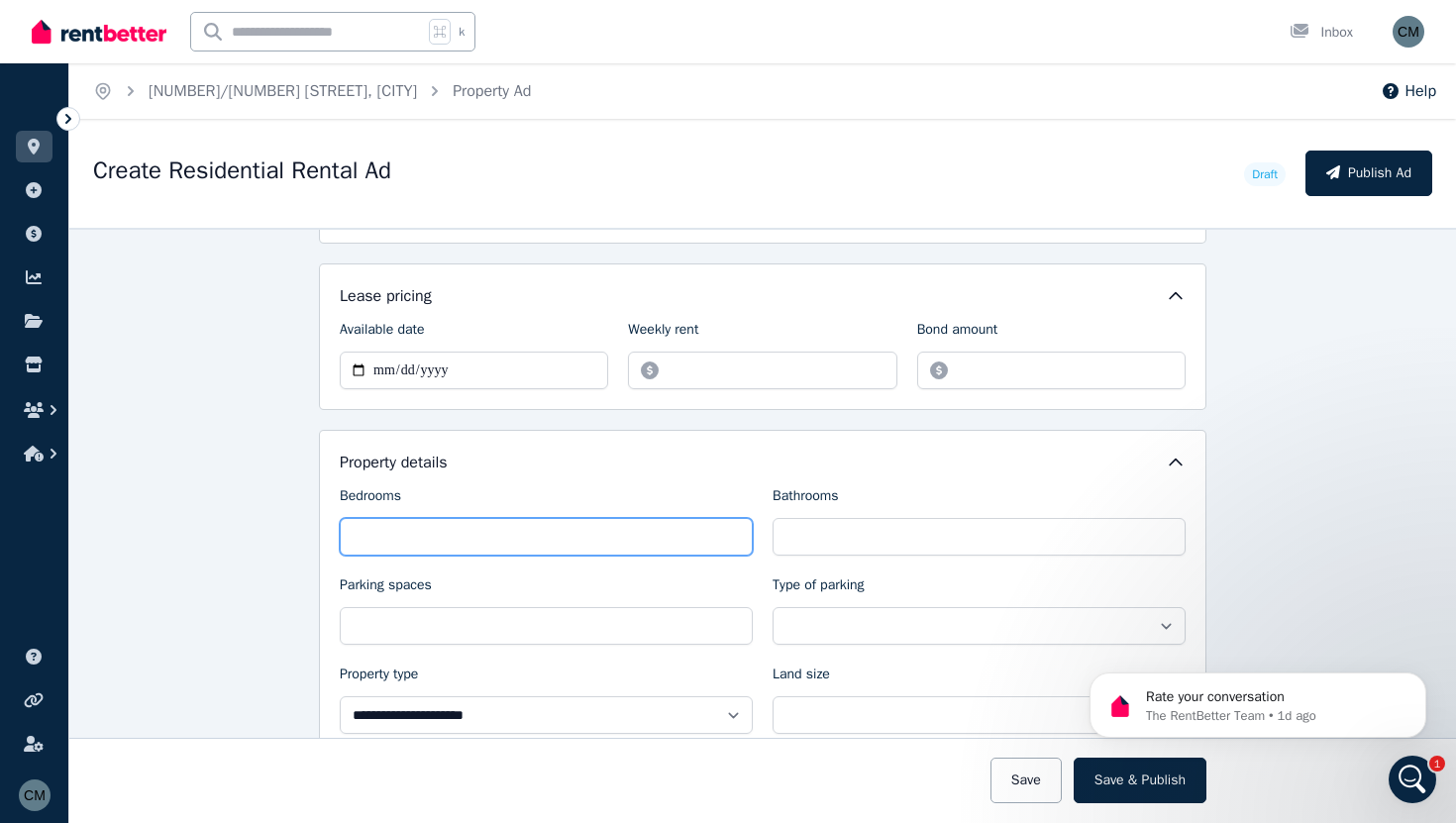 type on "***" 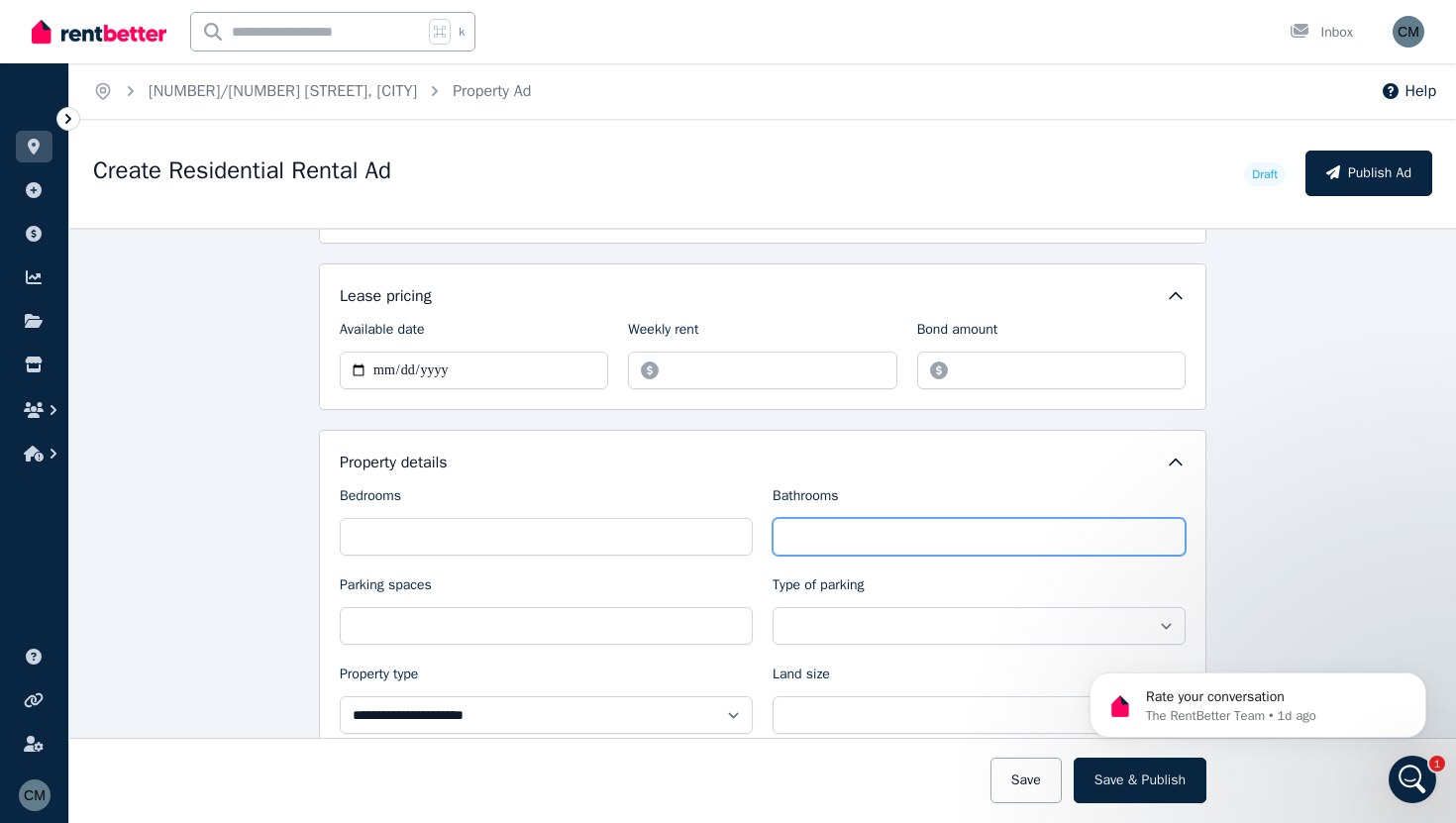 click on "Bathrooms" at bounding box center [979, 537] 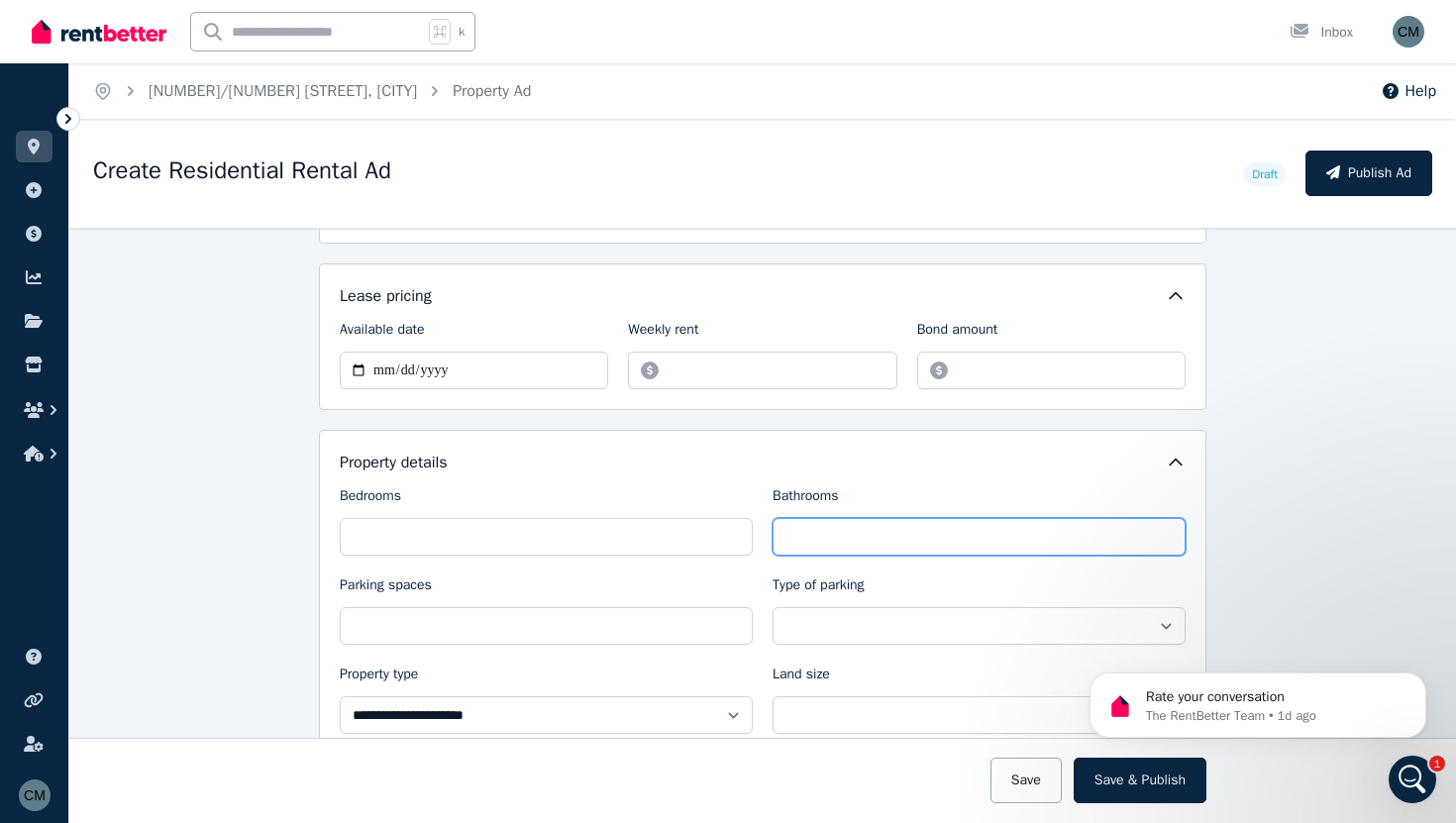 type on "*" 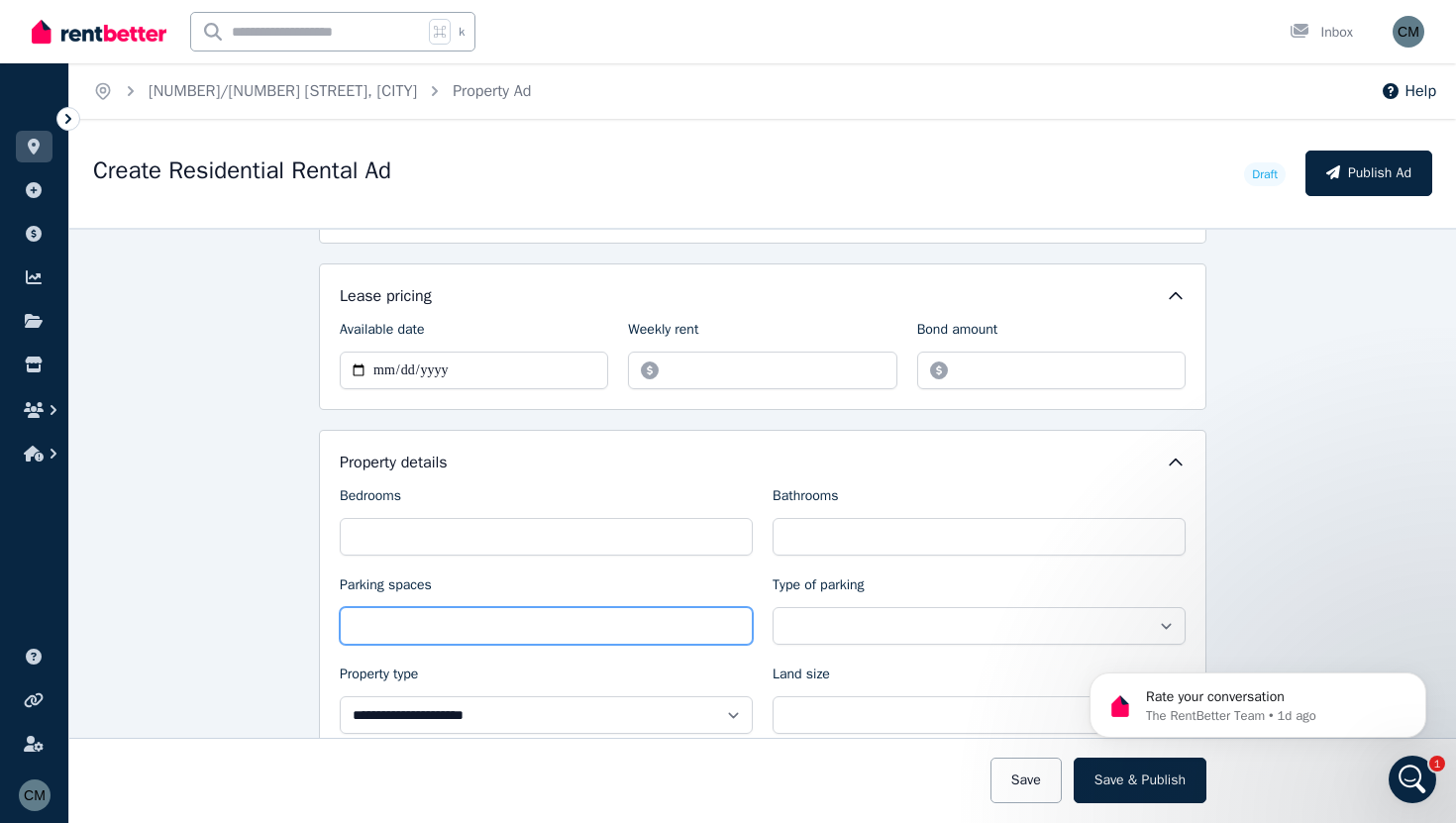 click on "Parking spaces" at bounding box center (546, 626) 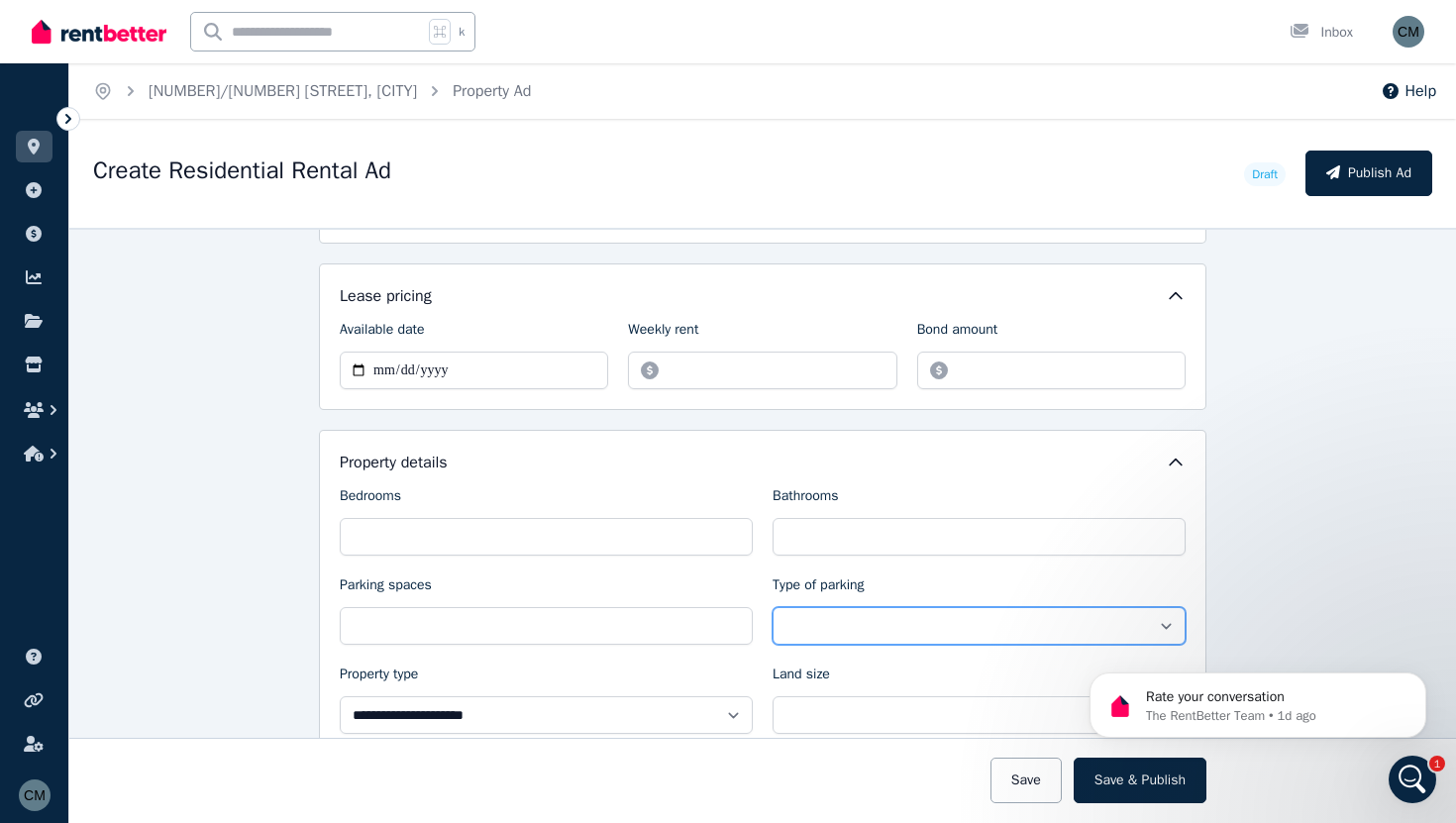 click on "**********" at bounding box center (979, 626) 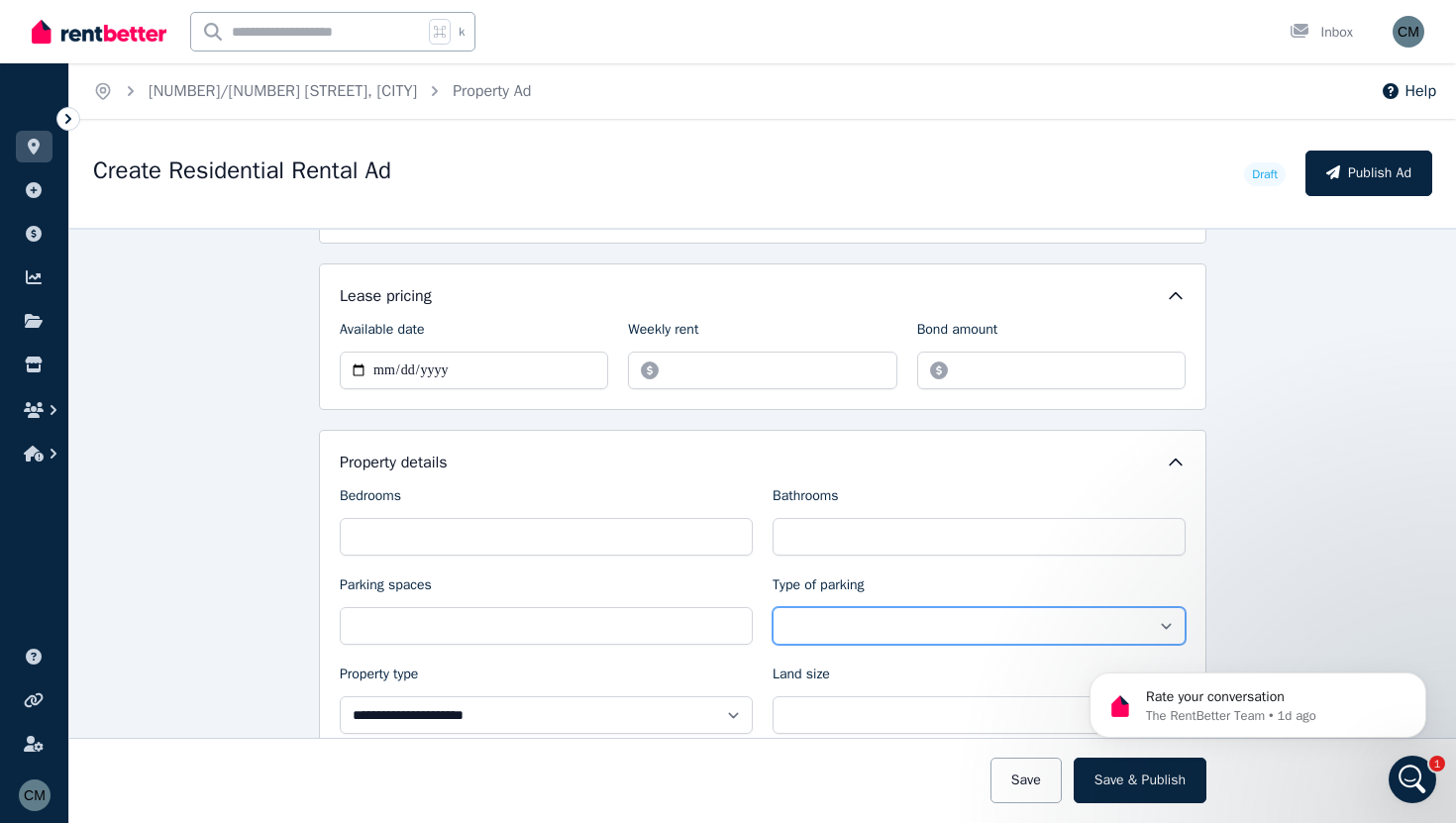 select on "**********" 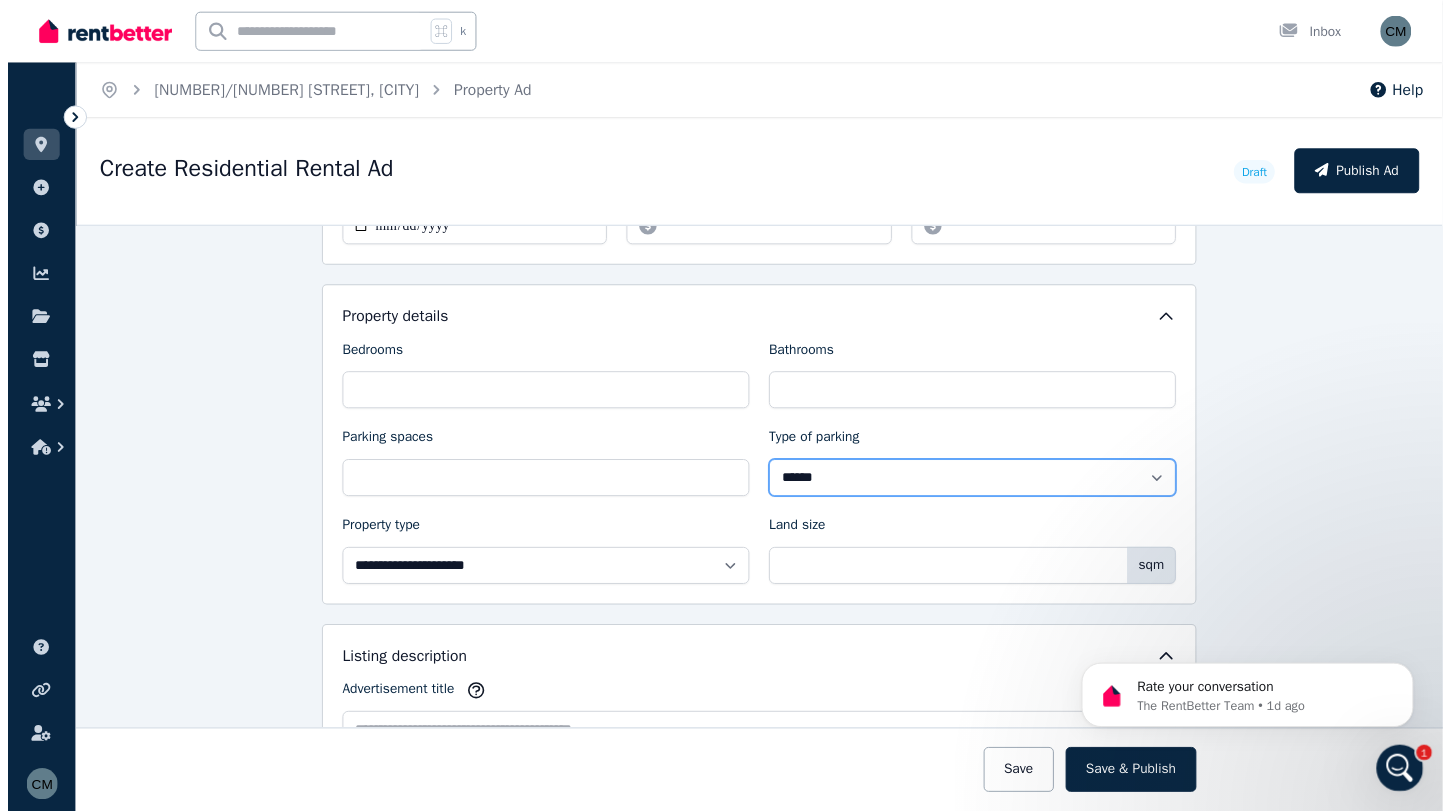 scroll, scrollTop: 1012, scrollLeft: 0, axis: vertical 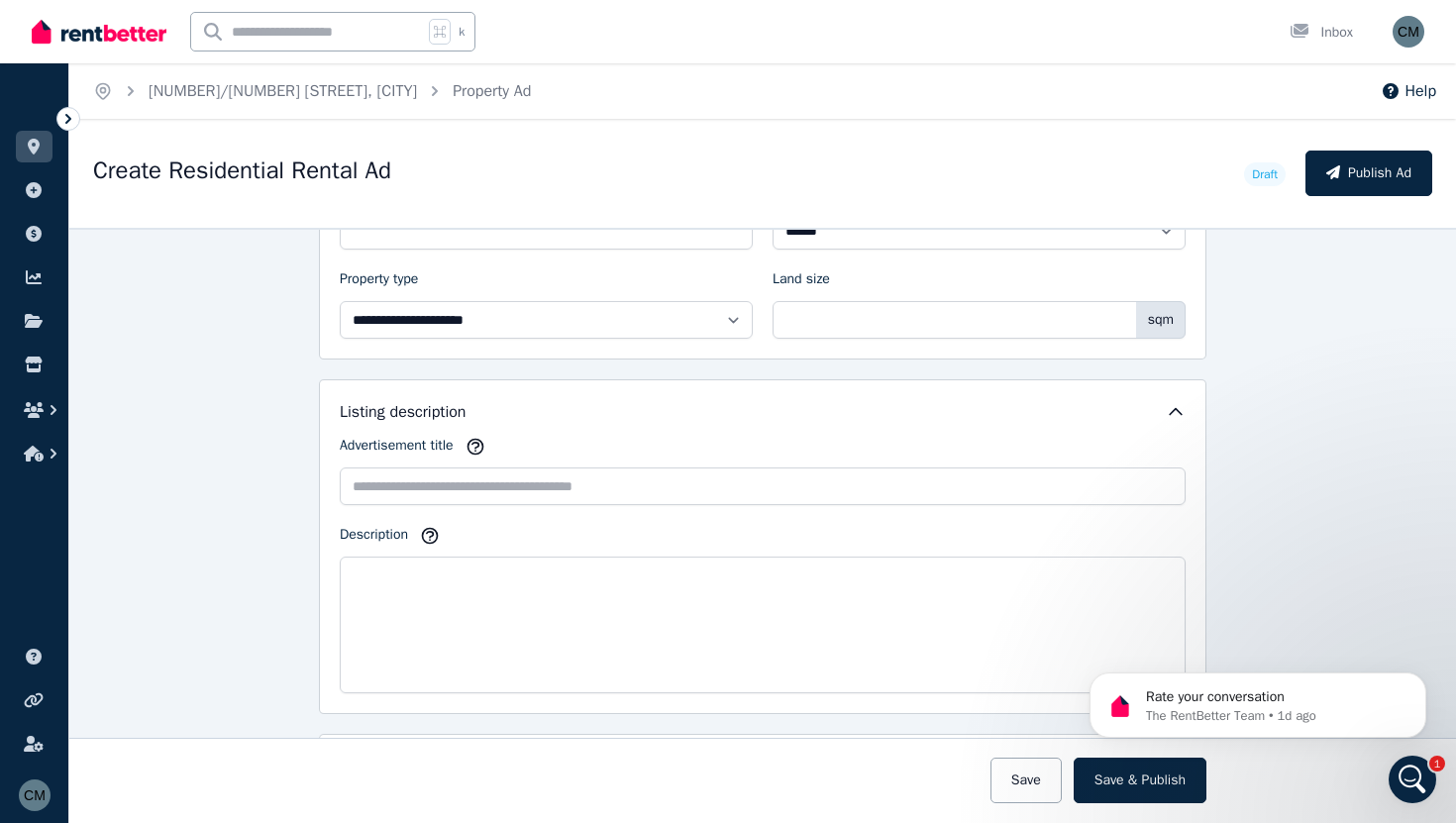 click on "**********" at bounding box center [763, 197] 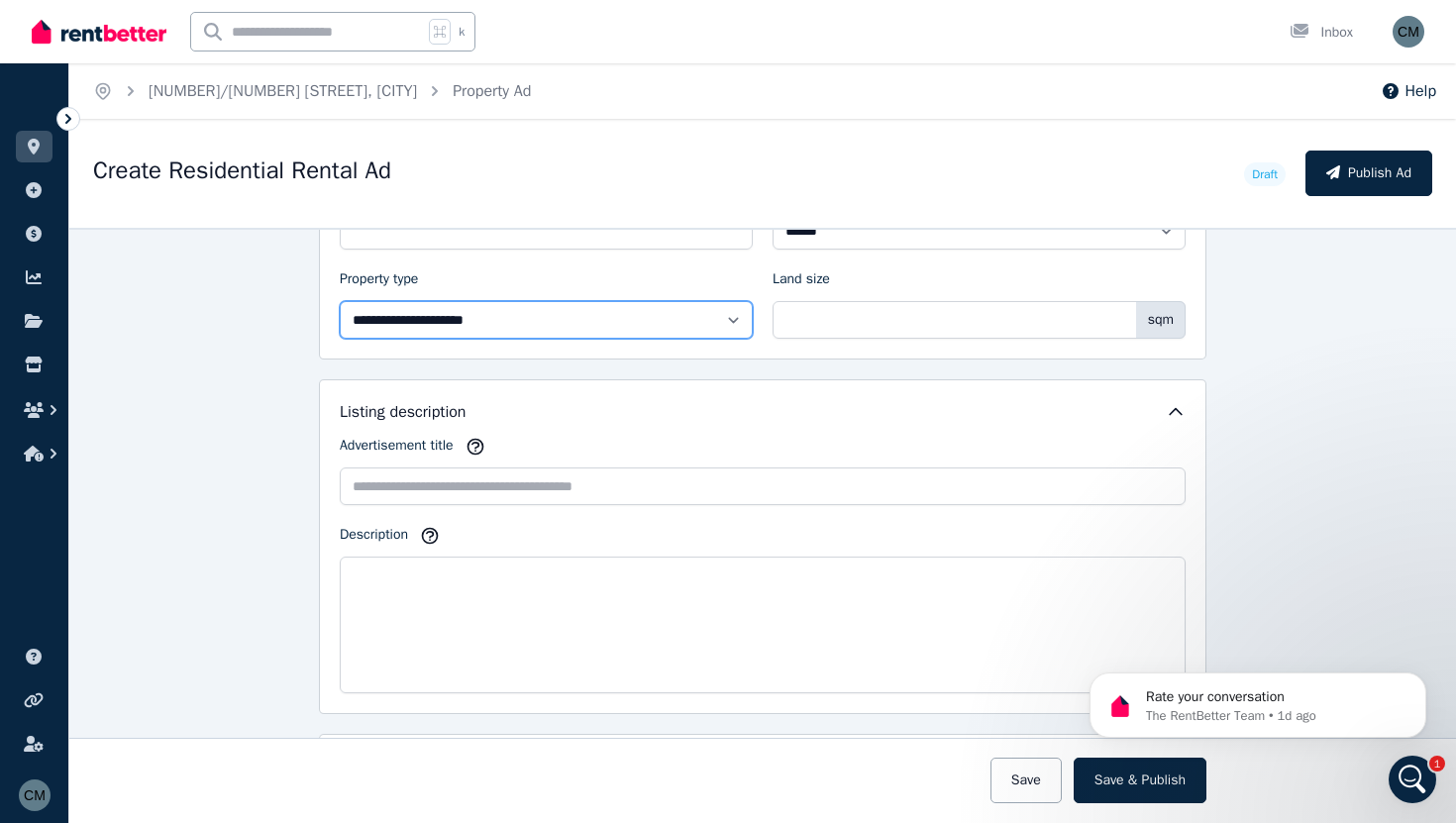 click on "**********" at bounding box center (546, 320) 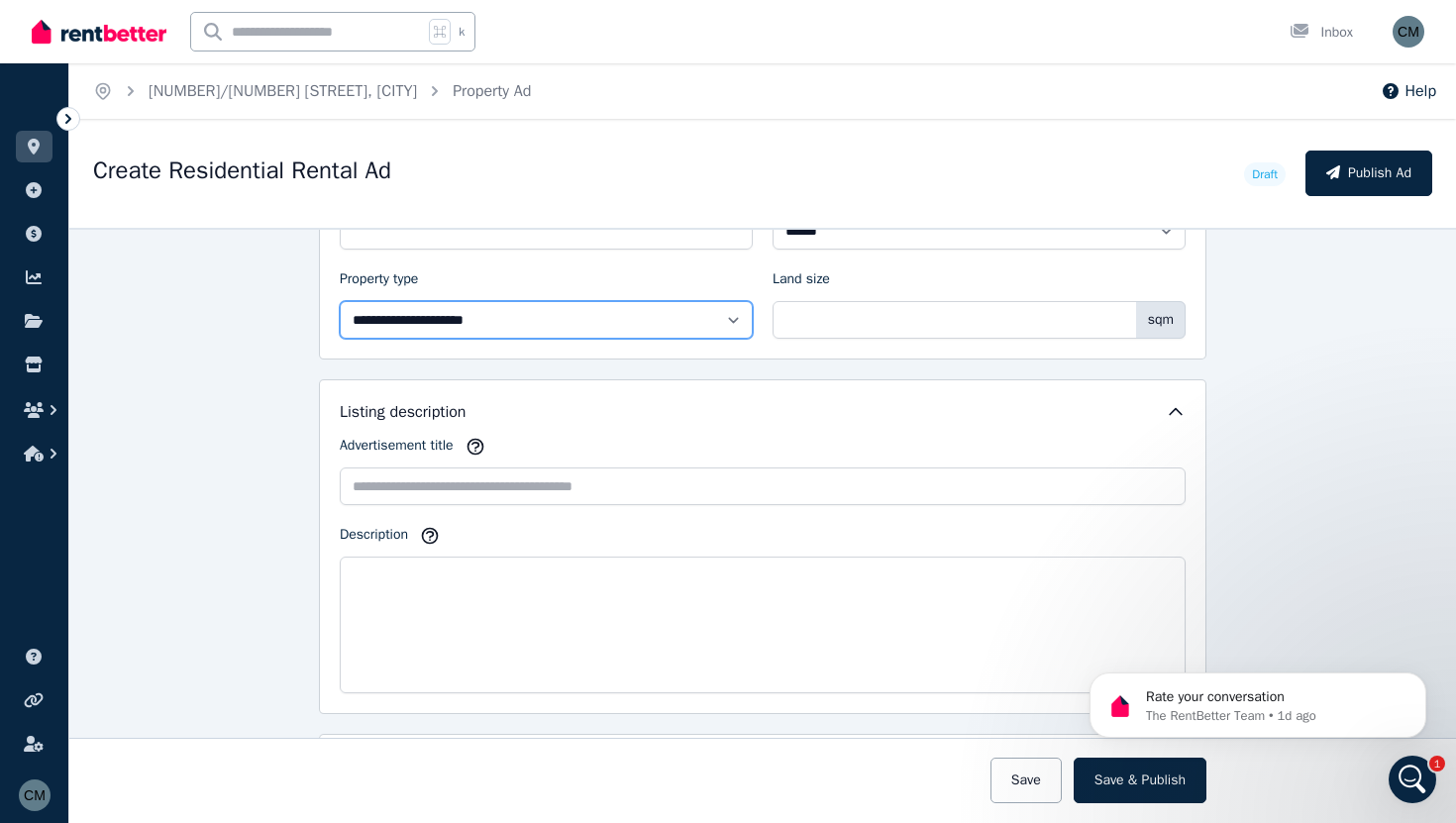 select on "**********" 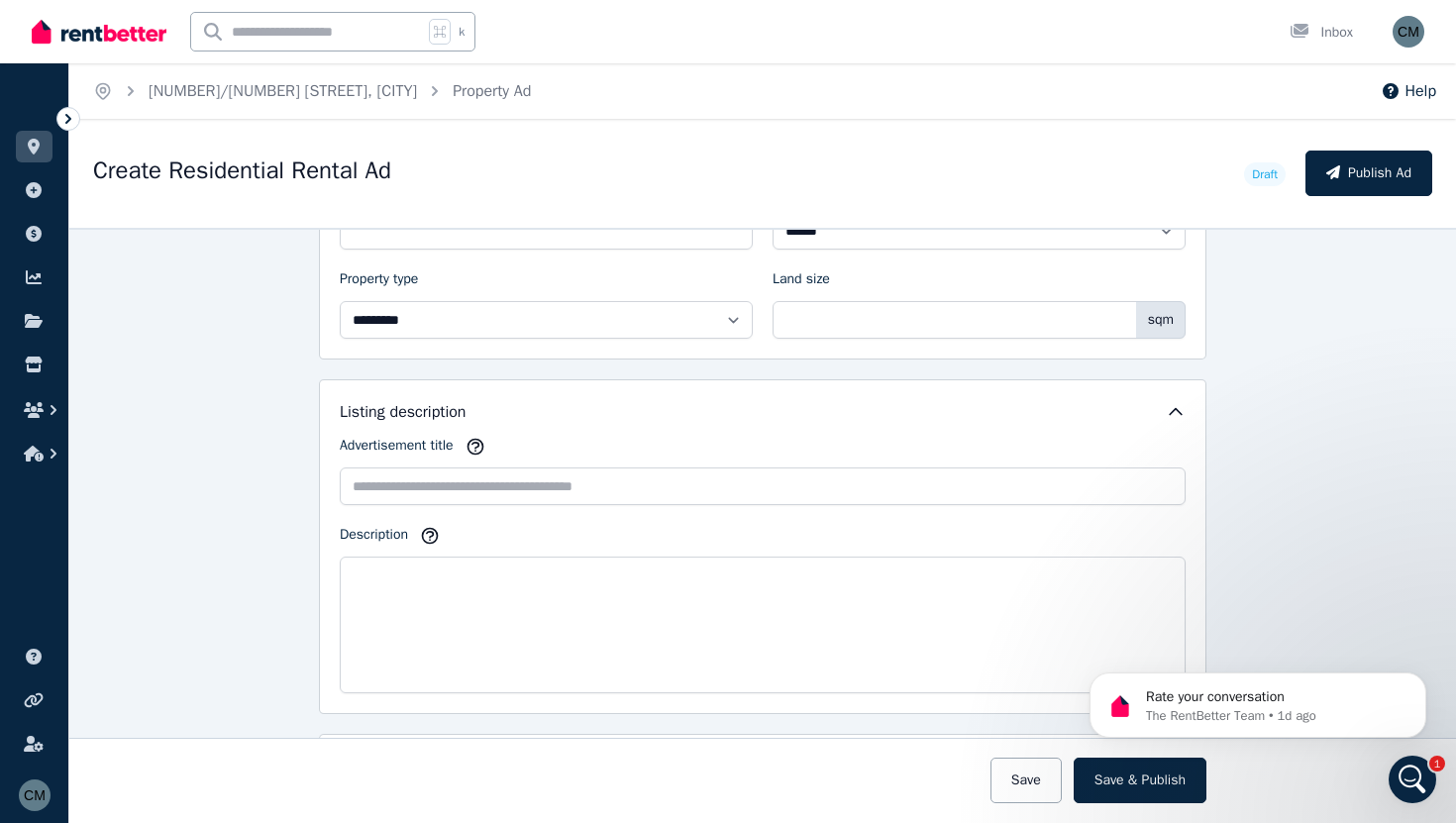 click on "**********" at bounding box center (763, 197) 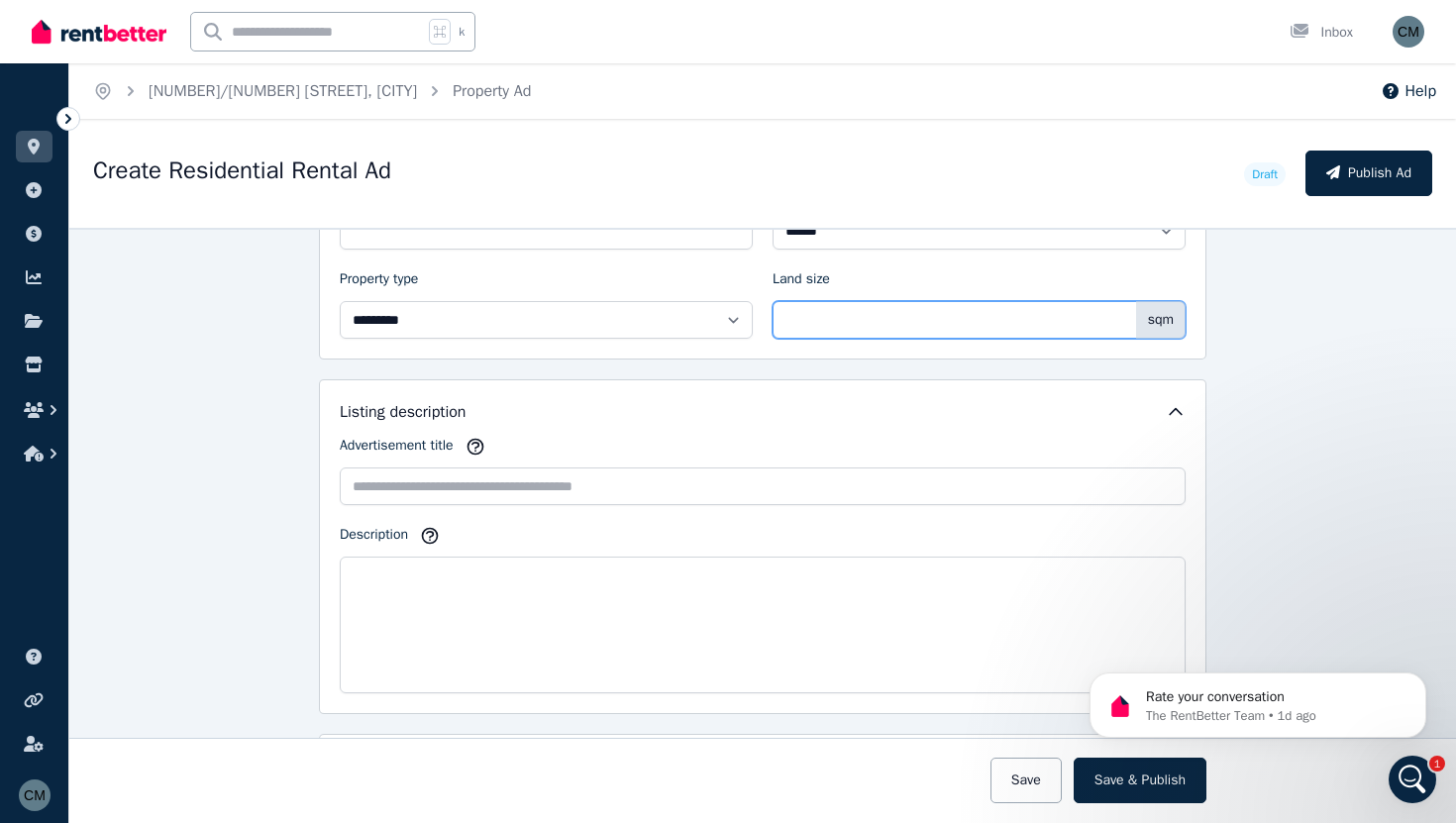click on "Land size" at bounding box center (979, 320) 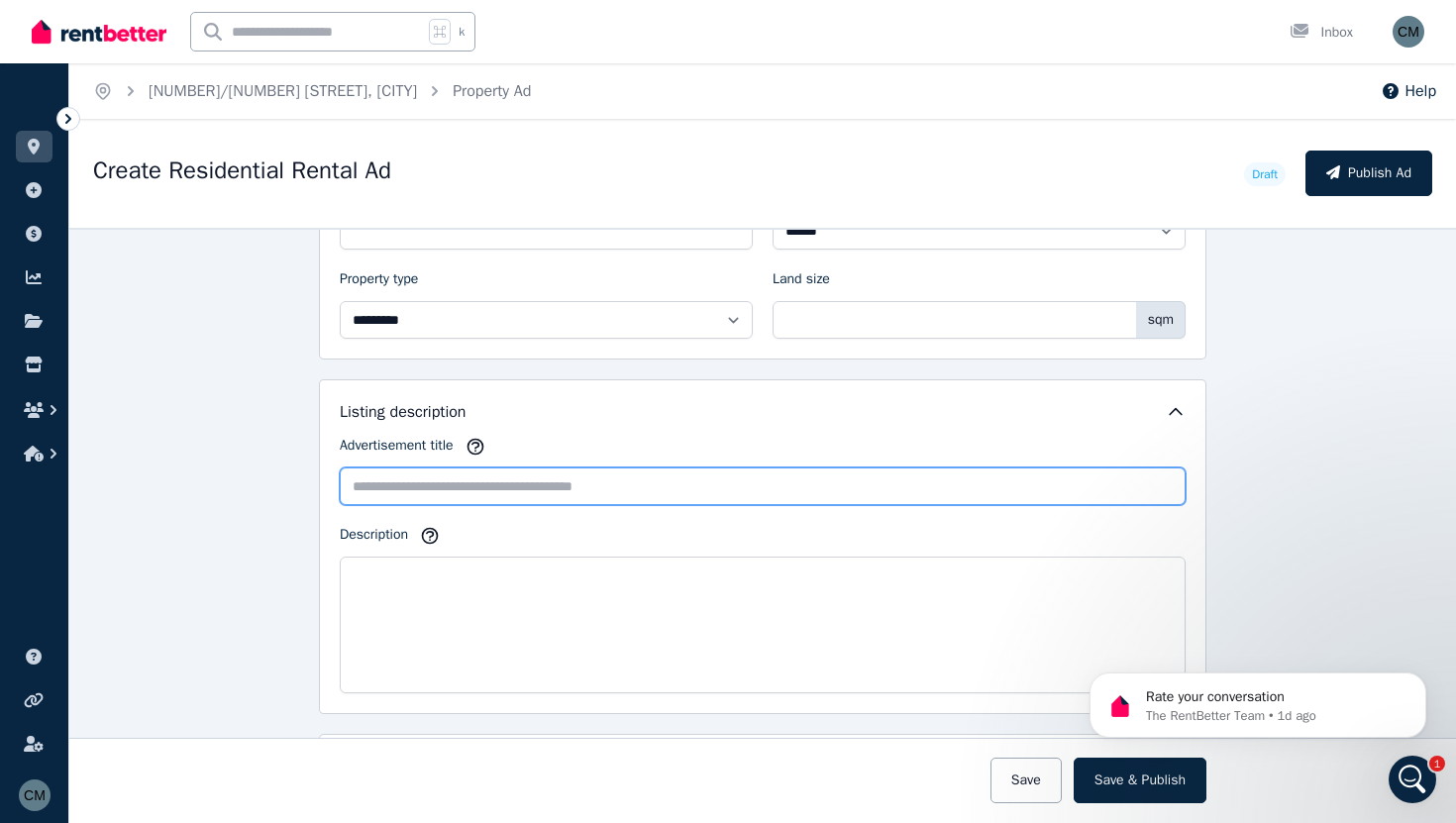 click on "Advertisement title" at bounding box center [763, 486] 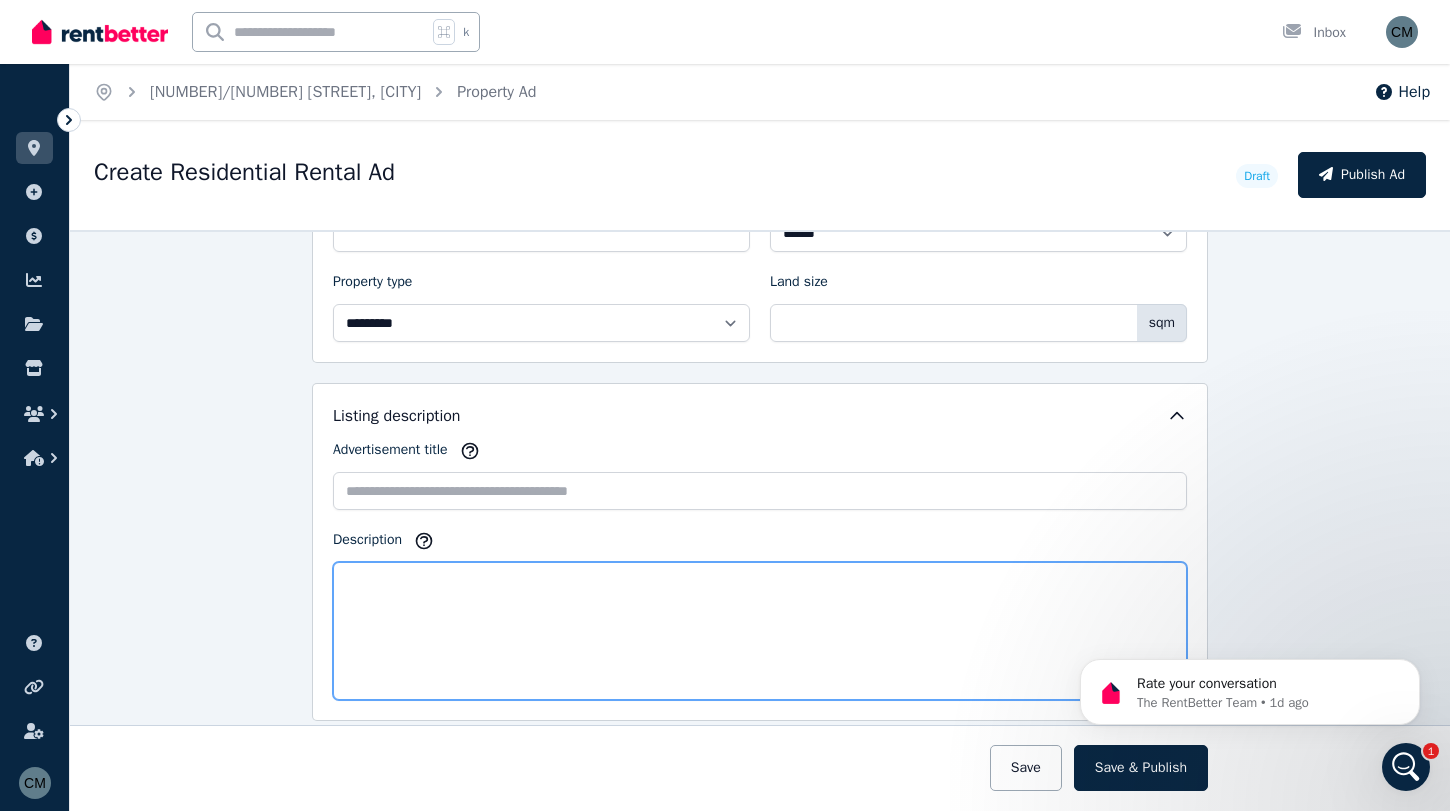 click on "Description" at bounding box center [760, 631] 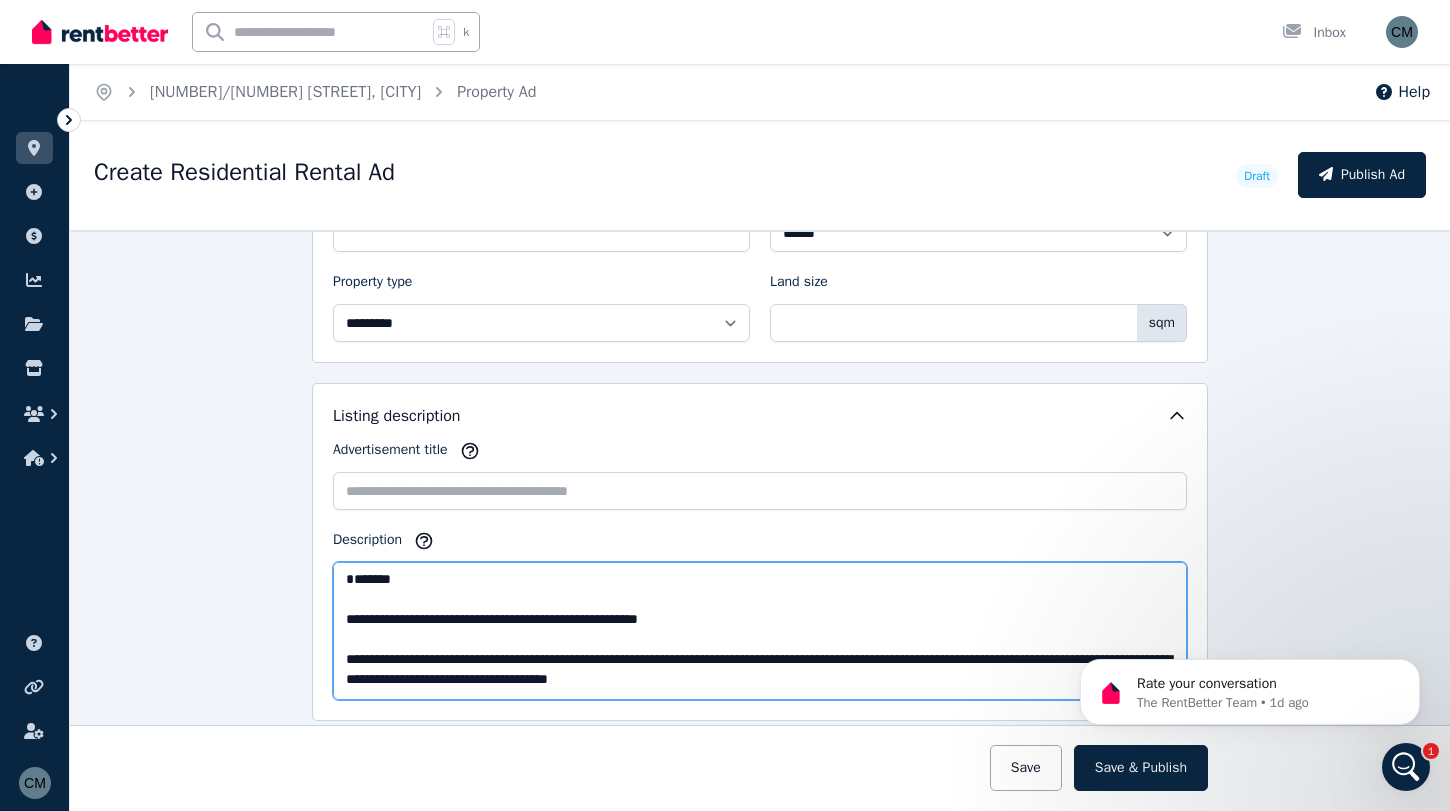 scroll, scrollTop: 0, scrollLeft: 0, axis: both 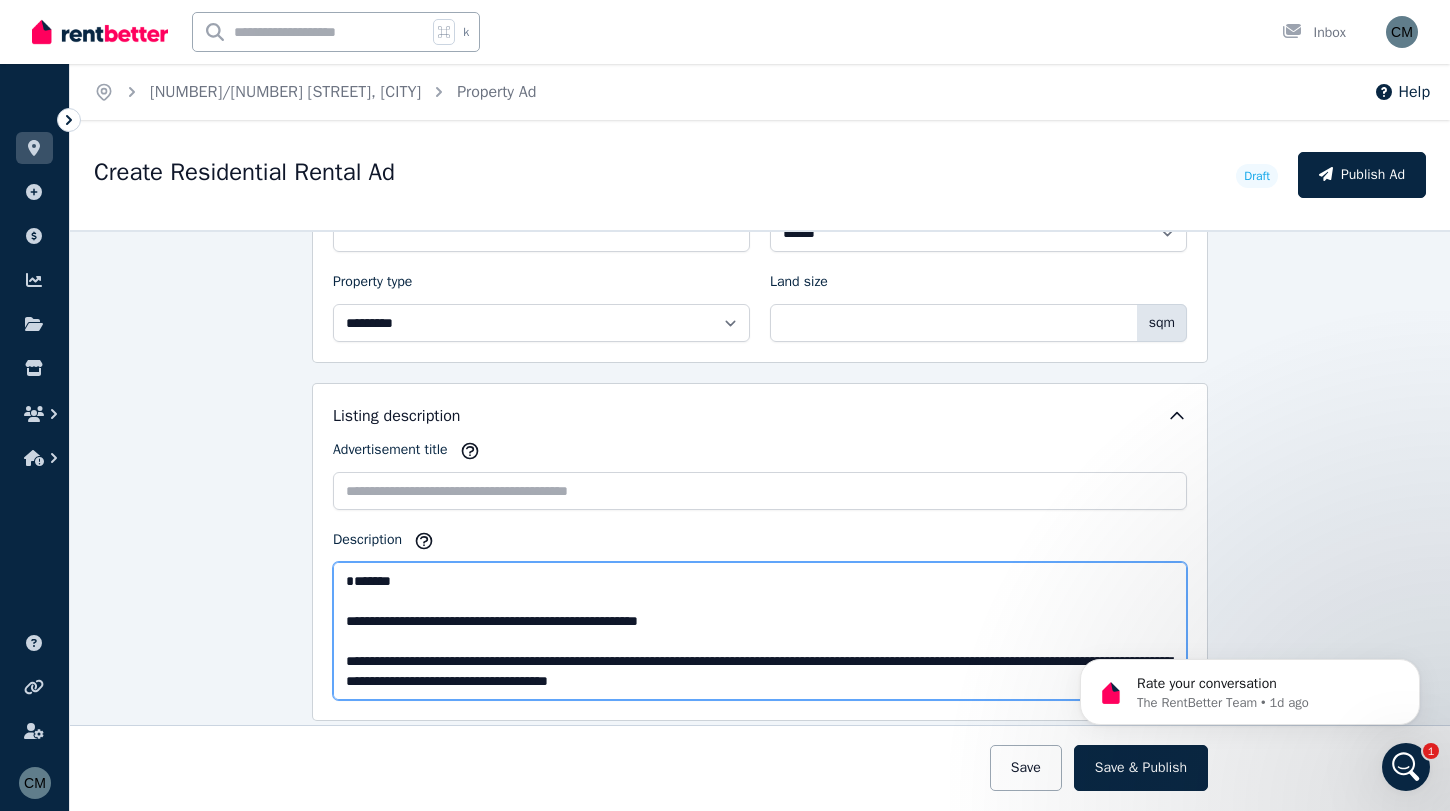drag, startPoint x: 519, startPoint y: 598, endPoint x: 283, endPoint y: 550, distance: 240.8319 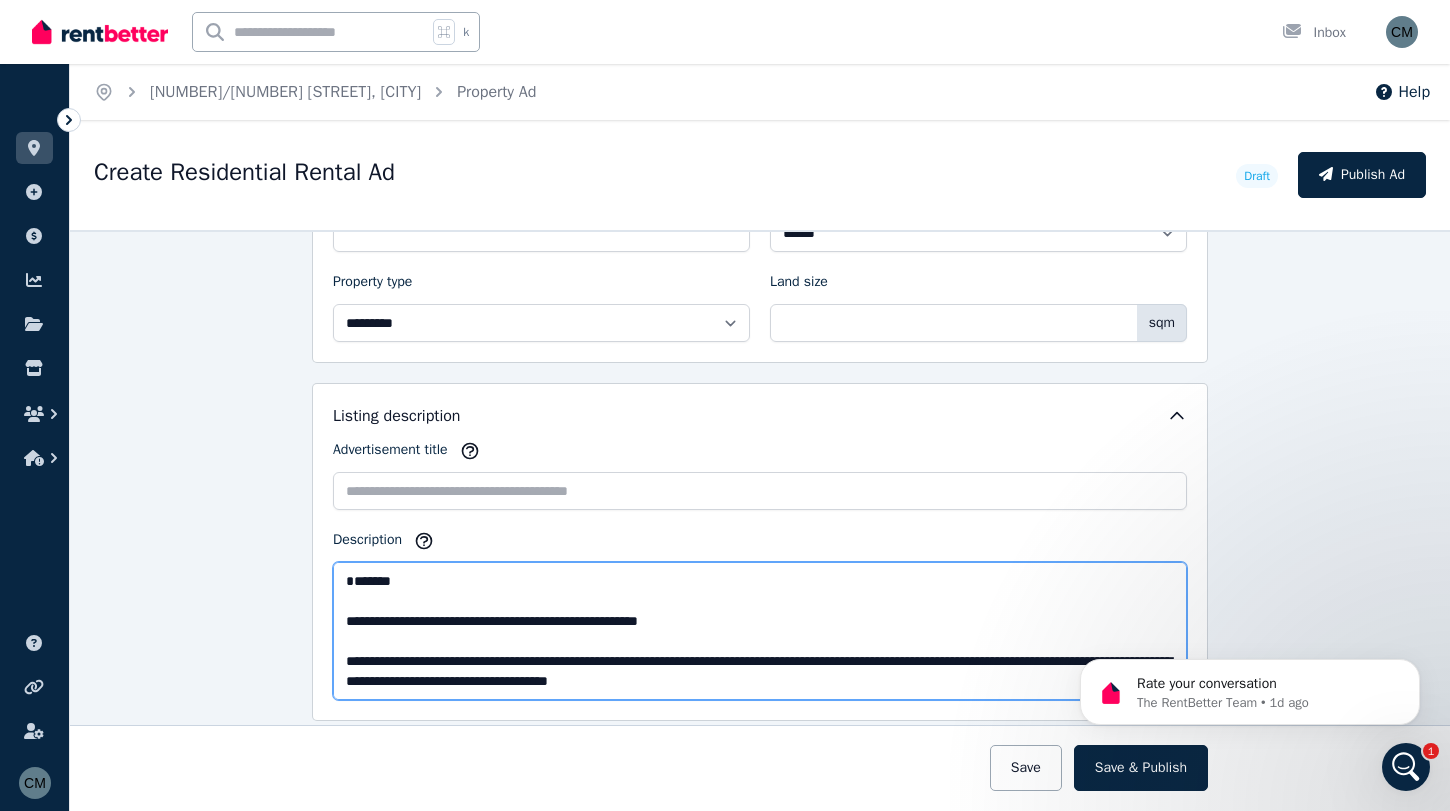 click on "**********" at bounding box center (760, 520) 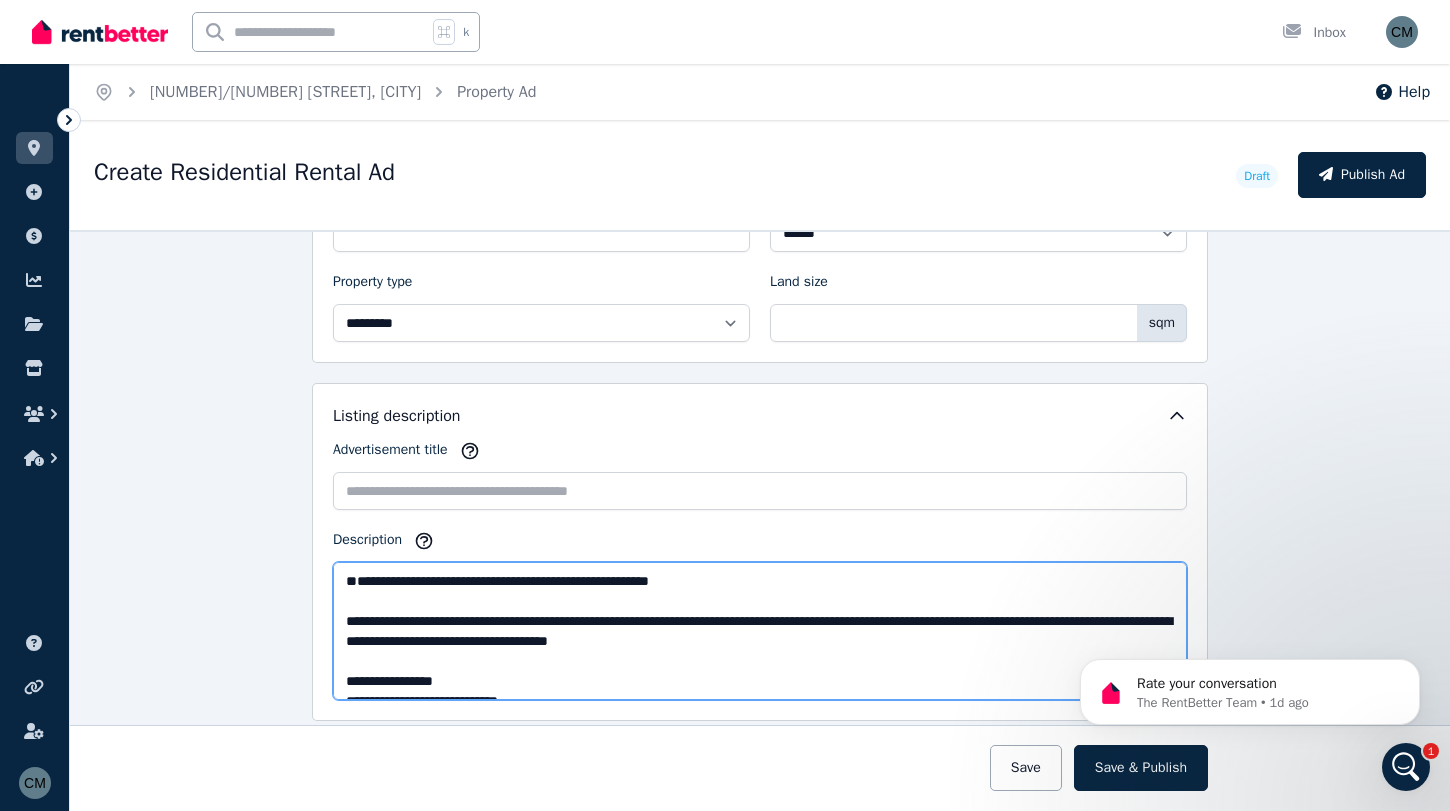 type on "**********" 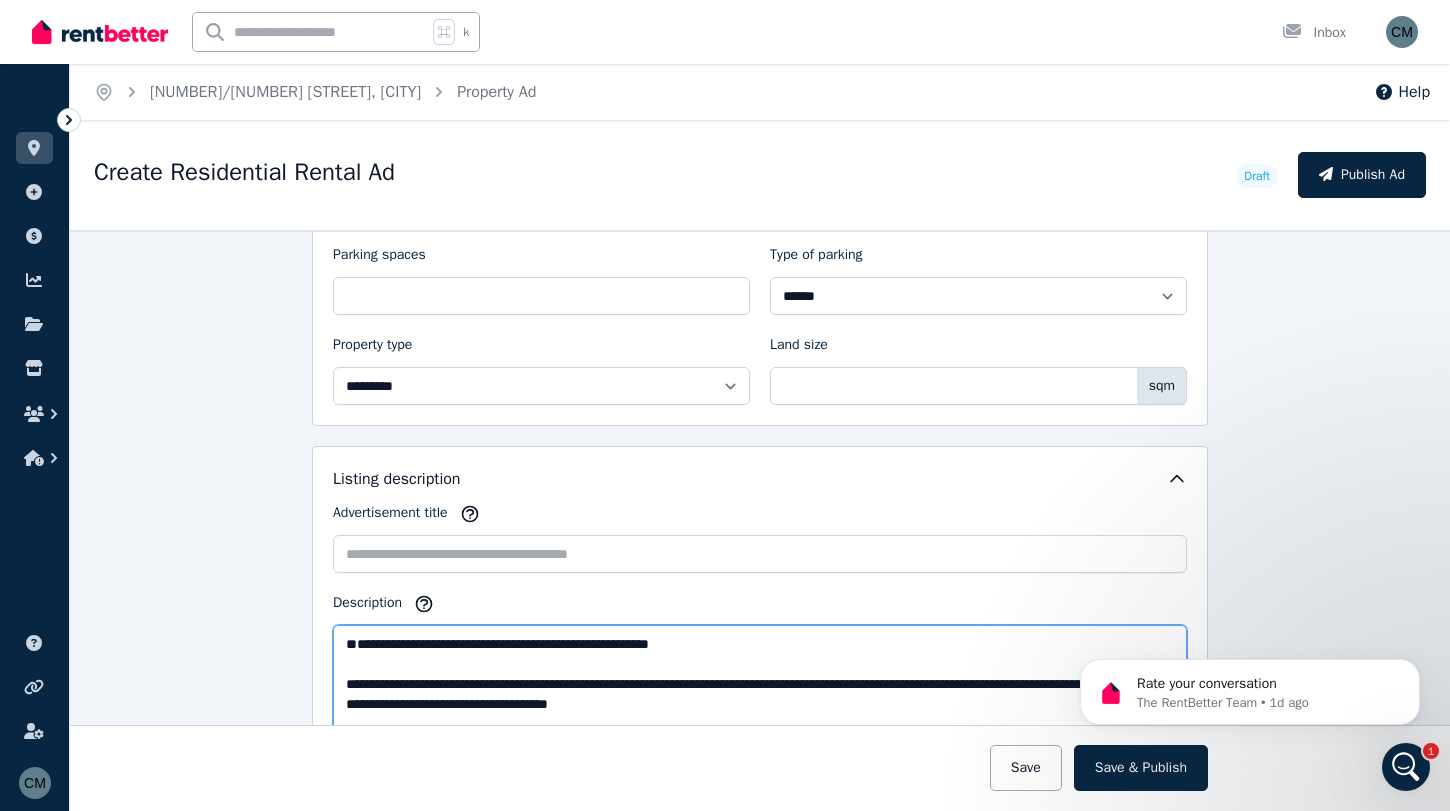scroll, scrollTop: 884, scrollLeft: 0, axis: vertical 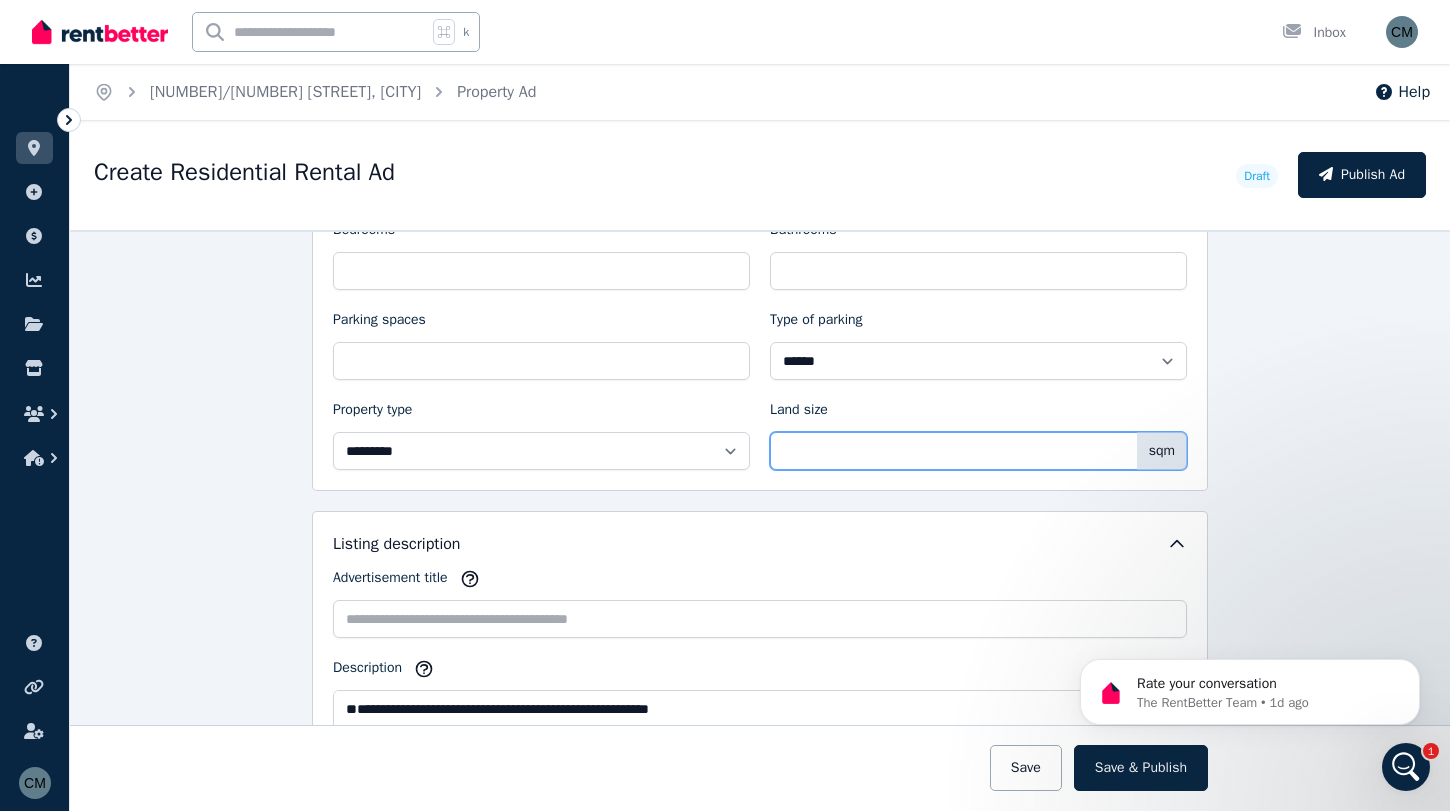 click on "Land size" at bounding box center [978, 451] 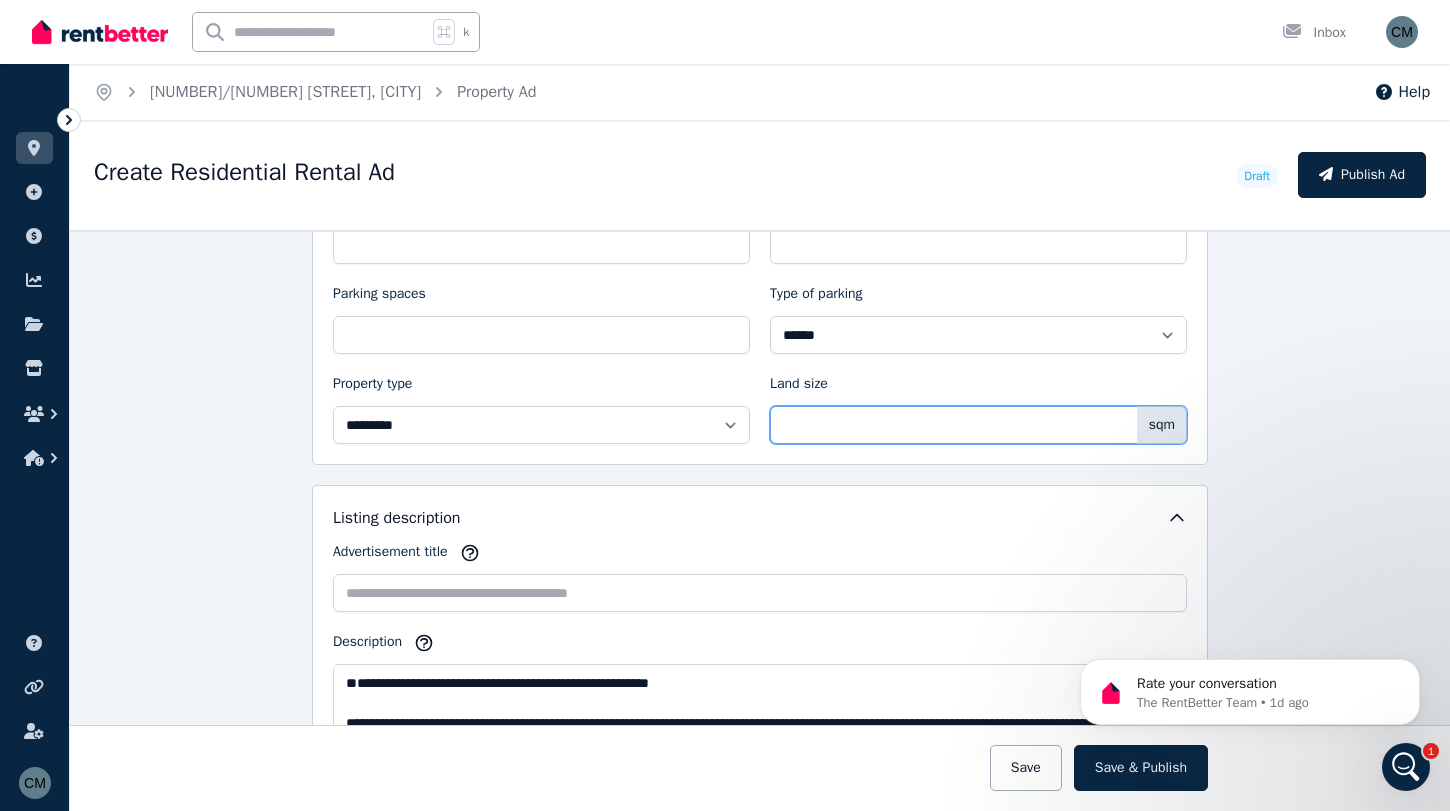 scroll, scrollTop: 912, scrollLeft: 0, axis: vertical 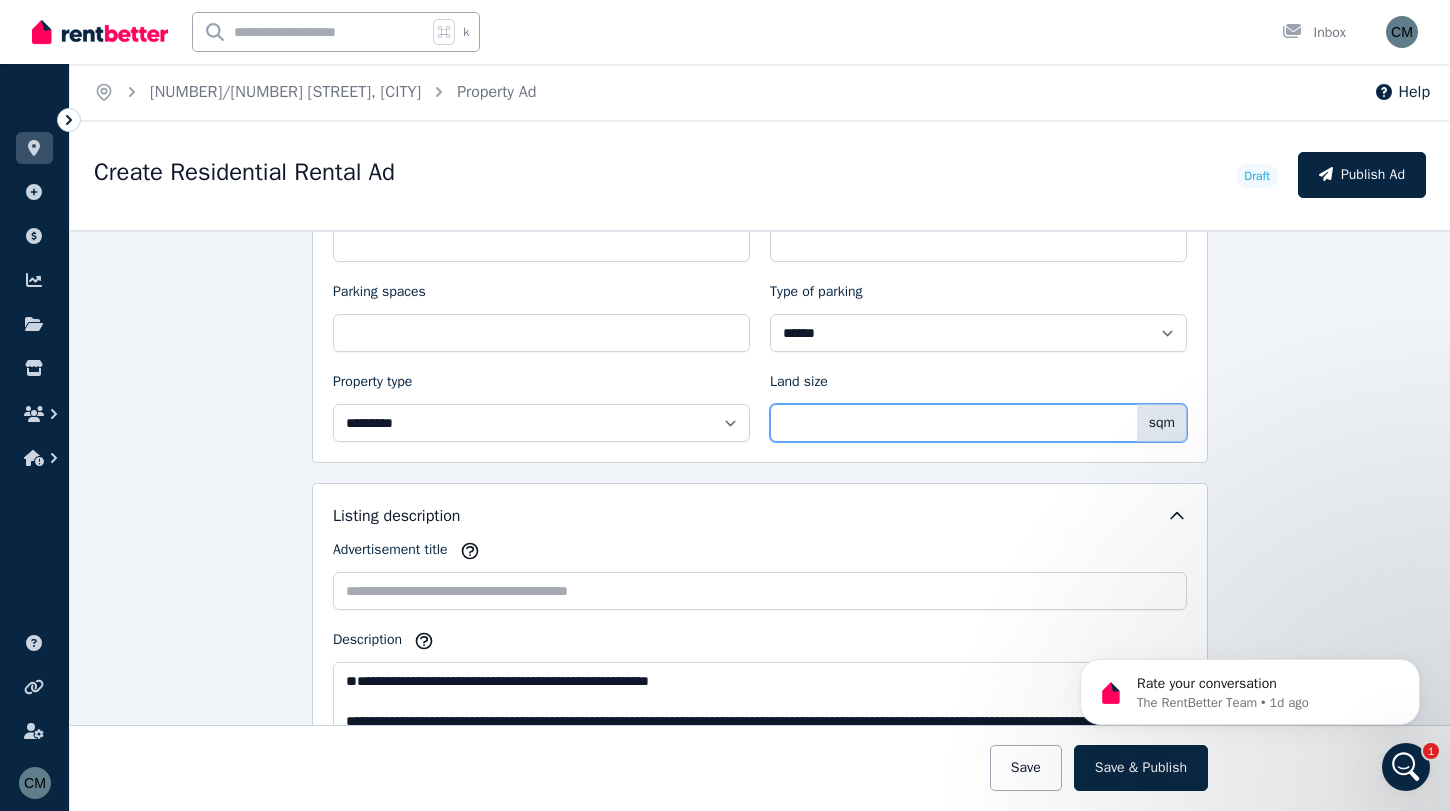 paste on "***" 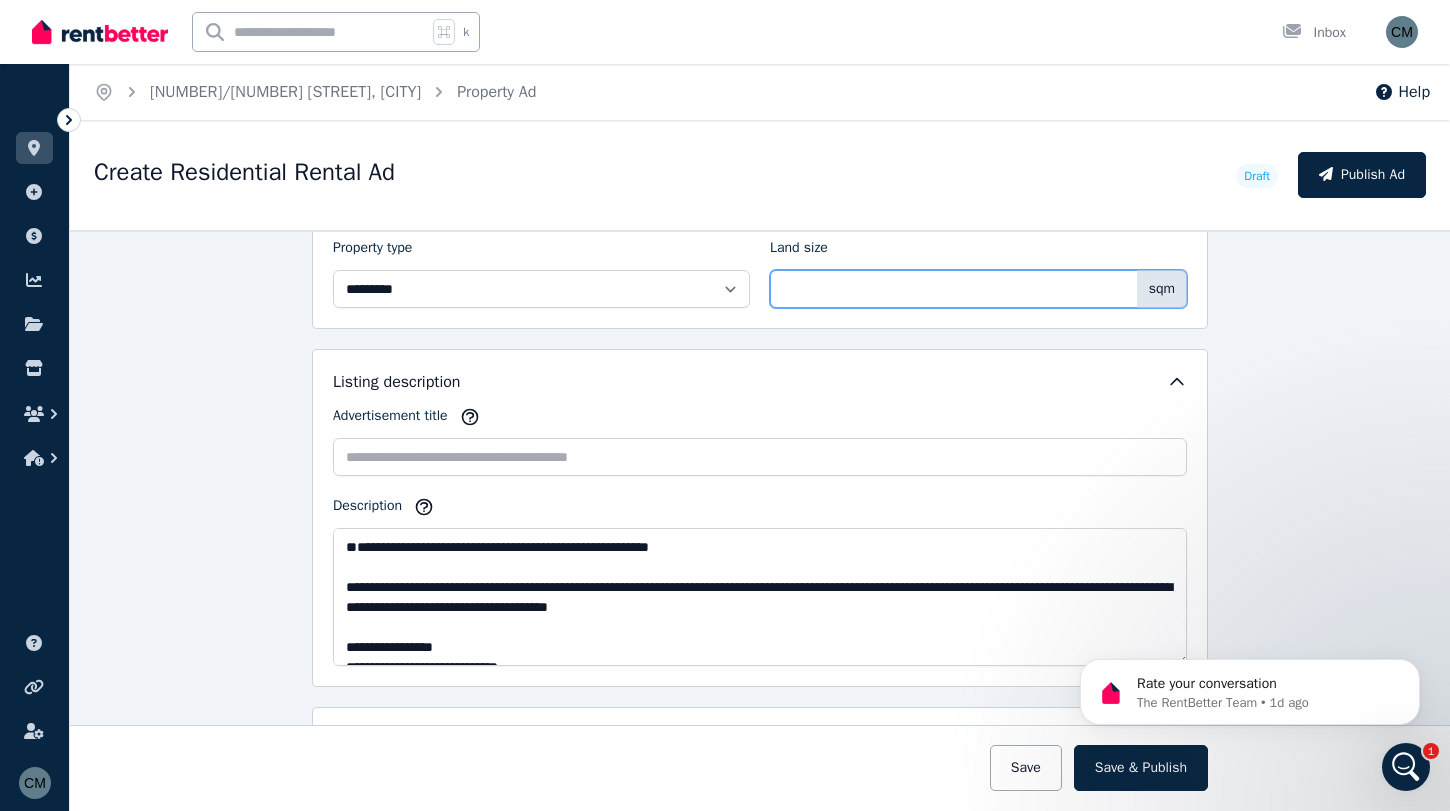 scroll, scrollTop: 1047, scrollLeft: 0, axis: vertical 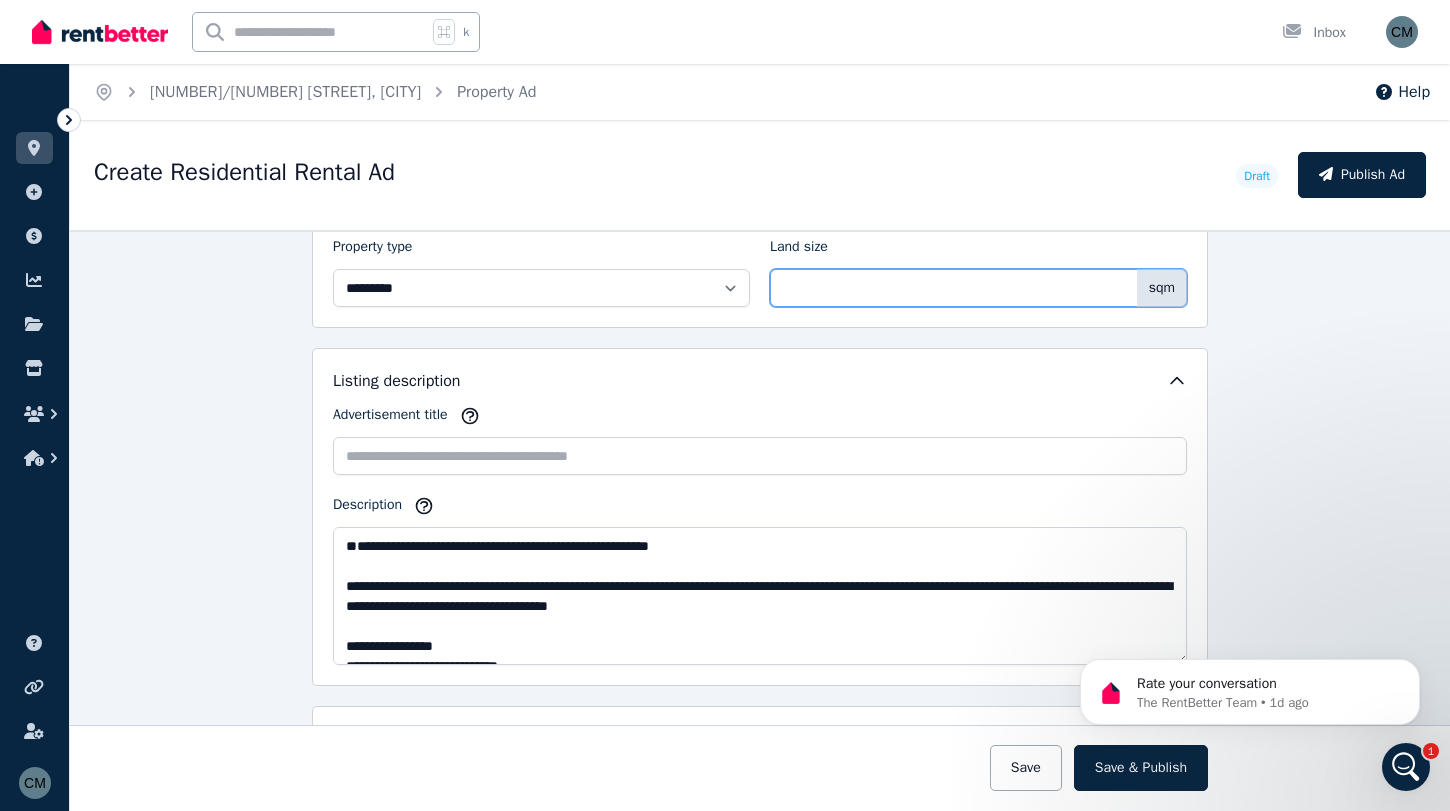 type on "***" 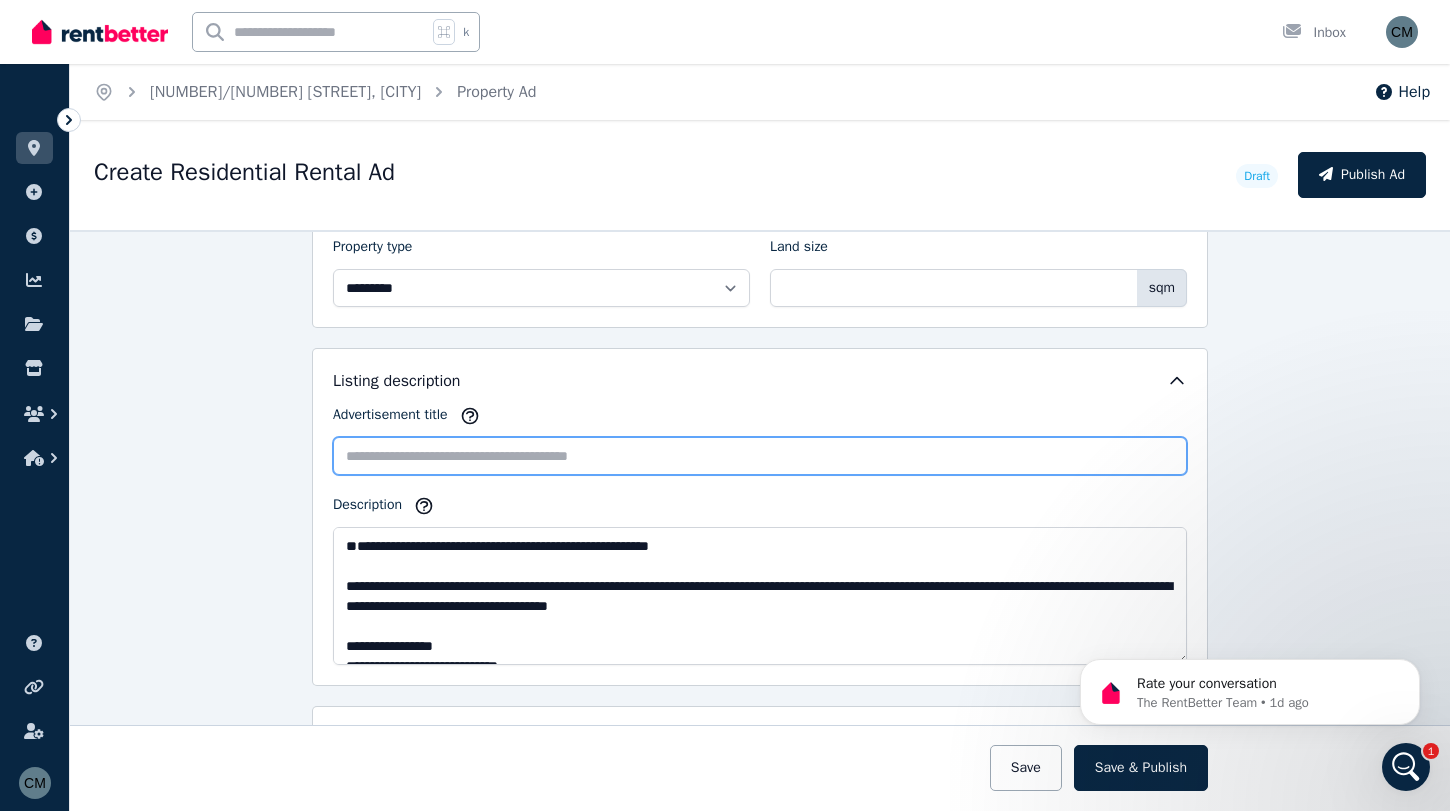 click on "Advertisement title" at bounding box center (760, 456) 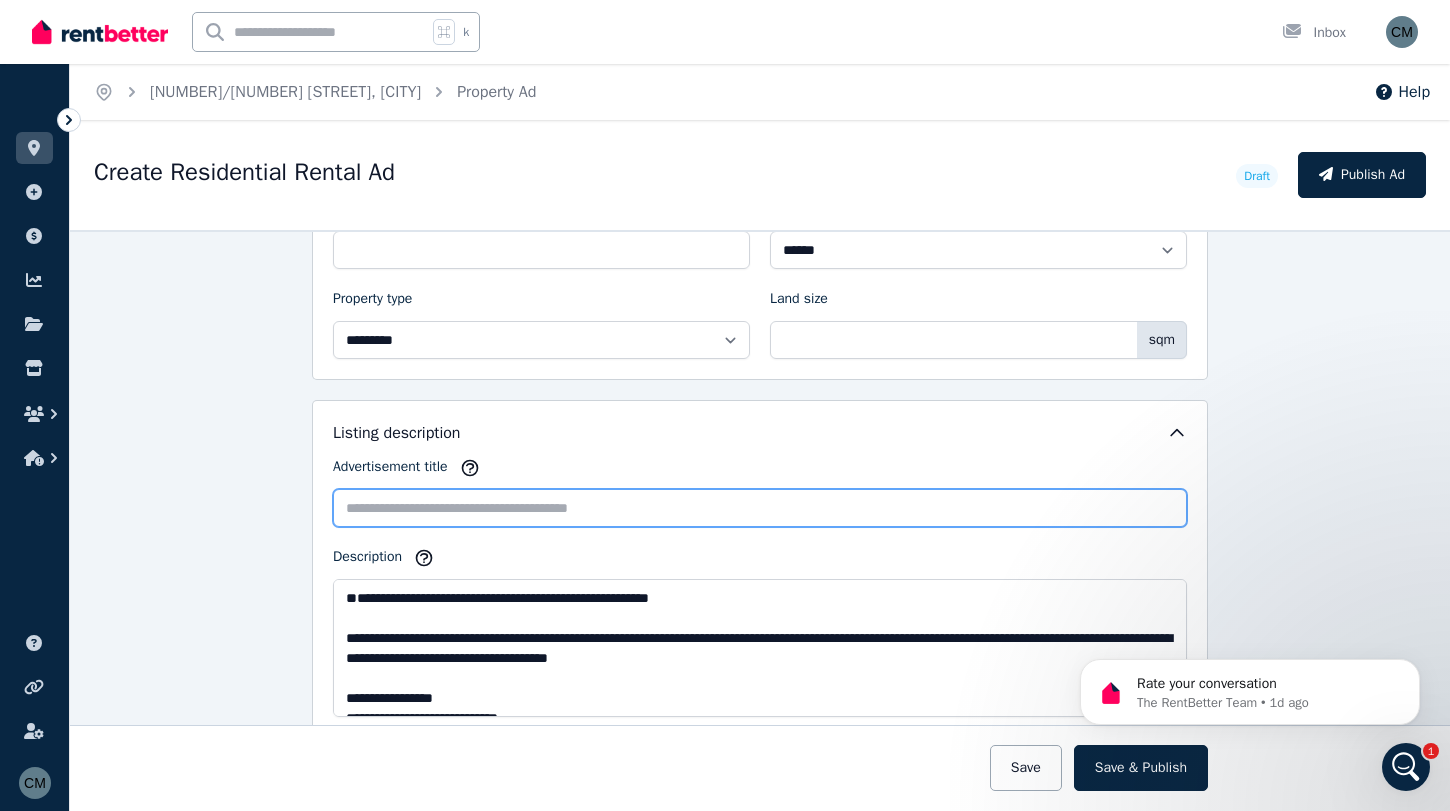scroll, scrollTop: 1033, scrollLeft: 0, axis: vertical 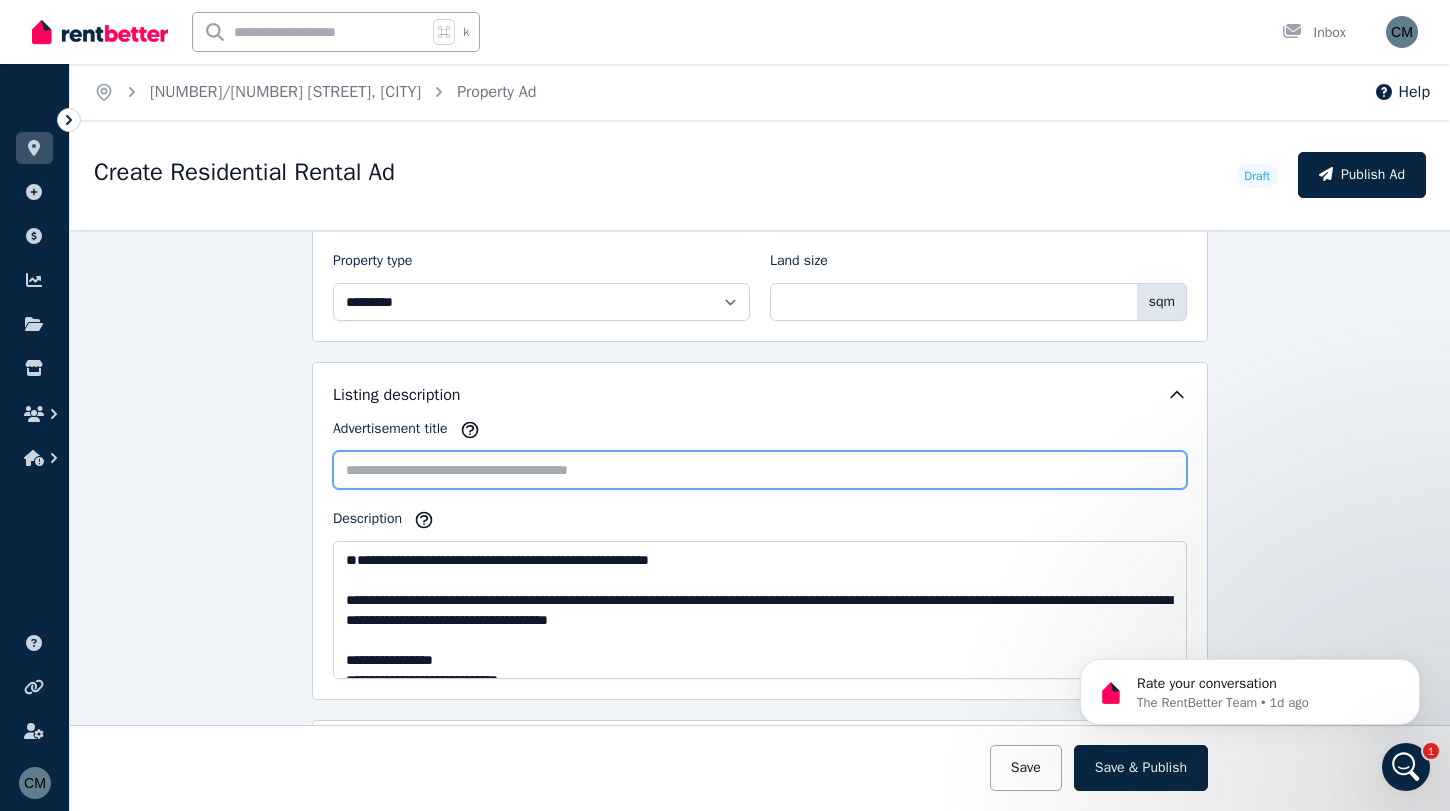 paste on "**********" 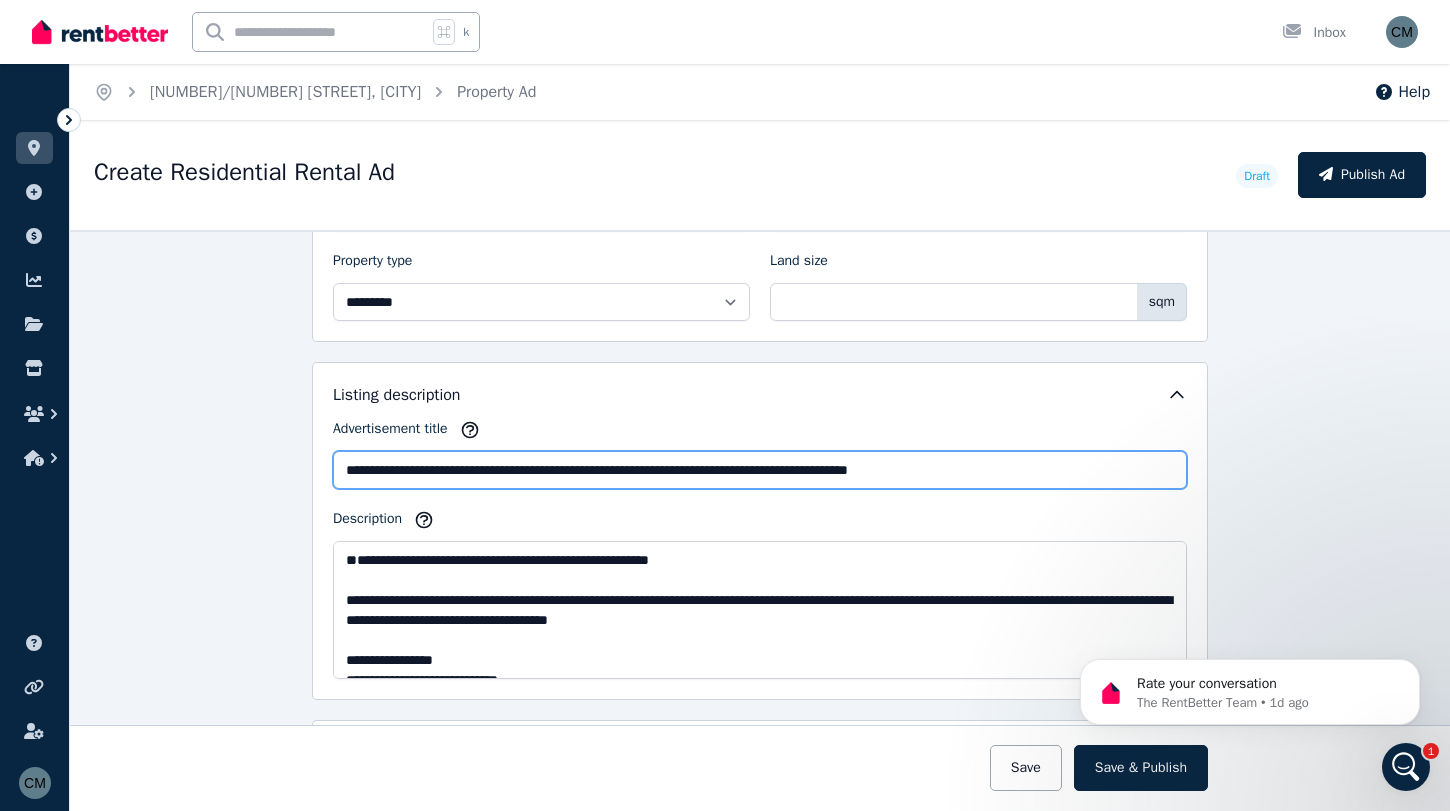 drag, startPoint x: 927, startPoint y: 474, endPoint x: 174, endPoint y: 435, distance: 754.0093 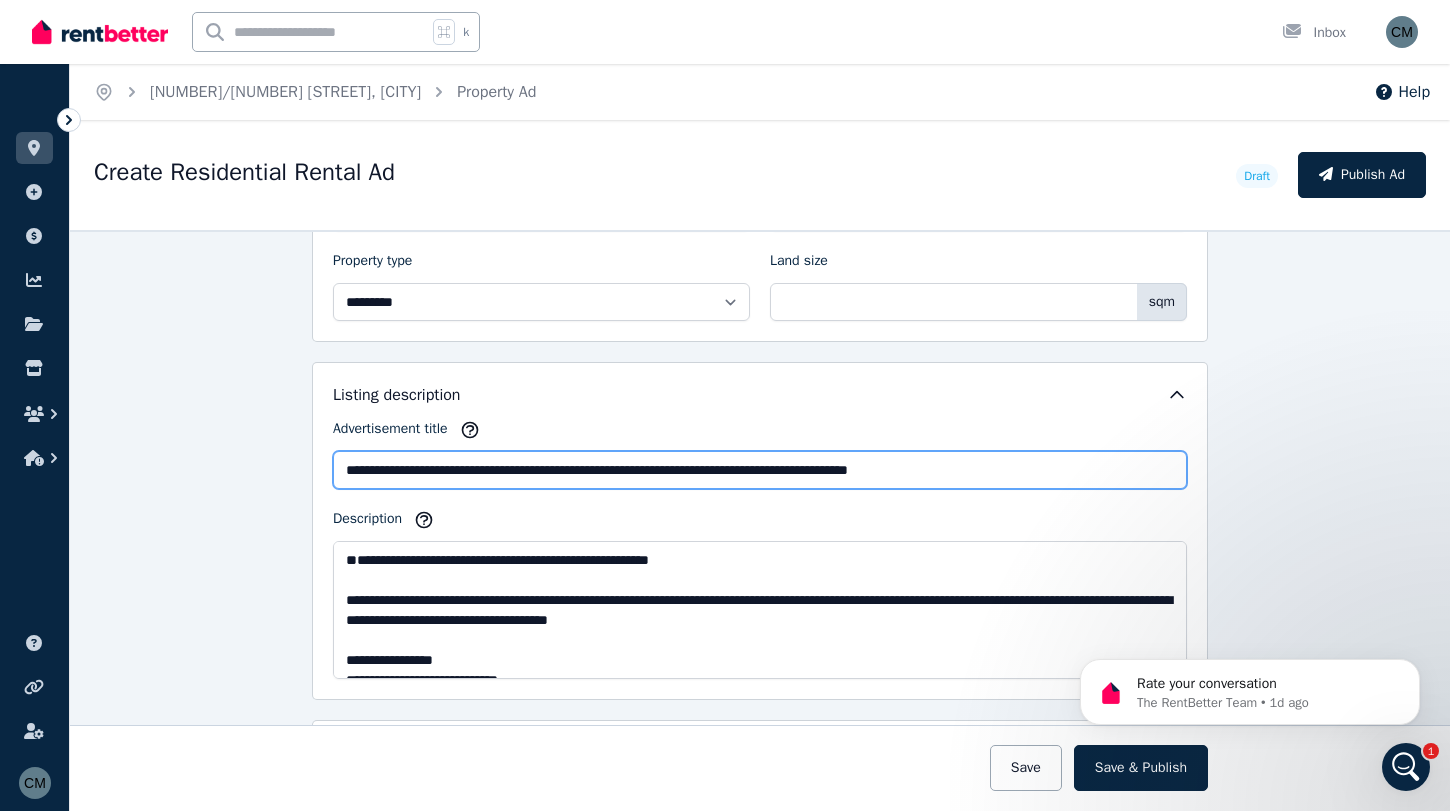 type on "*" 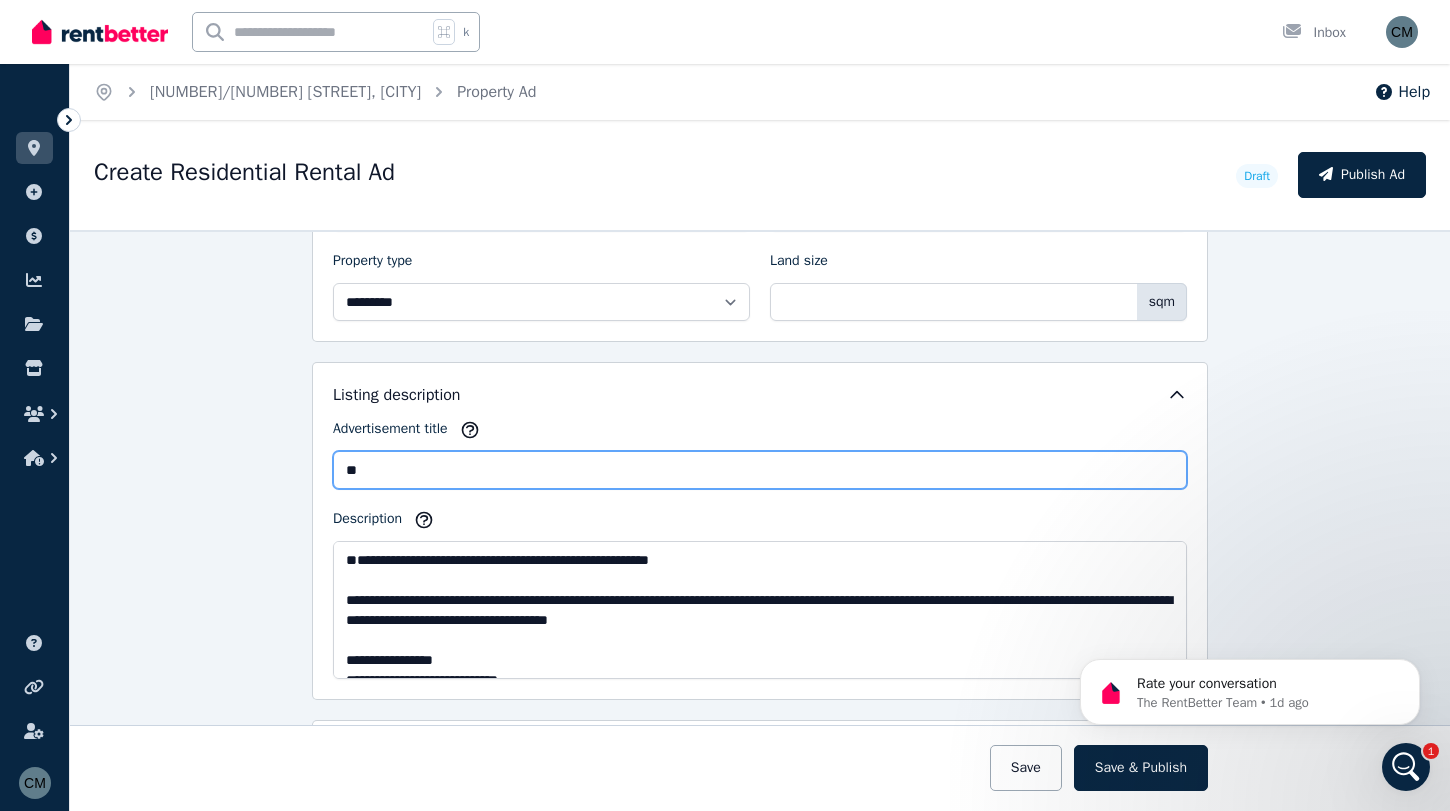 type on "*" 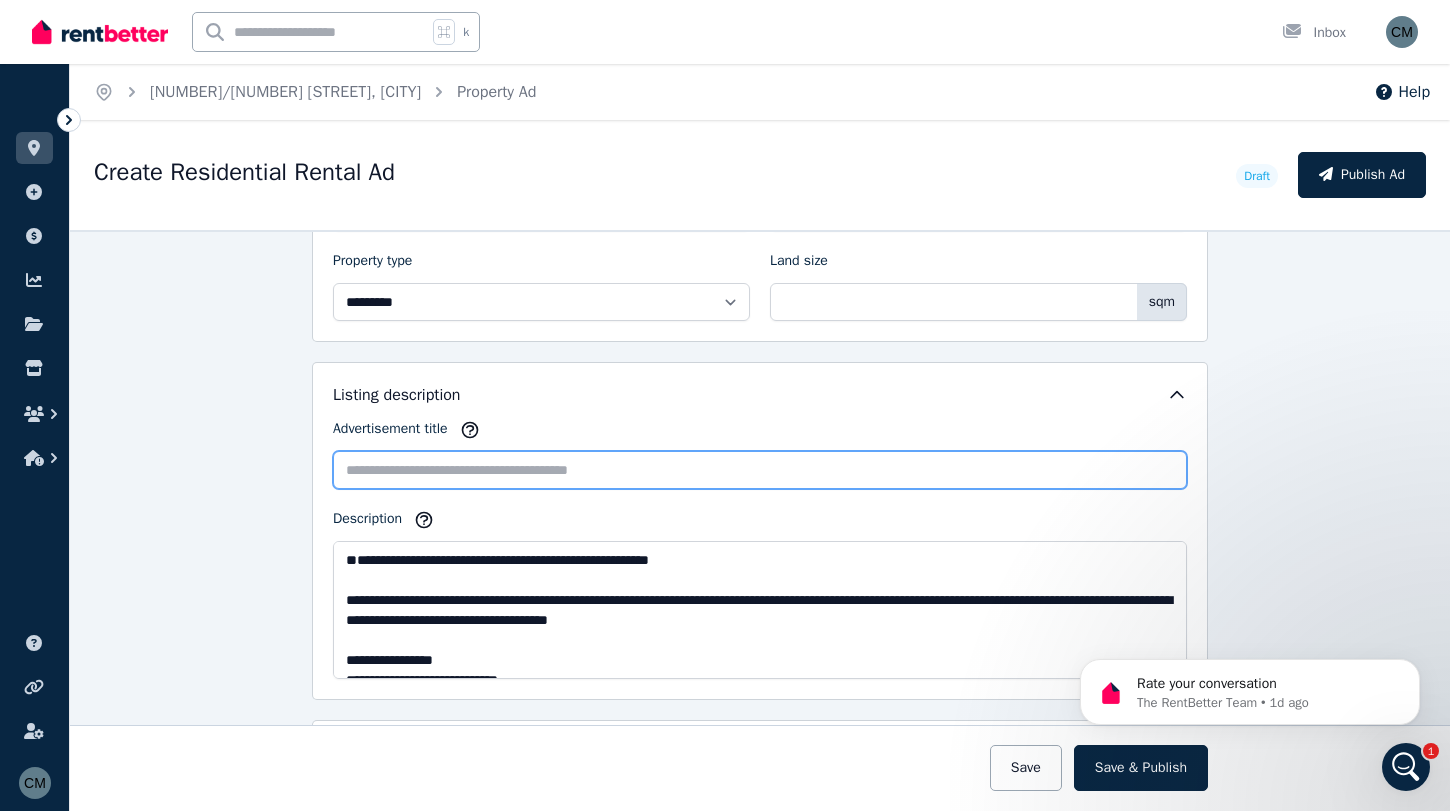 type on "*" 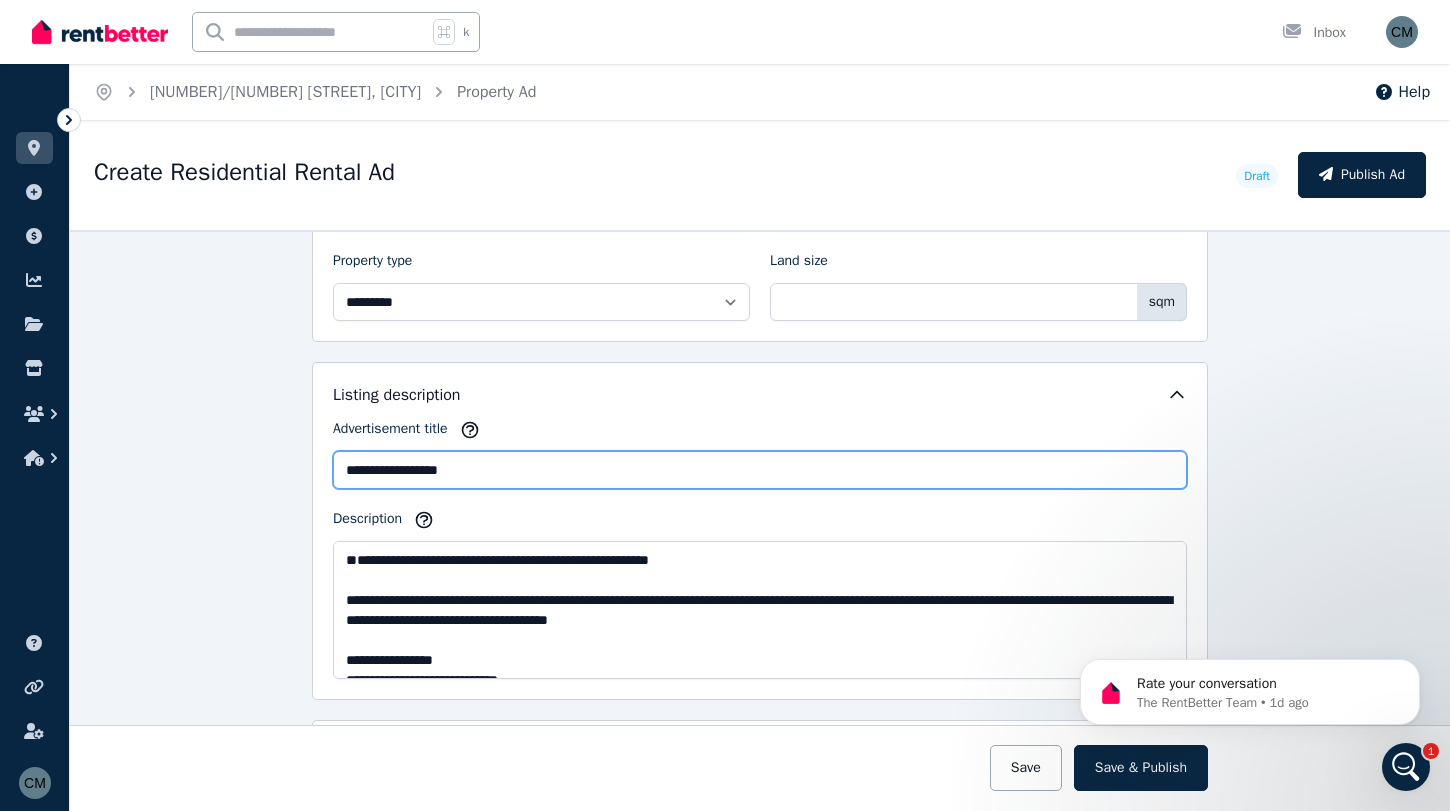 click on "**********" at bounding box center [760, 470] 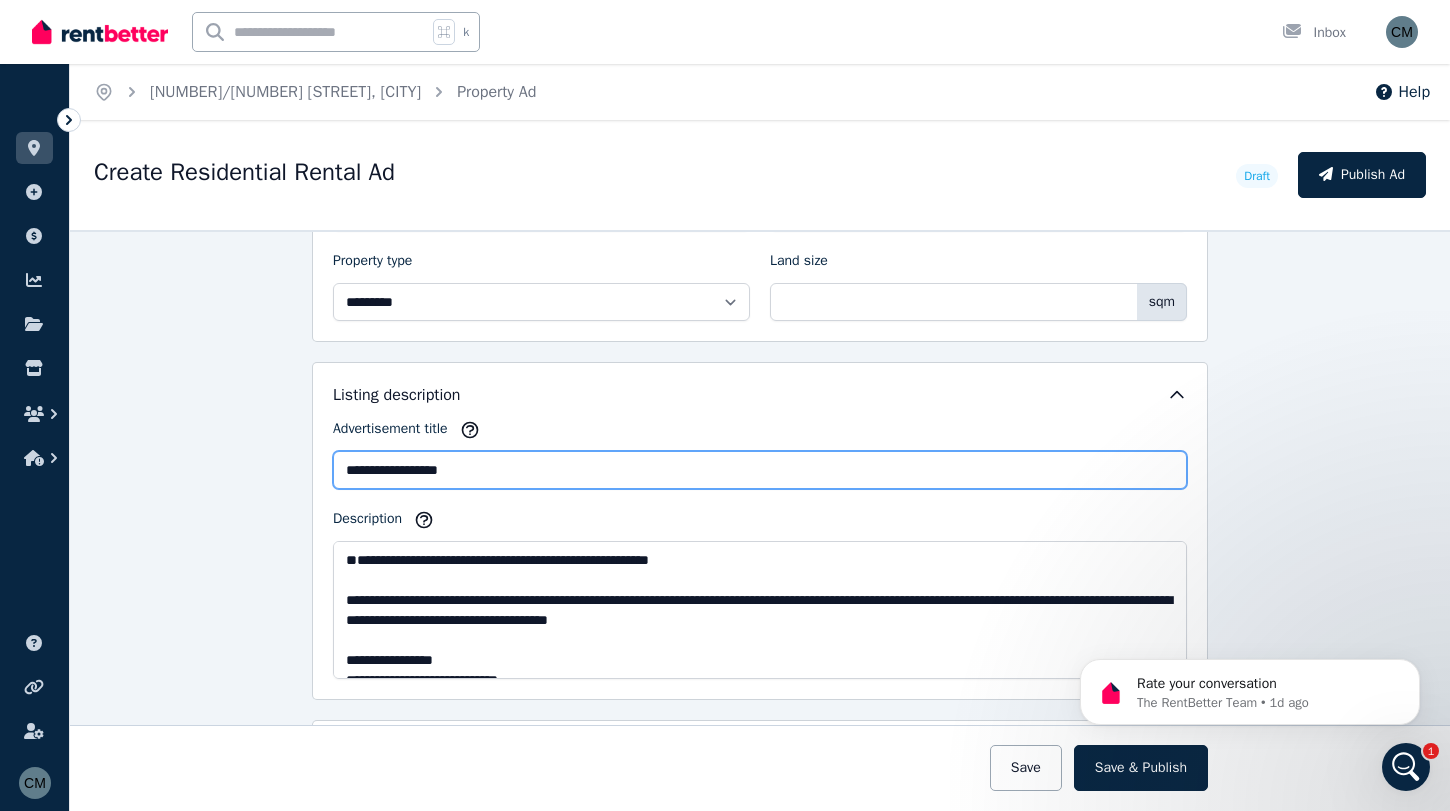 drag, startPoint x: 506, startPoint y: 475, endPoint x: 214, endPoint y: 458, distance: 292.49445 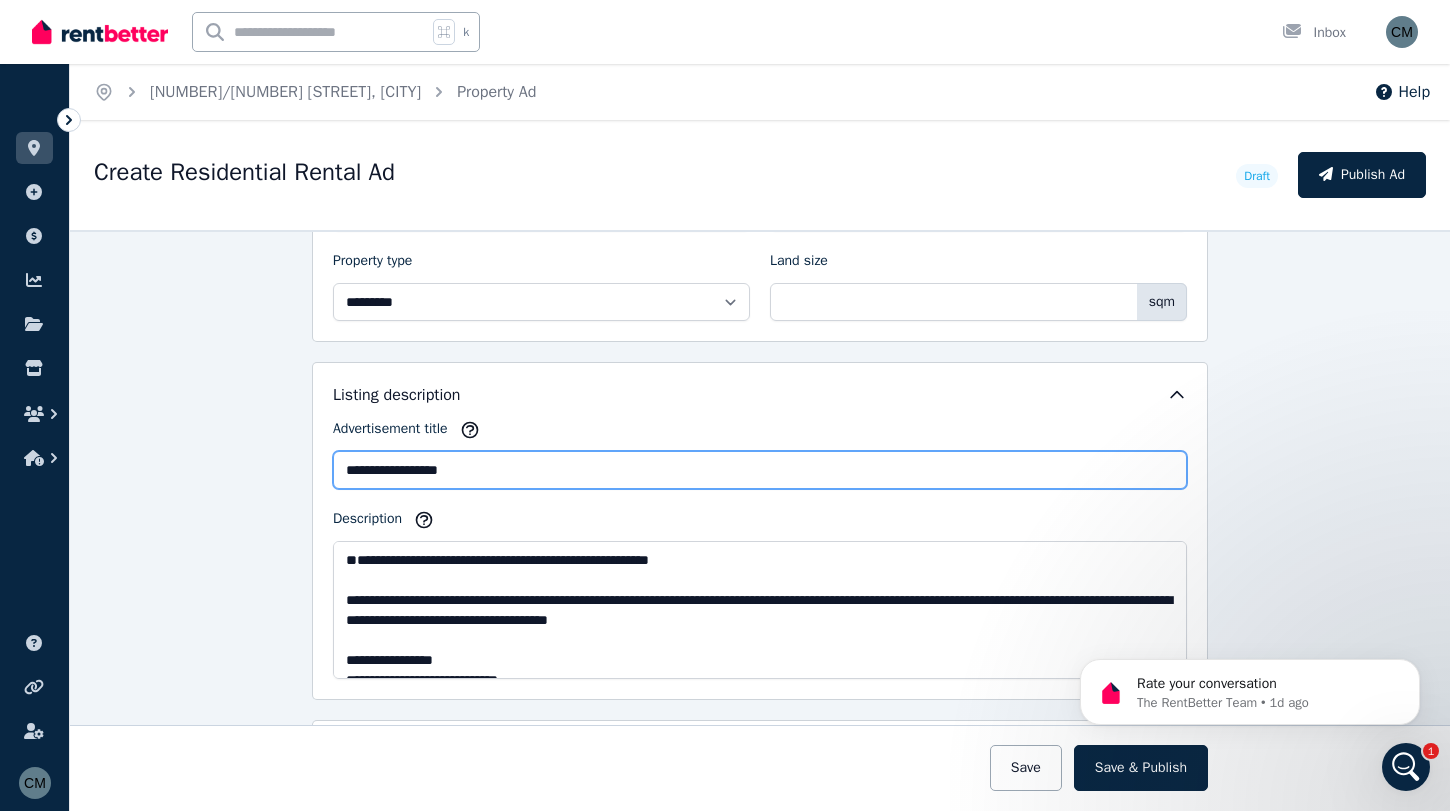 type on "*" 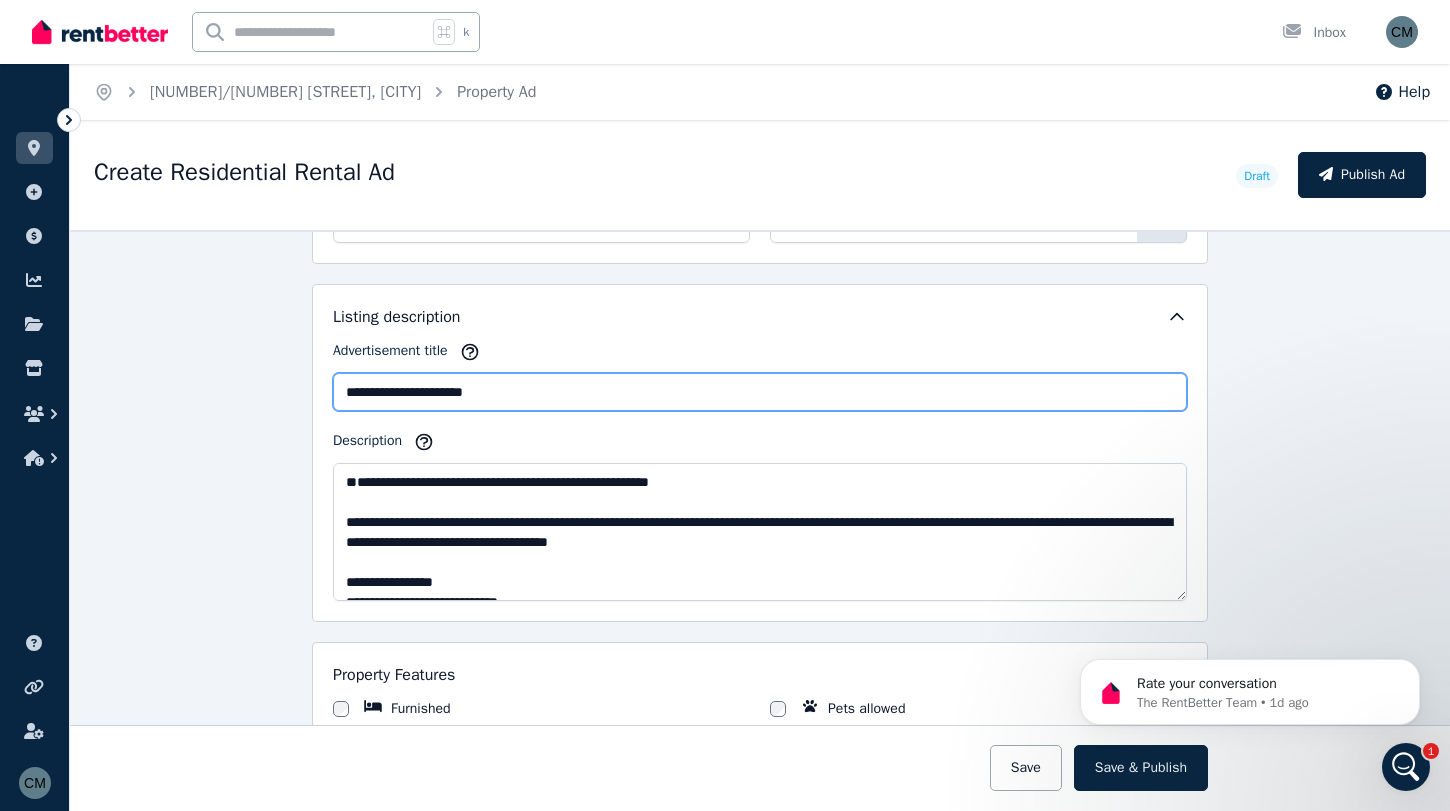 scroll, scrollTop: 1113, scrollLeft: 0, axis: vertical 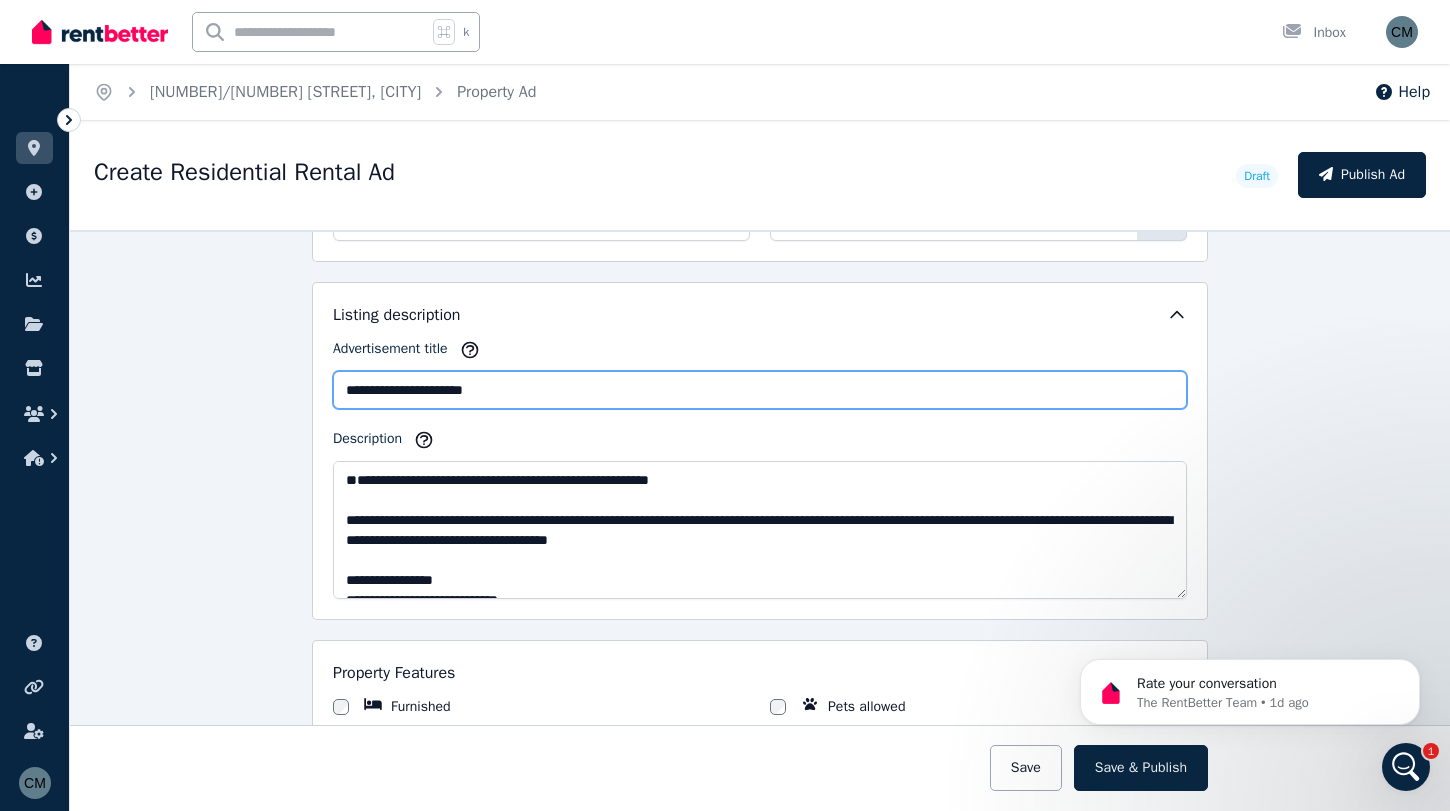 drag, startPoint x: 559, startPoint y: 391, endPoint x: 272, endPoint y: 364, distance: 288.26724 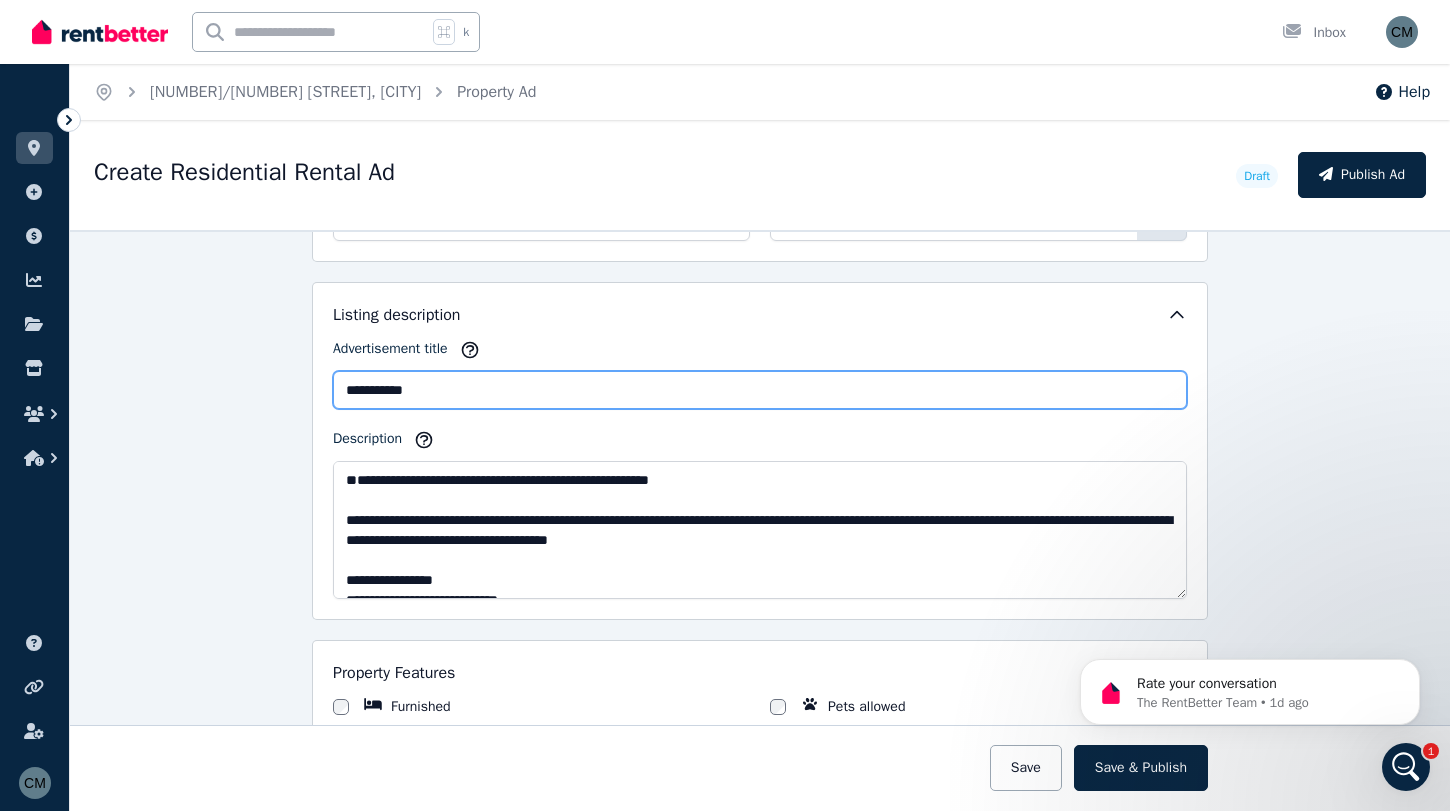 drag, startPoint x: 456, startPoint y: 391, endPoint x: 150, endPoint y: 333, distance: 311.44824 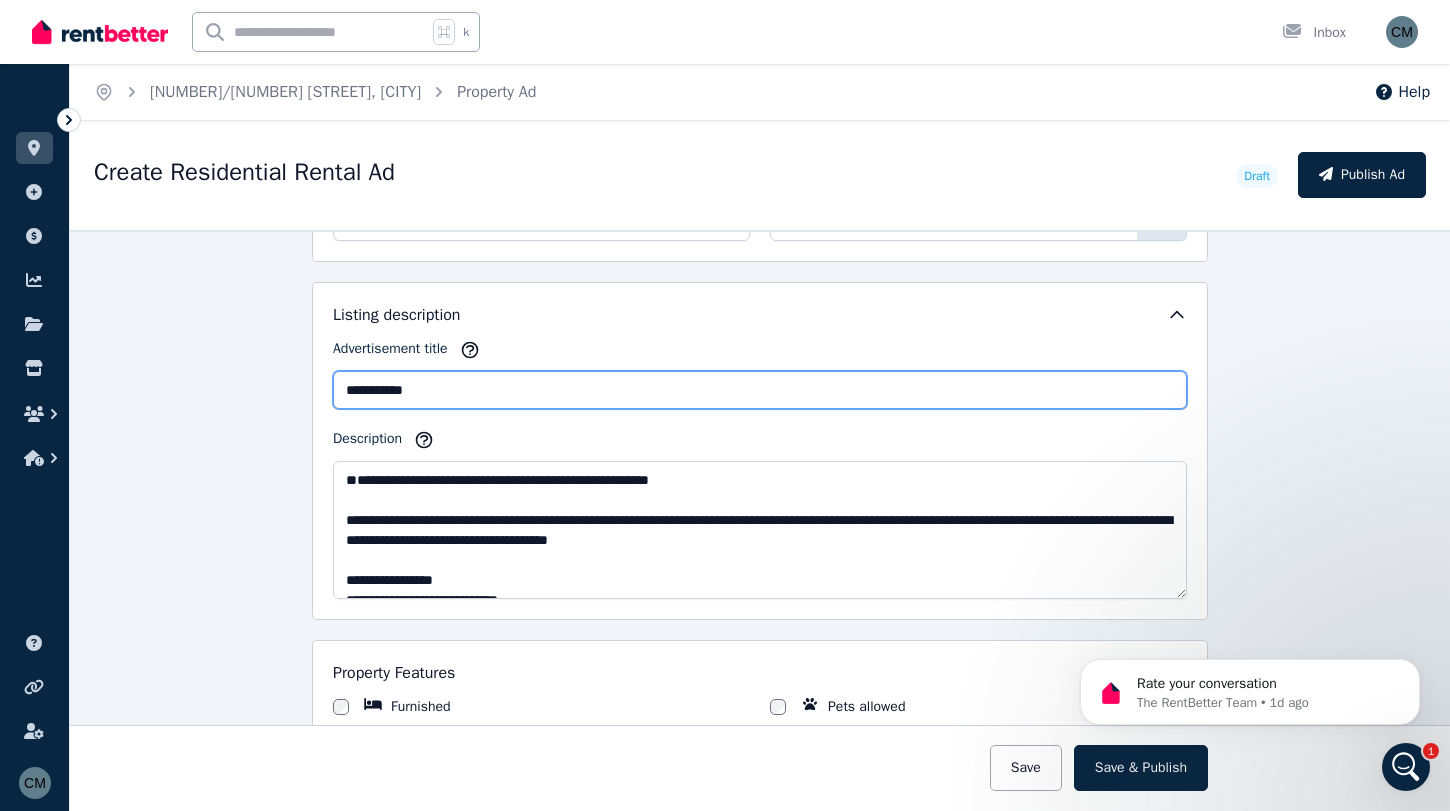 type on "*" 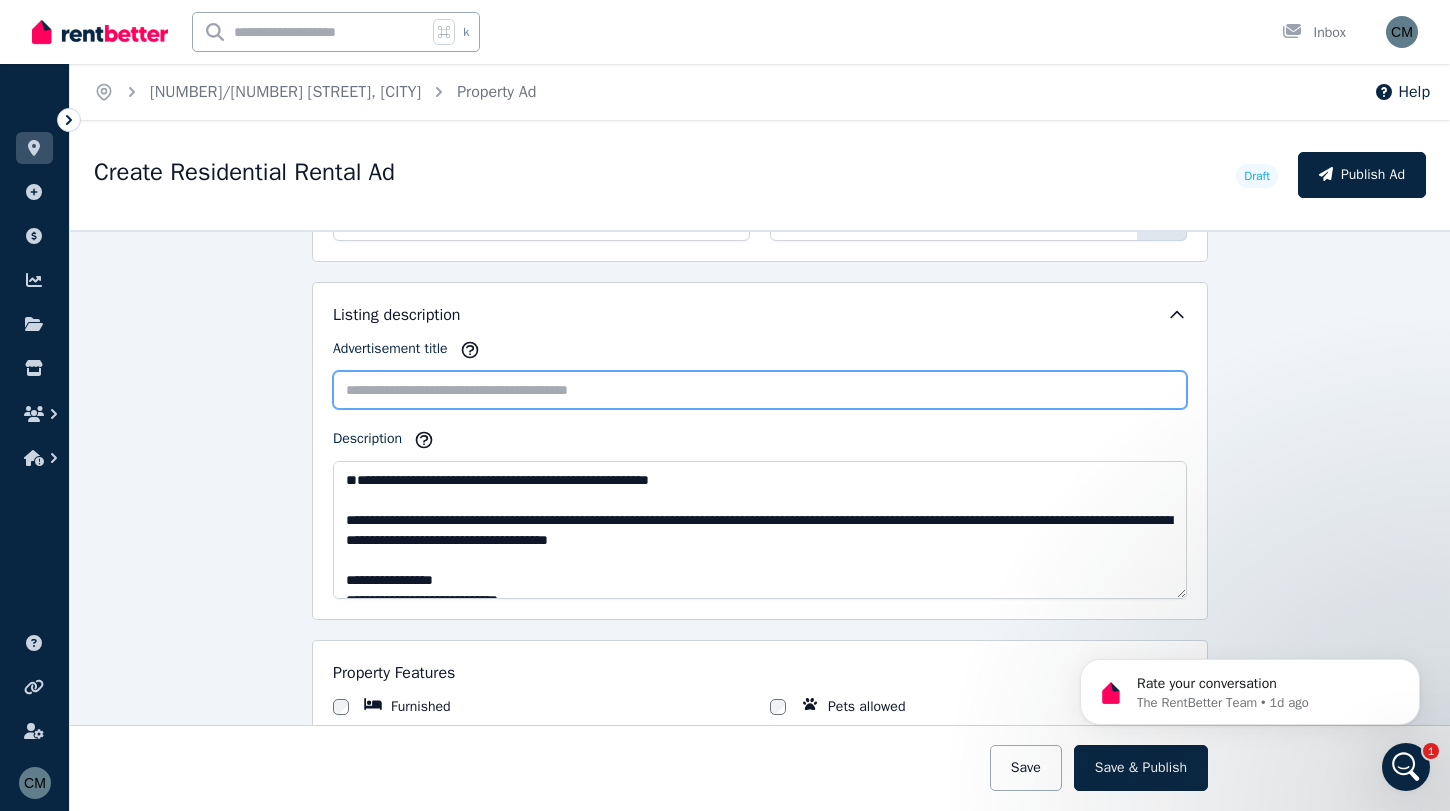 type on "*" 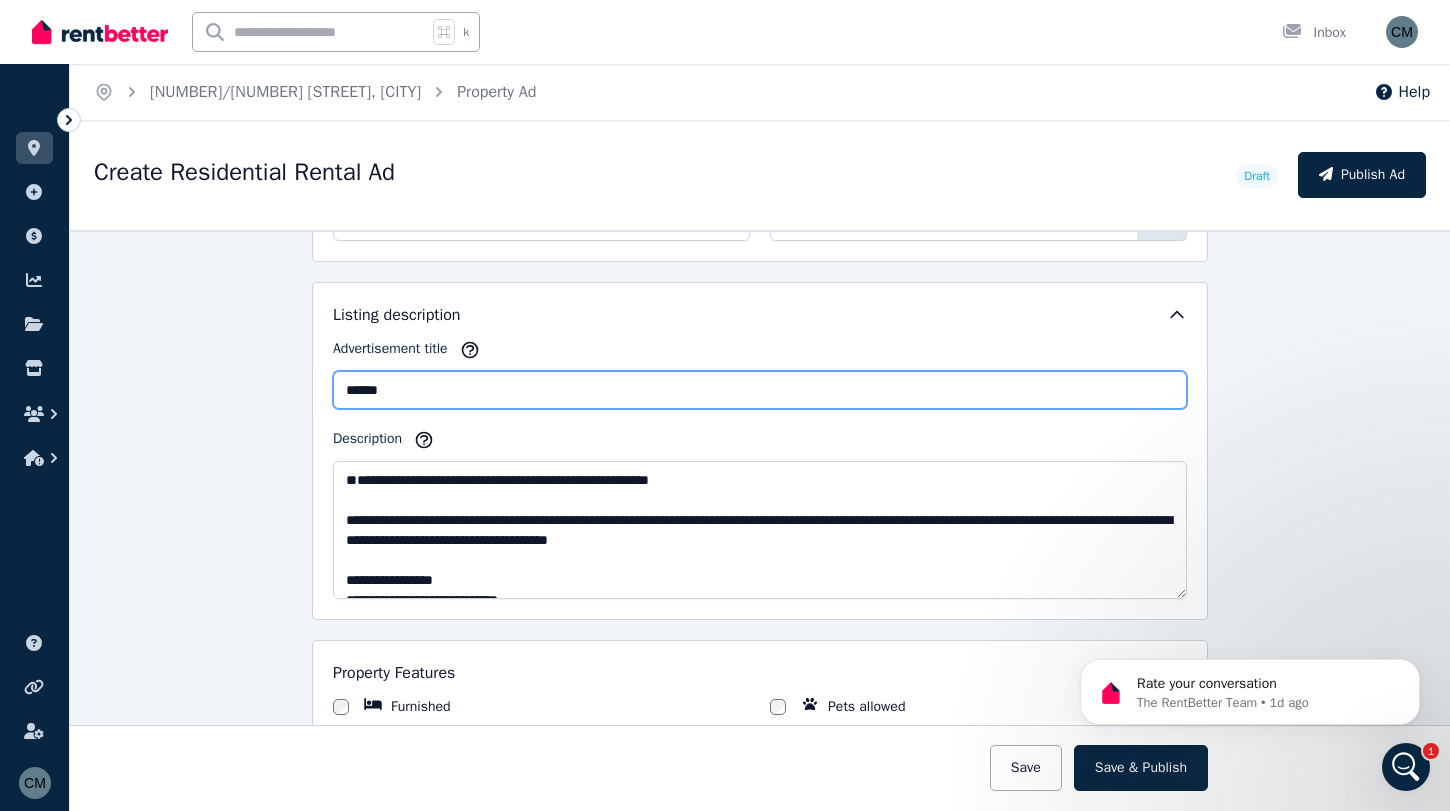 type on "*****" 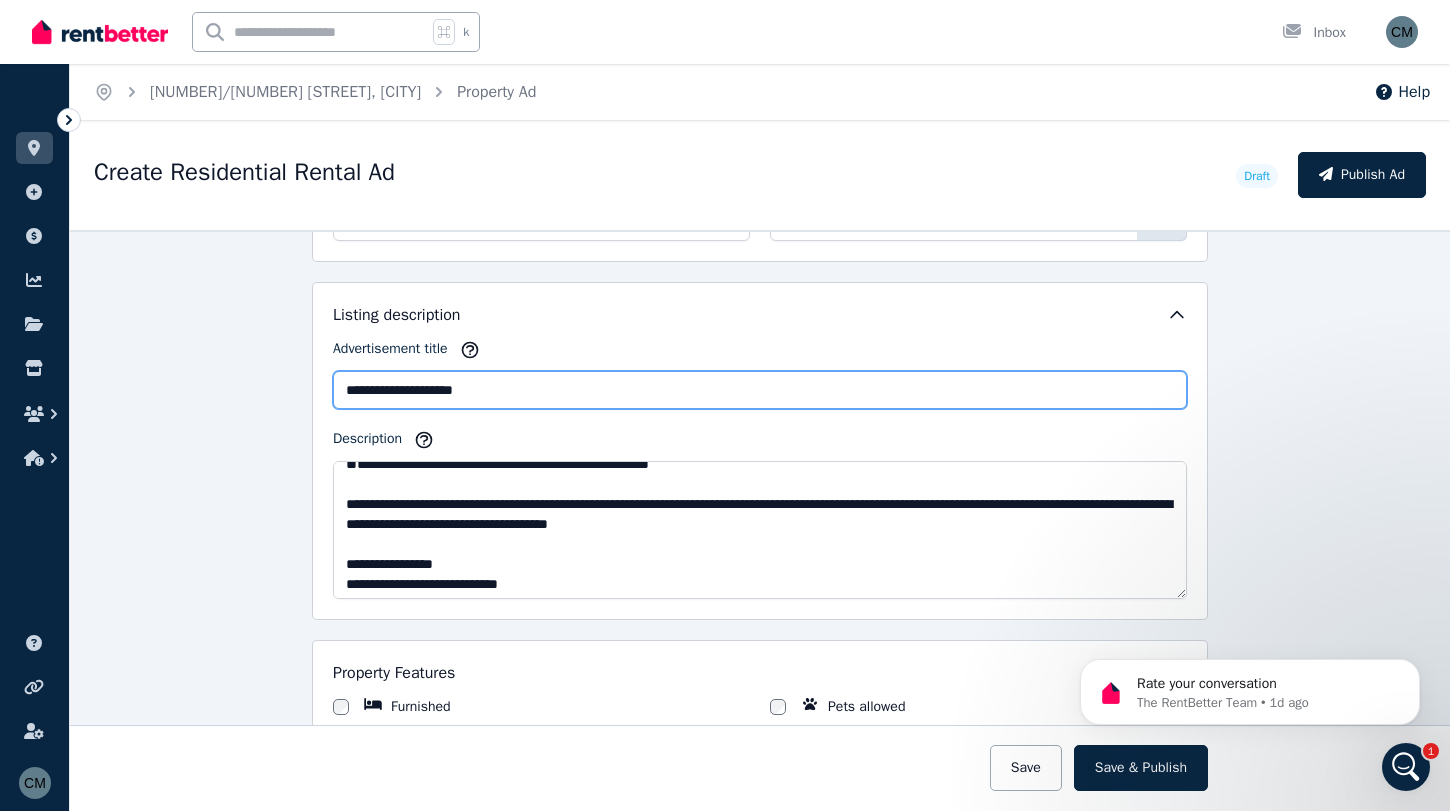 scroll, scrollTop: 0, scrollLeft: 0, axis: both 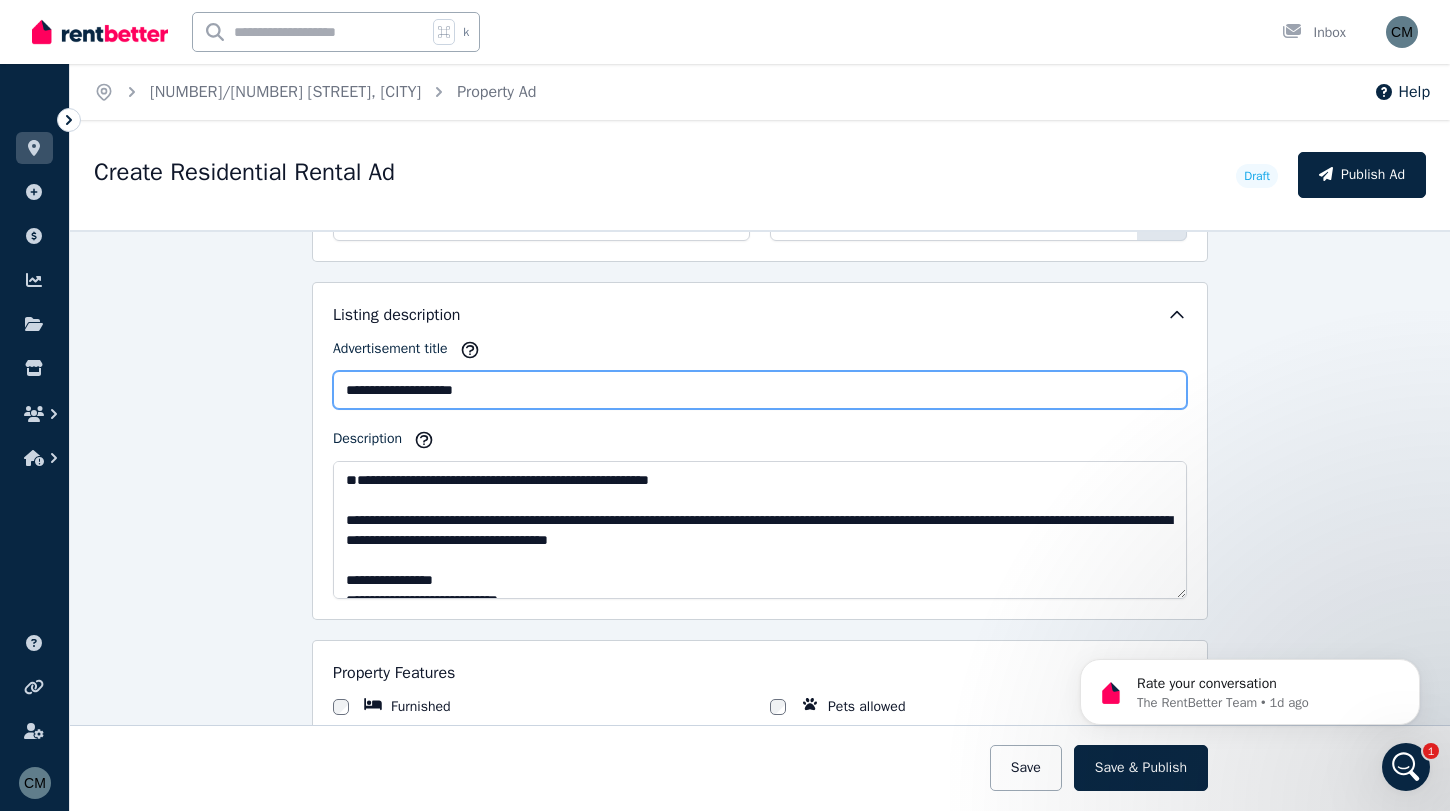 type on "**********" 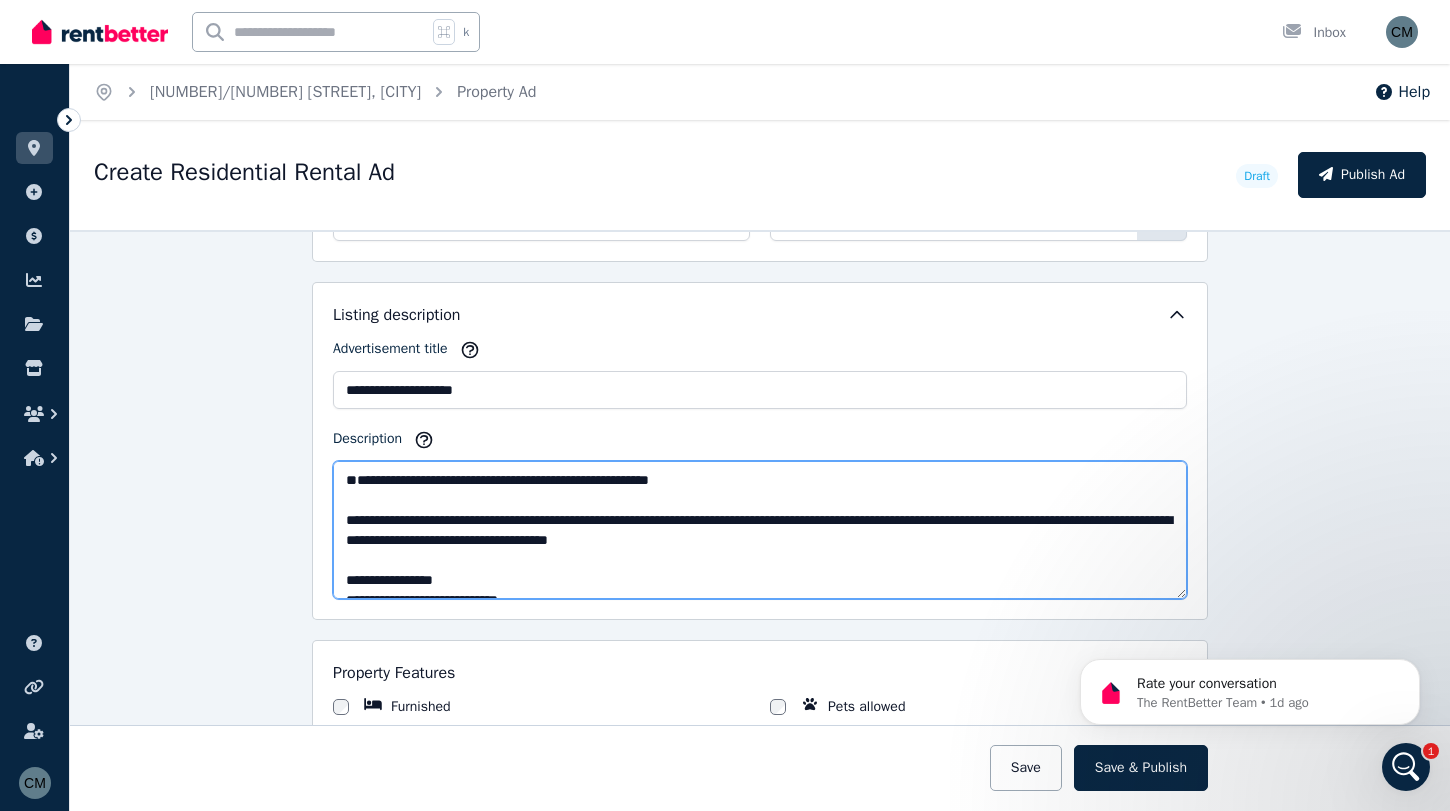click on "Description" at bounding box center [760, 530] 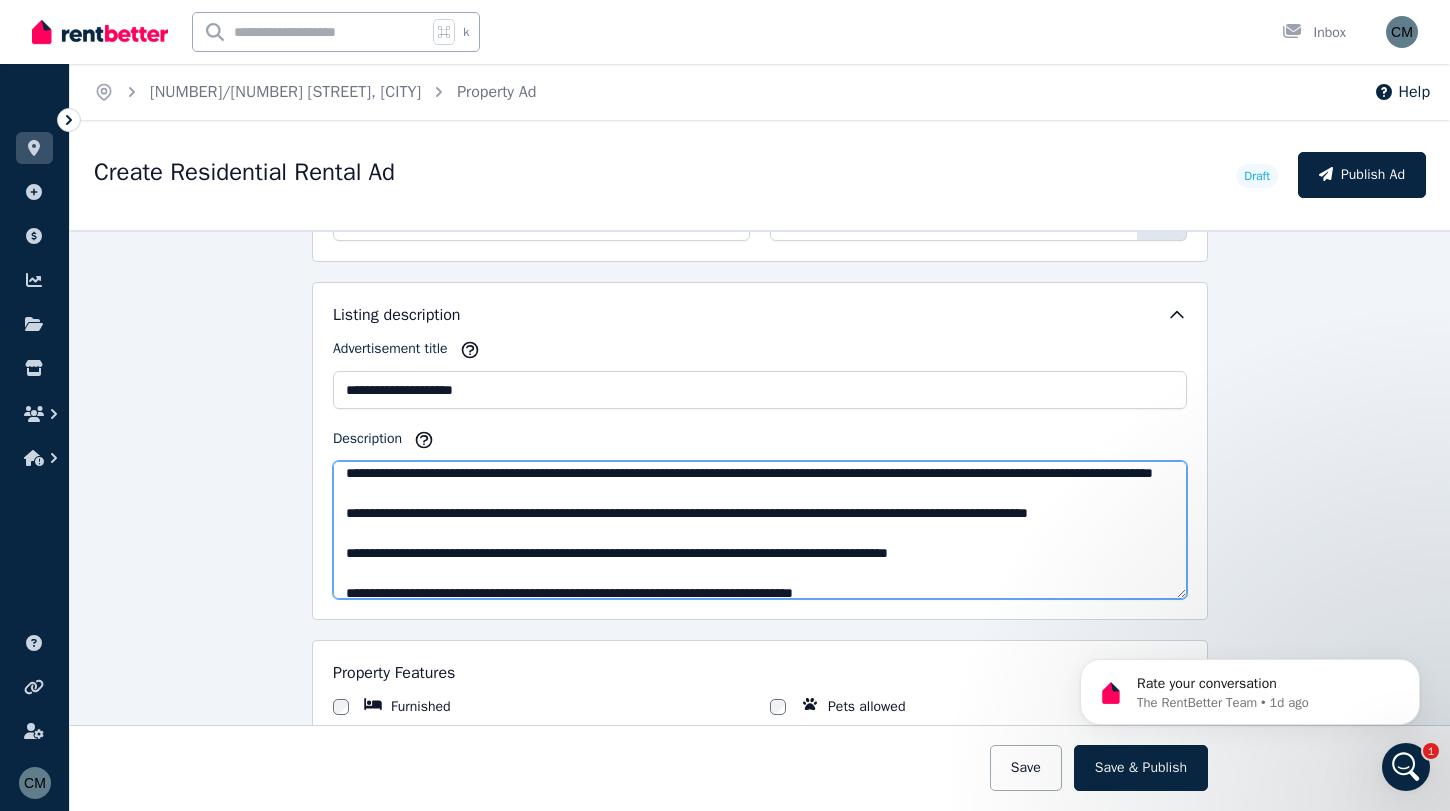 scroll, scrollTop: 0, scrollLeft: 0, axis: both 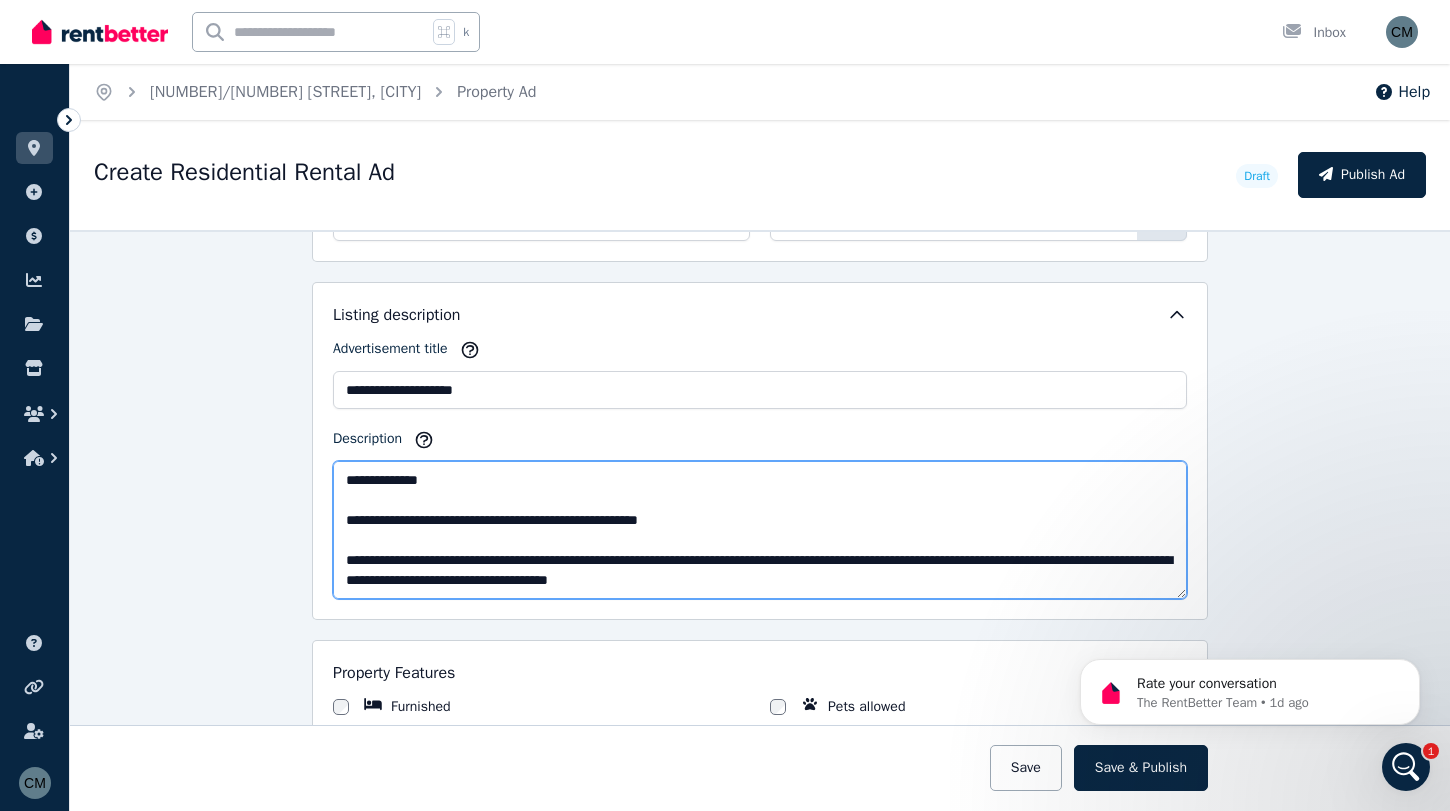 drag, startPoint x: 470, startPoint y: 485, endPoint x: 302, endPoint y: 475, distance: 168.29736 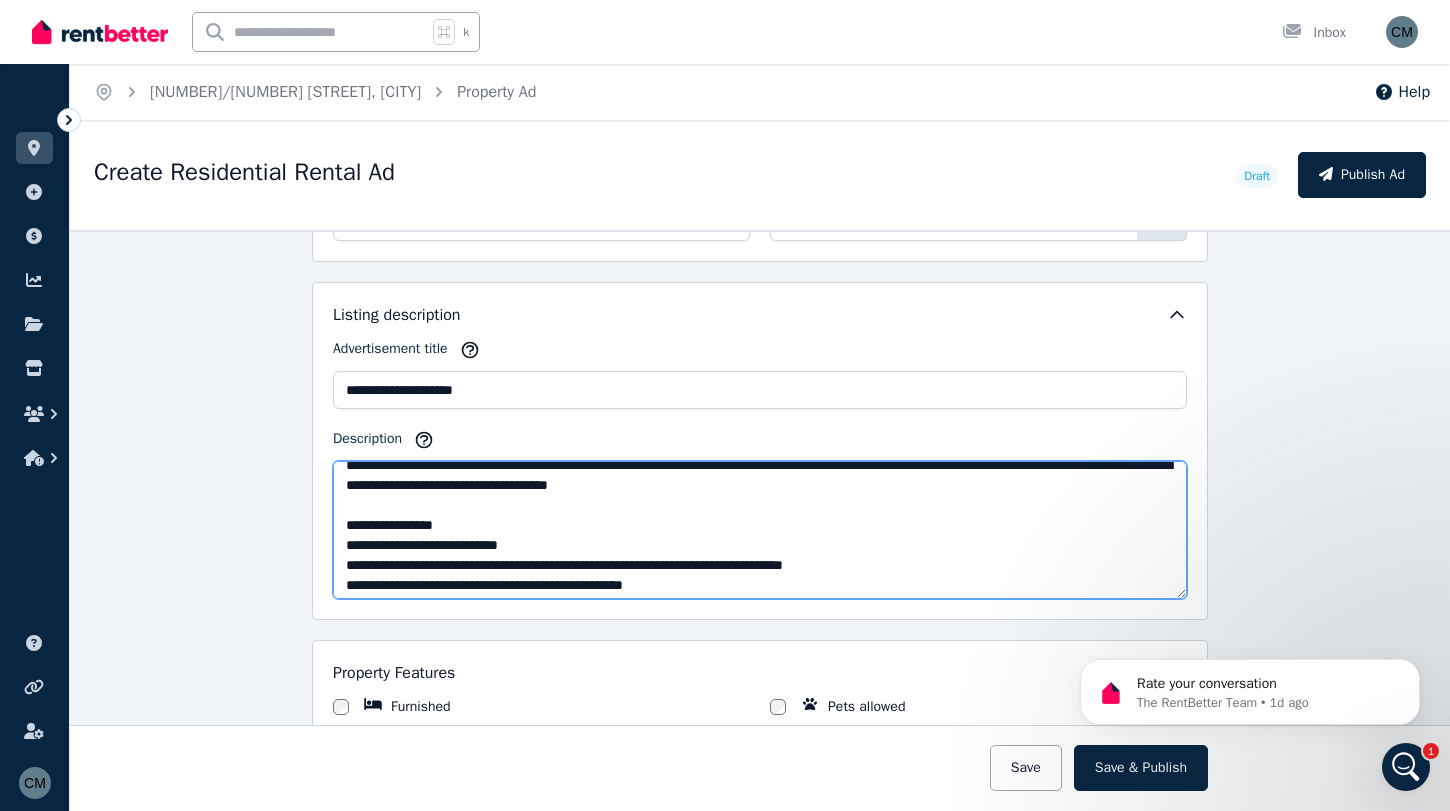 scroll, scrollTop: 0, scrollLeft: 0, axis: both 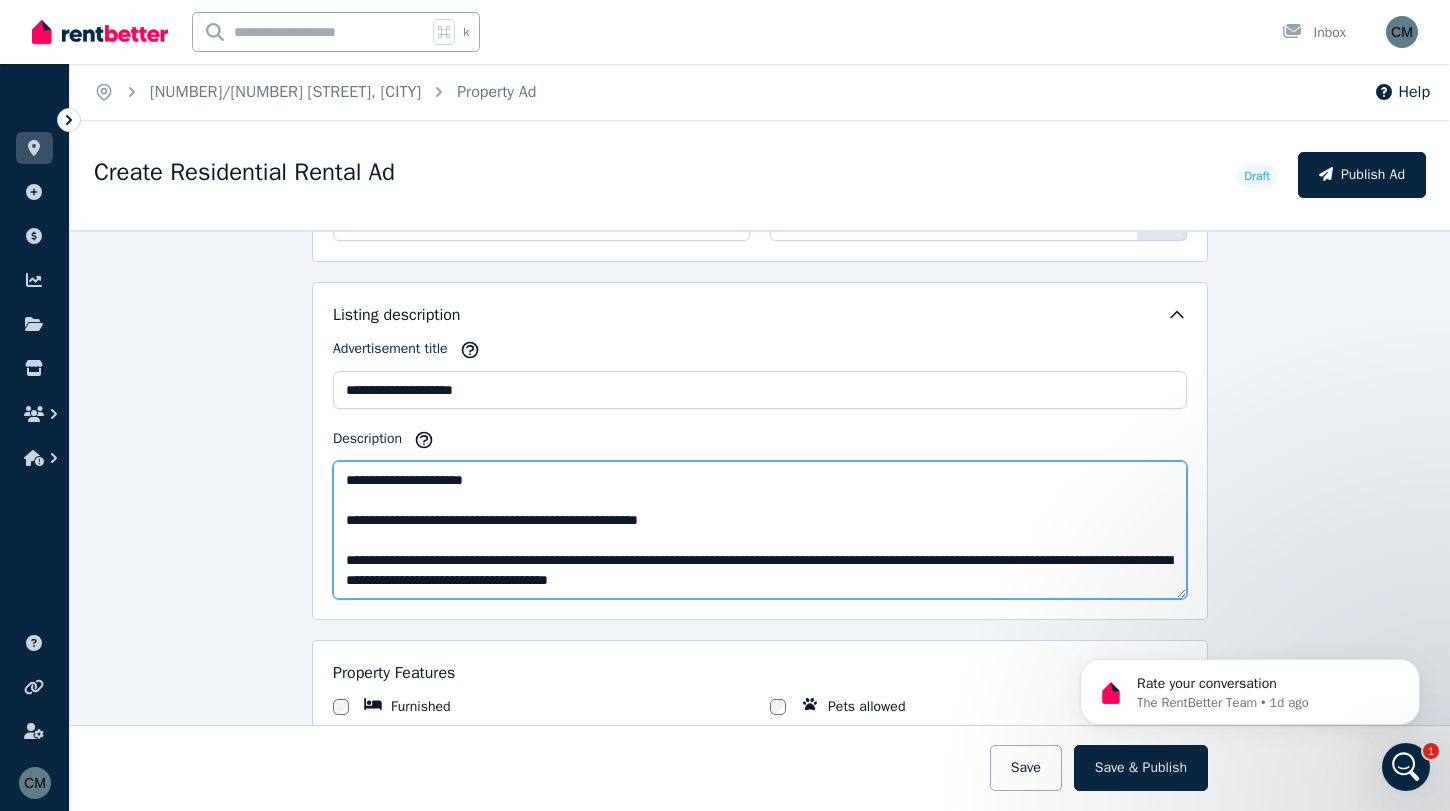 click on "Description" at bounding box center (760, 530) 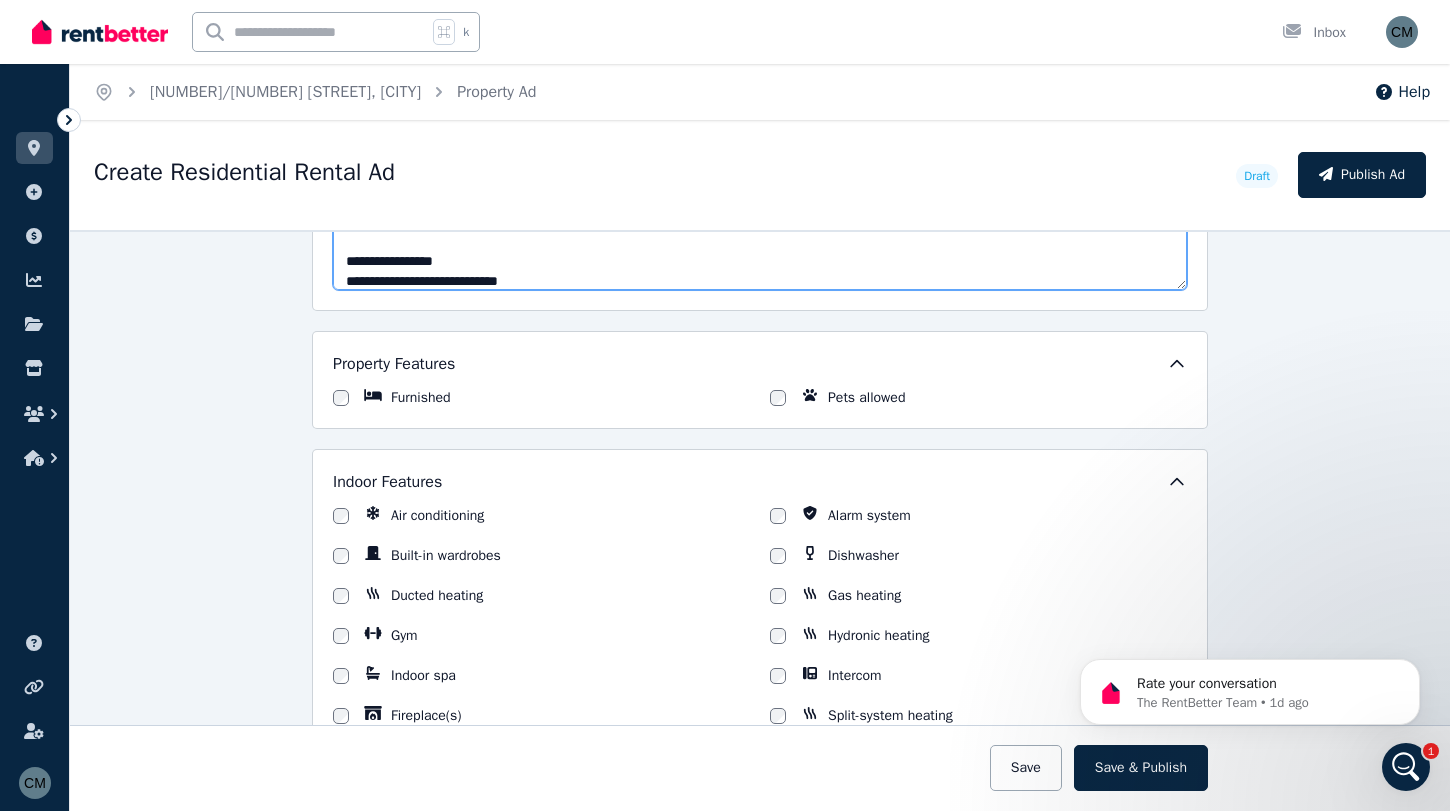 scroll, scrollTop: 1518, scrollLeft: 0, axis: vertical 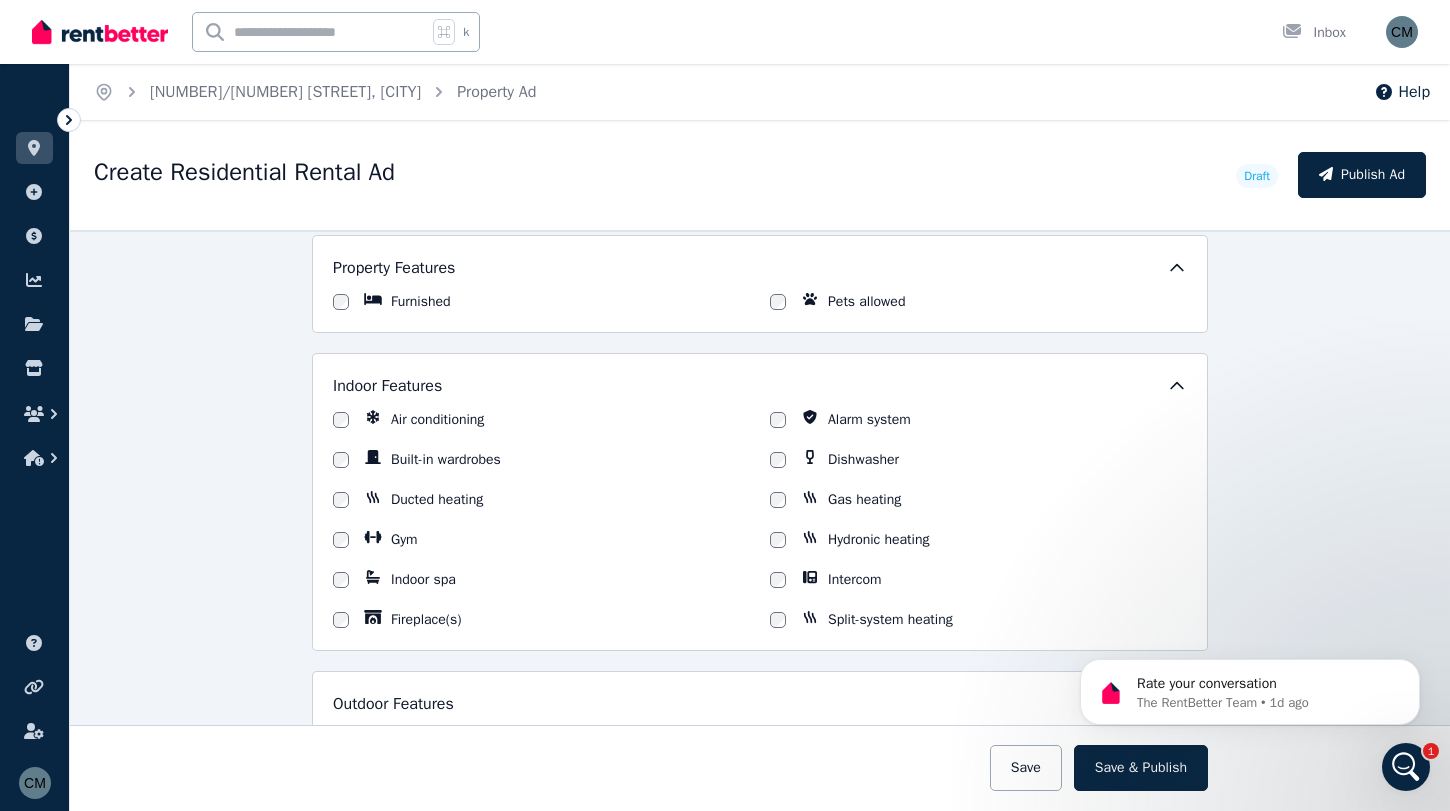 type on "**********" 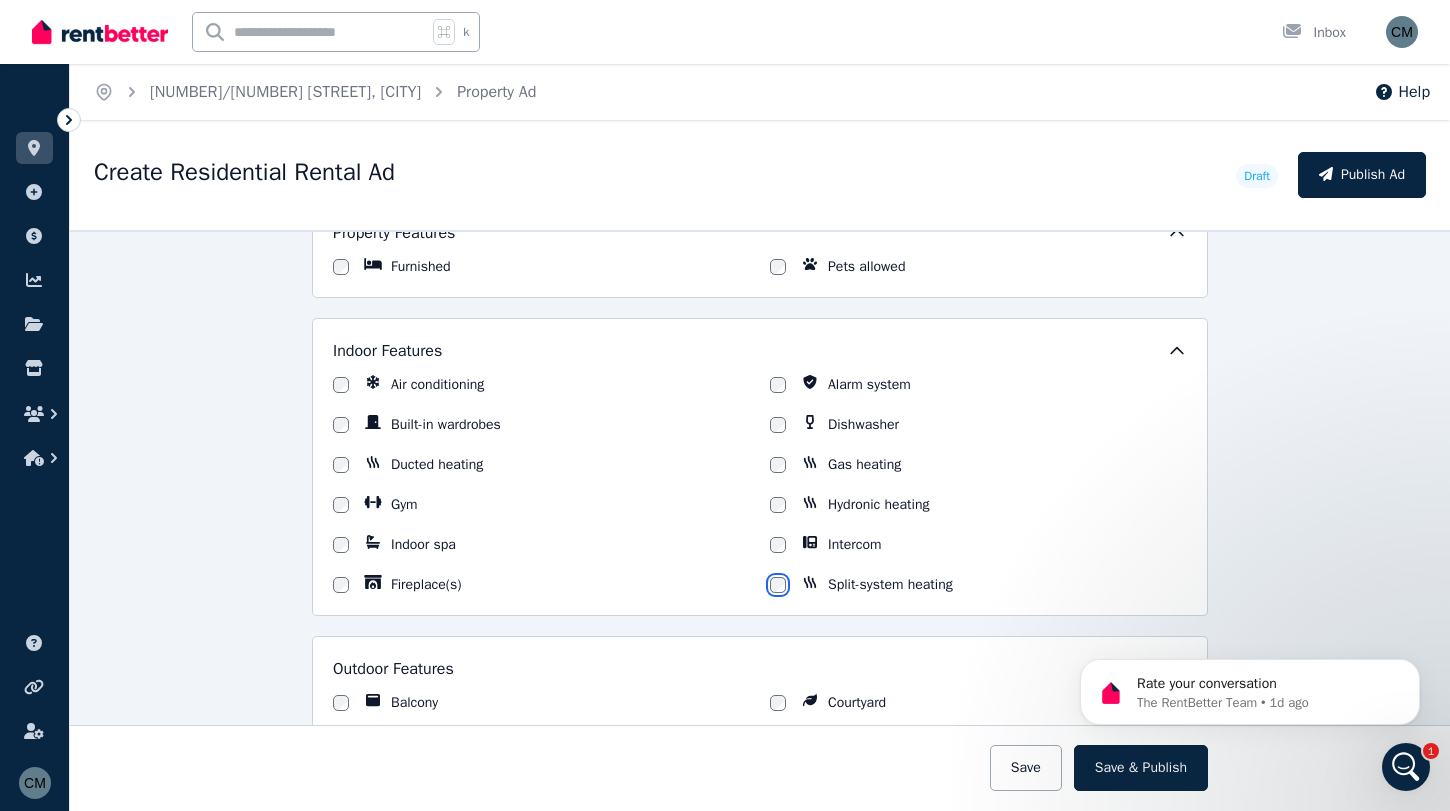 scroll, scrollTop: 1549, scrollLeft: 0, axis: vertical 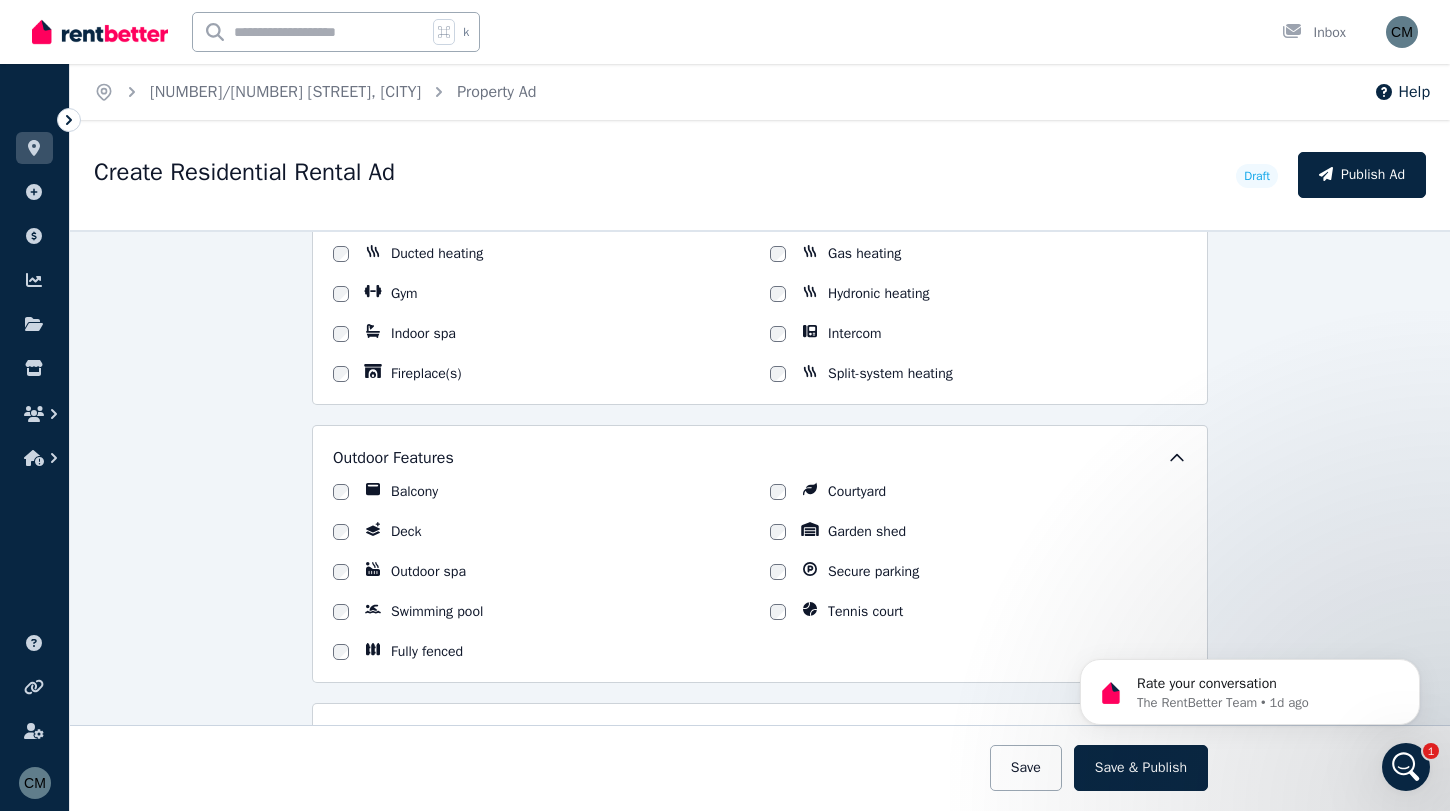 click on "Balcony" at bounding box center (541, 492) 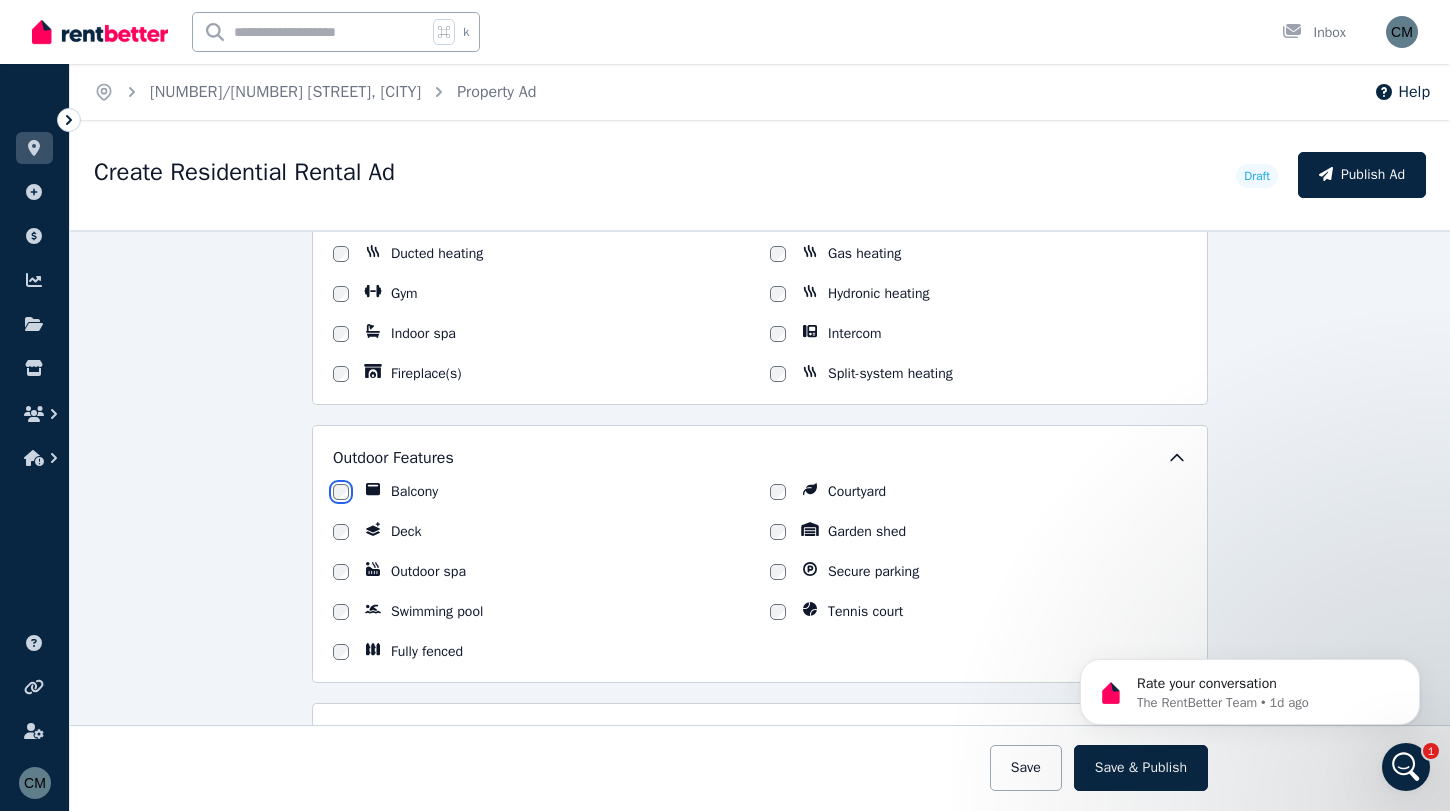 scroll, scrollTop: 1774, scrollLeft: 0, axis: vertical 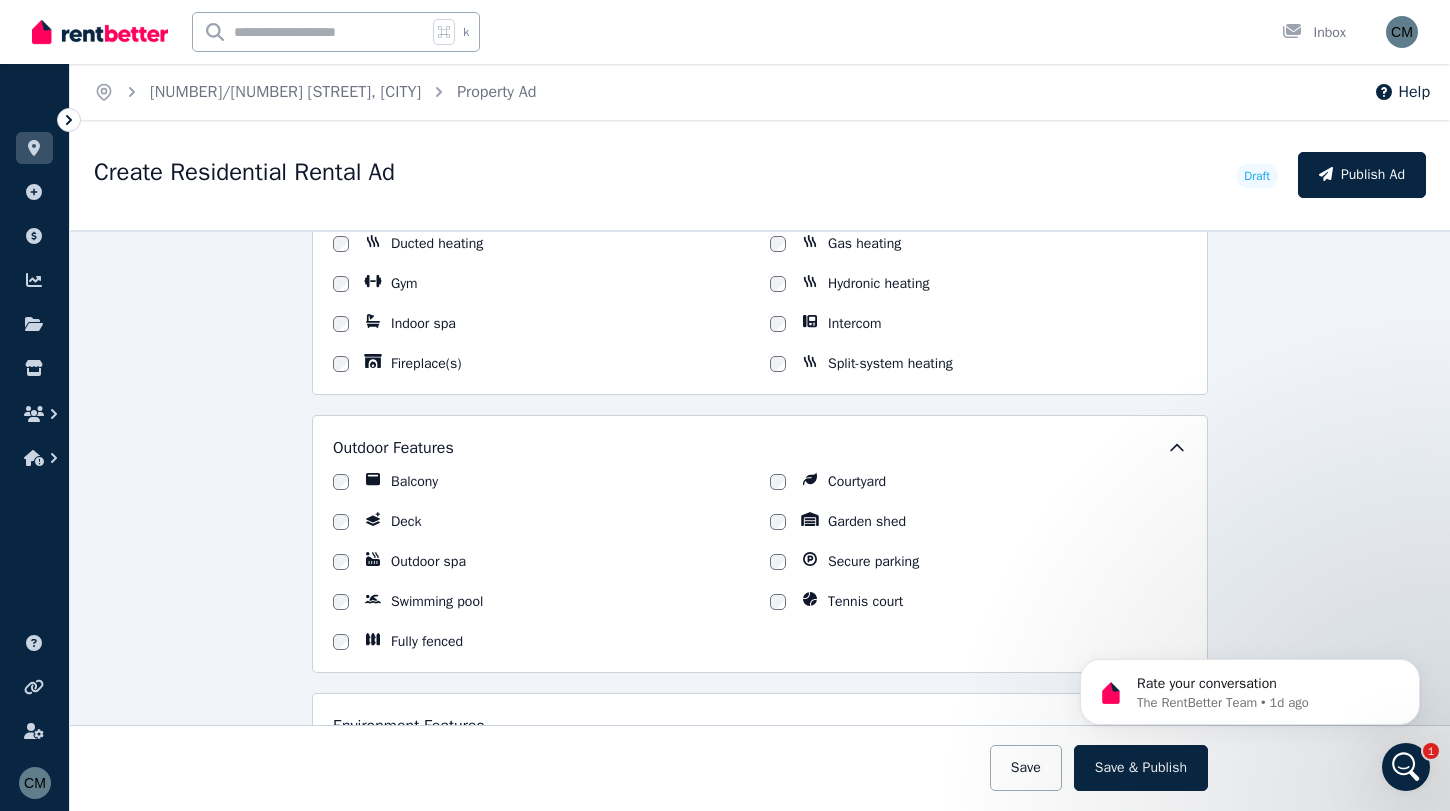 click at bounding box center [778, 562] 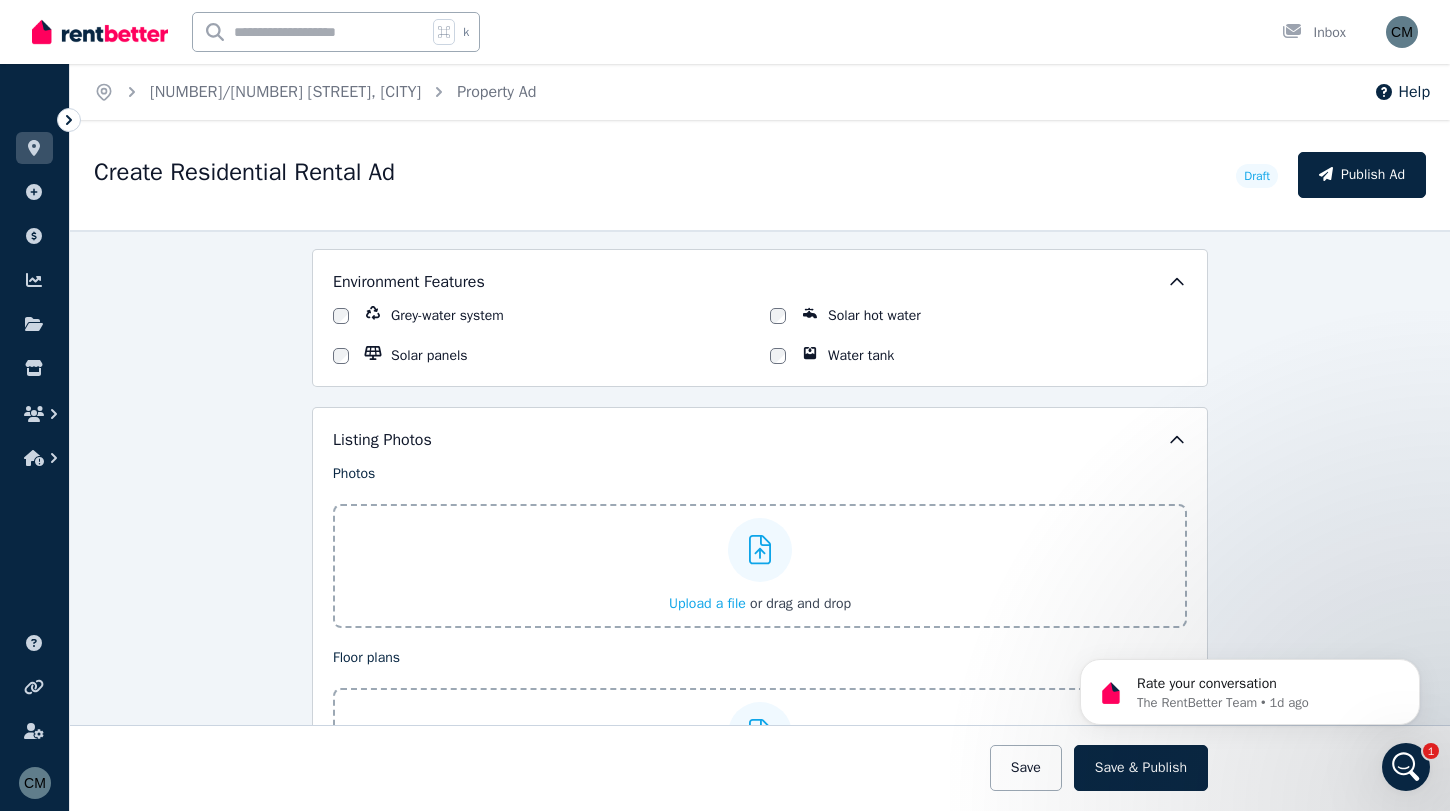 scroll, scrollTop: 2269, scrollLeft: 0, axis: vertical 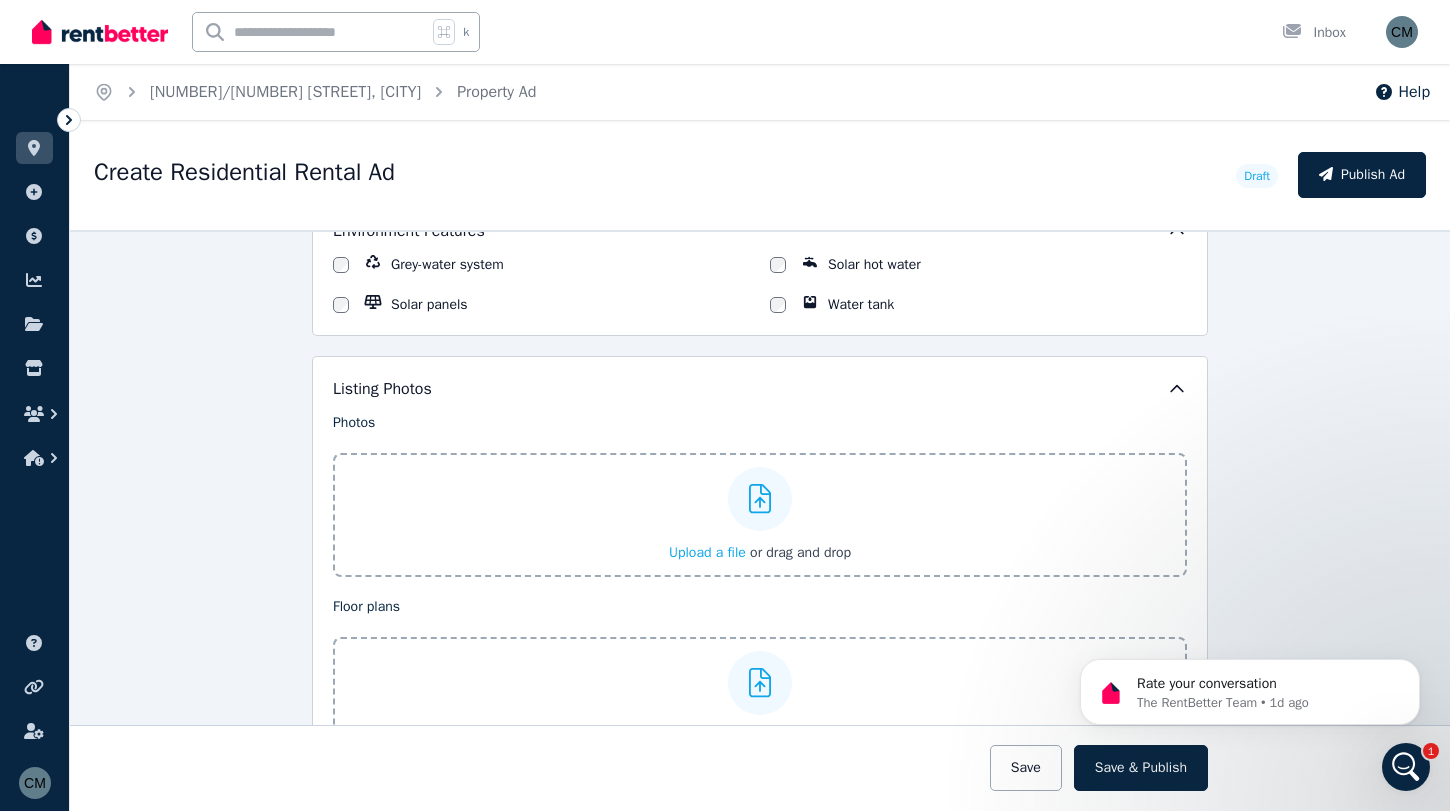 click 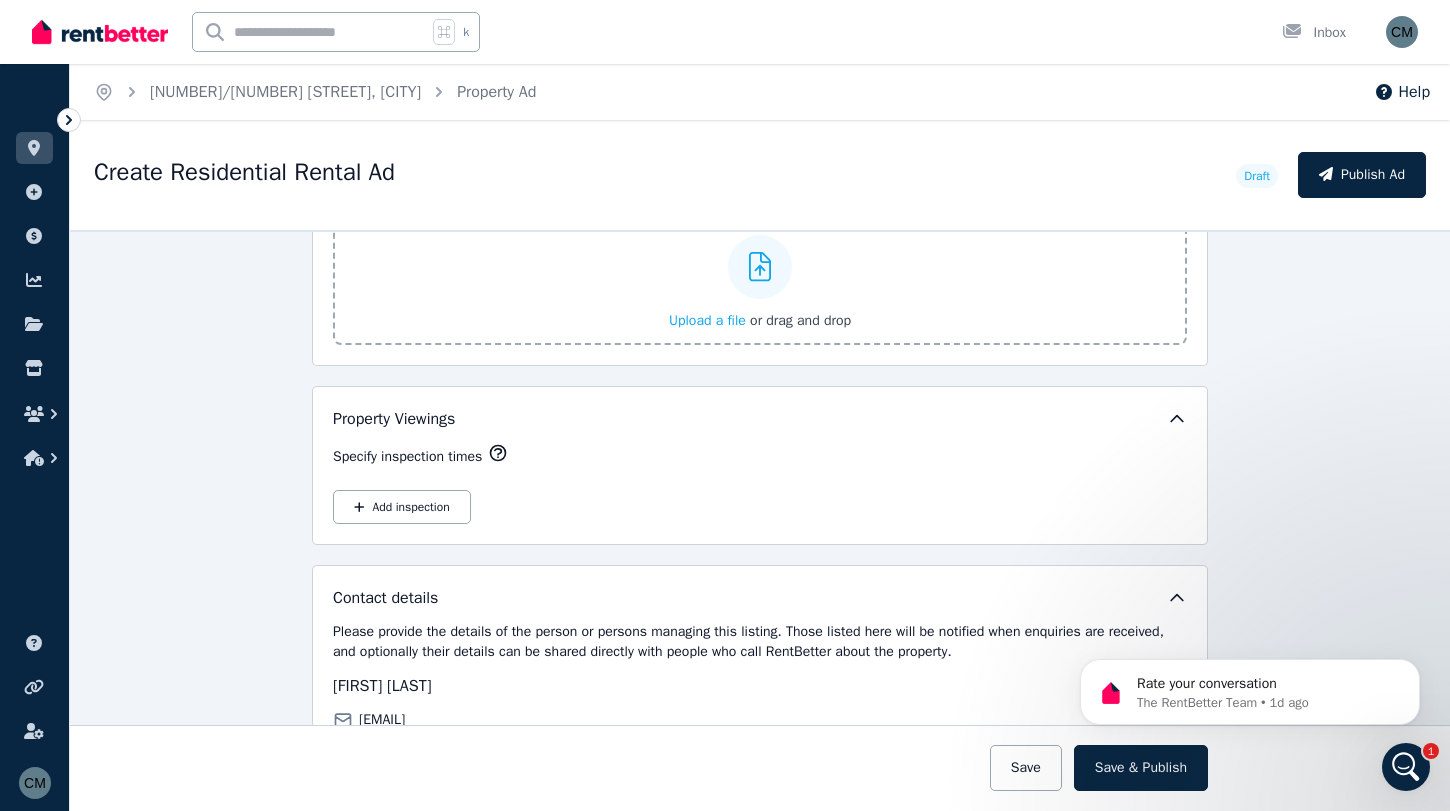 scroll, scrollTop: 4001, scrollLeft: 0, axis: vertical 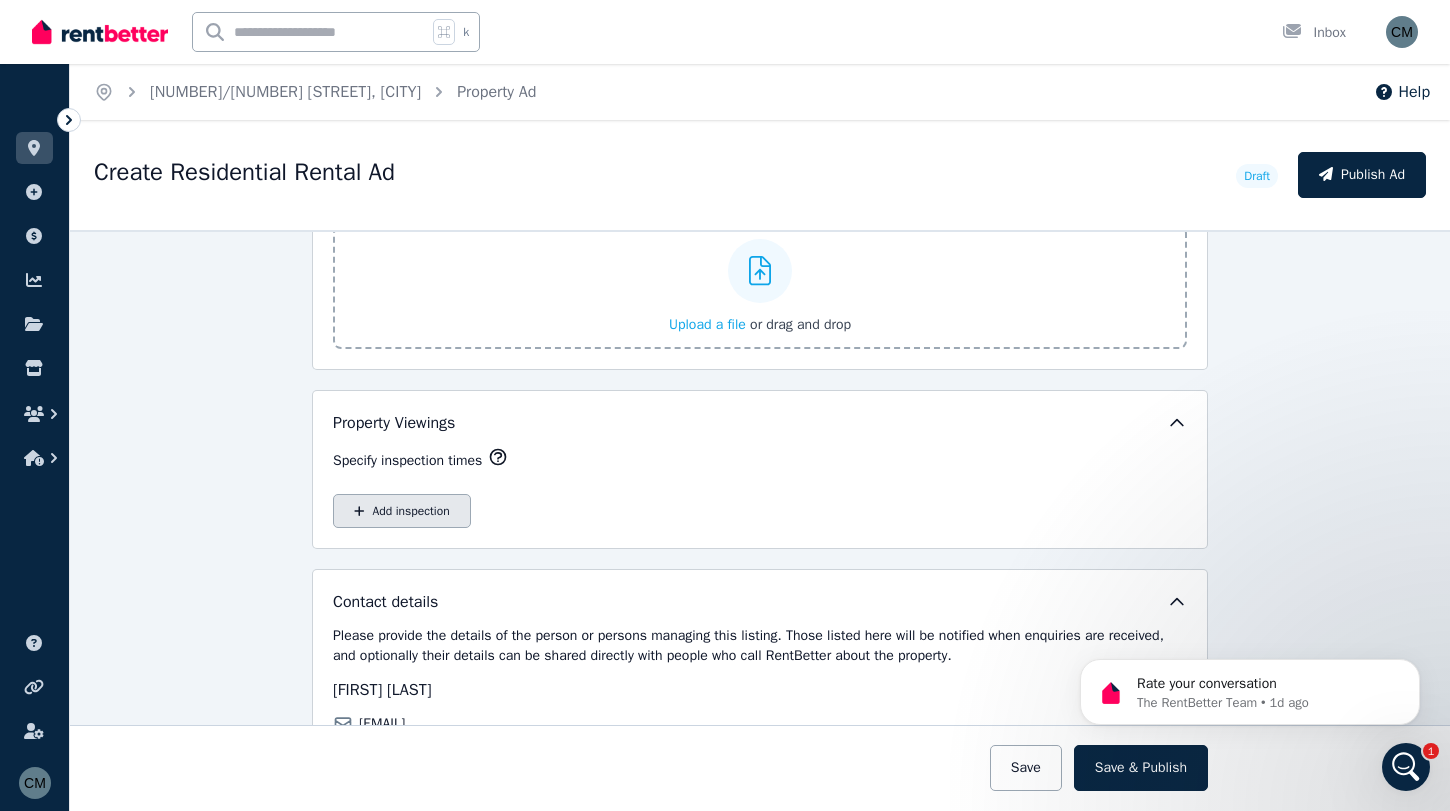 click on "Add inspection" at bounding box center (402, 511) 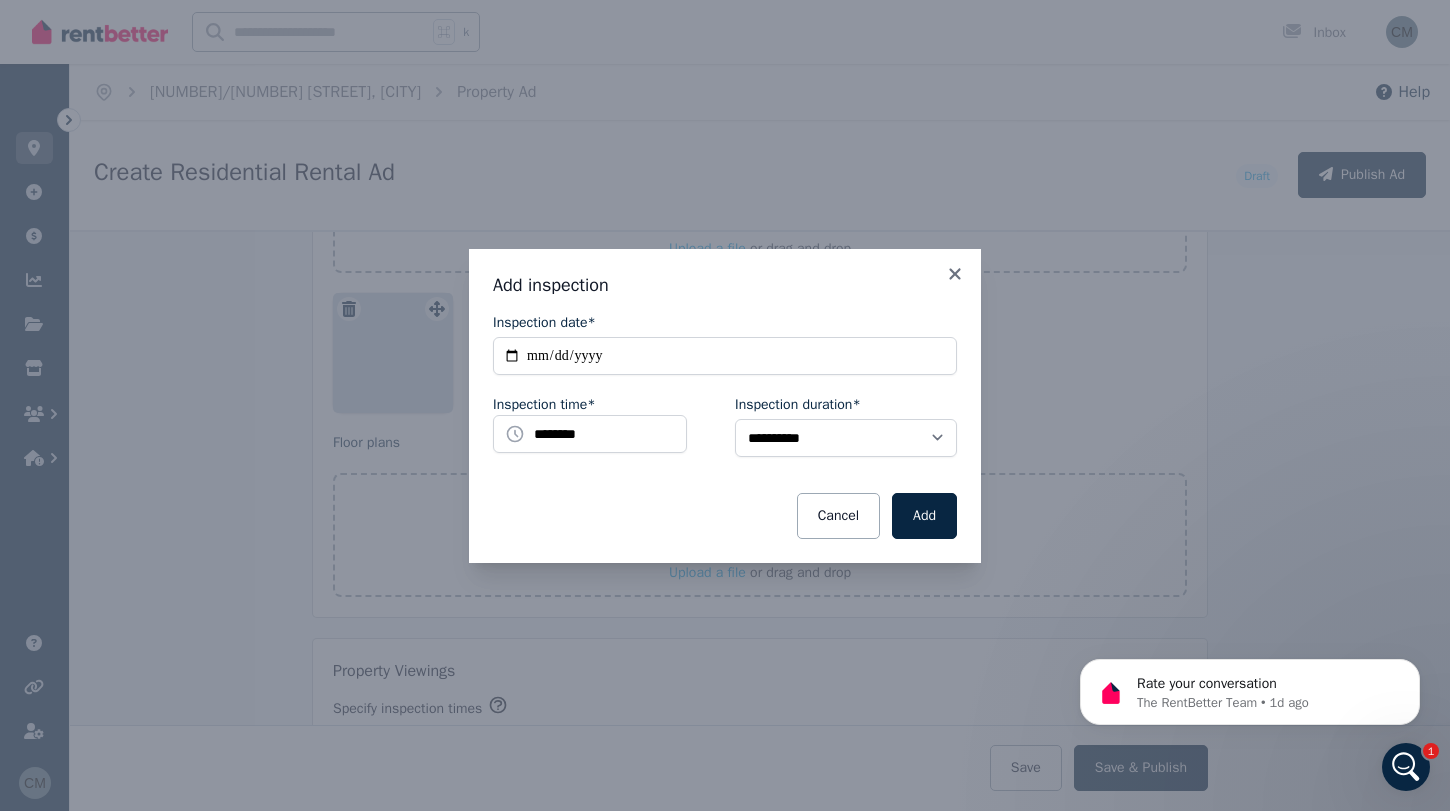 scroll, scrollTop: 2821, scrollLeft: 0, axis: vertical 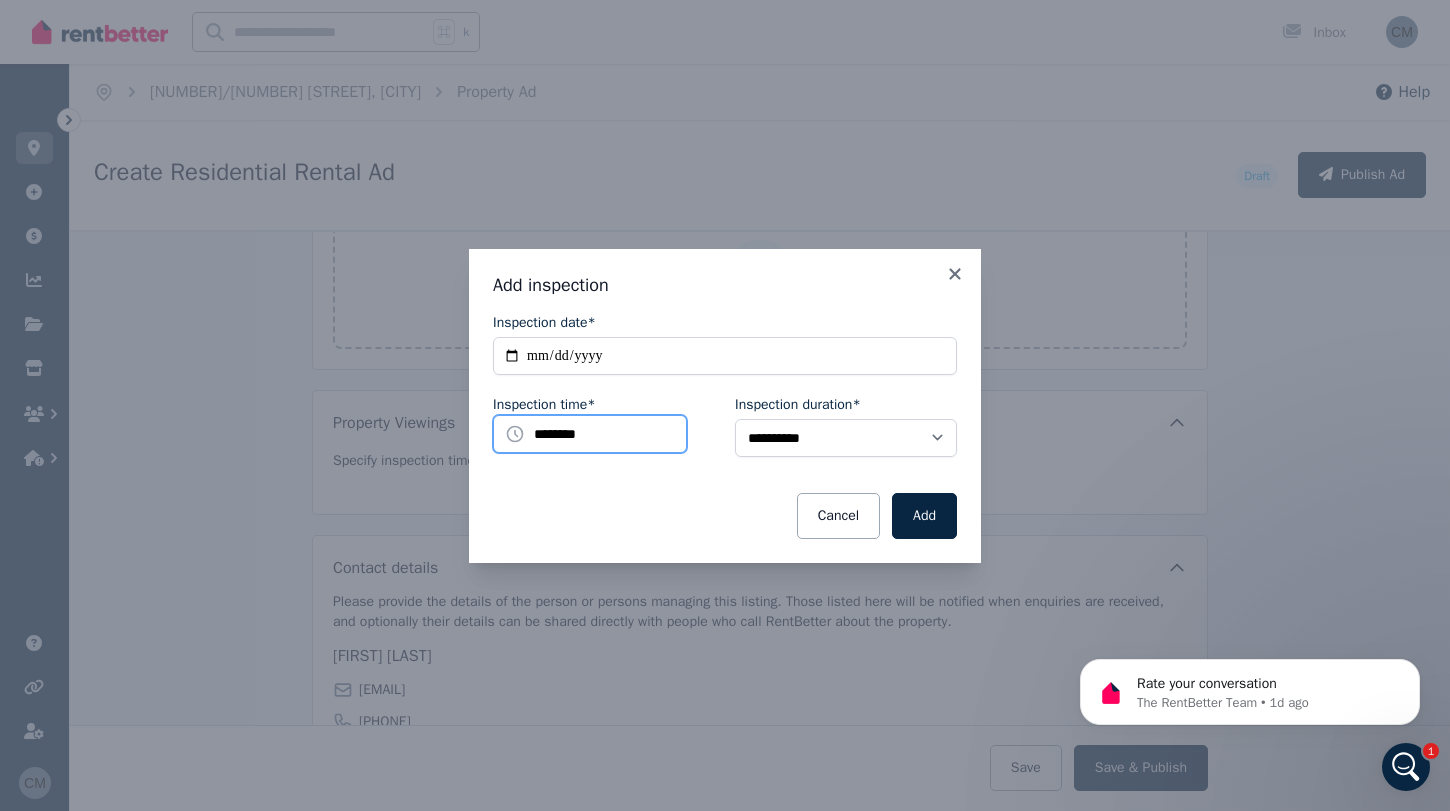 click on "********" at bounding box center [590, 434] 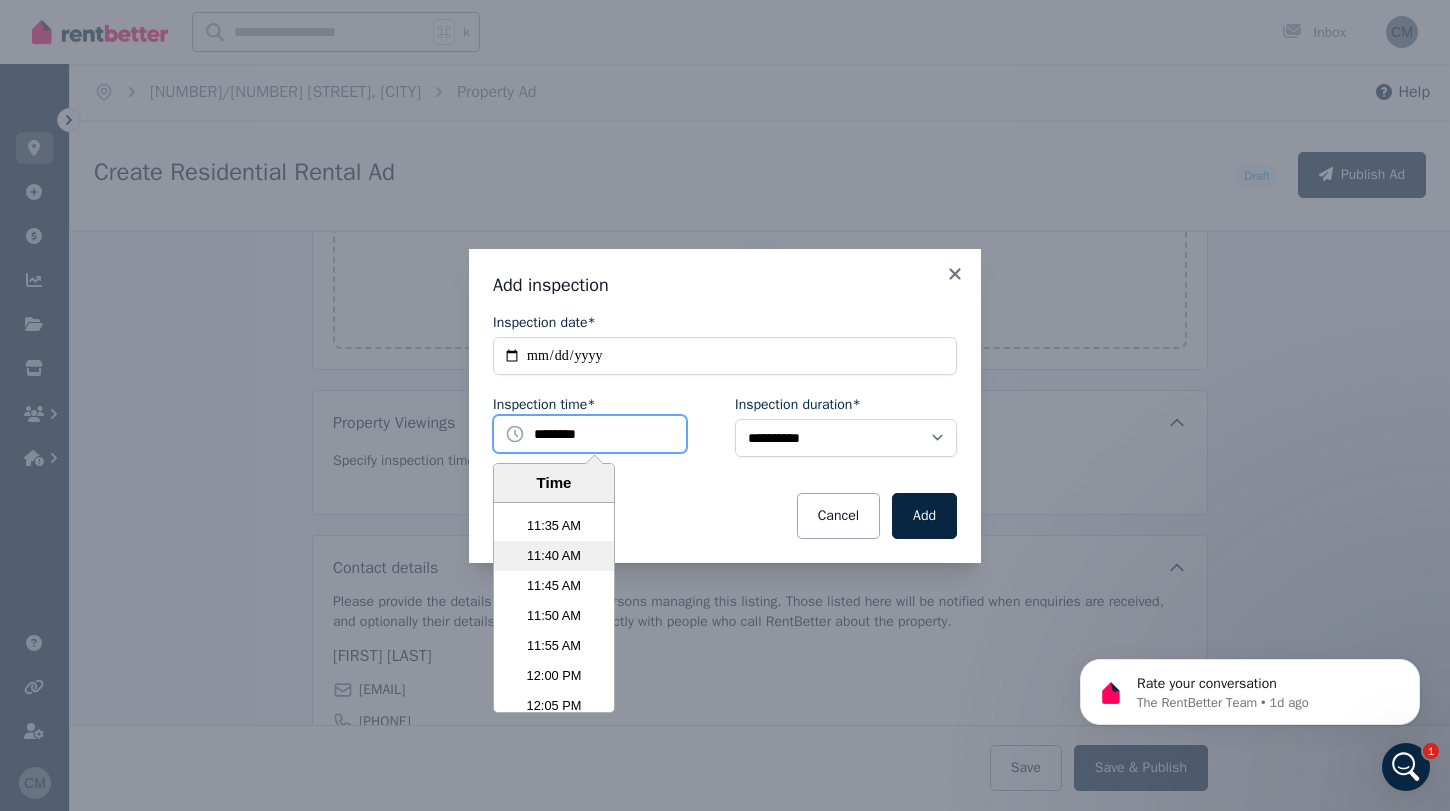 scroll, scrollTop: 4166, scrollLeft: 0, axis: vertical 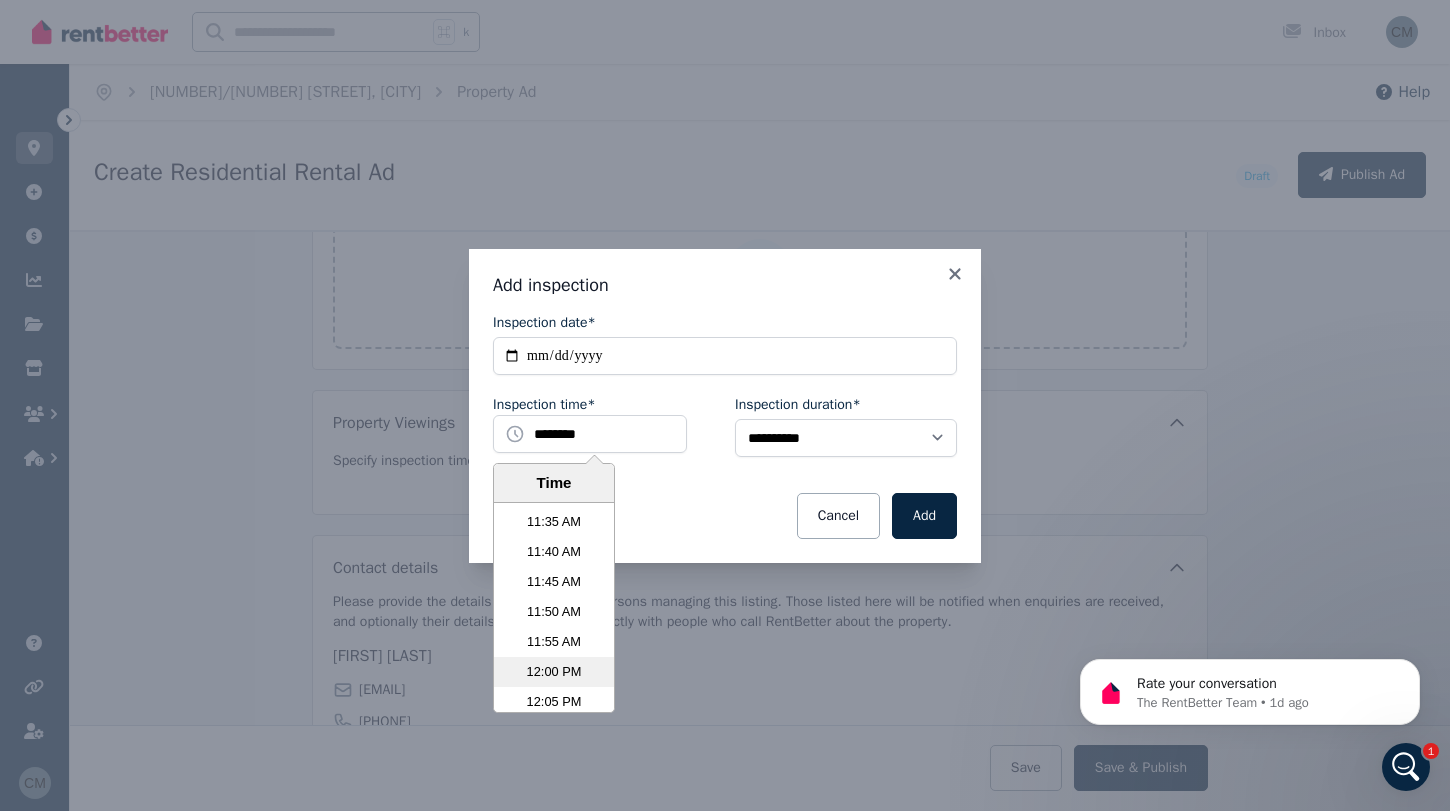 click on "12:00 PM" at bounding box center (554, 672) 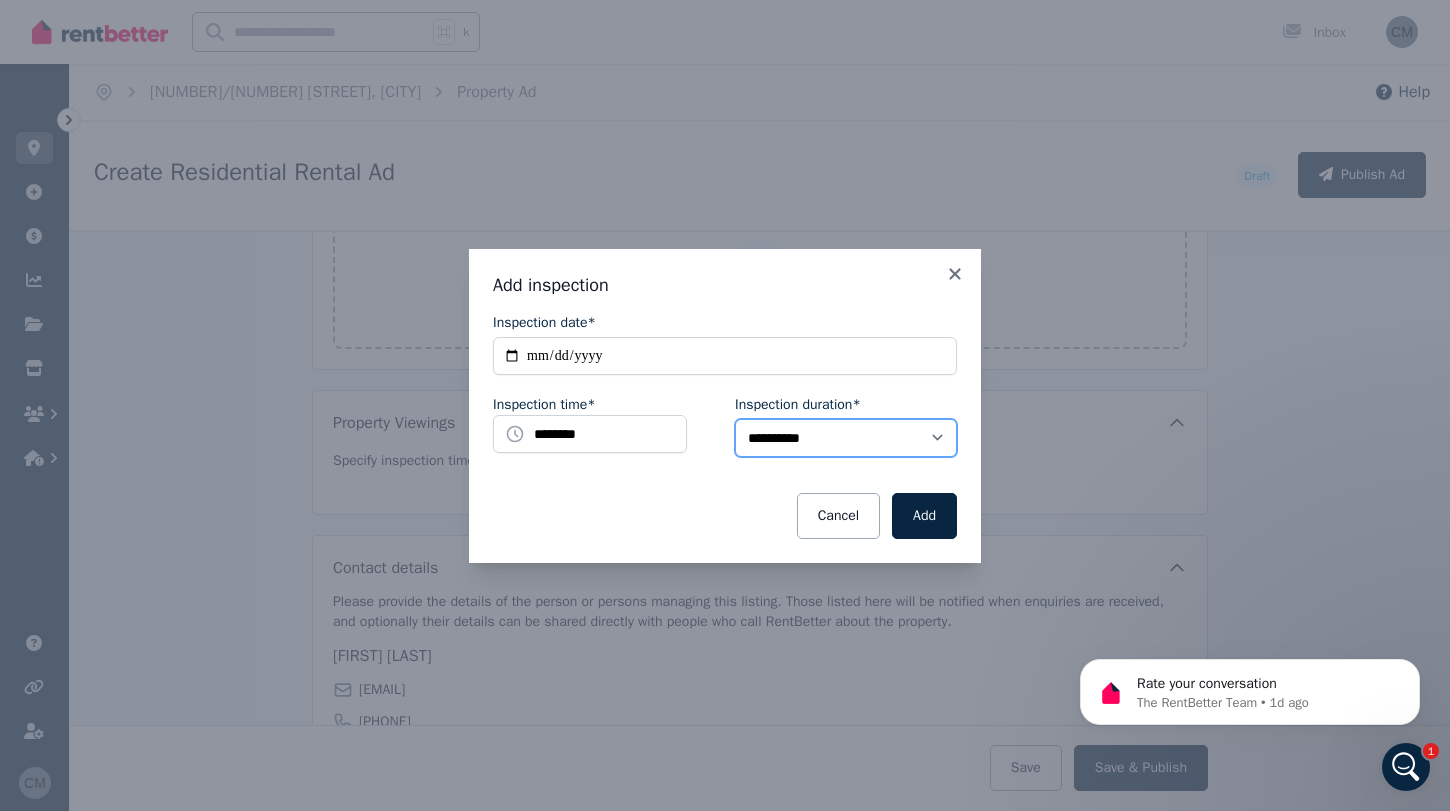 click on "**********" at bounding box center (846, 438) 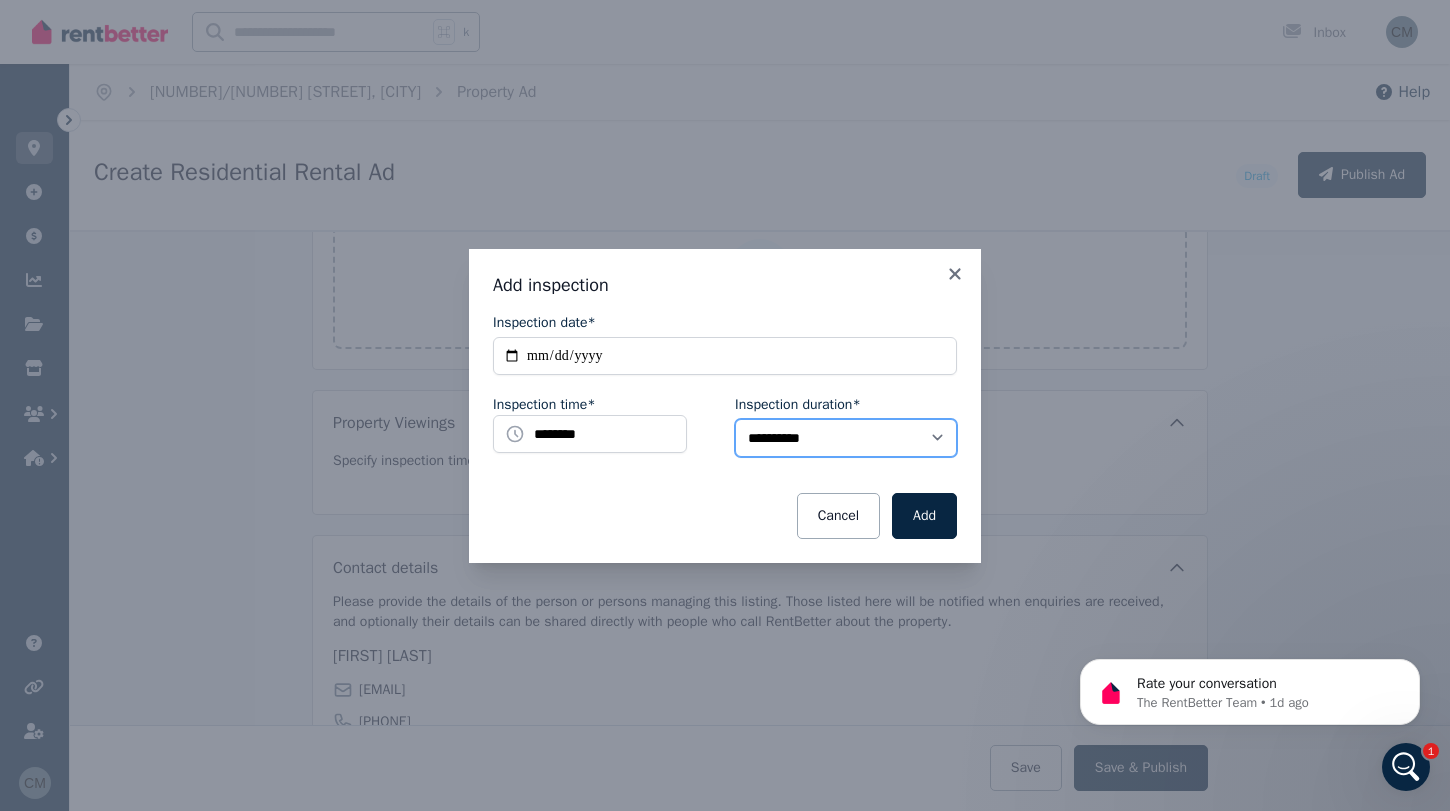 select on "**" 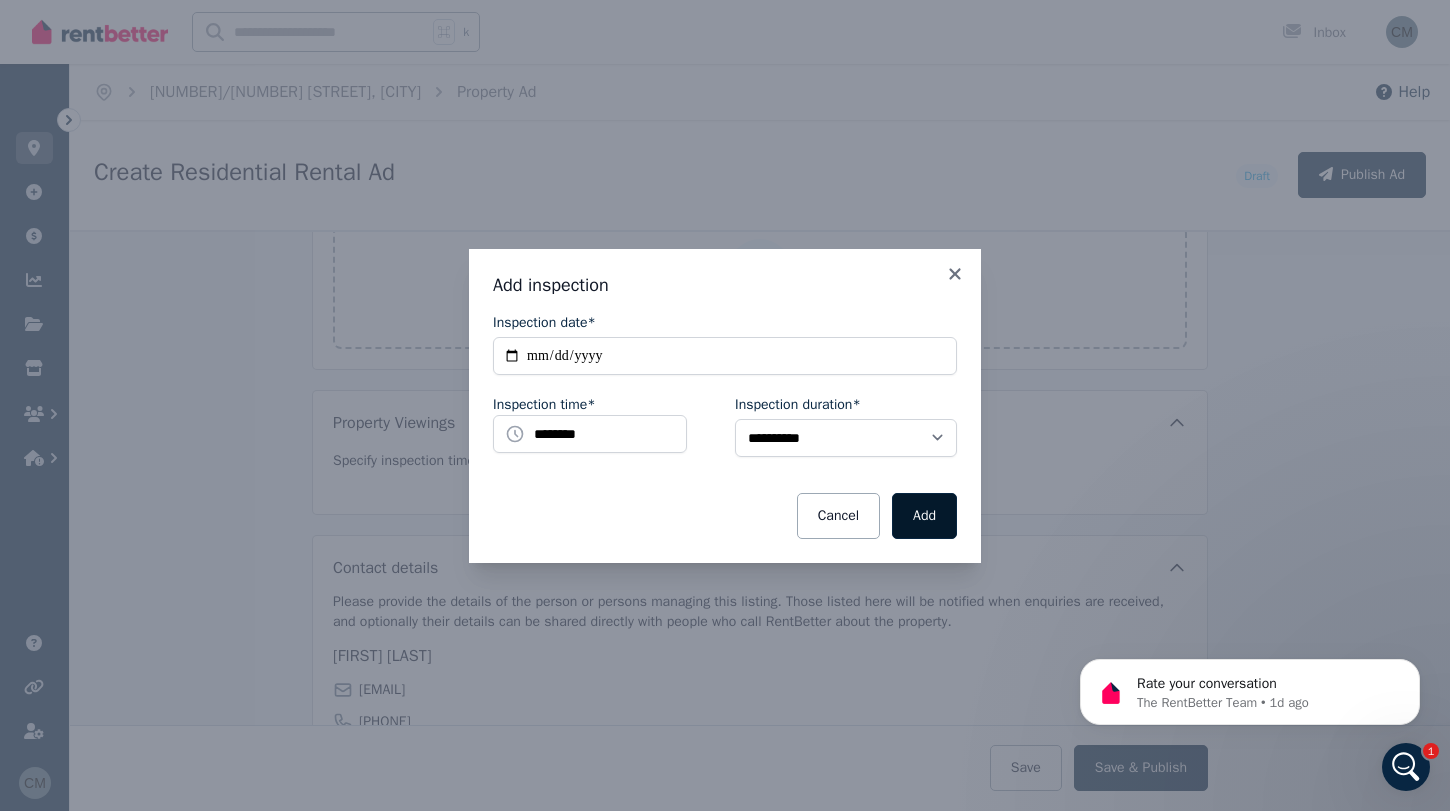 click on "Add" at bounding box center (924, 516) 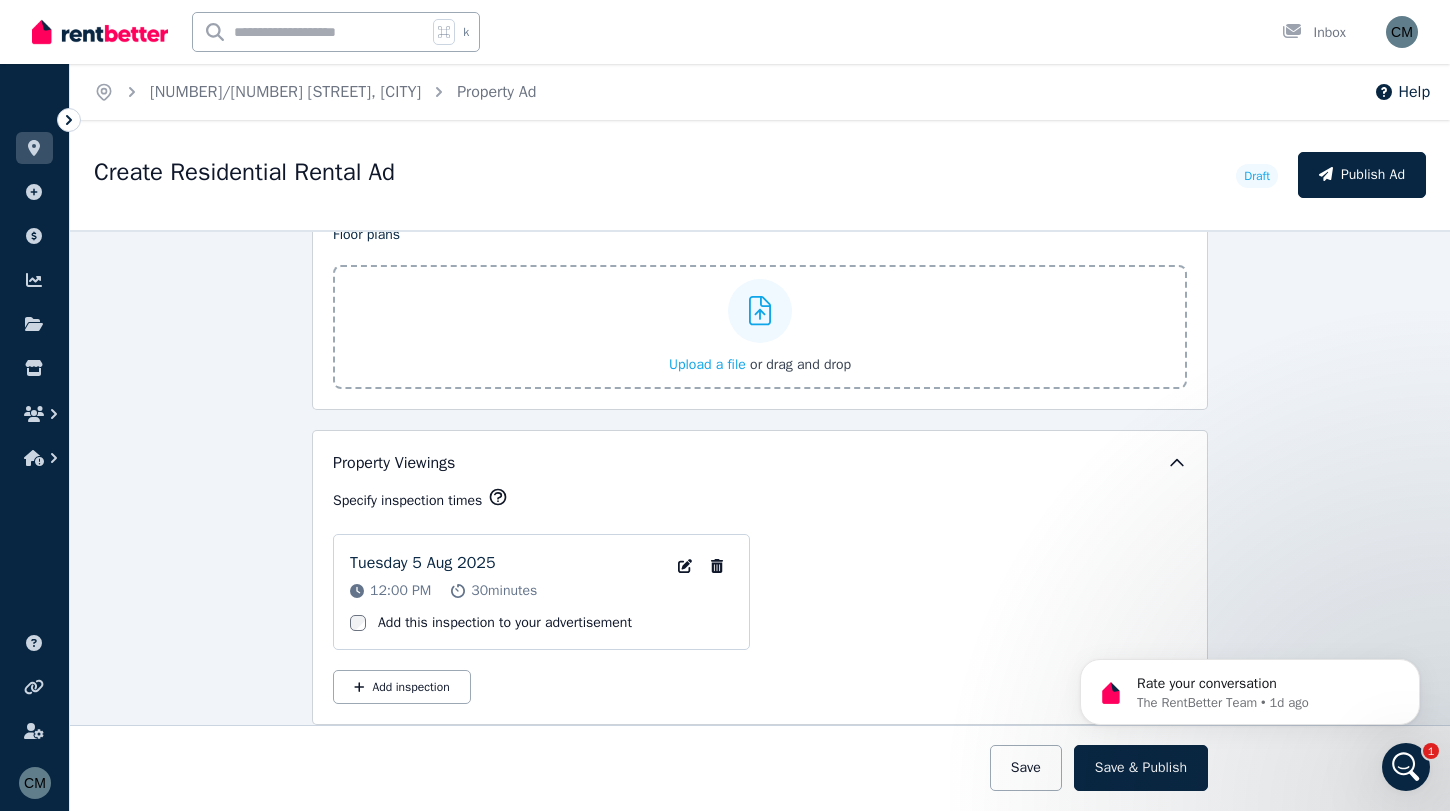 scroll, scrollTop: 2779, scrollLeft: 0, axis: vertical 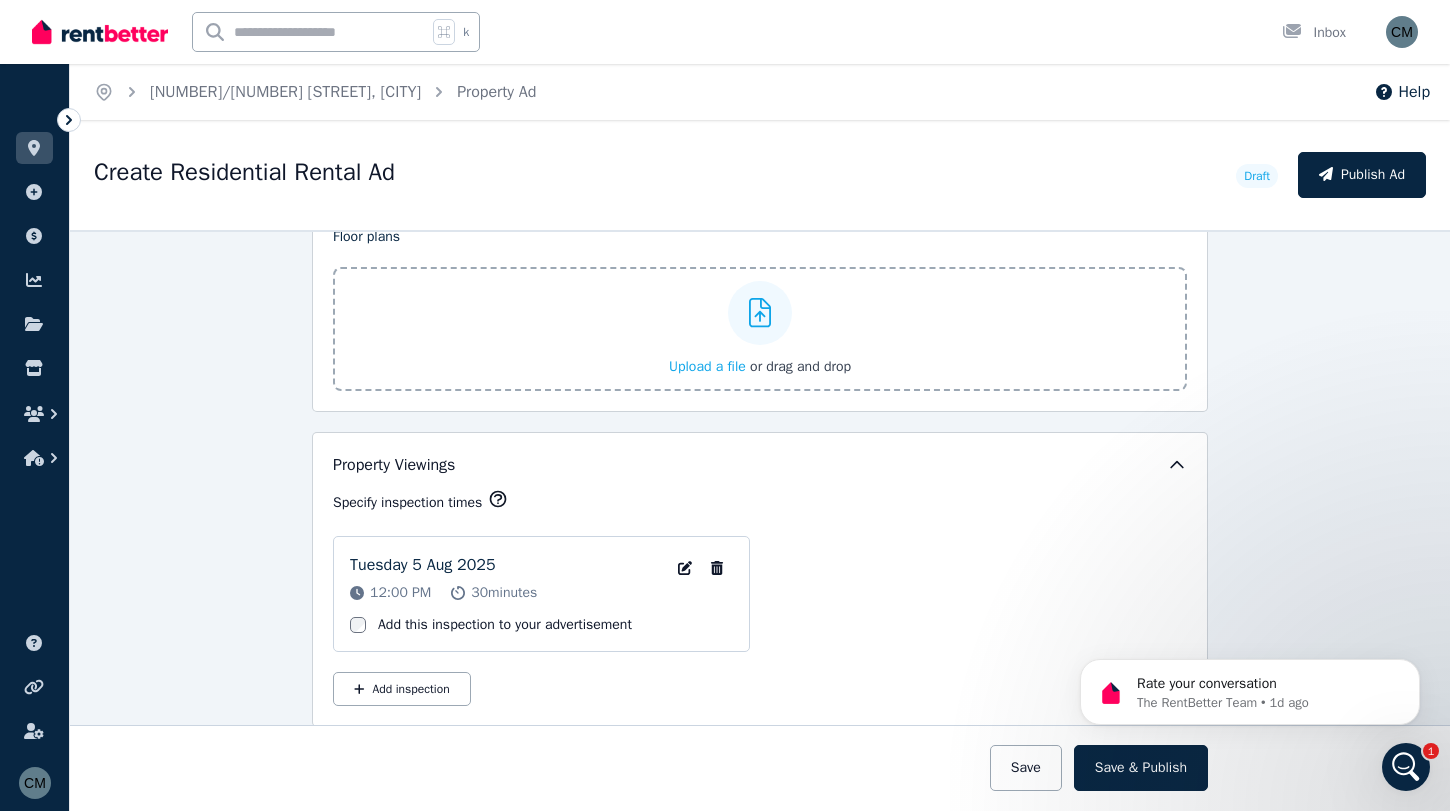 click on "30  minutes" at bounding box center [504, 593] 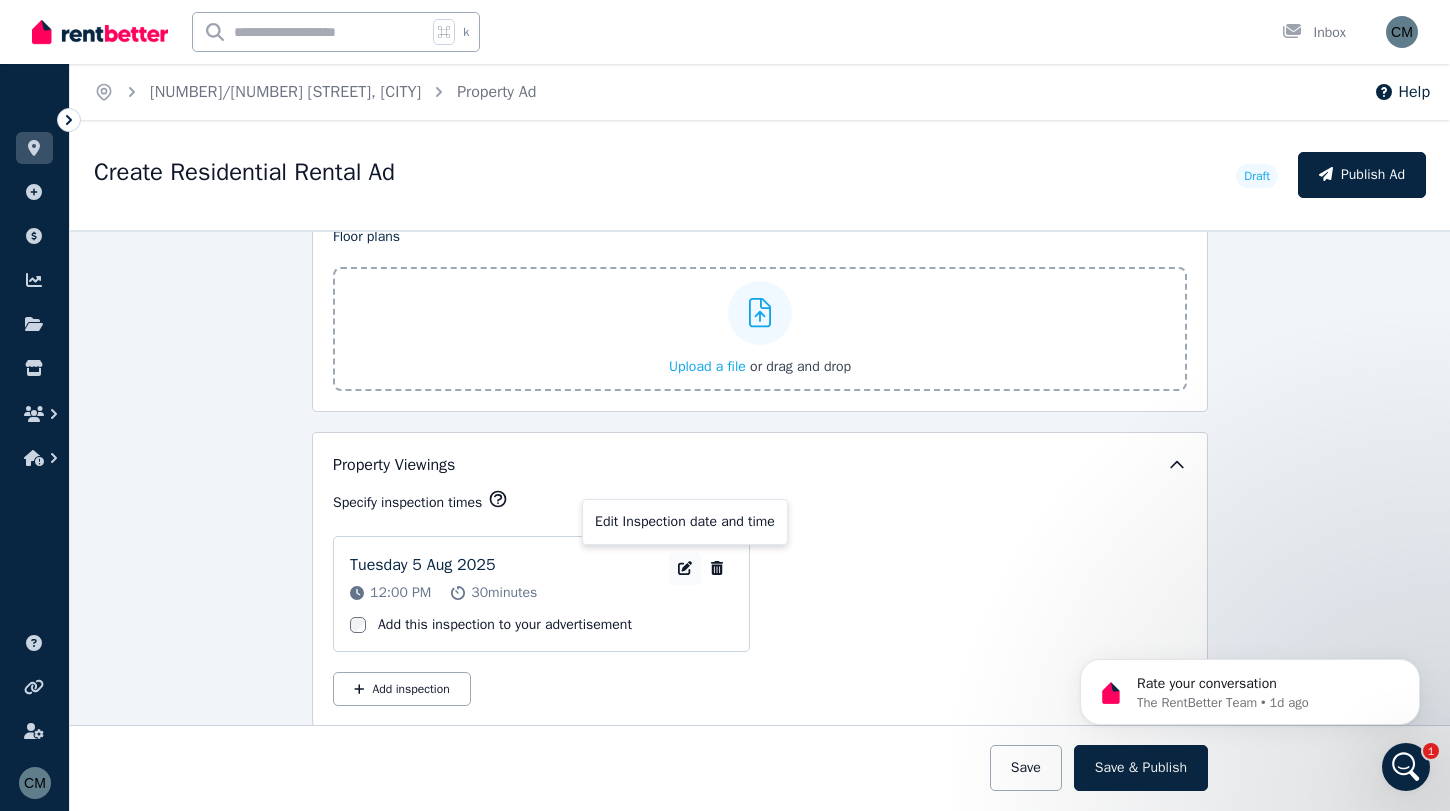 click 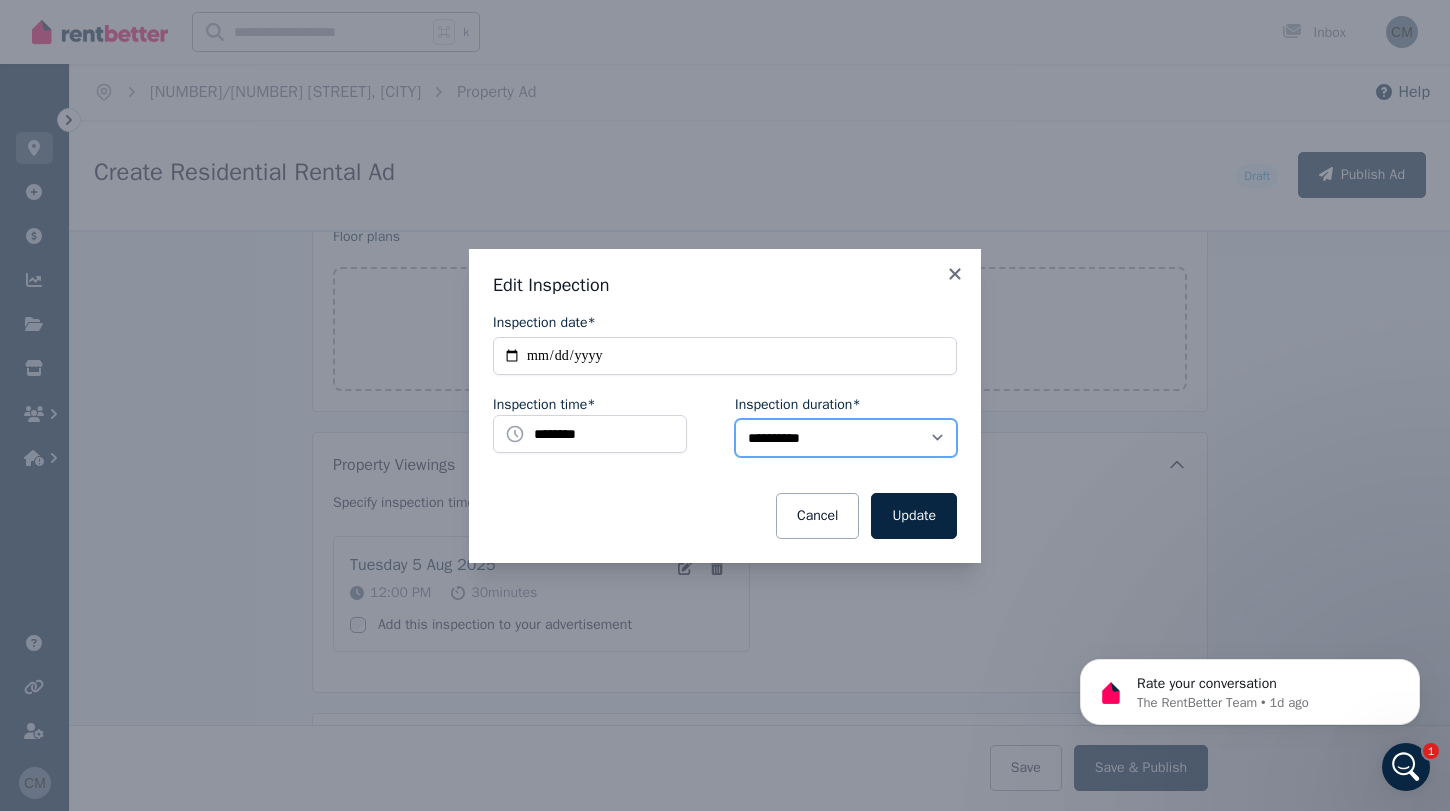click on "**********" at bounding box center [846, 438] 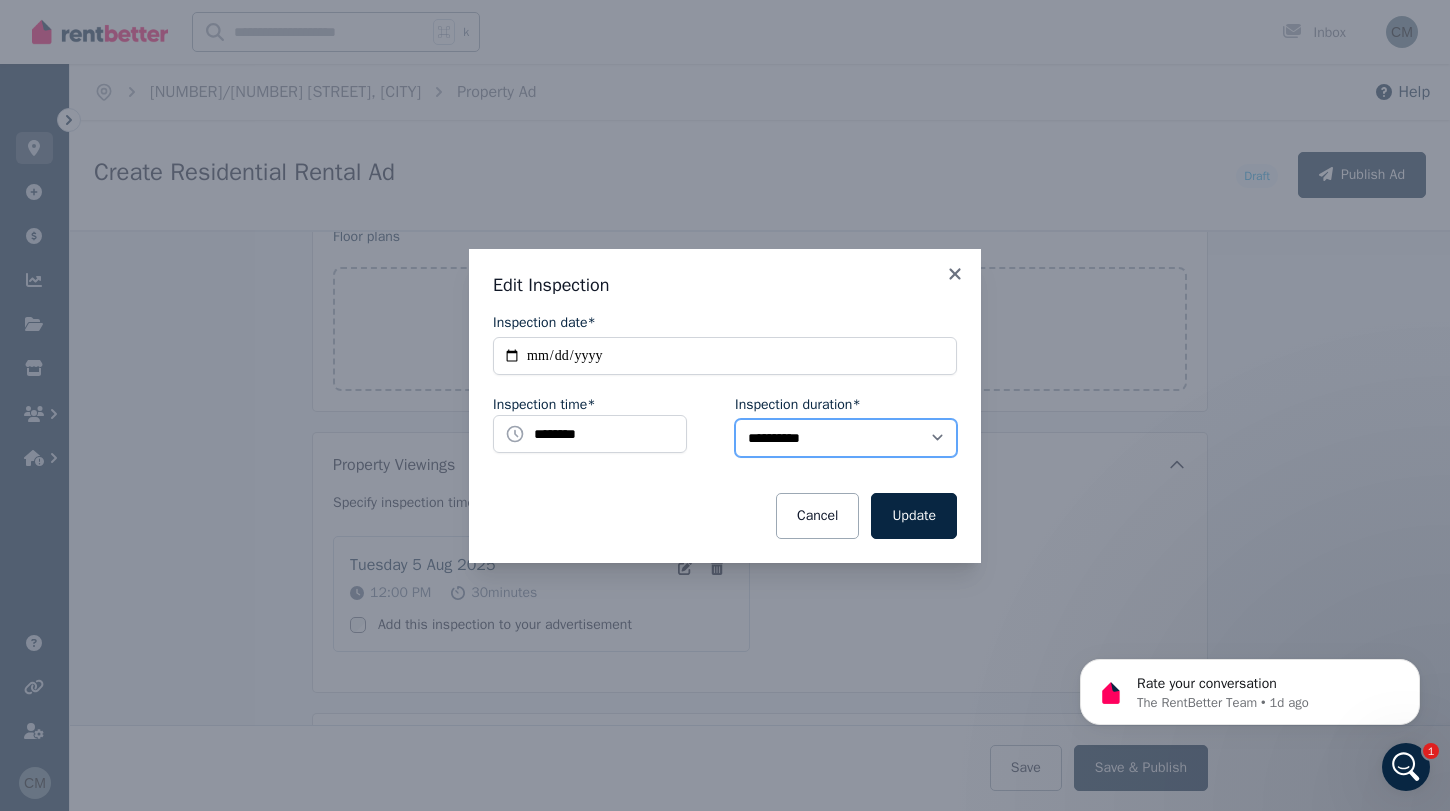select on "**" 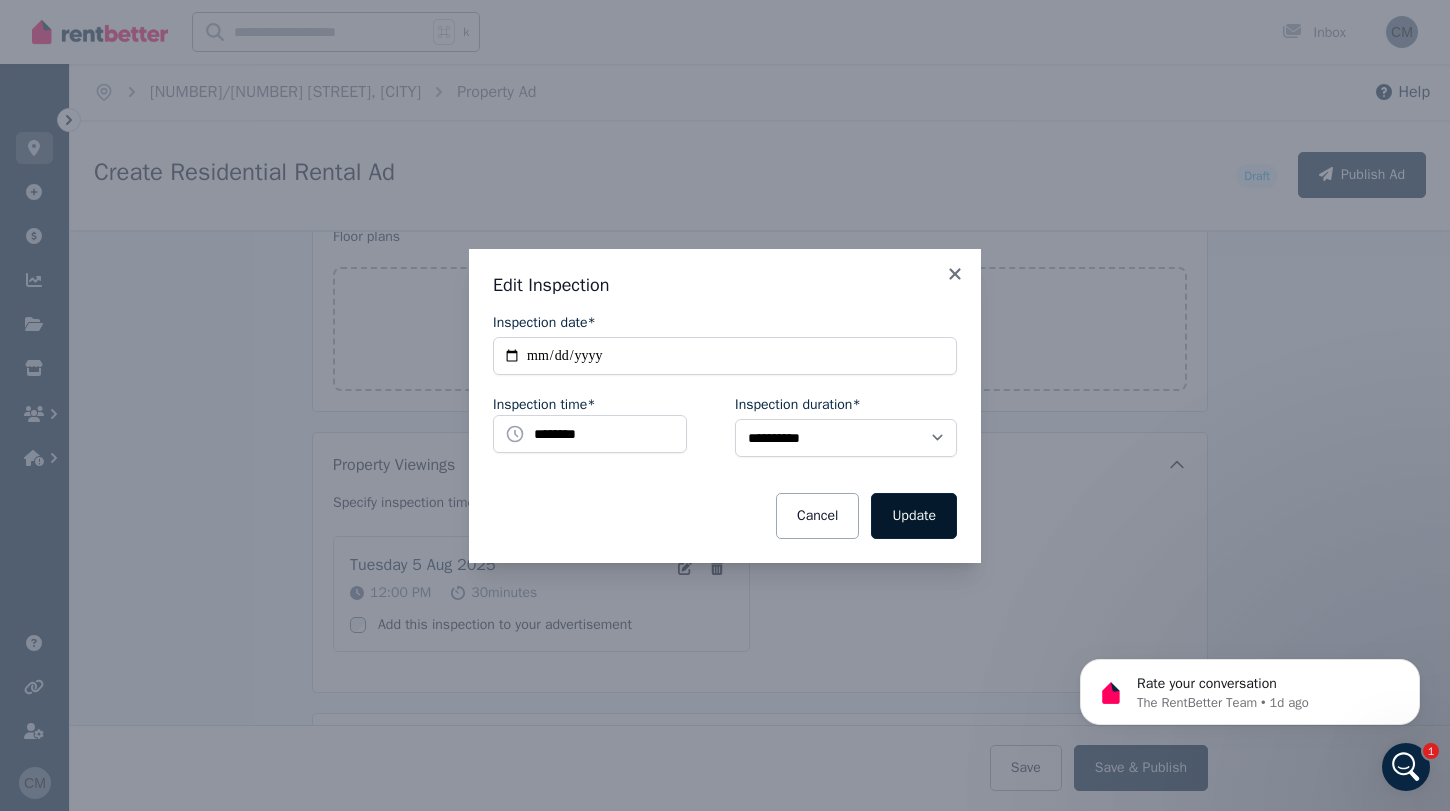 click on "Update" at bounding box center (914, 516) 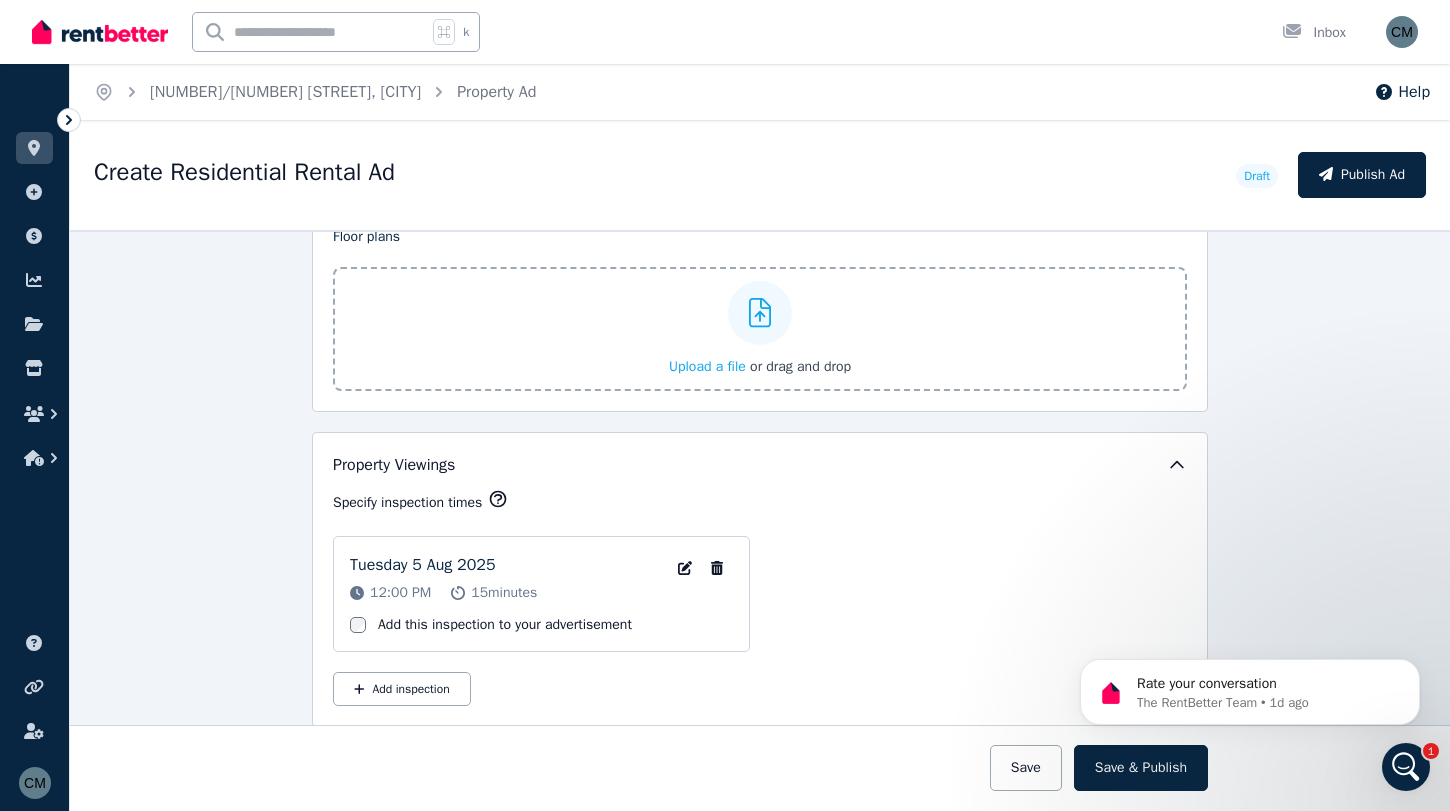 scroll, scrollTop: 2800, scrollLeft: 0, axis: vertical 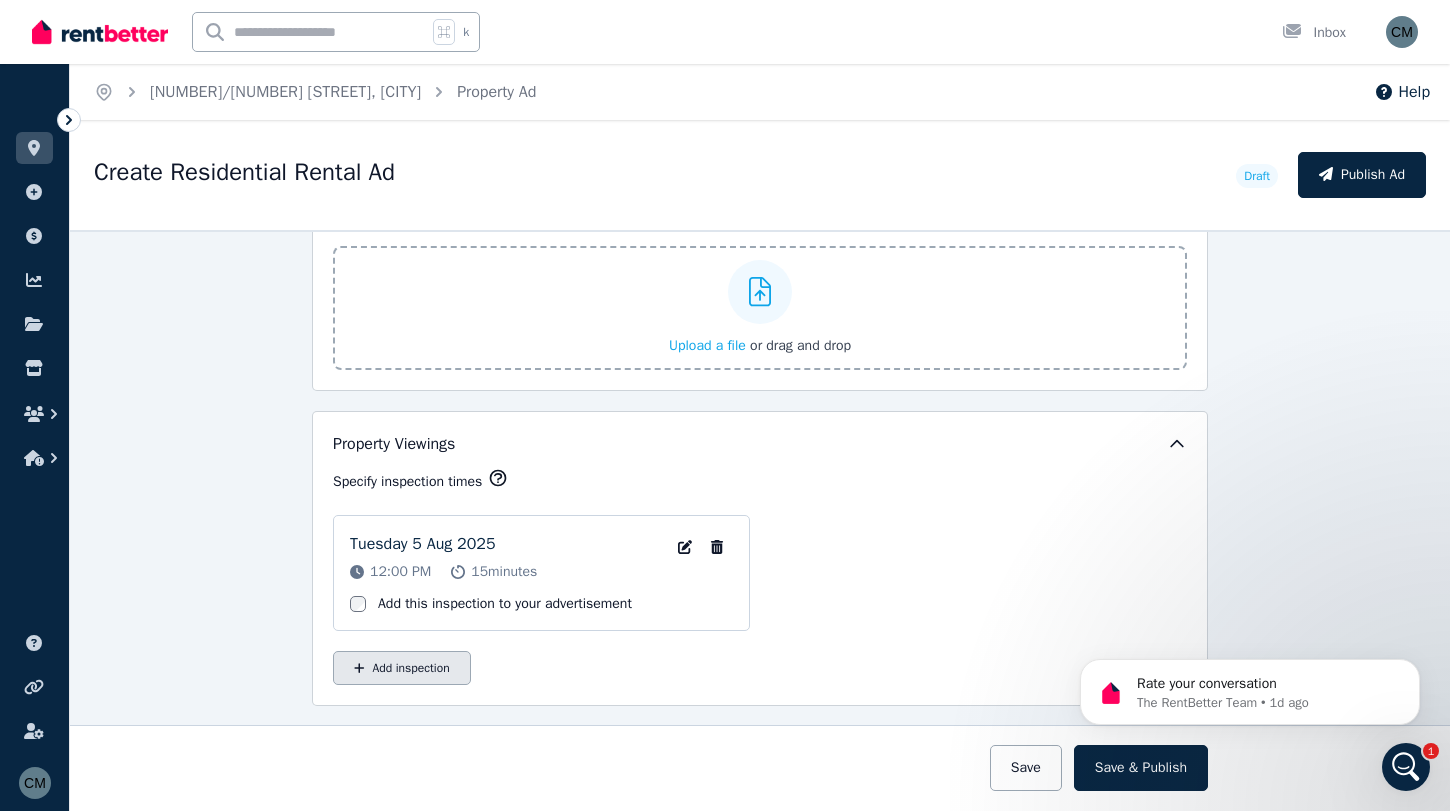 click on "Add inspection" at bounding box center [402, 668] 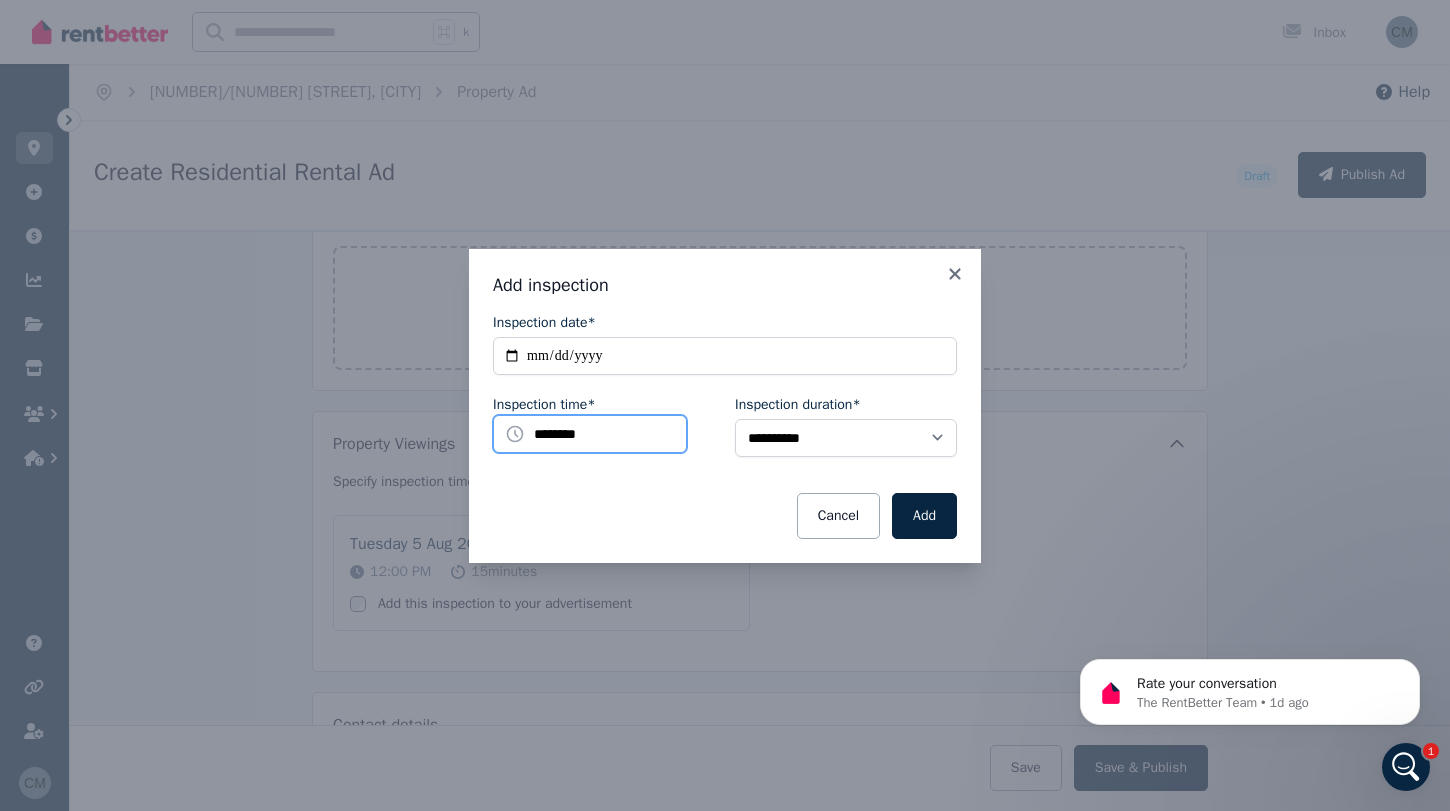 click on "********" at bounding box center [590, 434] 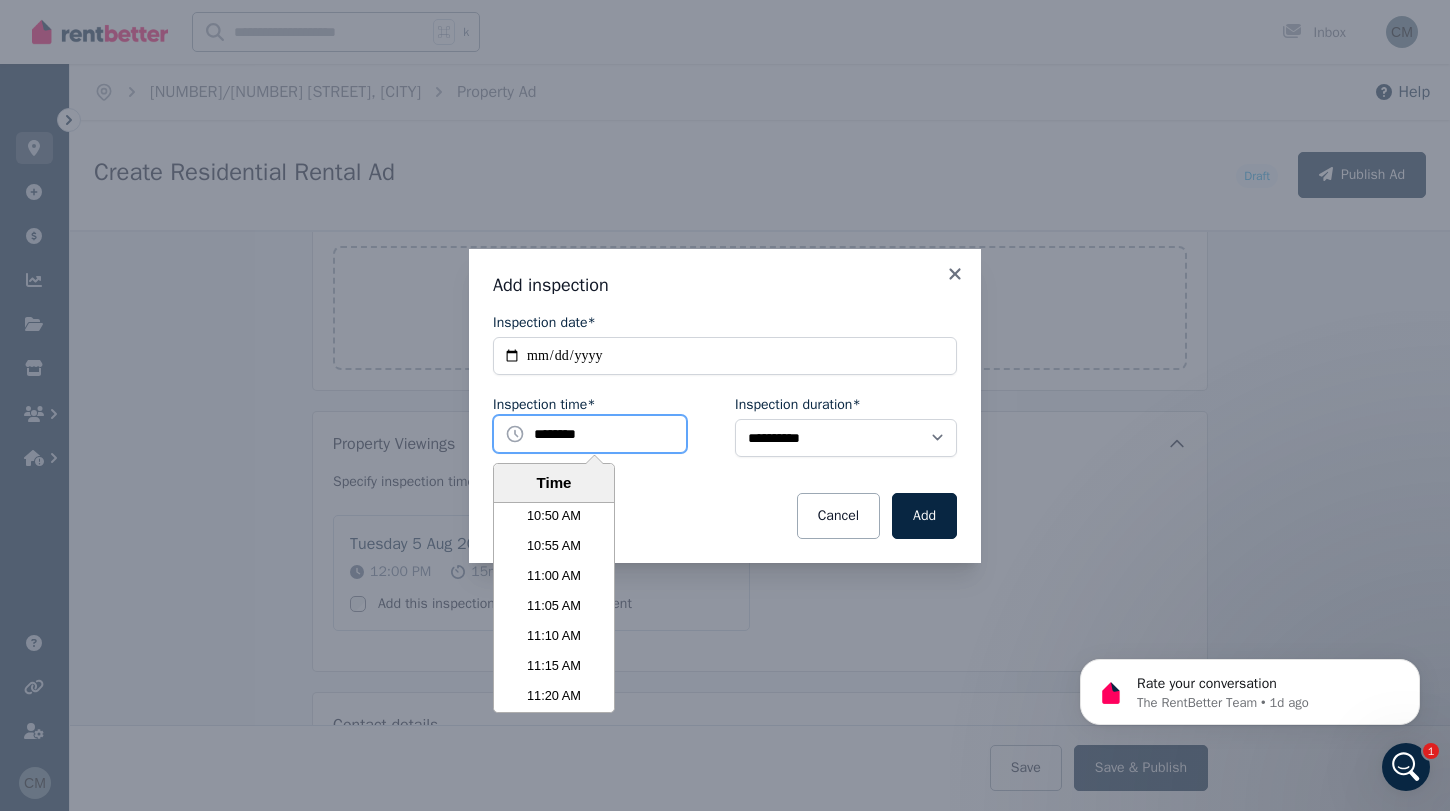 scroll, scrollTop: 3910, scrollLeft: 0, axis: vertical 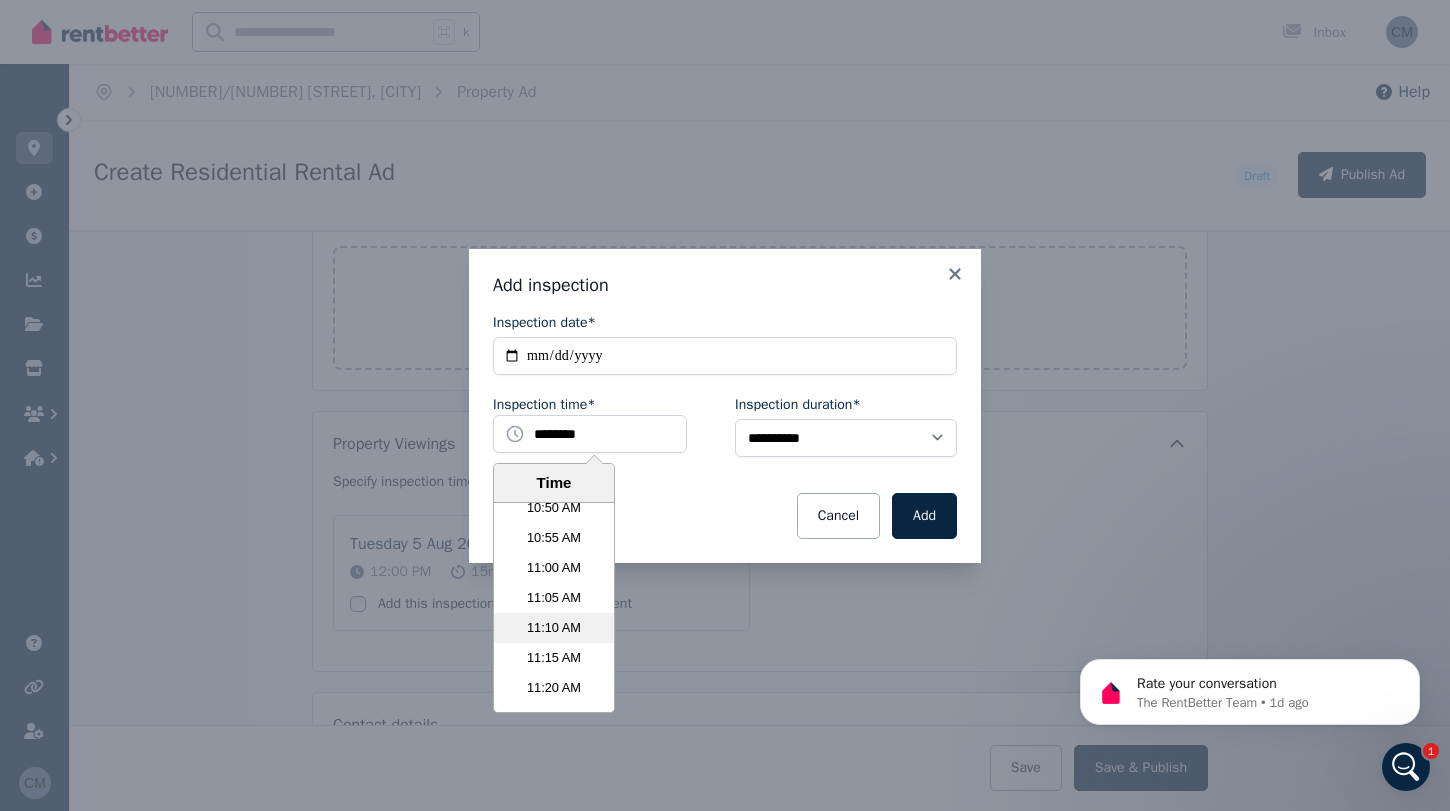 click on "11:10 AM" at bounding box center (554, 628) 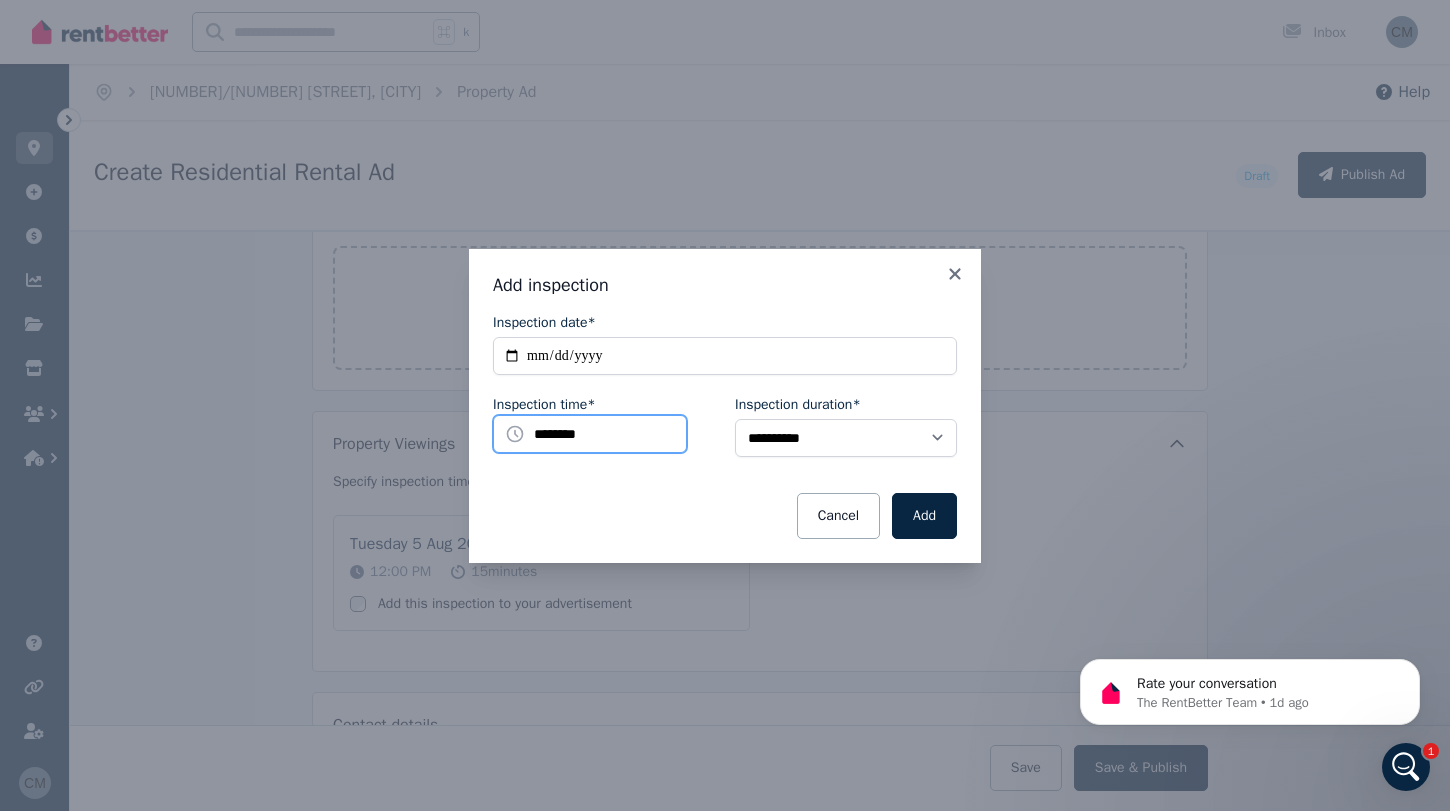 click on "********" at bounding box center [590, 434] 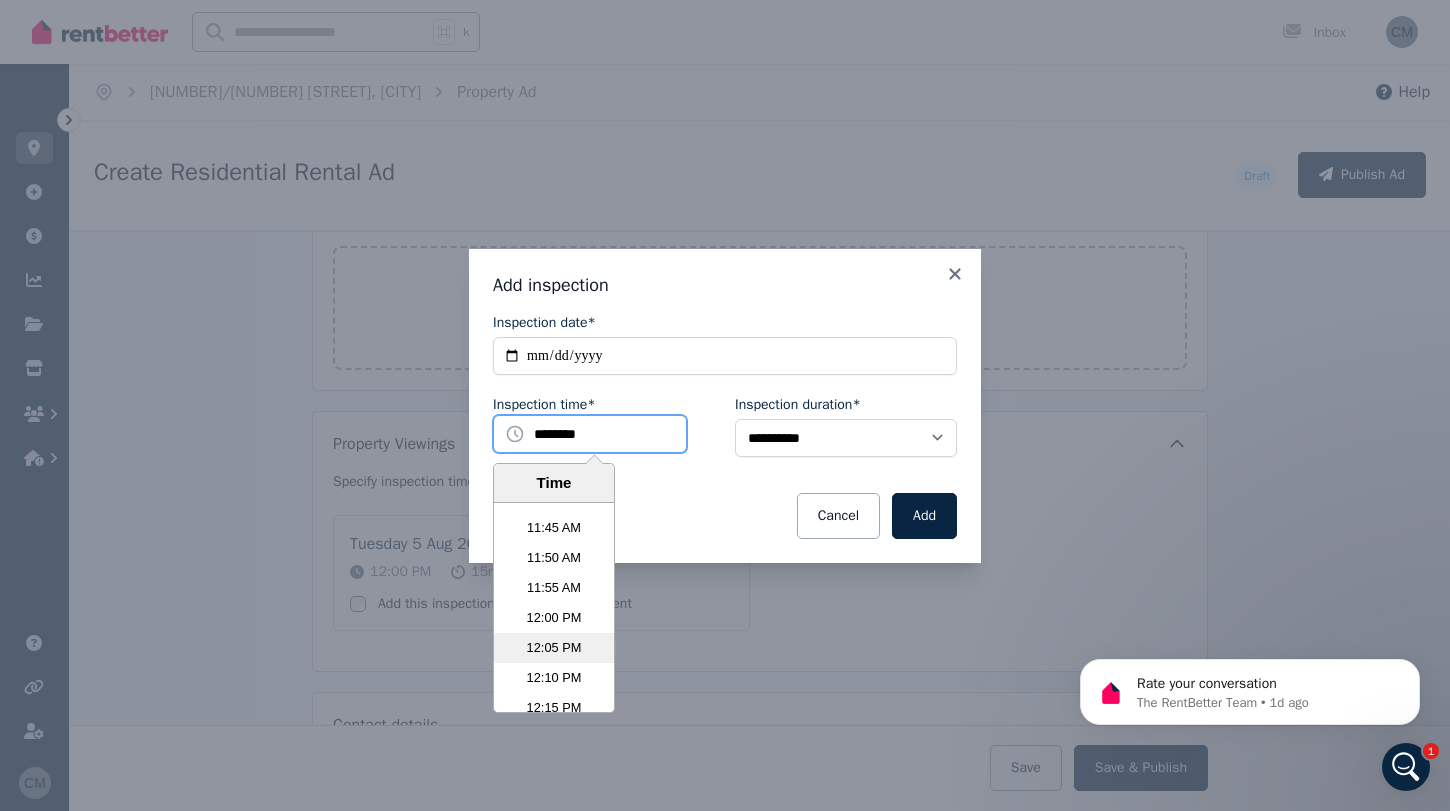 scroll, scrollTop: 4219, scrollLeft: 0, axis: vertical 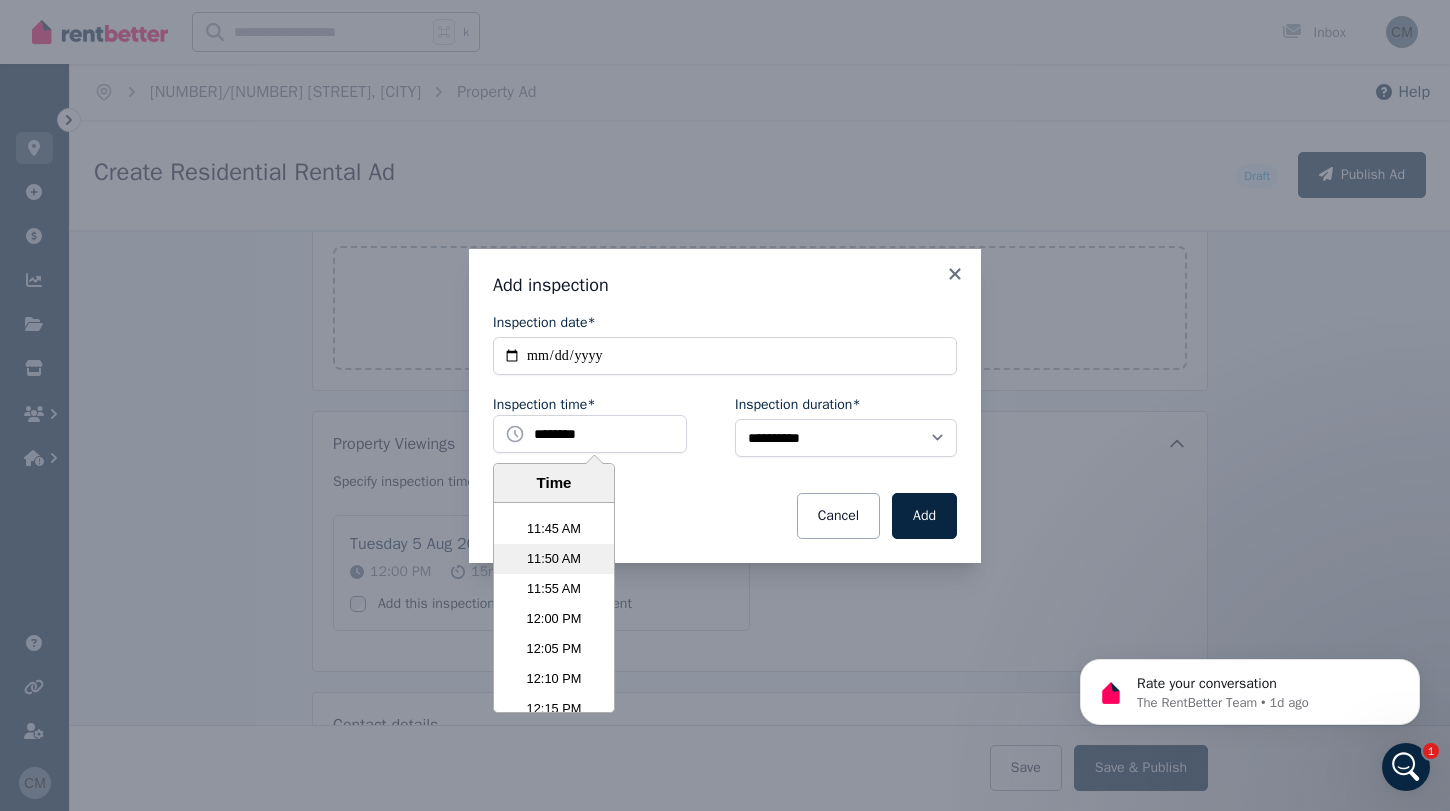 click on "11:50 AM" at bounding box center [554, 559] 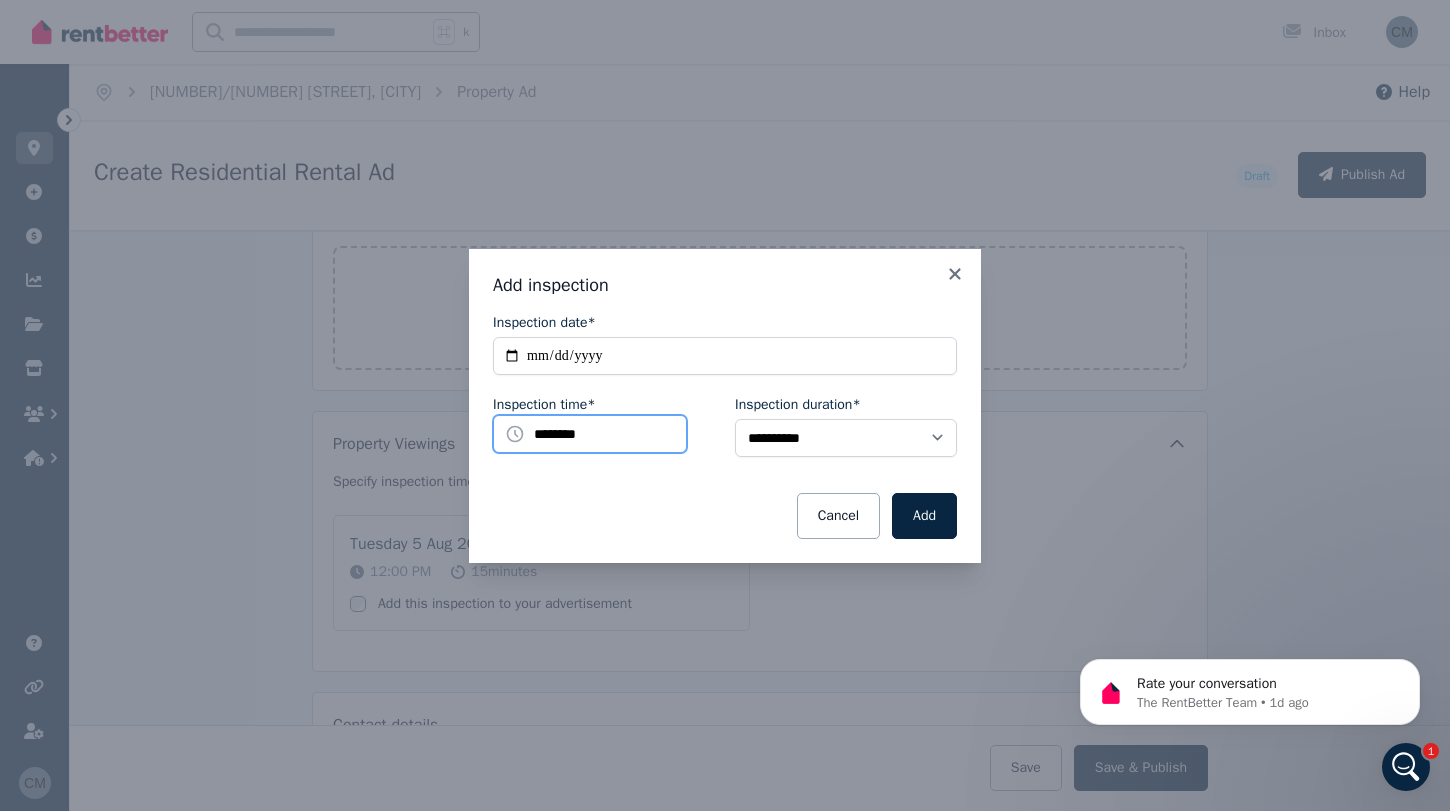 click on "********" at bounding box center (590, 434) 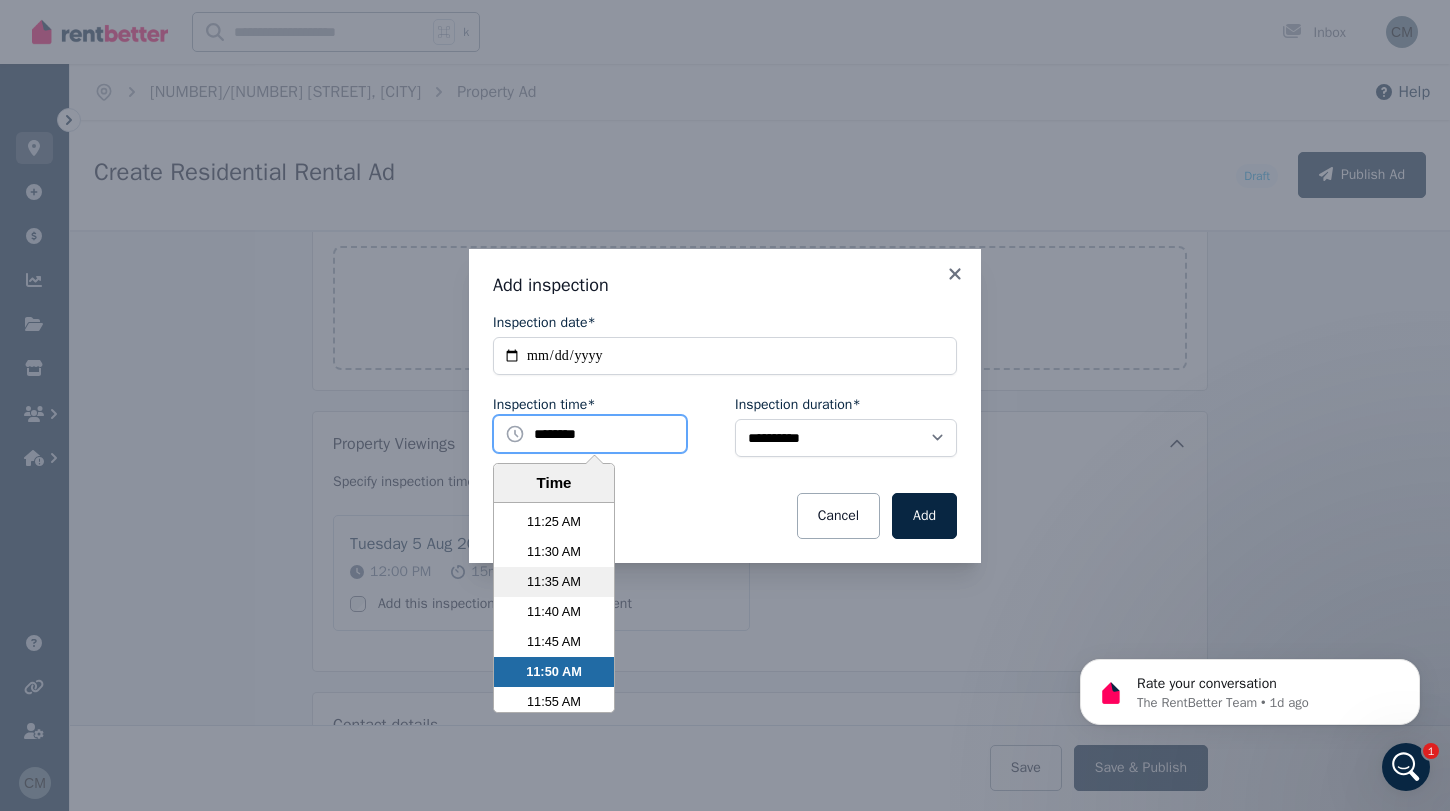 scroll, scrollTop: 4103, scrollLeft: 0, axis: vertical 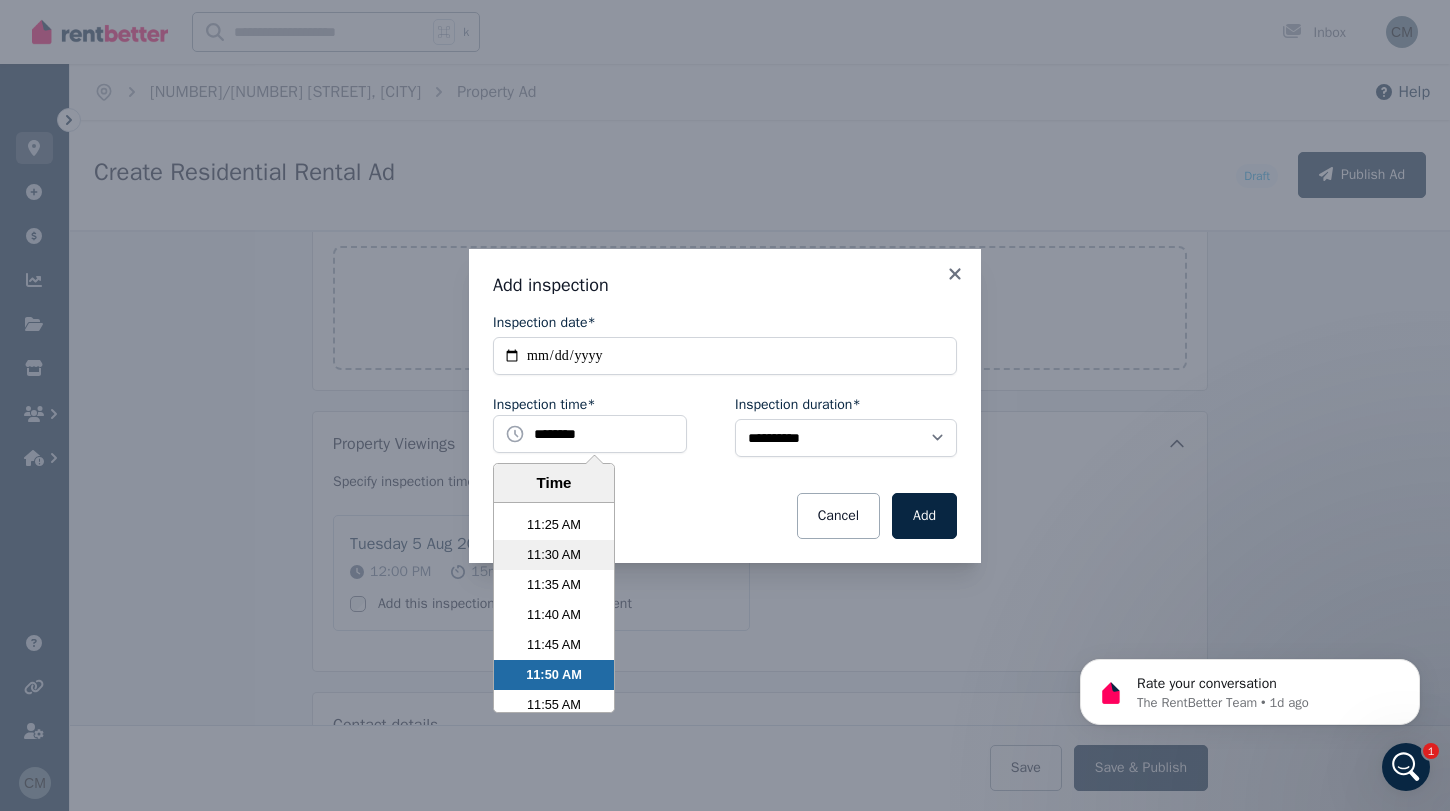 click on "11:30 AM" at bounding box center [554, 555] 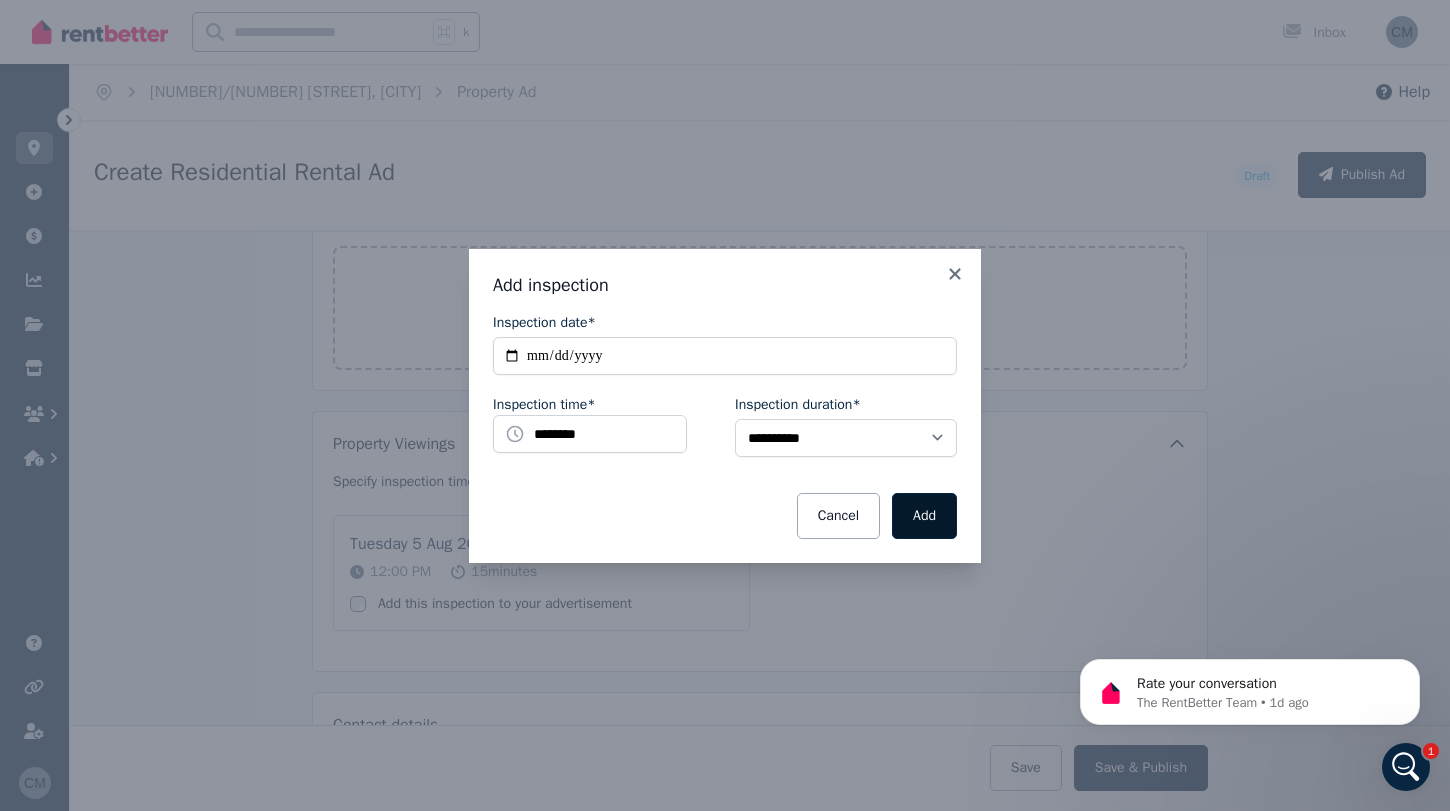 click on "Add" at bounding box center [924, 516] 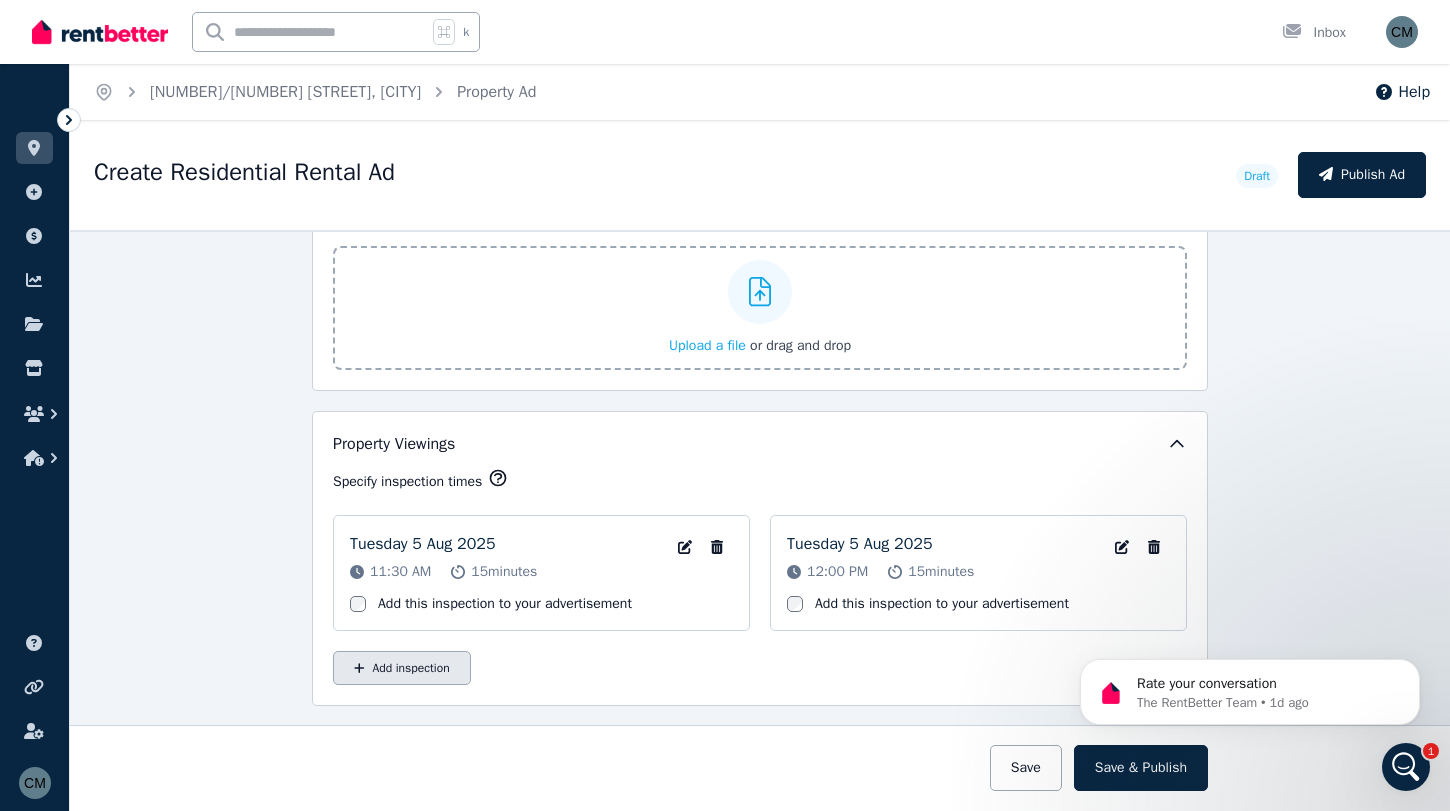 click on "Add inspection" at bounding box center [402, 668] 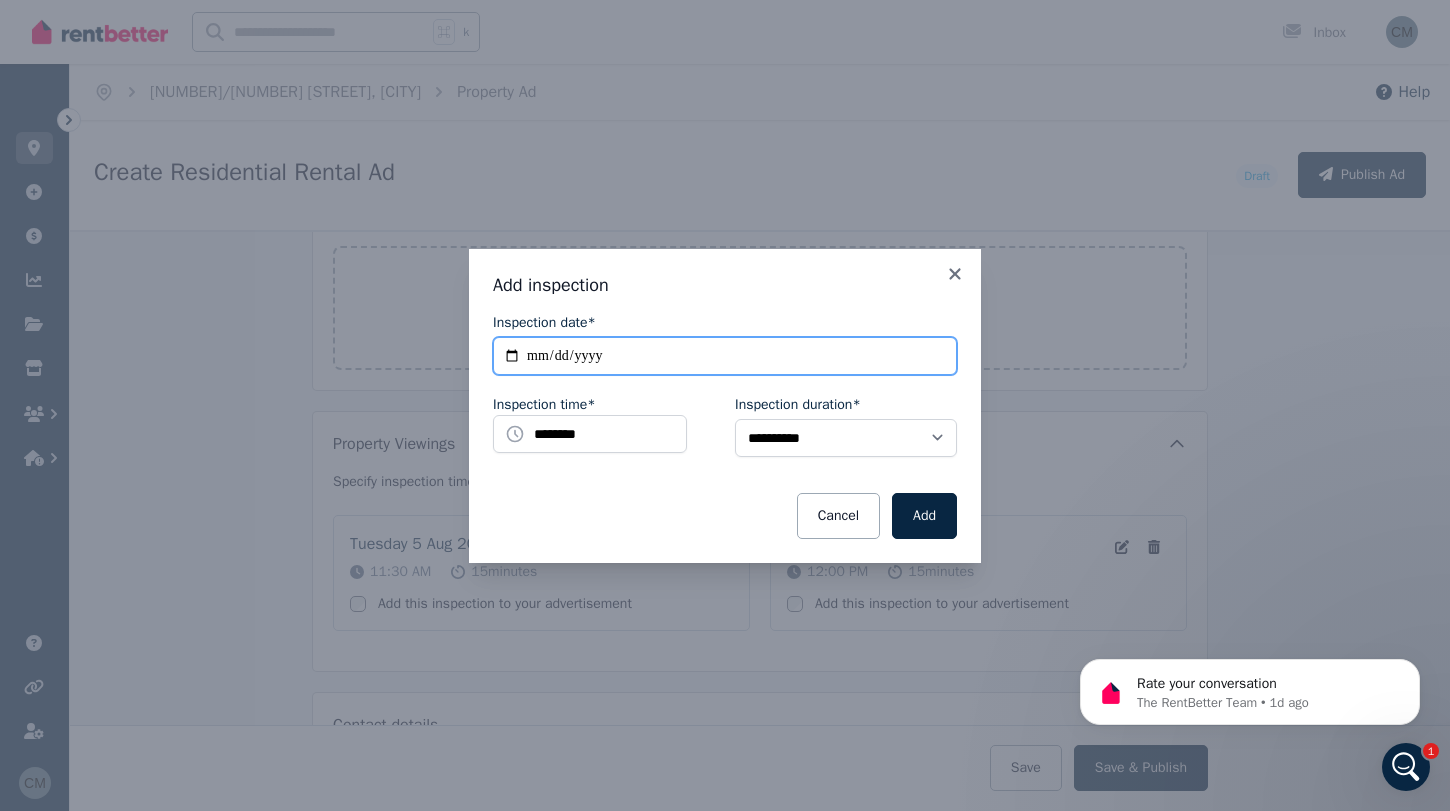 click on "**********" at bounding box center [725, 356] 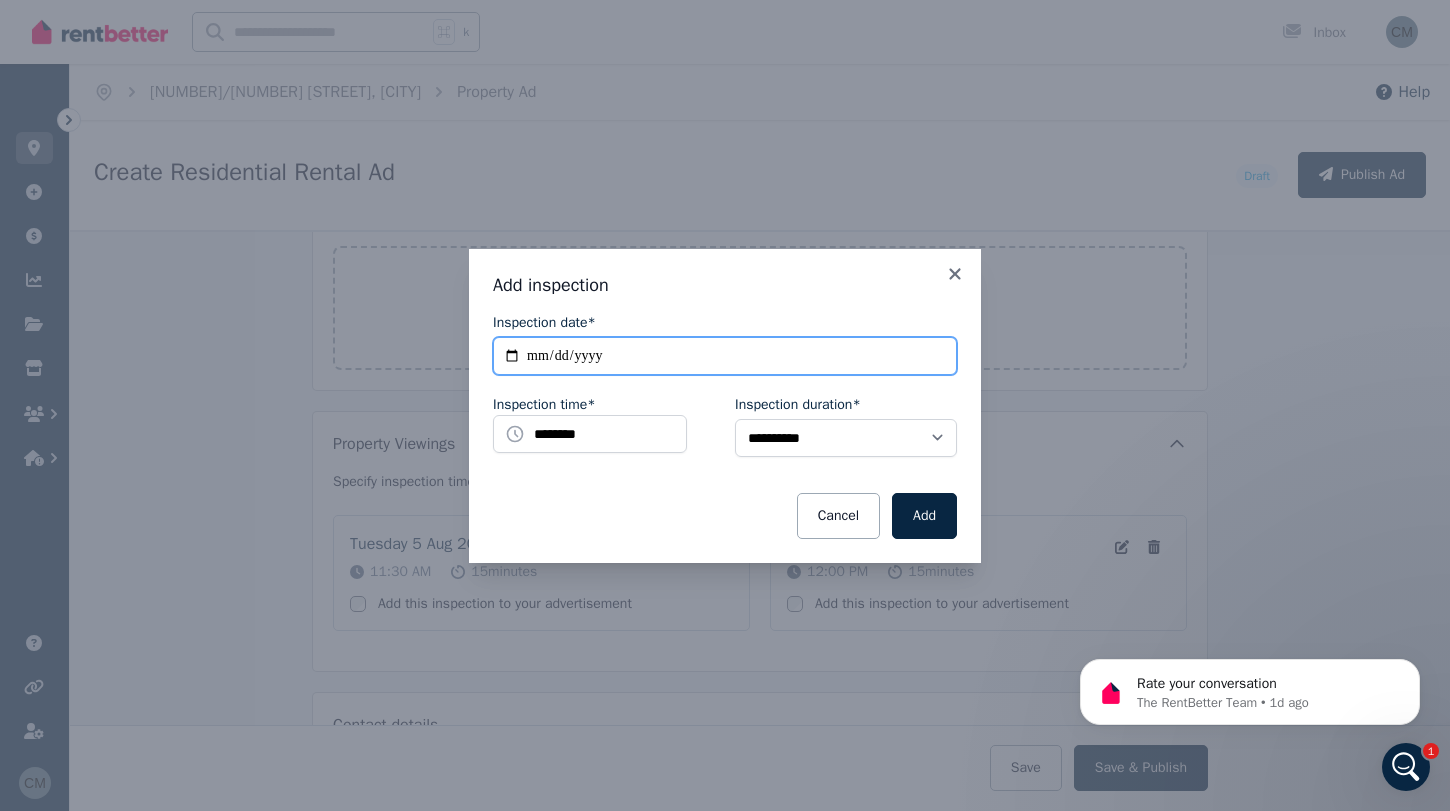 click on "**********" at bounding box center [725, 356] 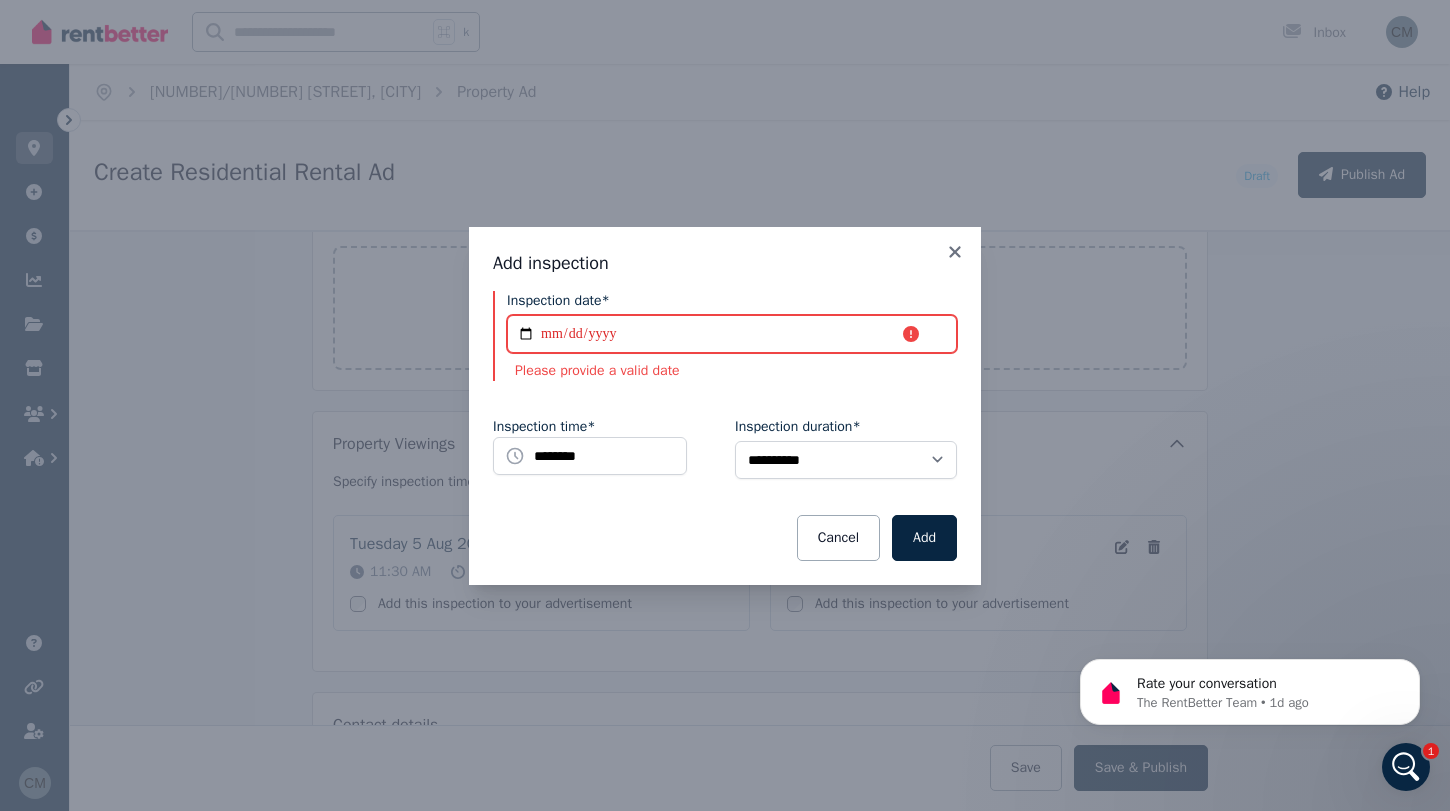 type on "**********" 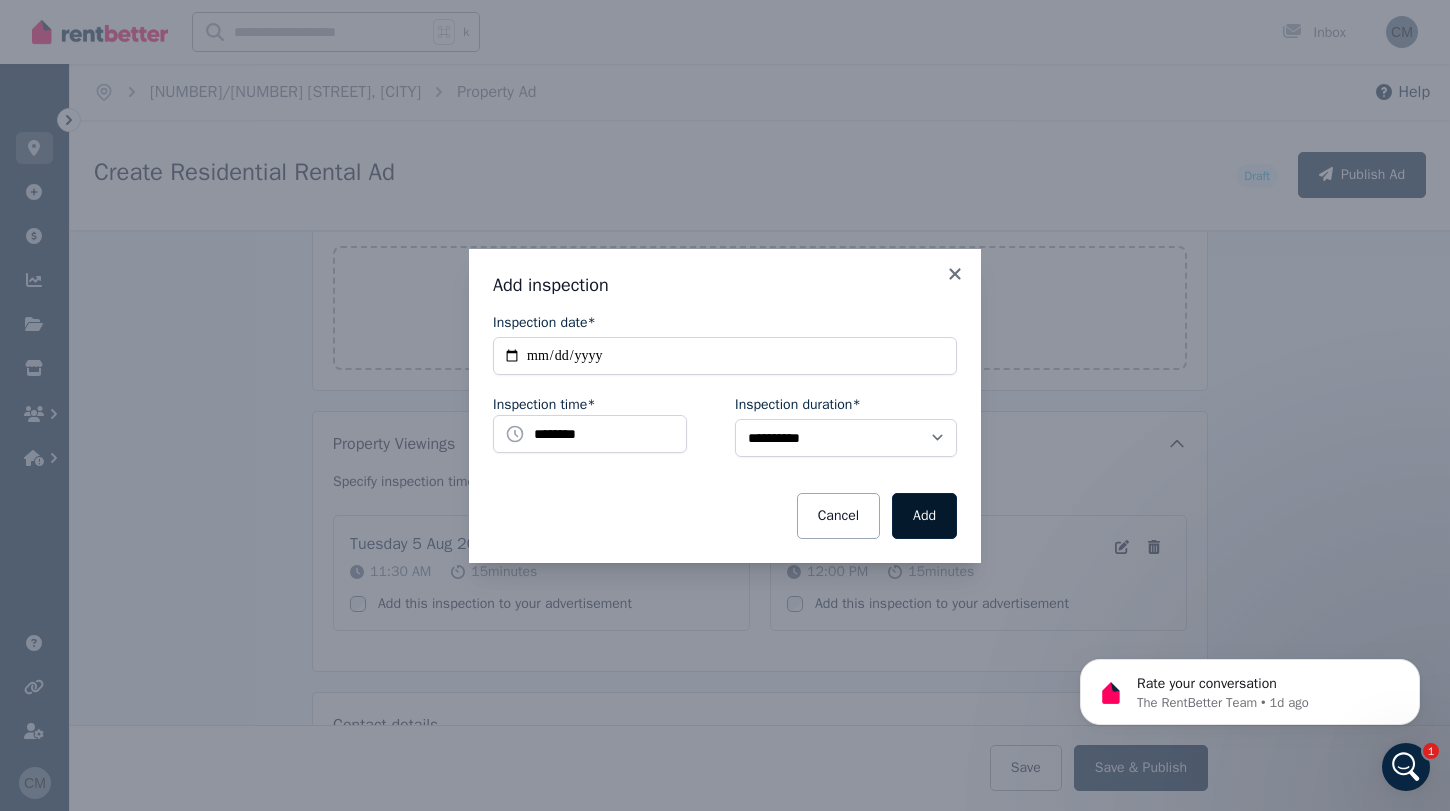 click on "Add" at bounding box center (924, 516) 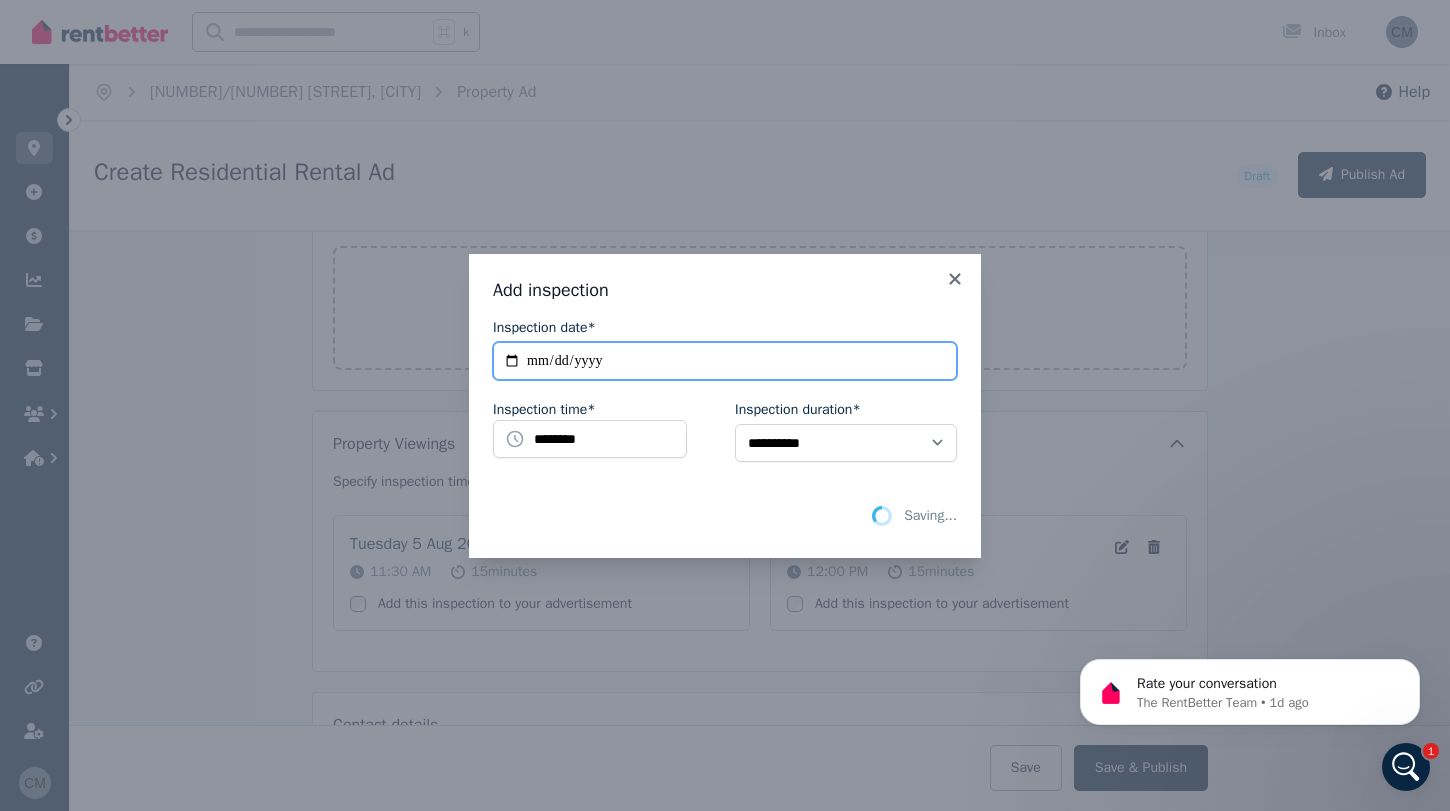 click on "**********" at bounding box center (725, 361) 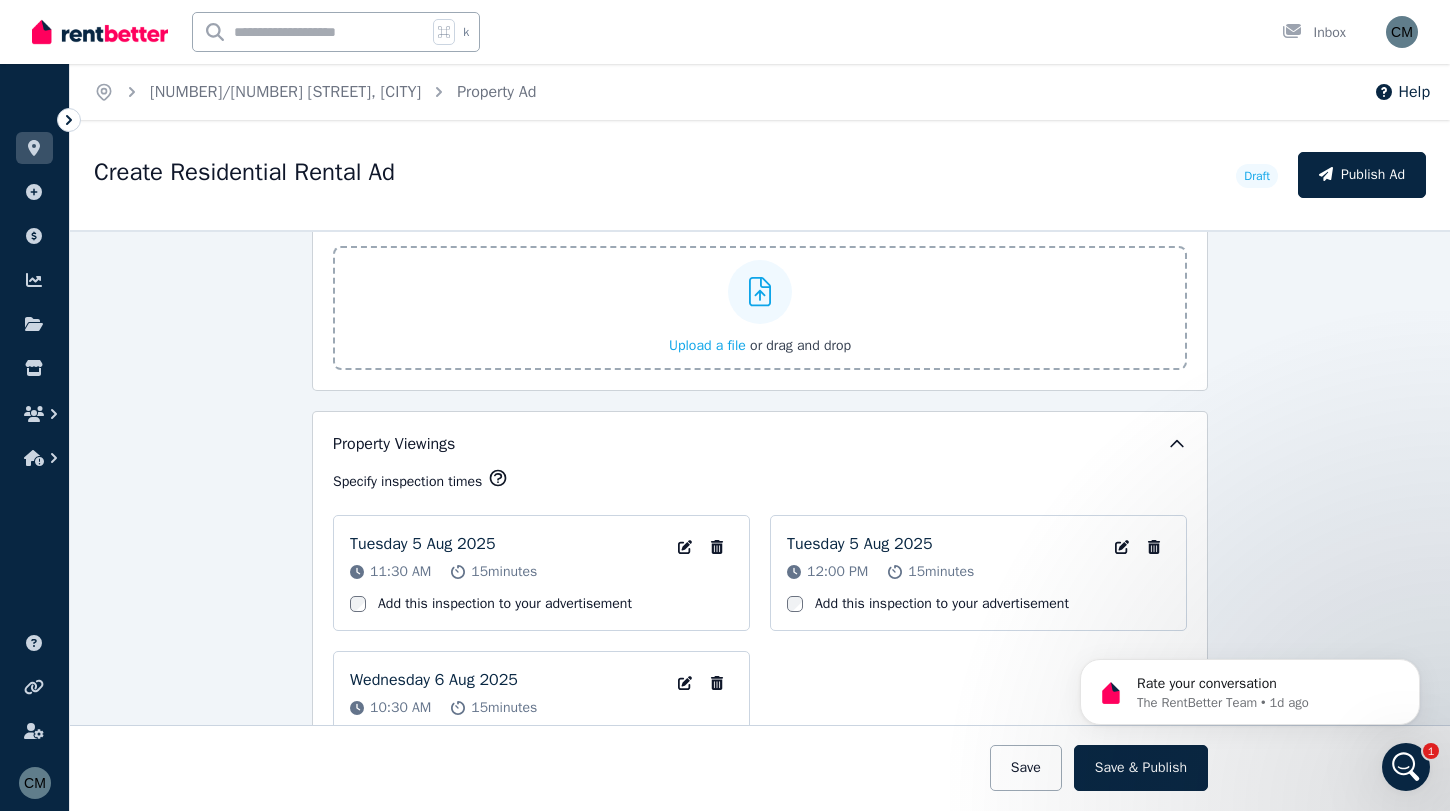 scroll, scrollTop: 2905, scrollLeft: 0, axis: vertical 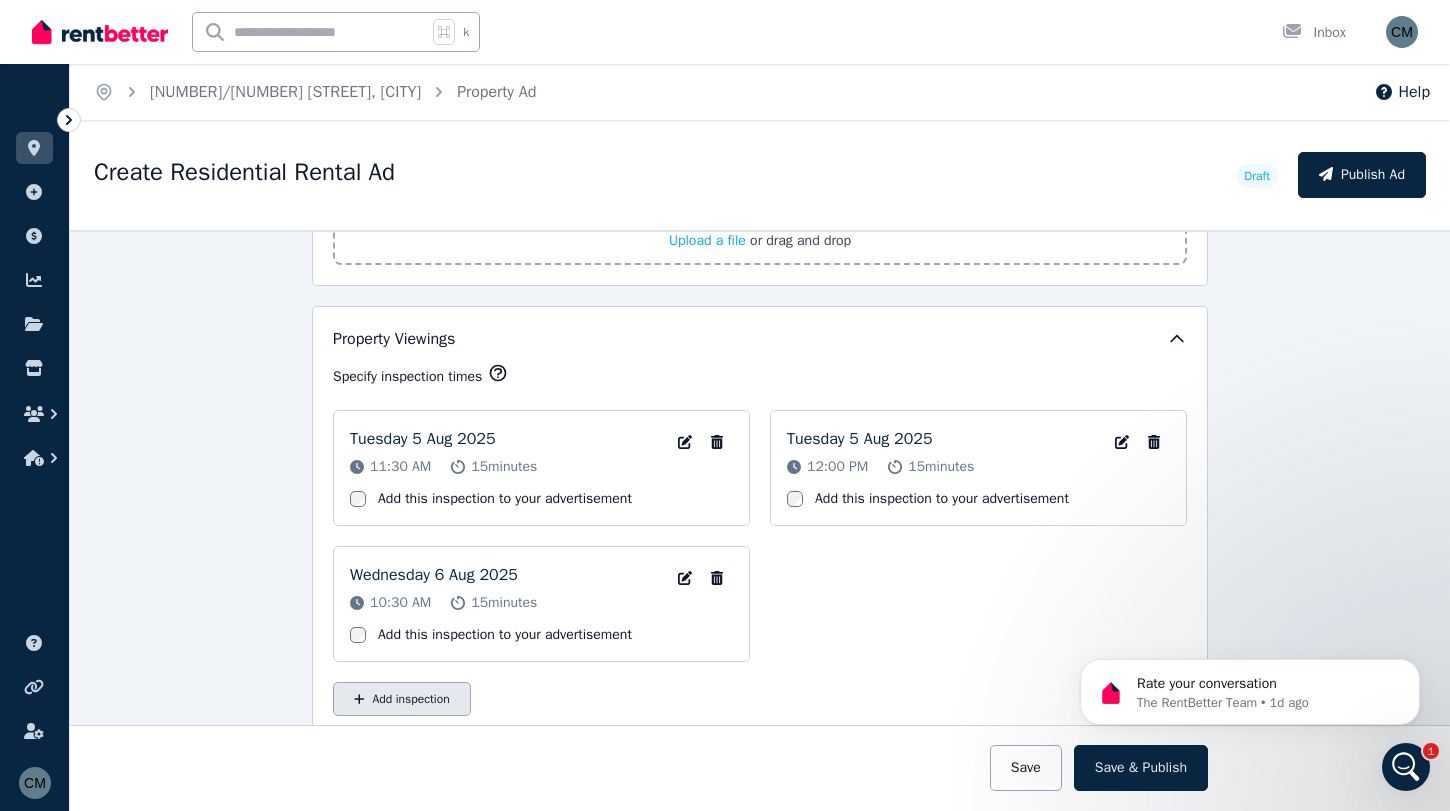 click on "Add inspection" at bounding box center [402, 699] 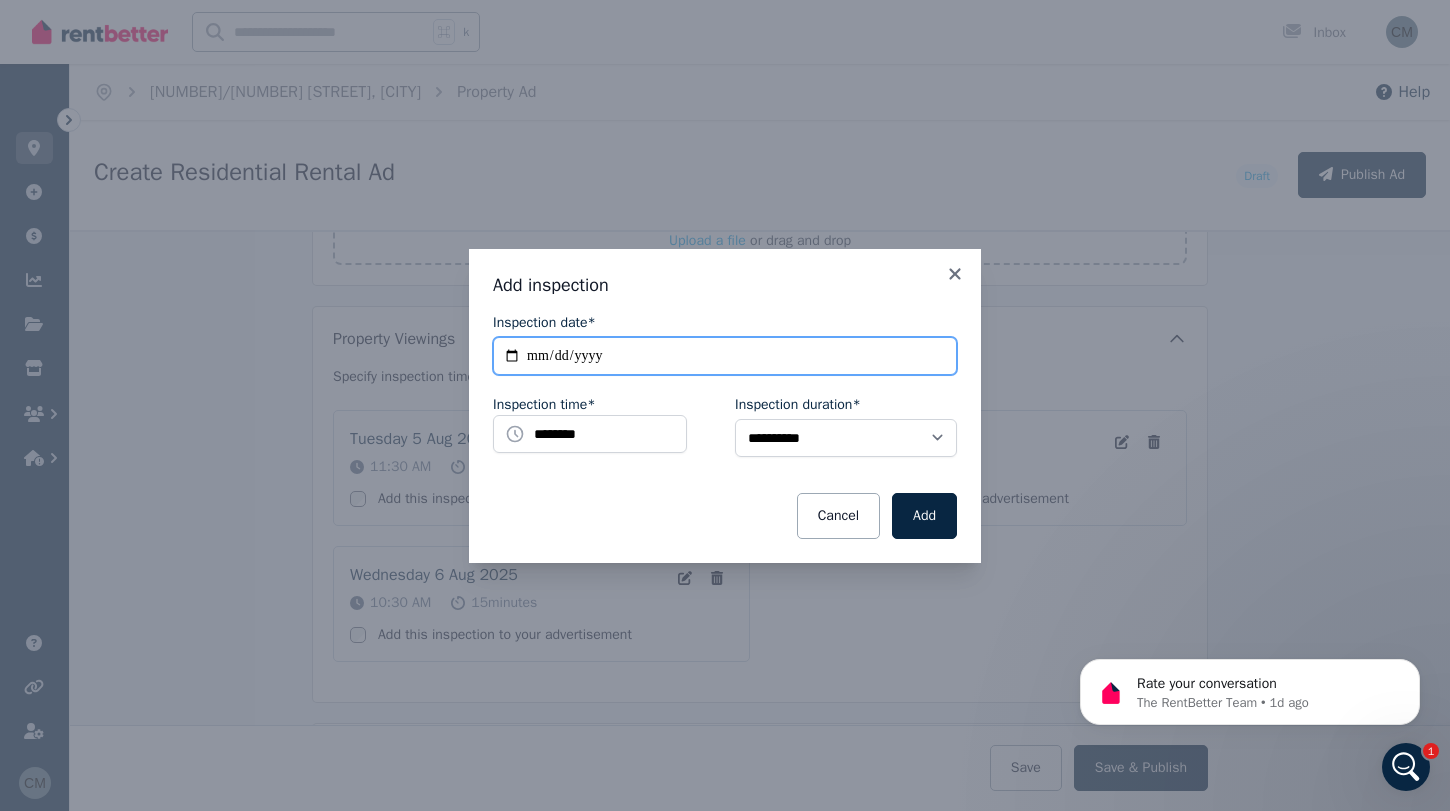click on "**********" at bounding box center (725, 356) 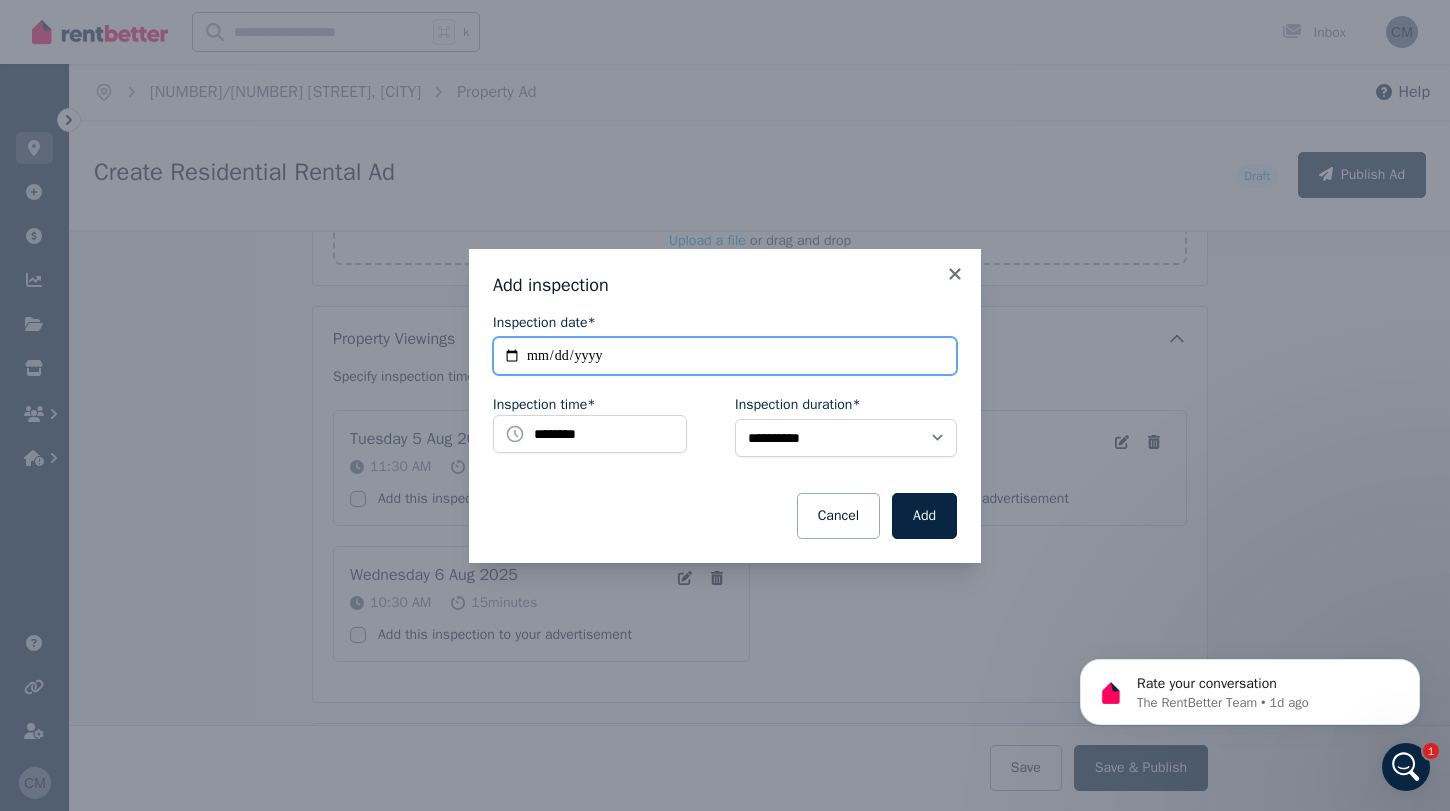 type on "**********" 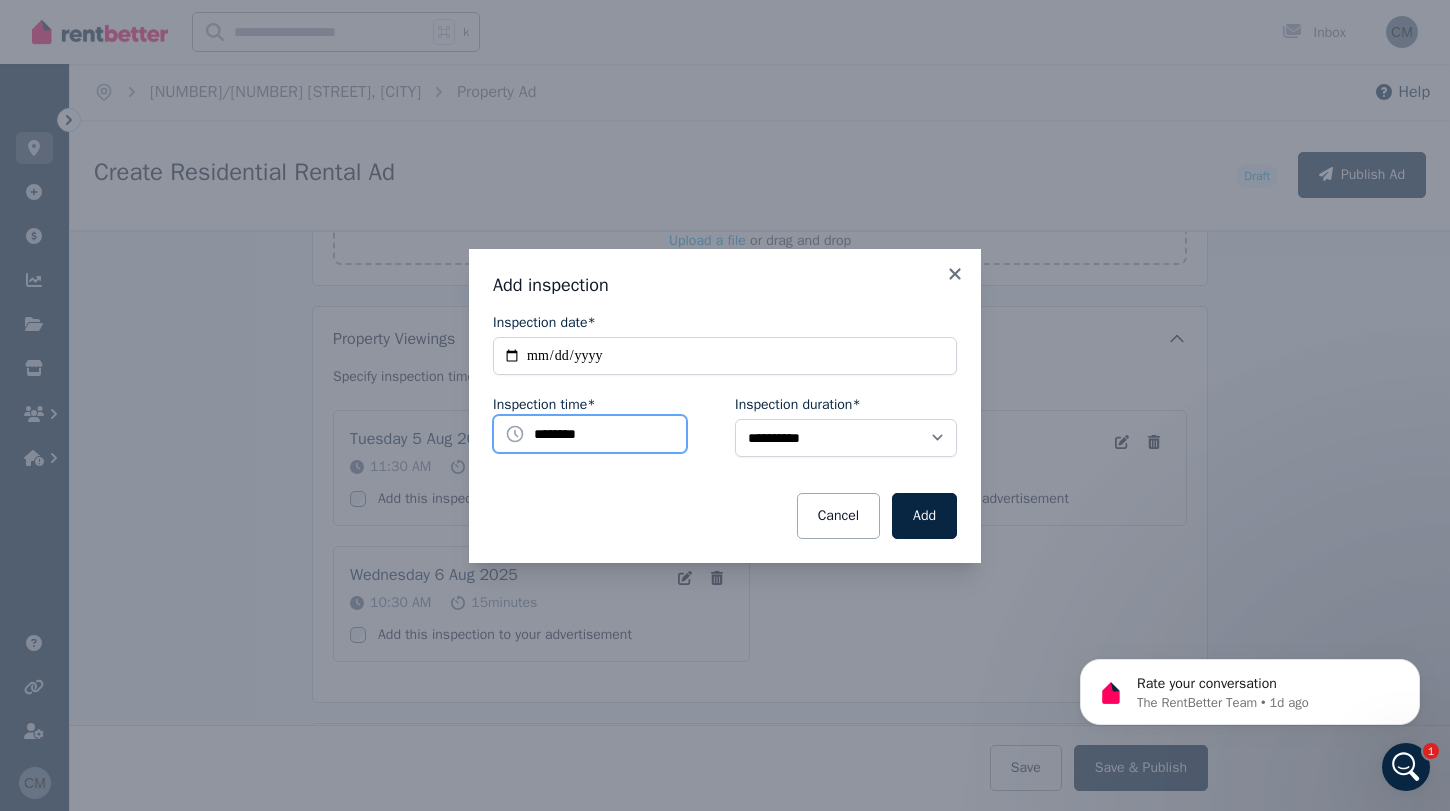 click on "********" at bounding box center [590, 434] 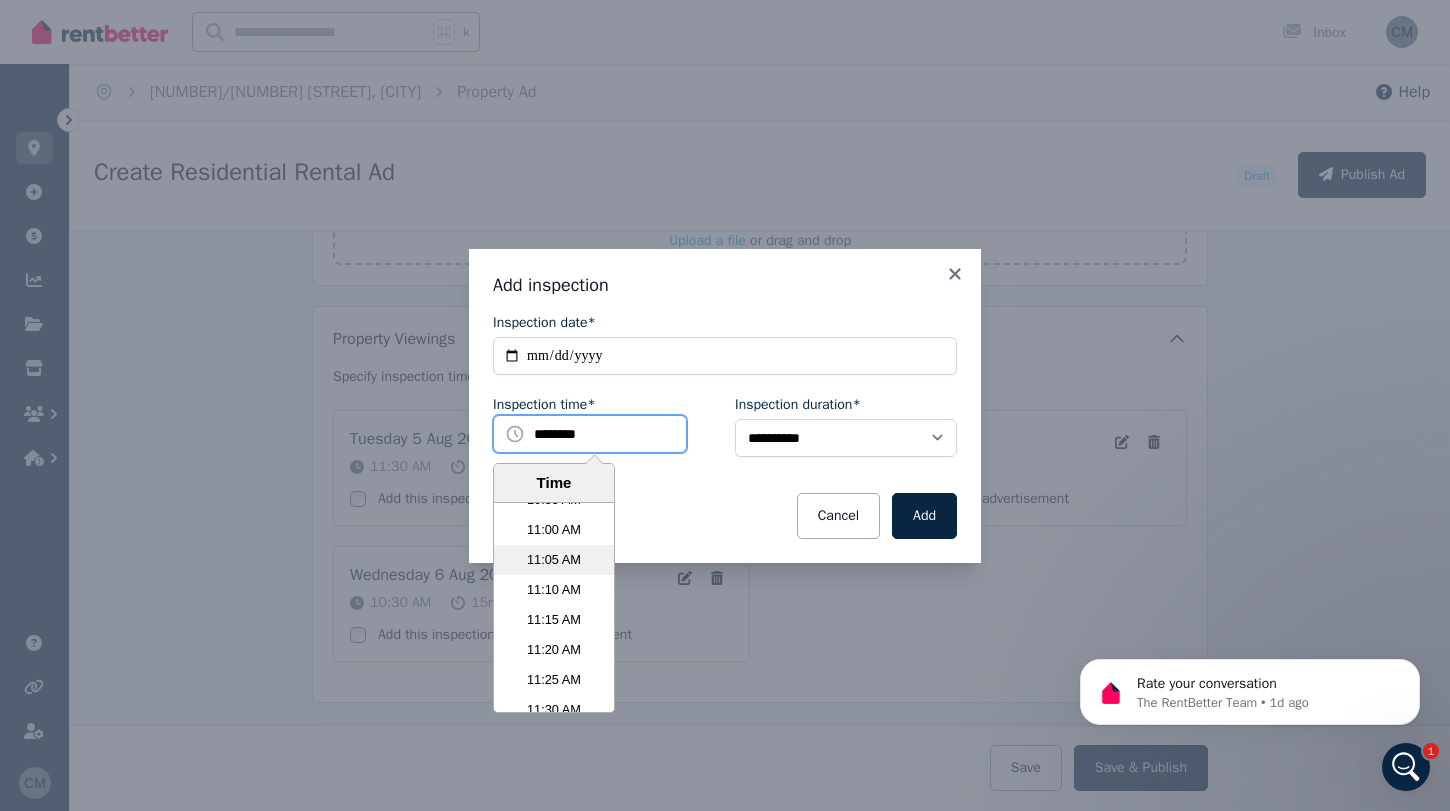 scroll, scrollTop: 3943, scrollLeft: 0, axis: vertical 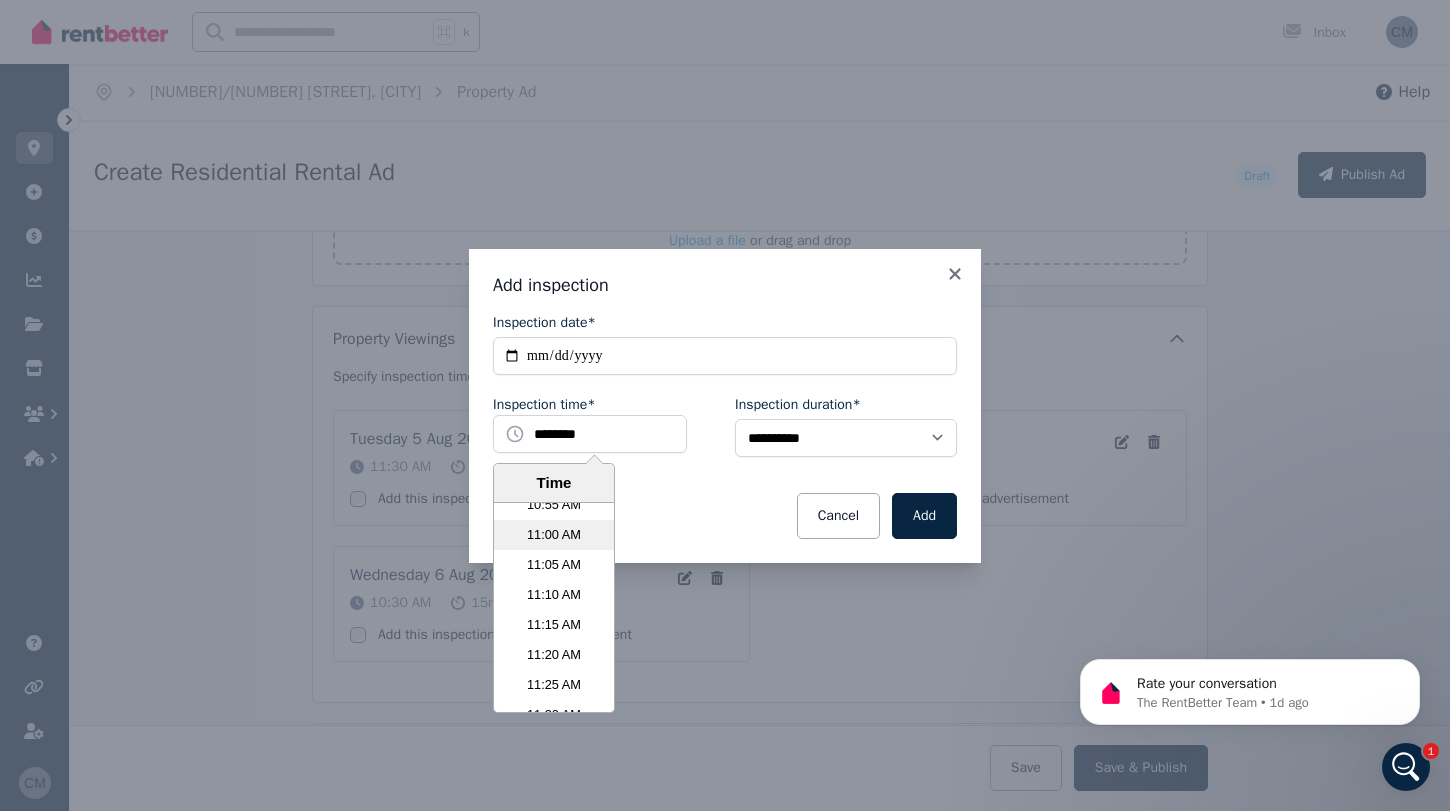 click on "11:00 AM" at bounding box center [554, 535] 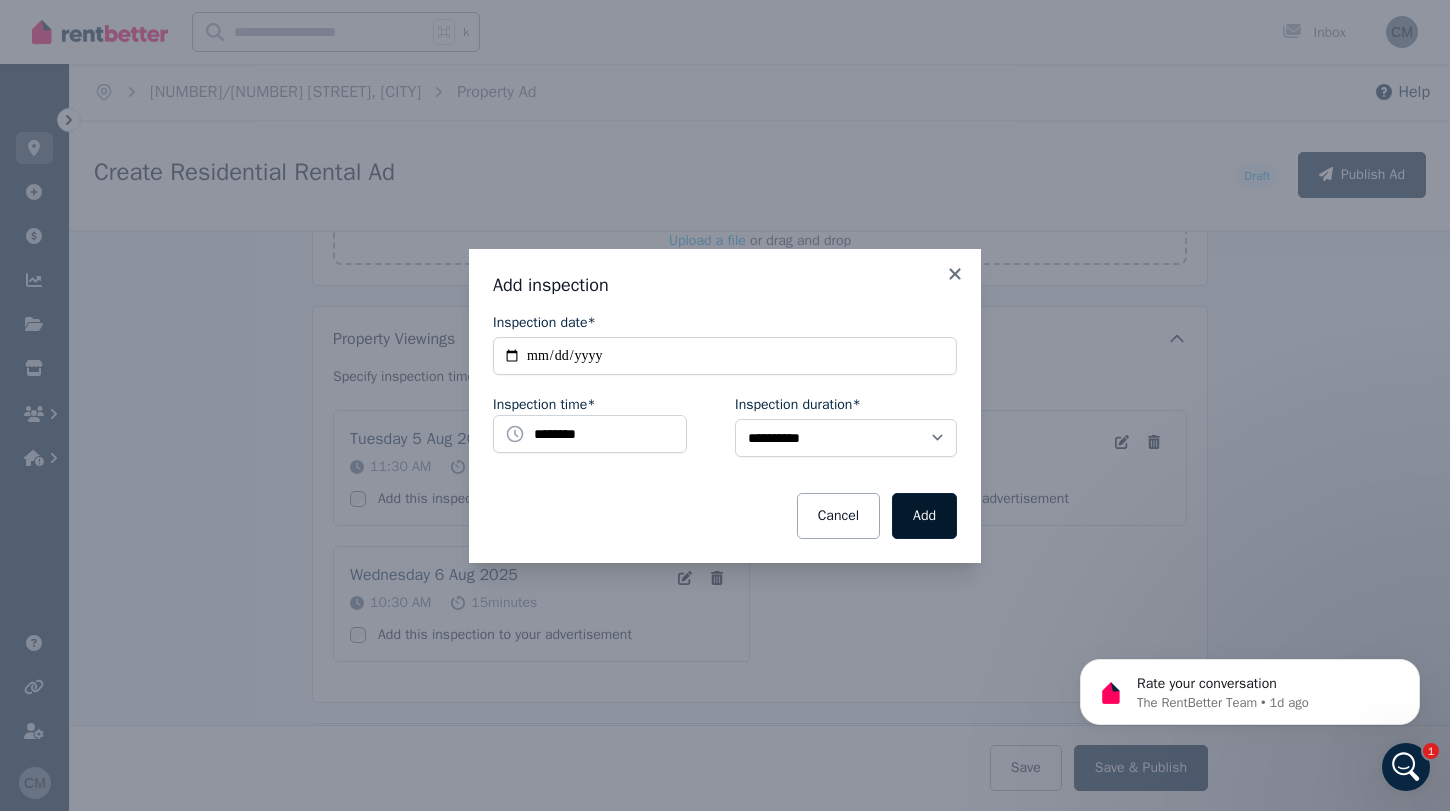 click on "Add" at bounding box center [924, 516] 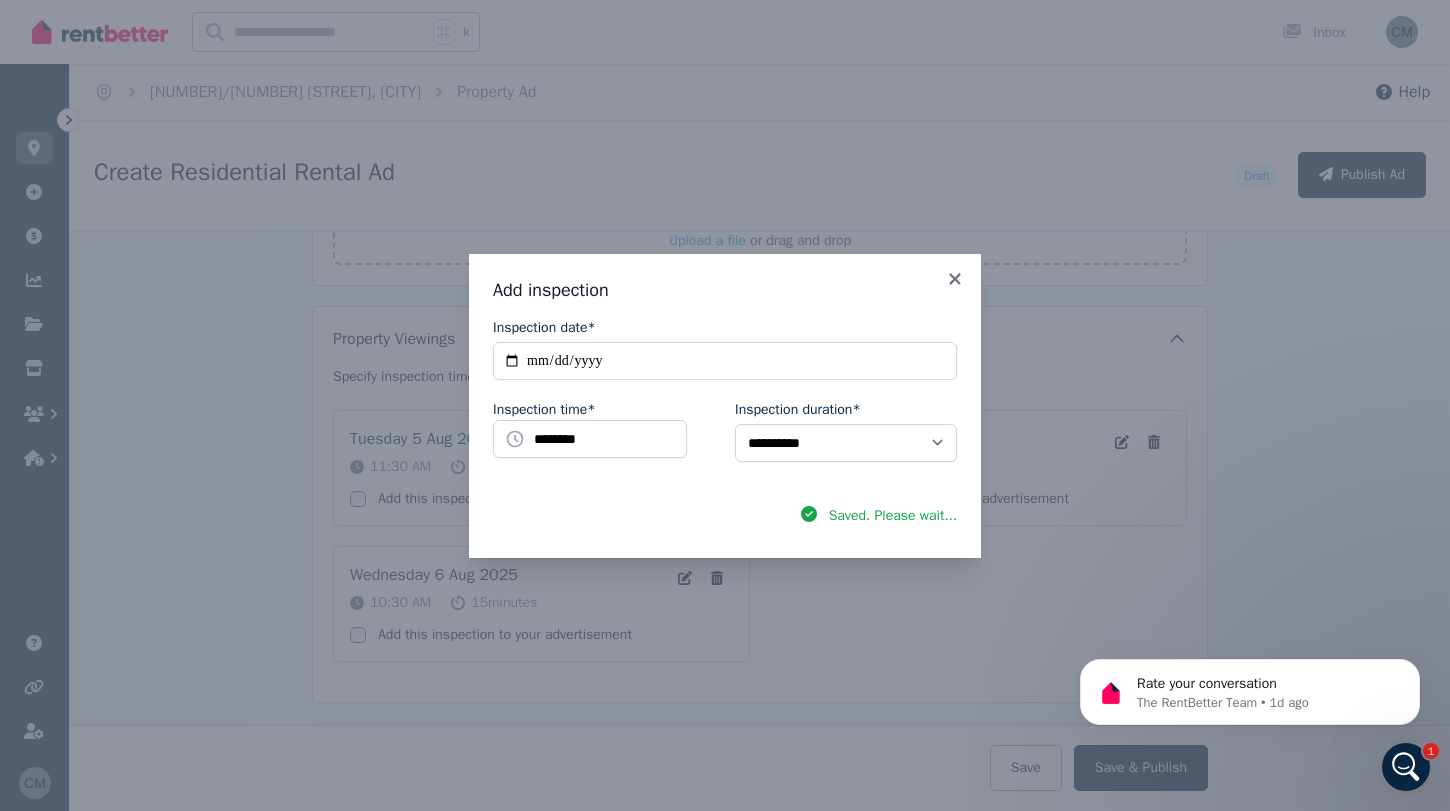click on "**********" at bounding box center [725, 405] 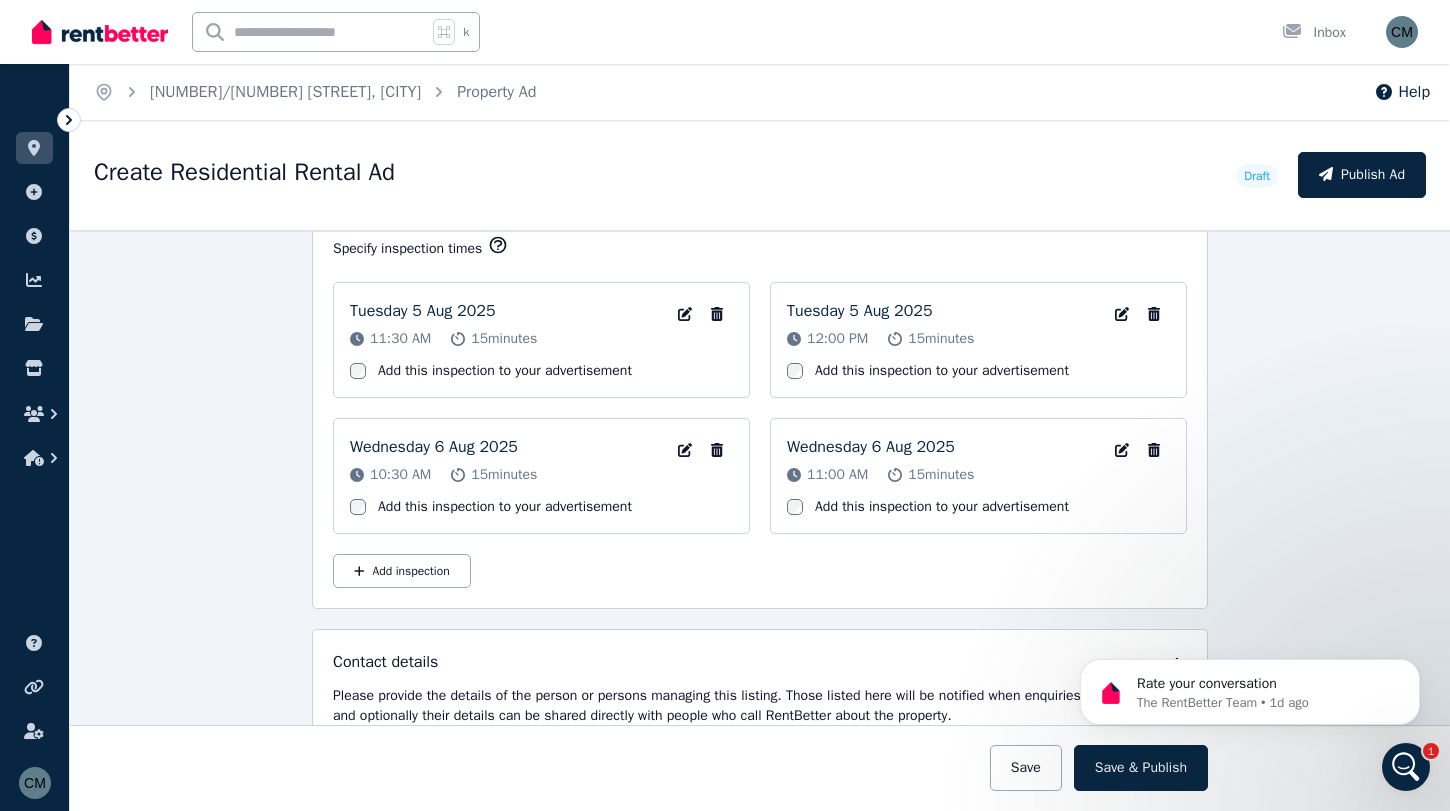 scroll, scrollTop: 3036, scrollLeft: 0, axis: vertical 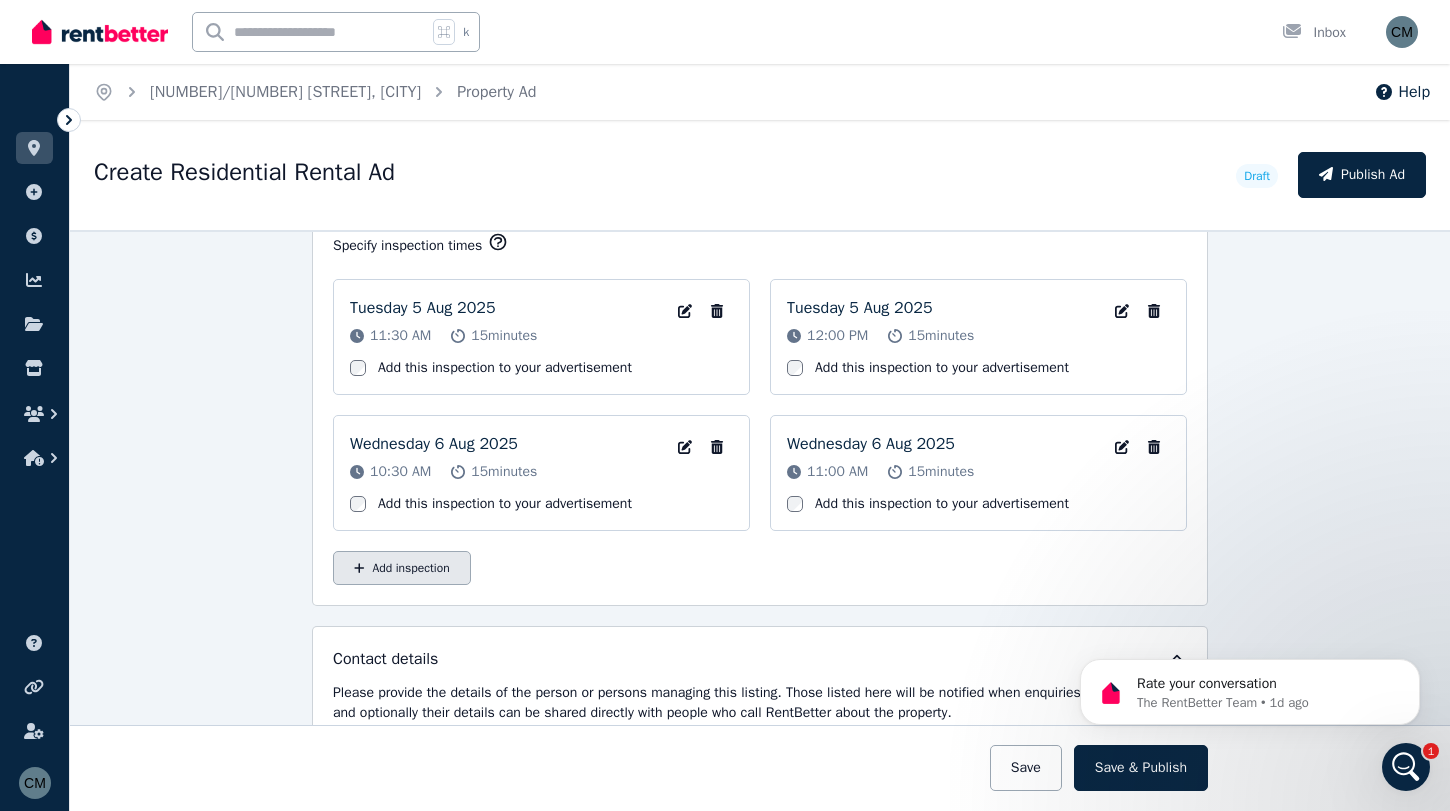 click on "Add inspection" at bounding box center [402, 568] 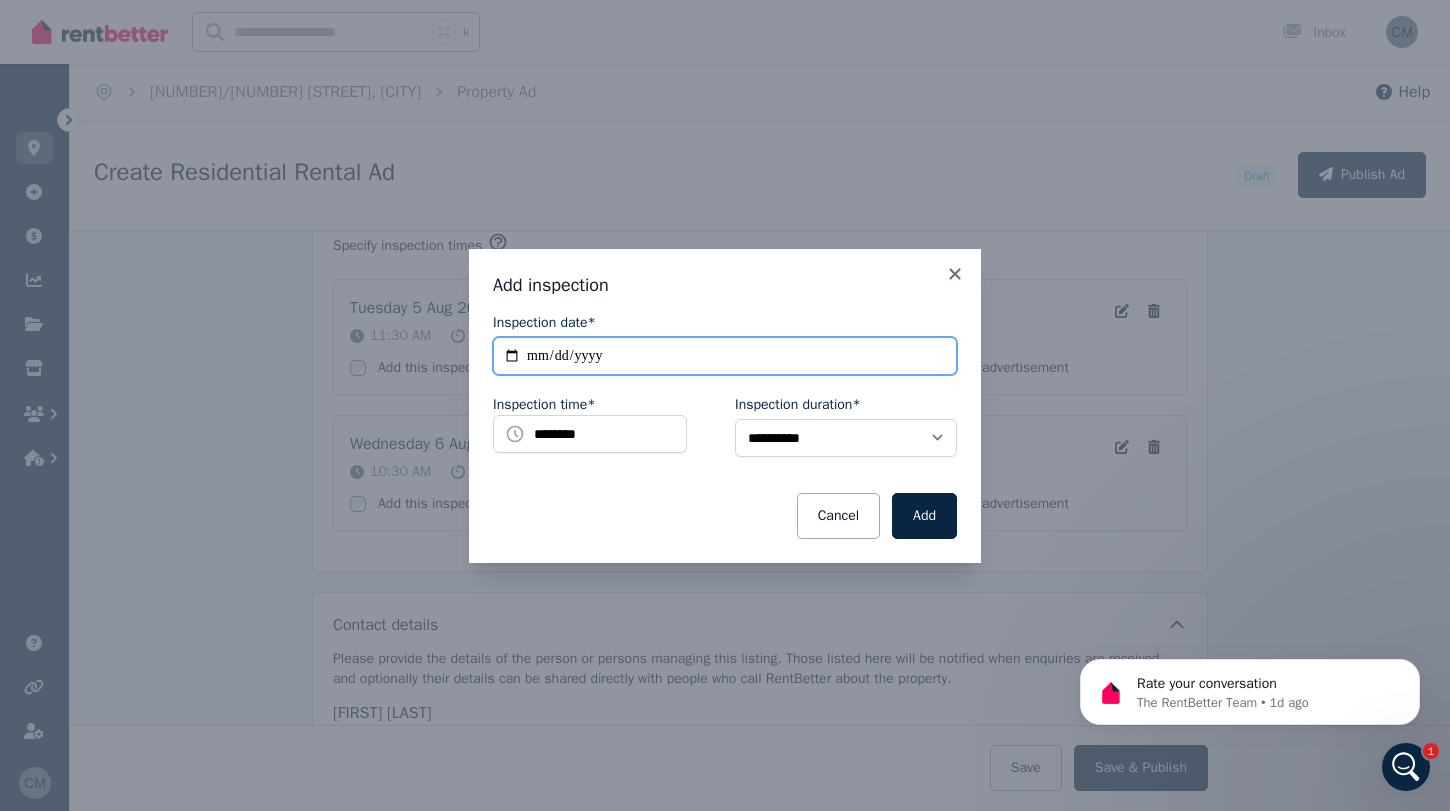 click on "**********" at bounding box center [725, 356] 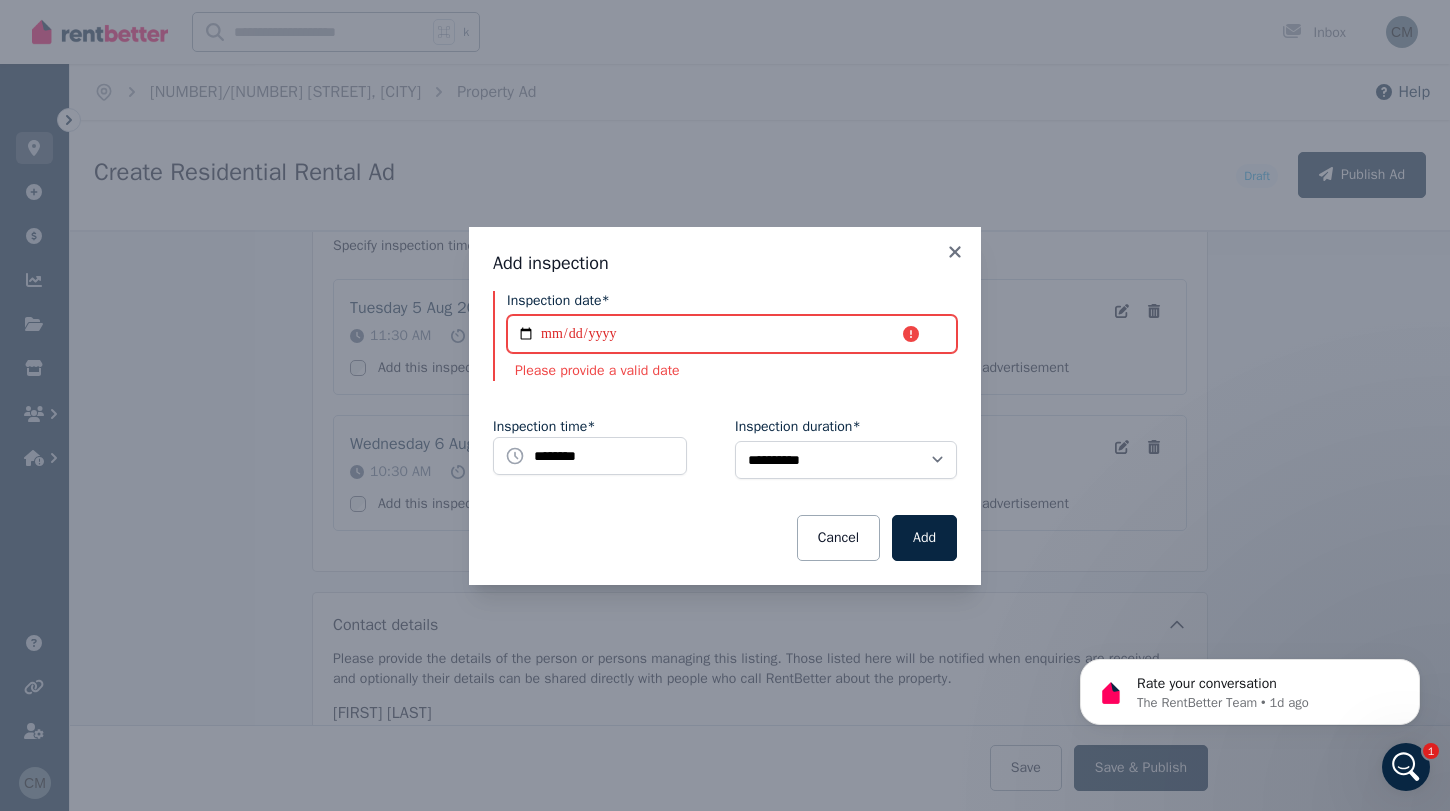 type on "**********" 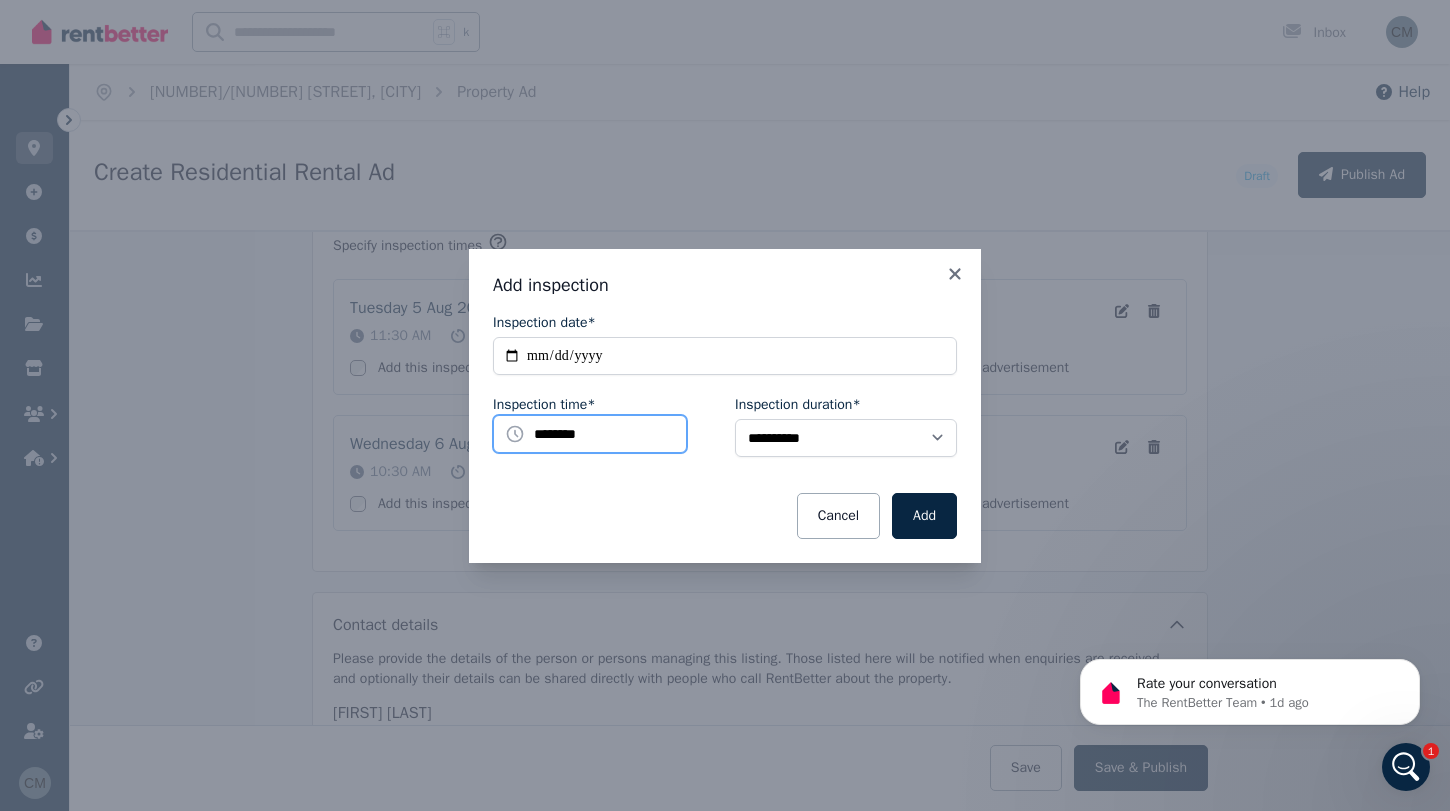 click on "********" at bounding box center (590, 434) 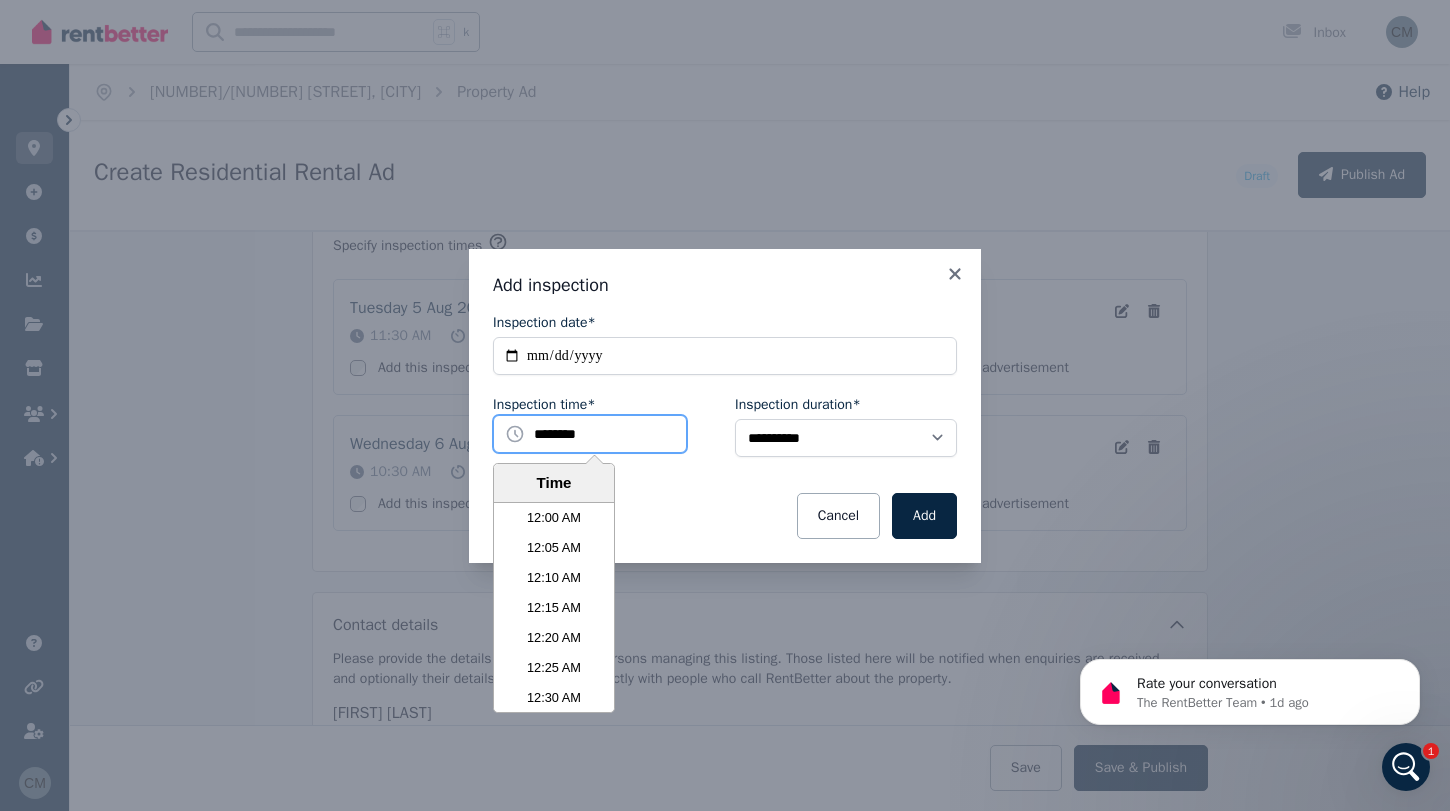scroll, scrollTop: 3690, scrollLeft: 0, axis: vertical 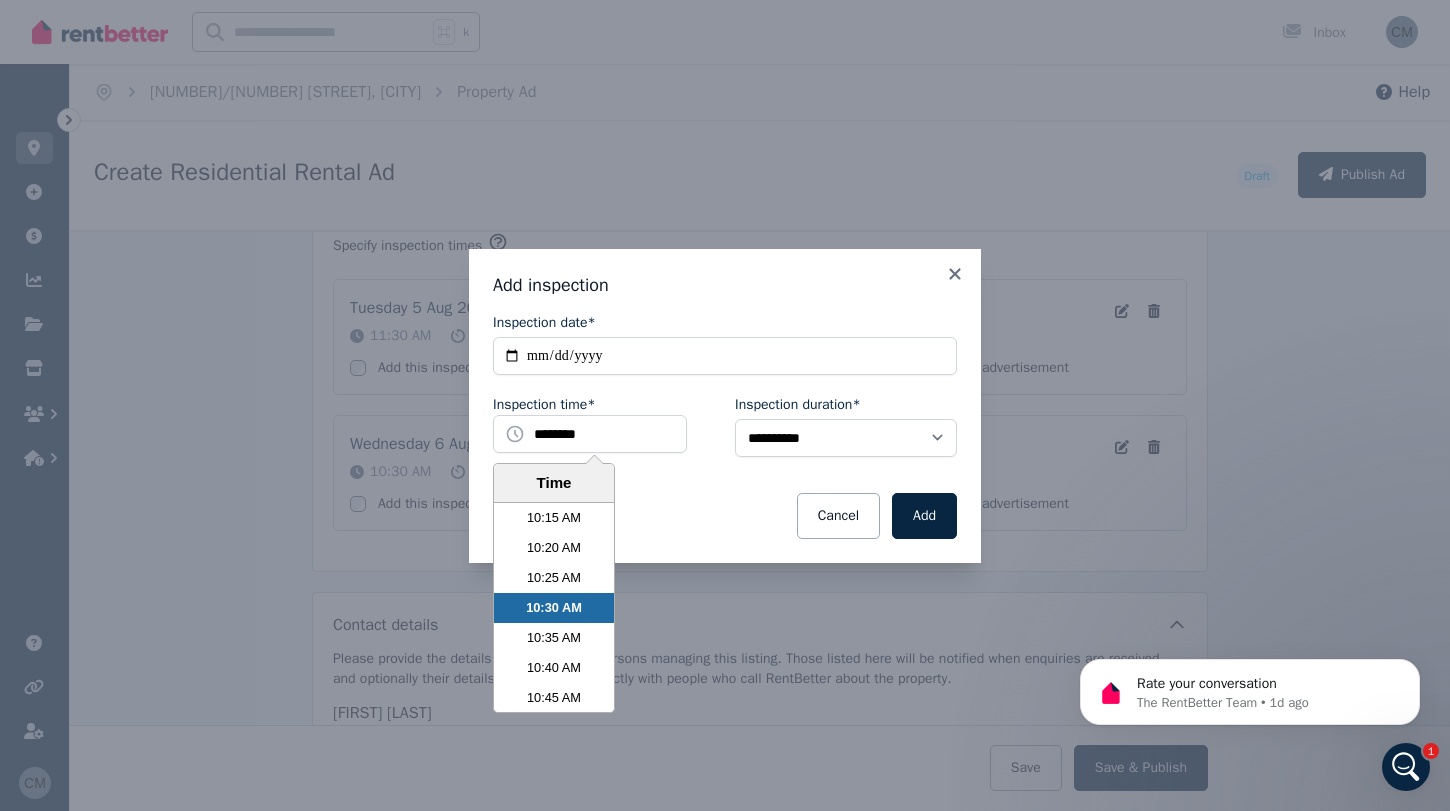 click on "**********" at bounding box center [725, 406] 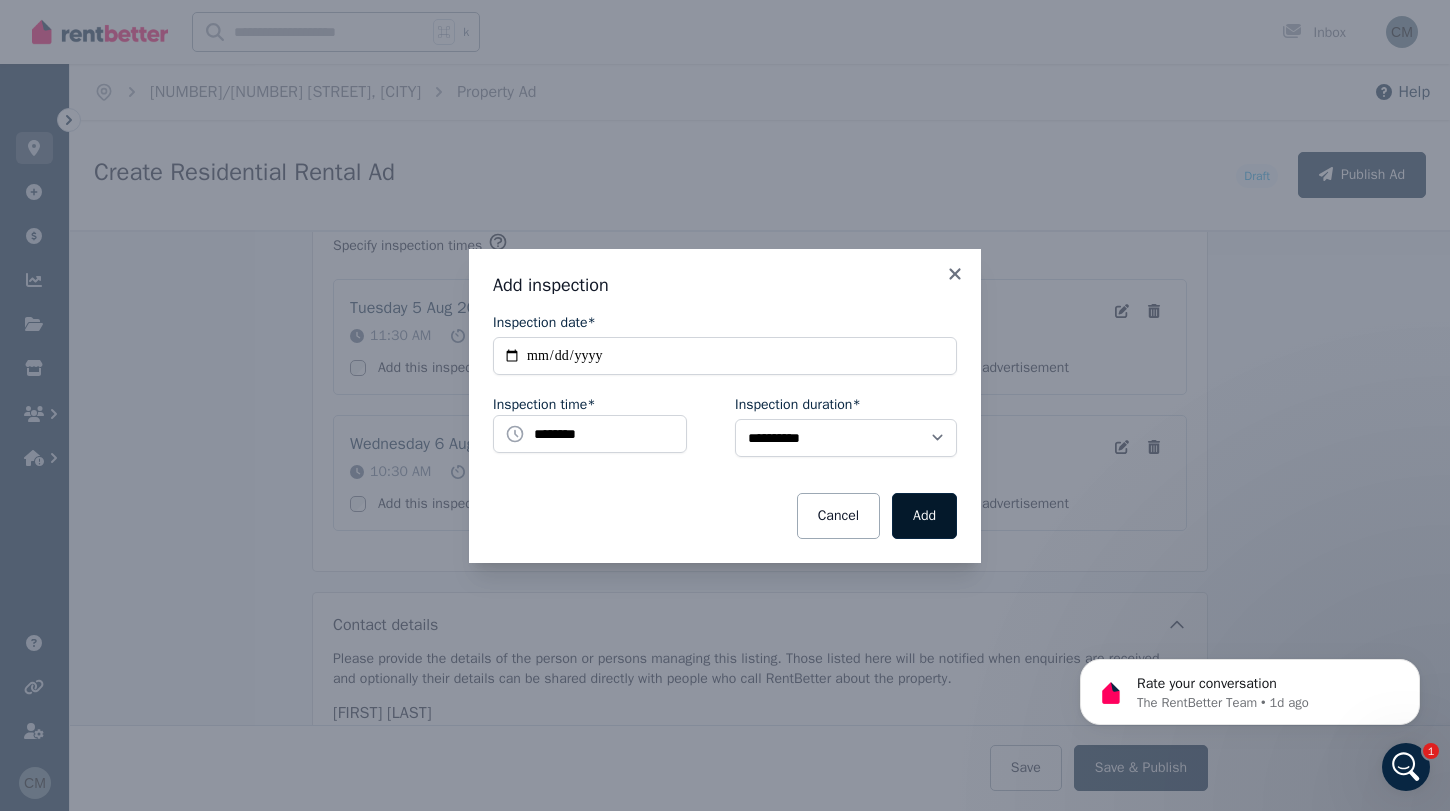 click on "Add" at bounding box center [924, 516] 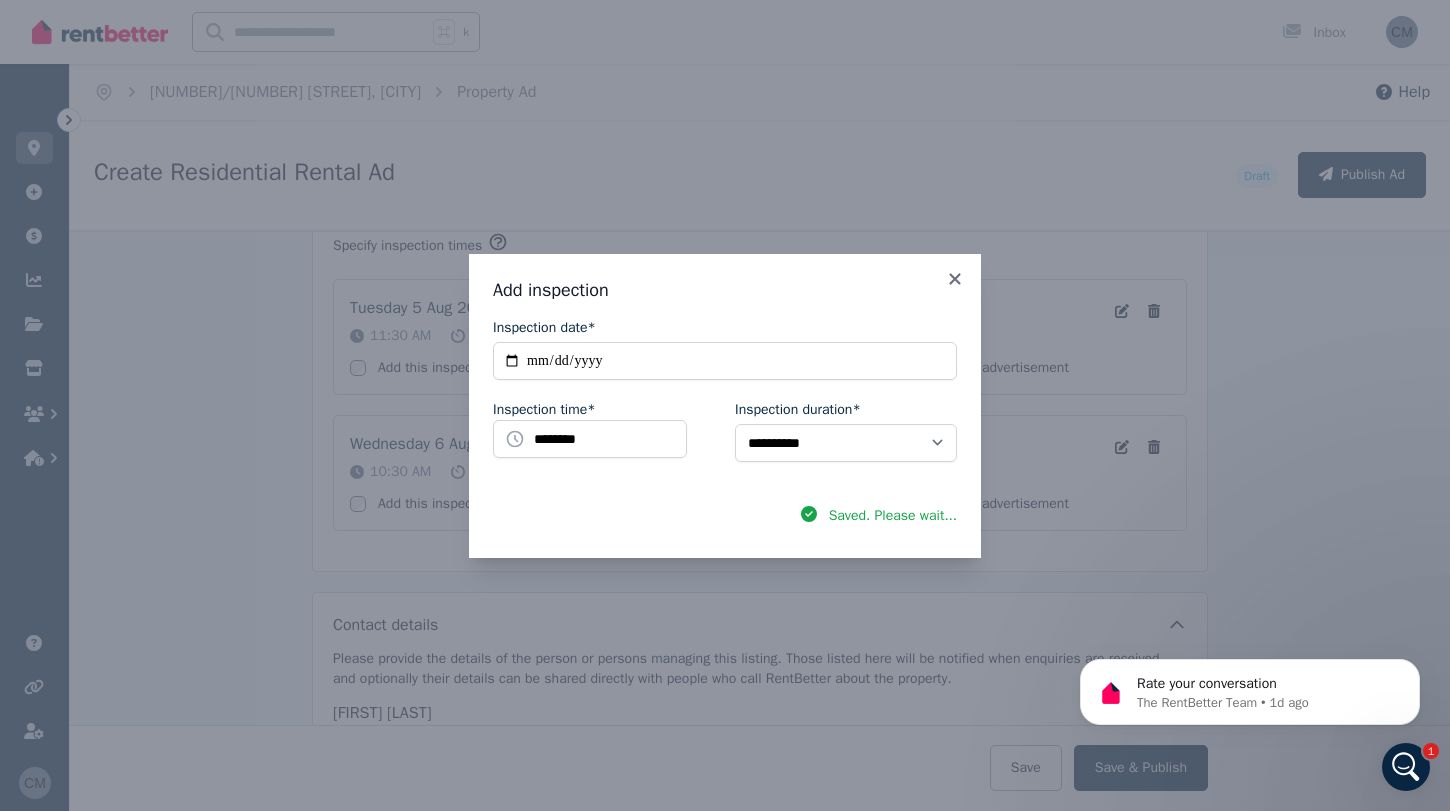 click on "**********" at bounding box center (725, 405) 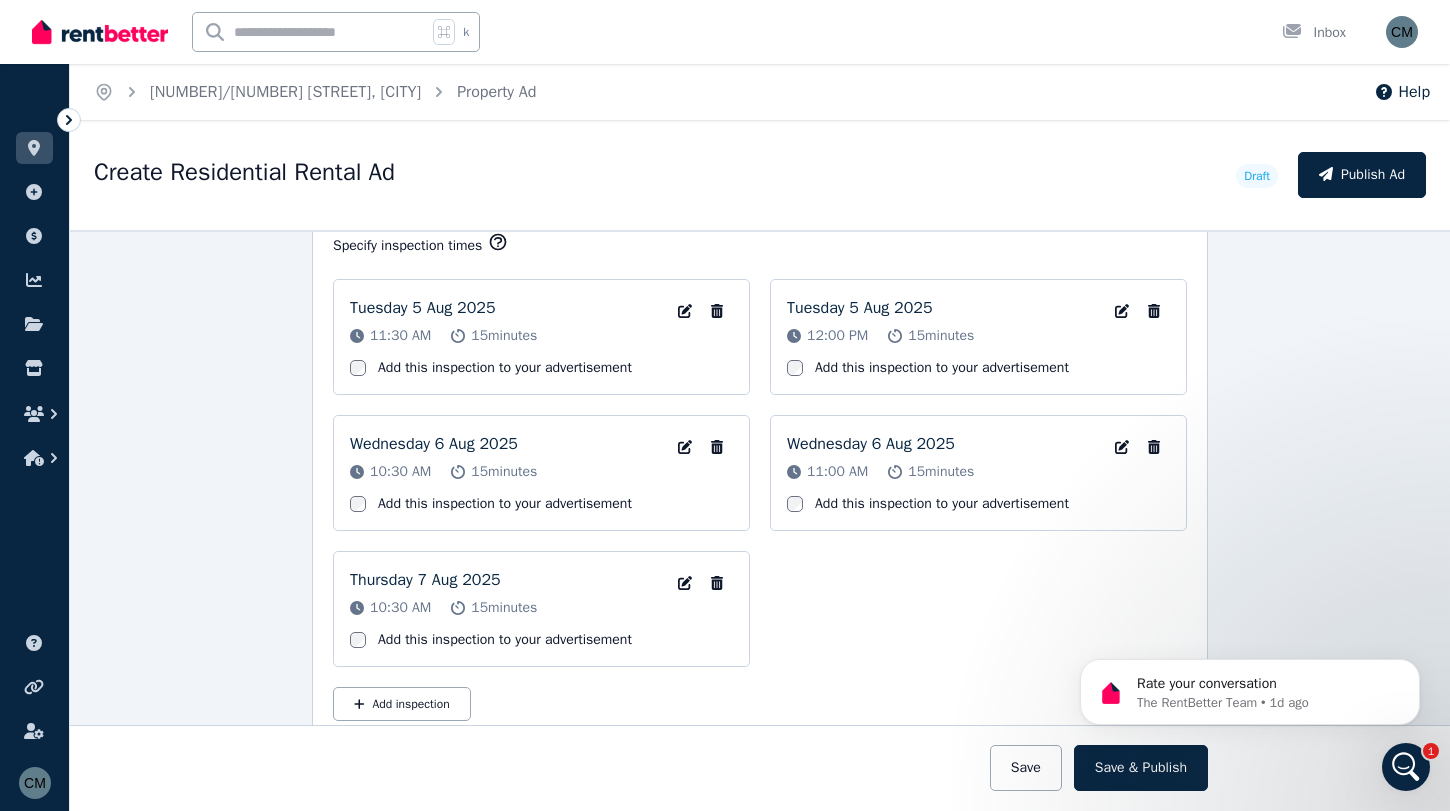 click on "**********" at bounding box center (760, -735) 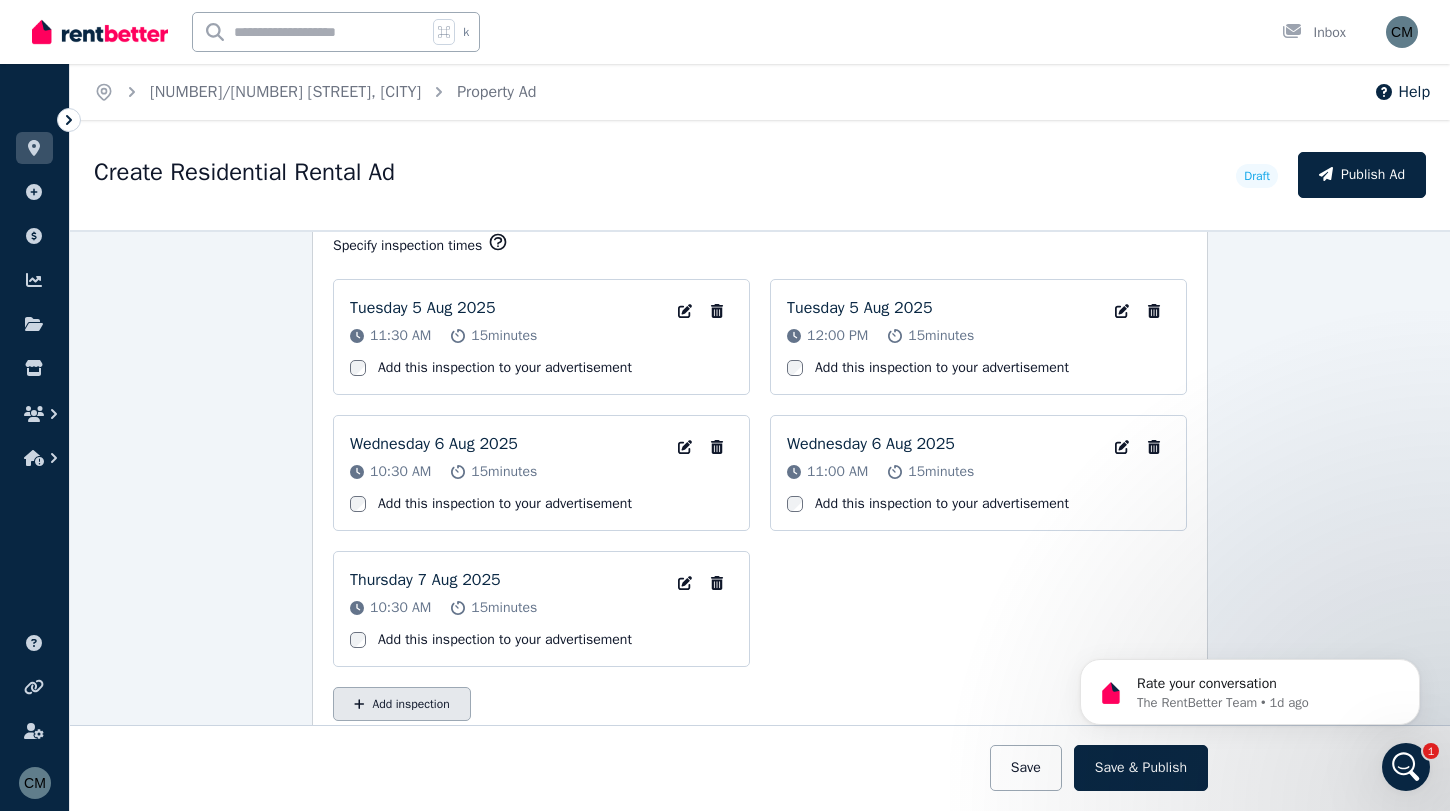 click on "Add inspection" at bounding box center [402, 704] 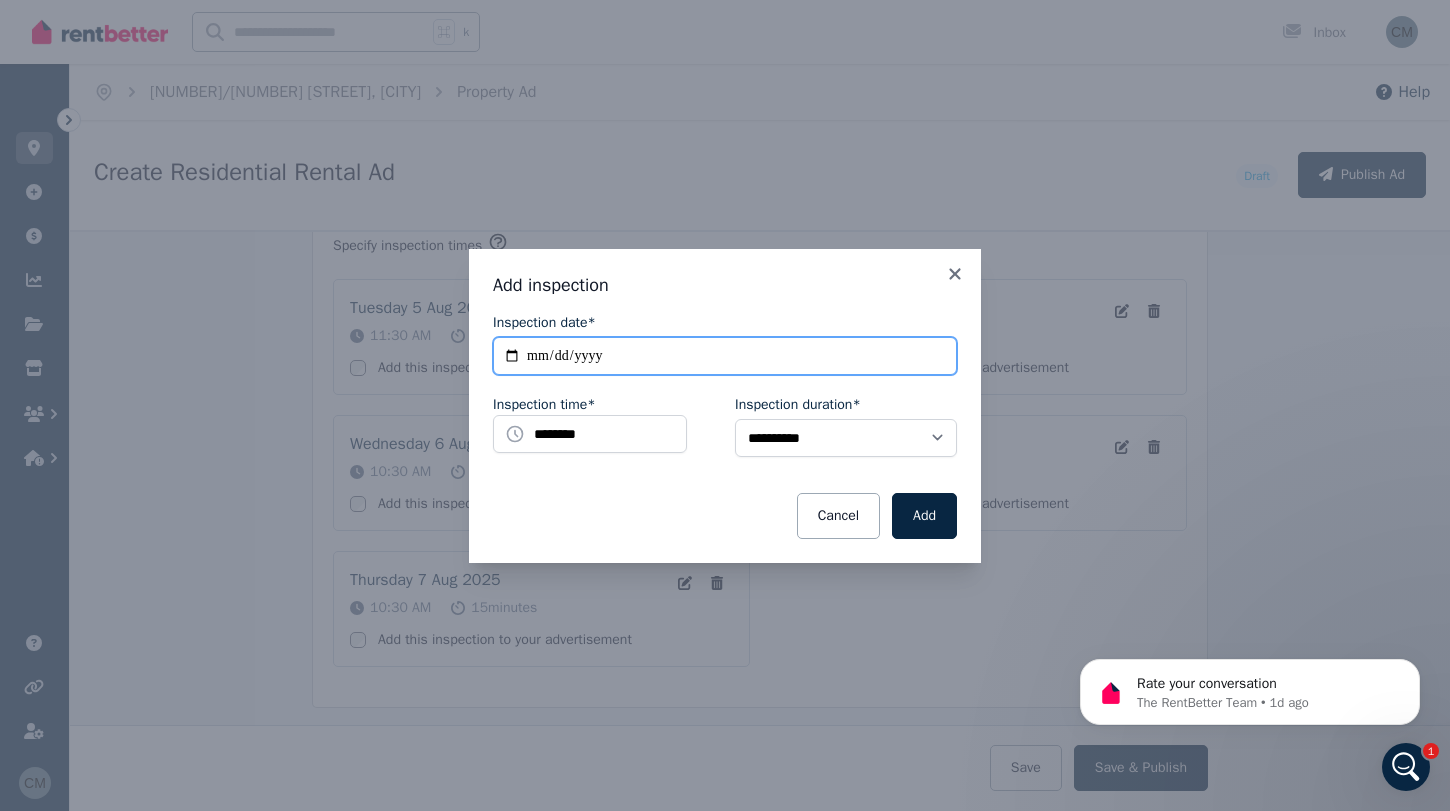 click on "**********" at bounding box center (725, 356) 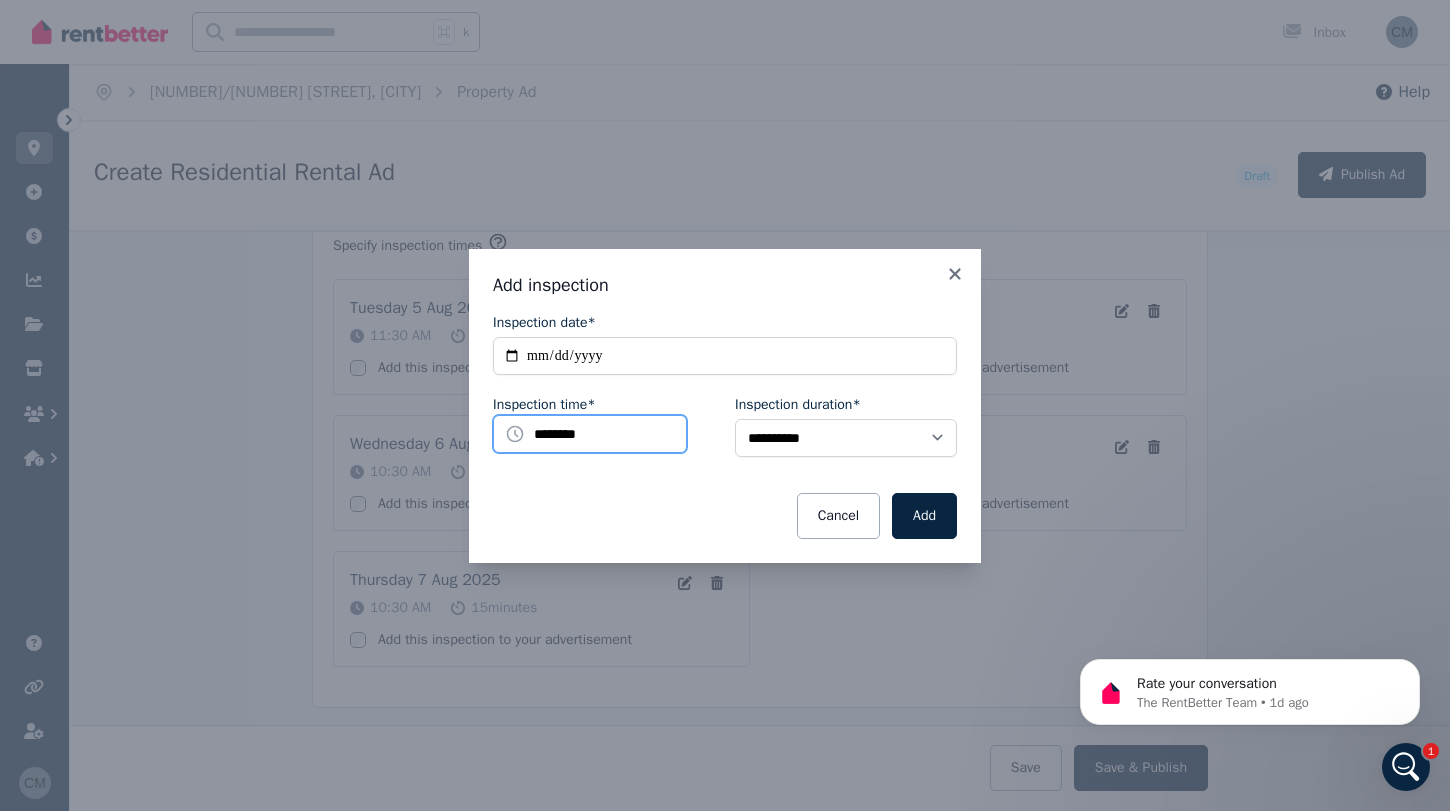 click on "********" at bounding box center (590, 434) 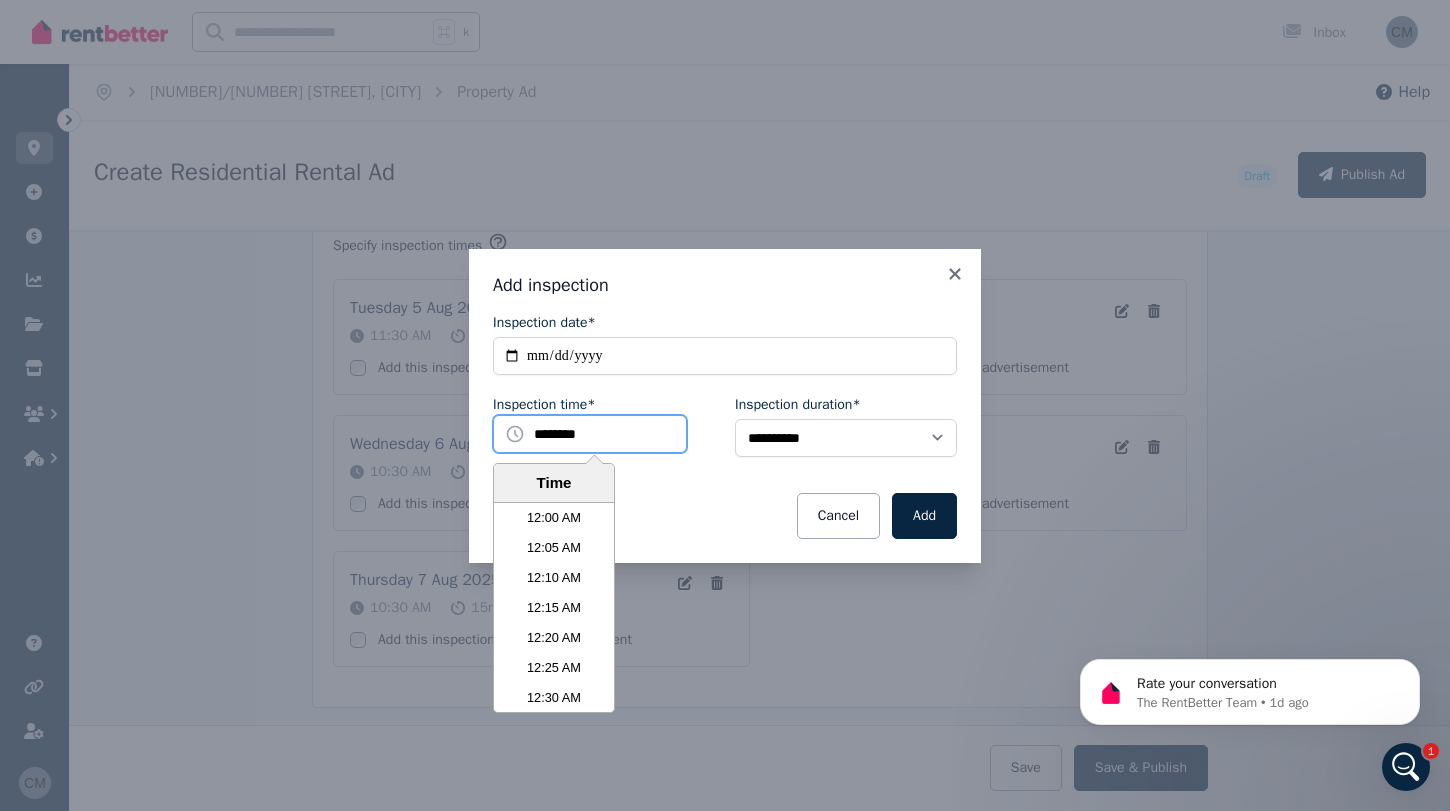 scroll, scrollTop: 3690, scrollLeft: 0, axis: vertical 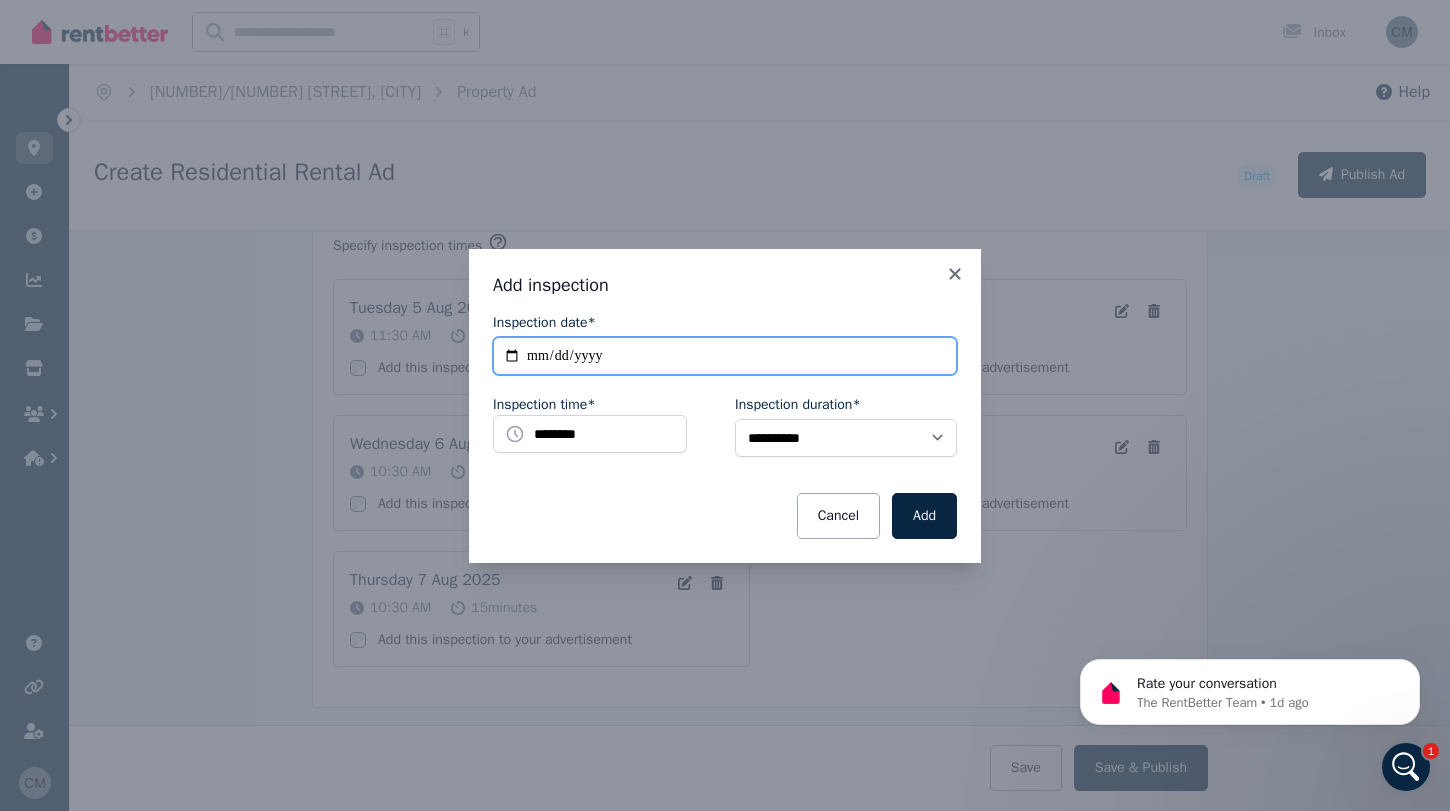 click on "**********" at bounding box center [725, 356] 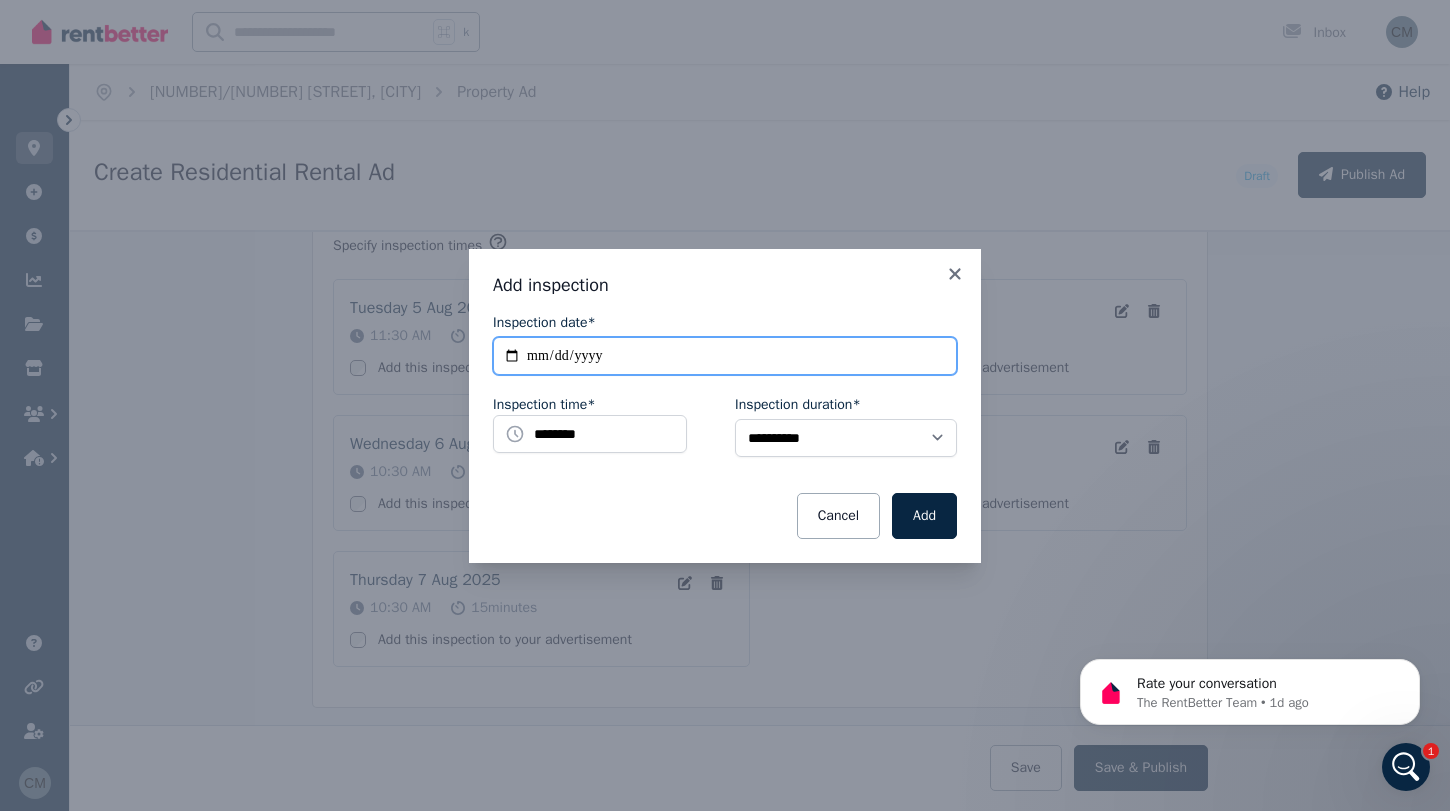 click on "**********" at bounding box center [725, 356] 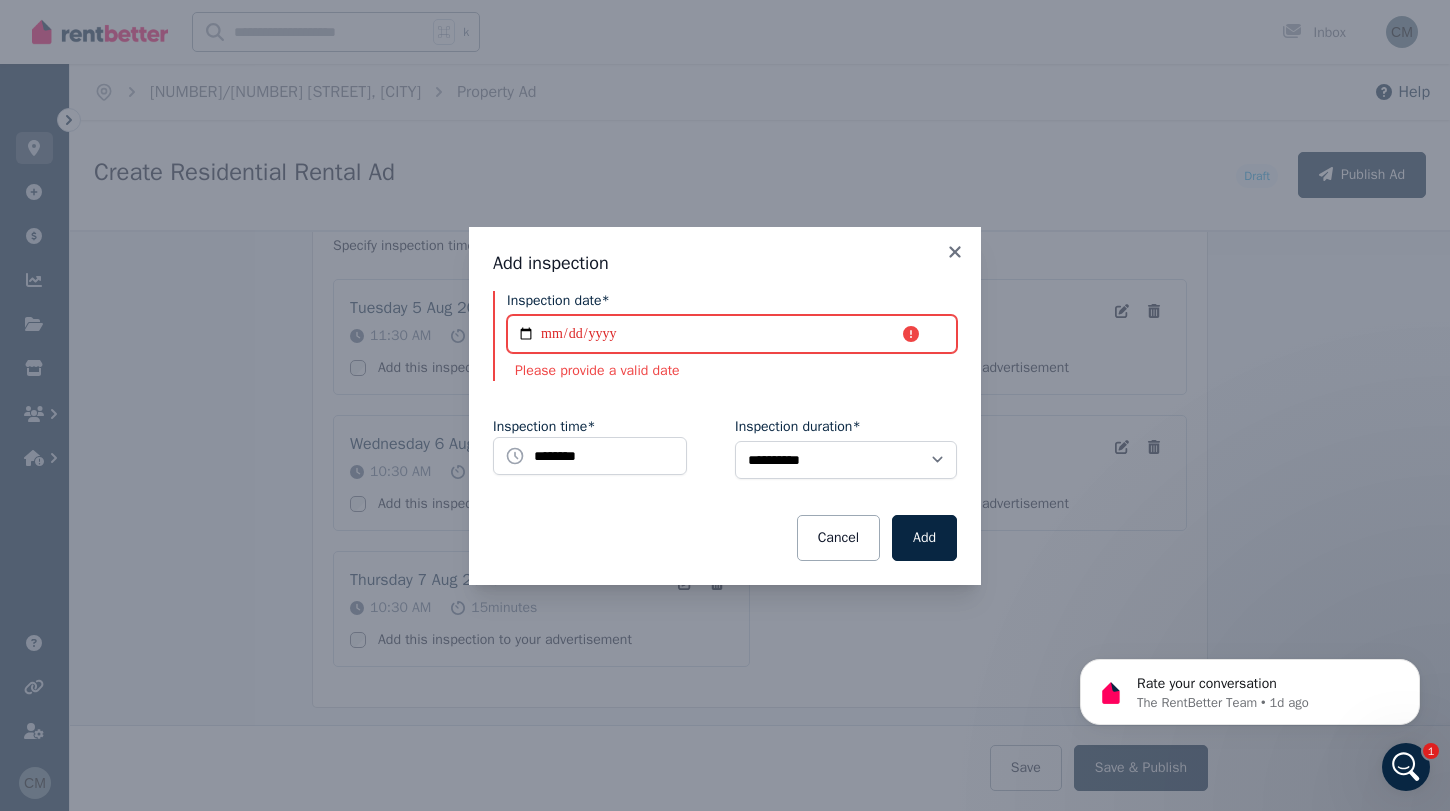 type on "**********" 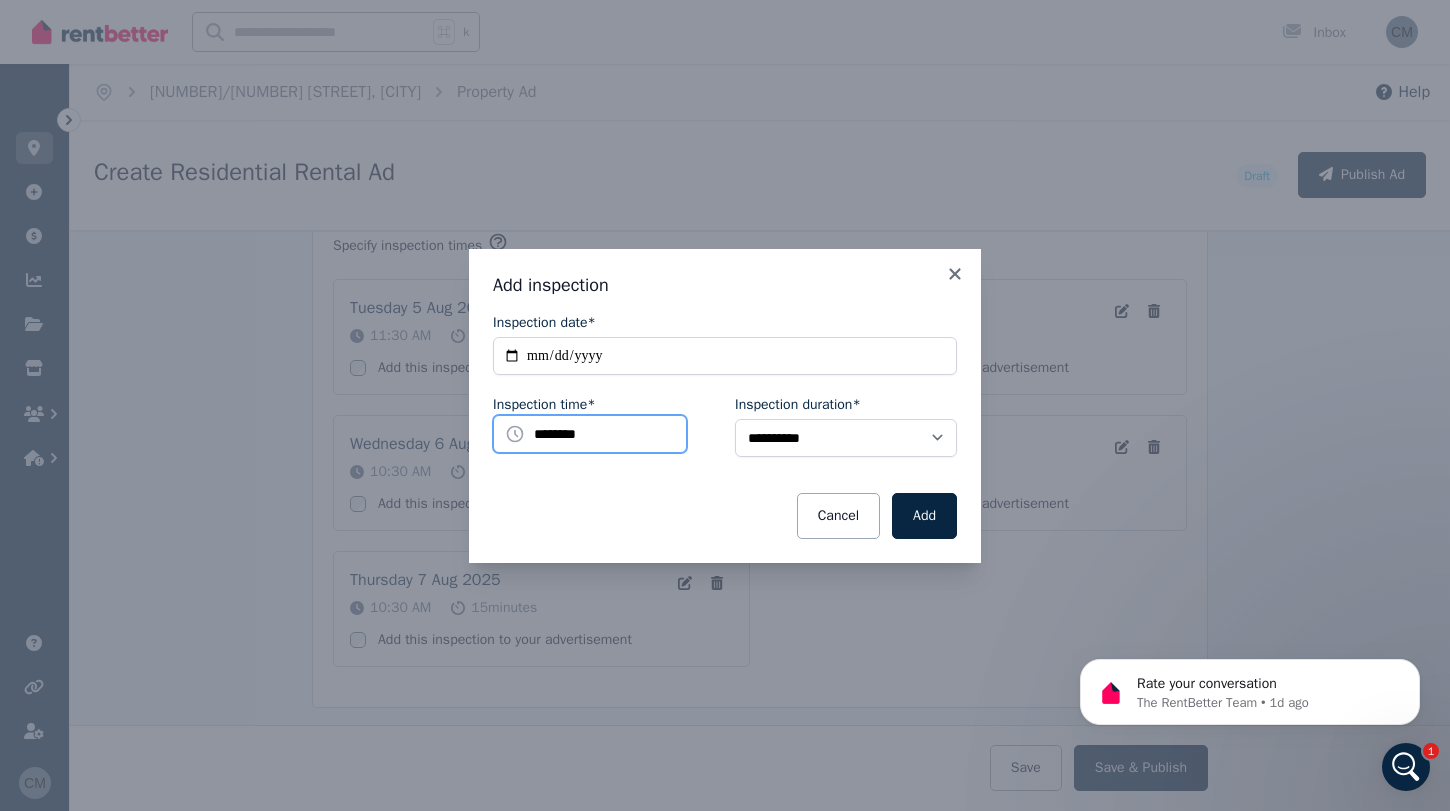 click on "********" at bounding box center (590, 434) 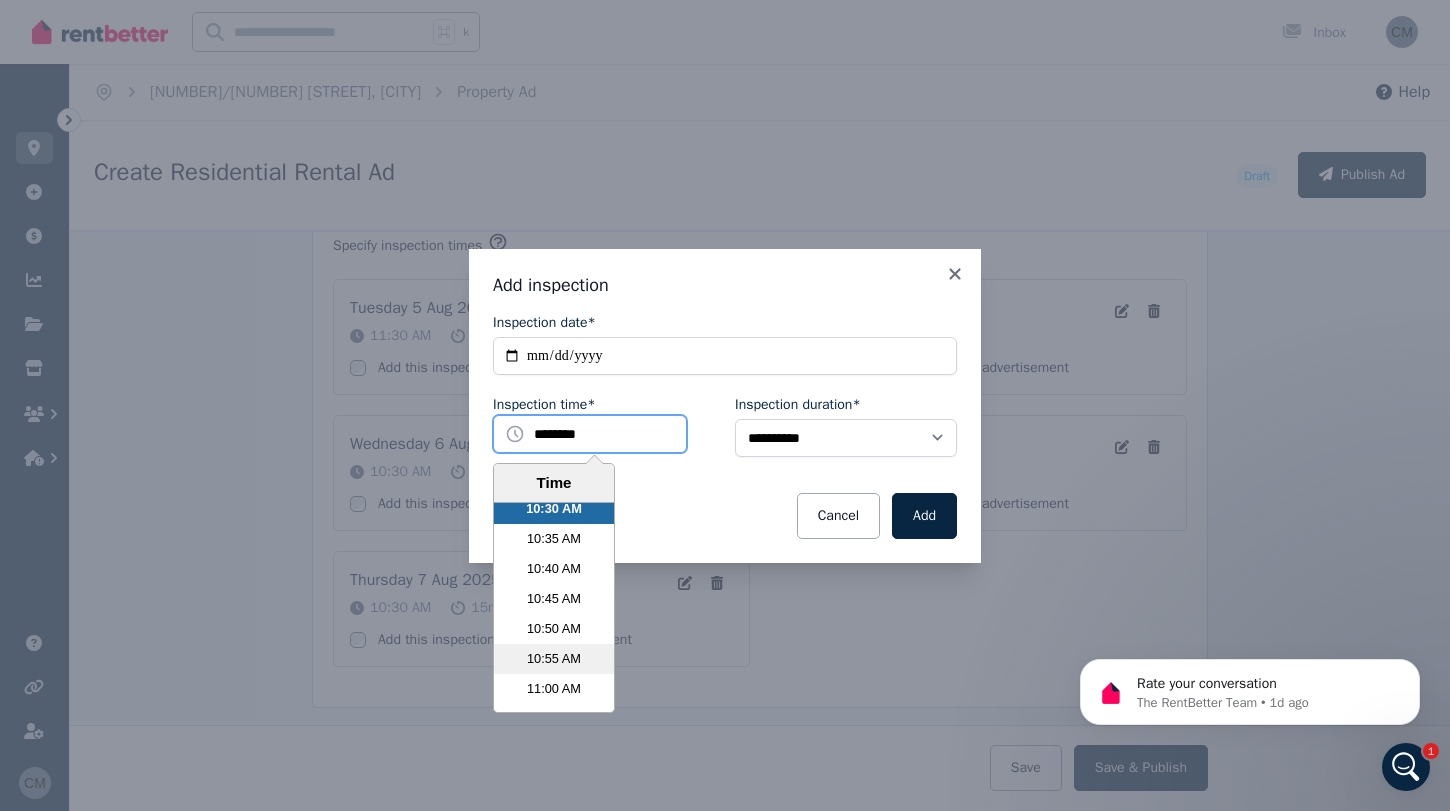 scroll, scrollTop: 3802, scrollLeft: 0, axis: vertical 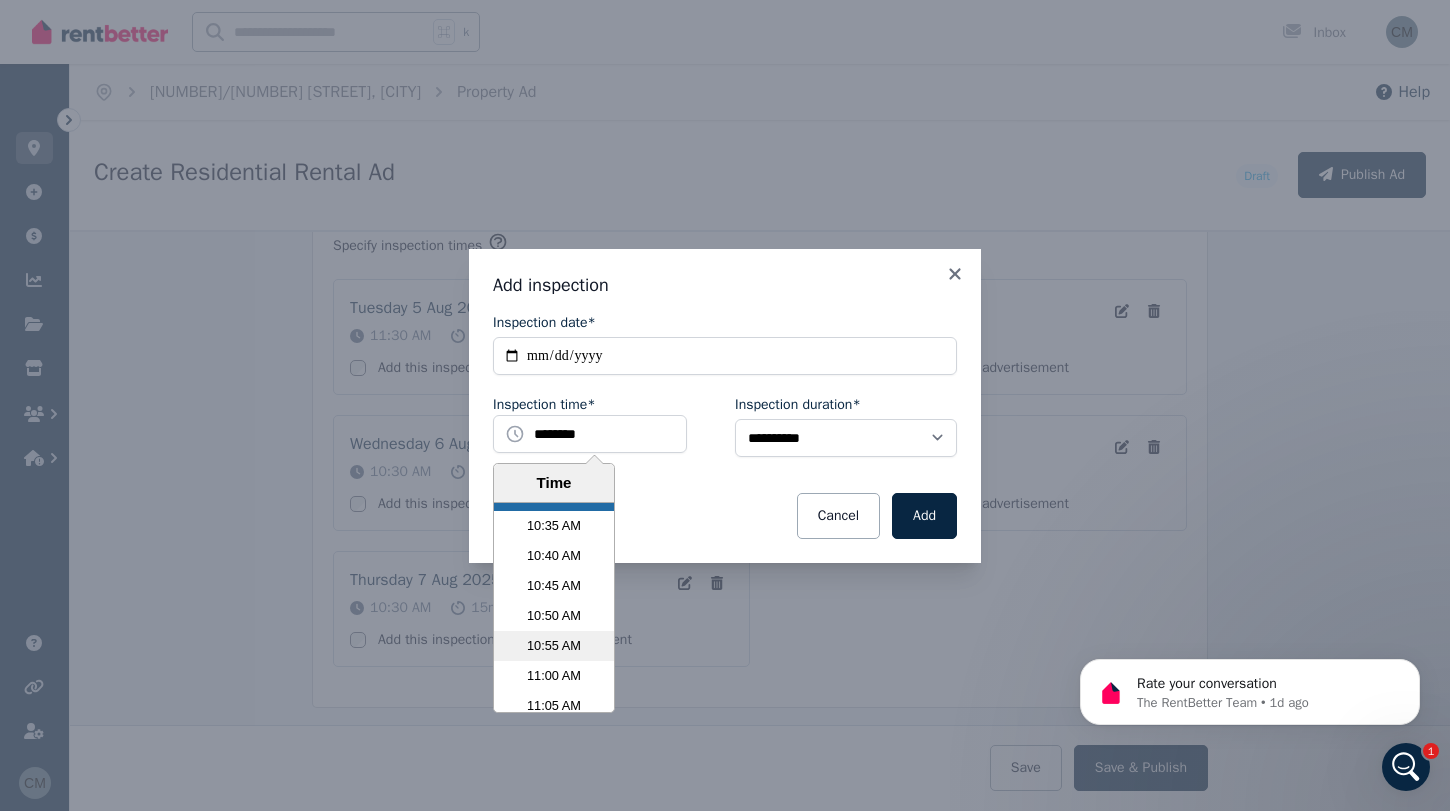click on "10:55 AM" at bounding box center [554, 646] 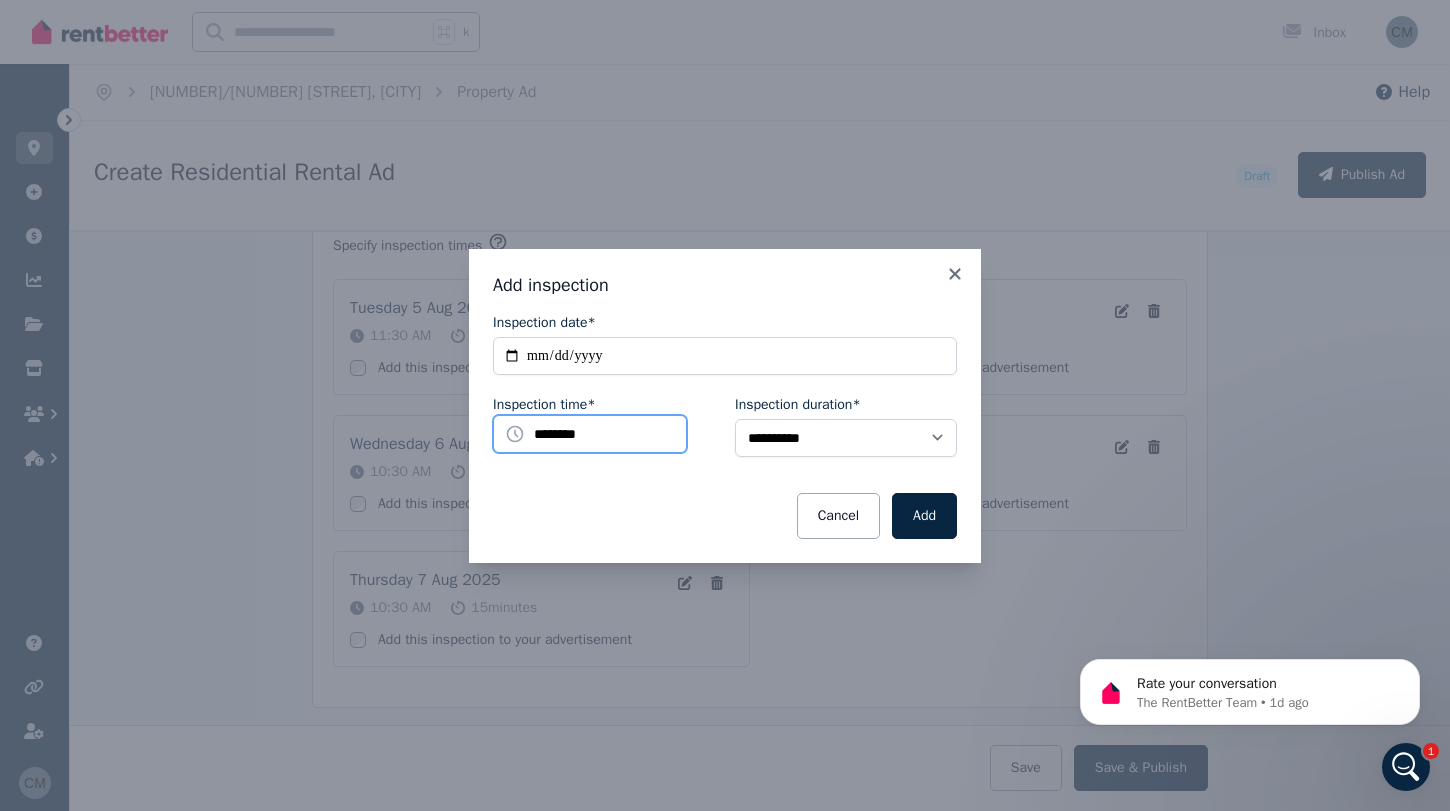 click on "********" at bounding box center [590, 434] 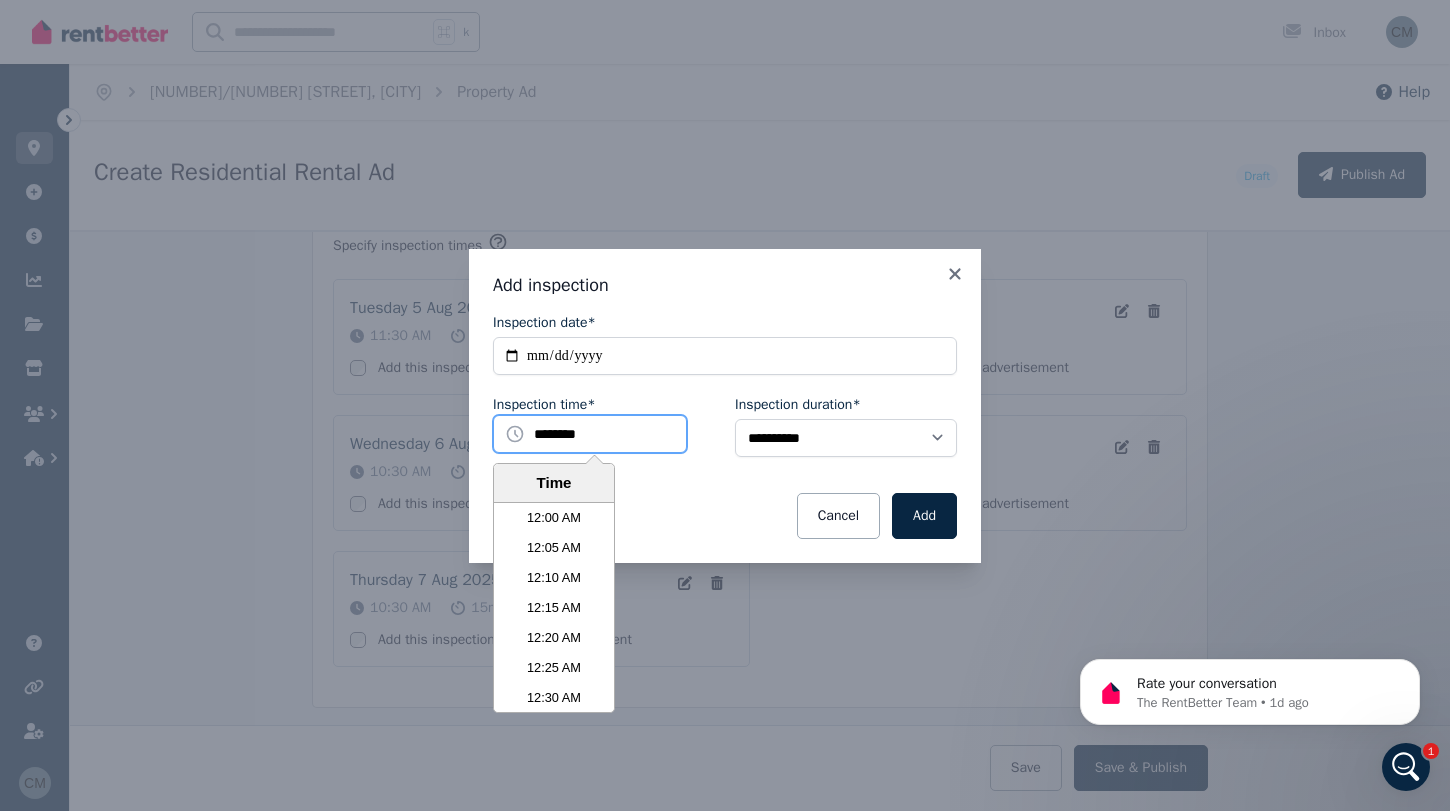 scroll, scrollTop: 3840, scrollLeft: 0, axis: vertical 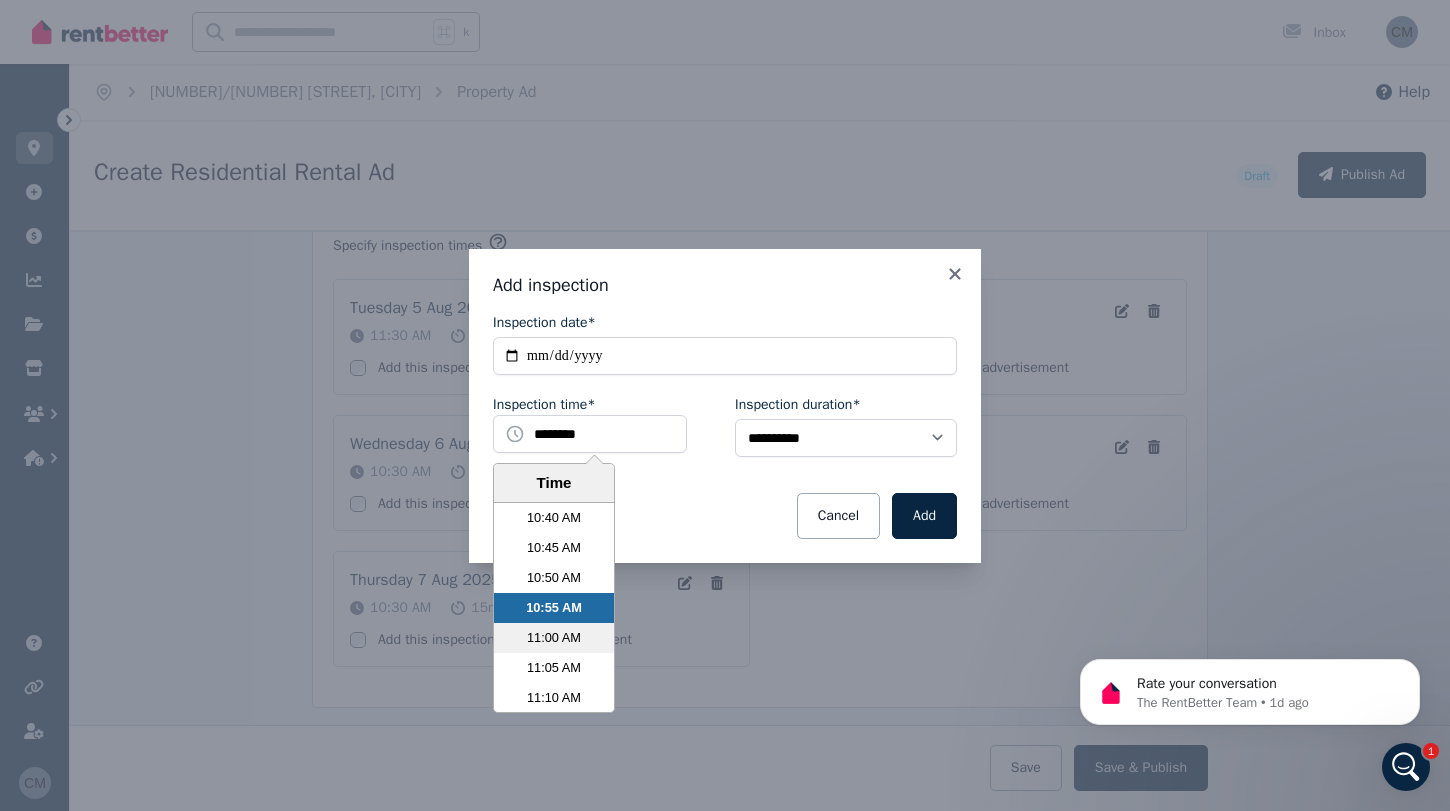 click on "11:00 AM" at bounding box center [554, 638] 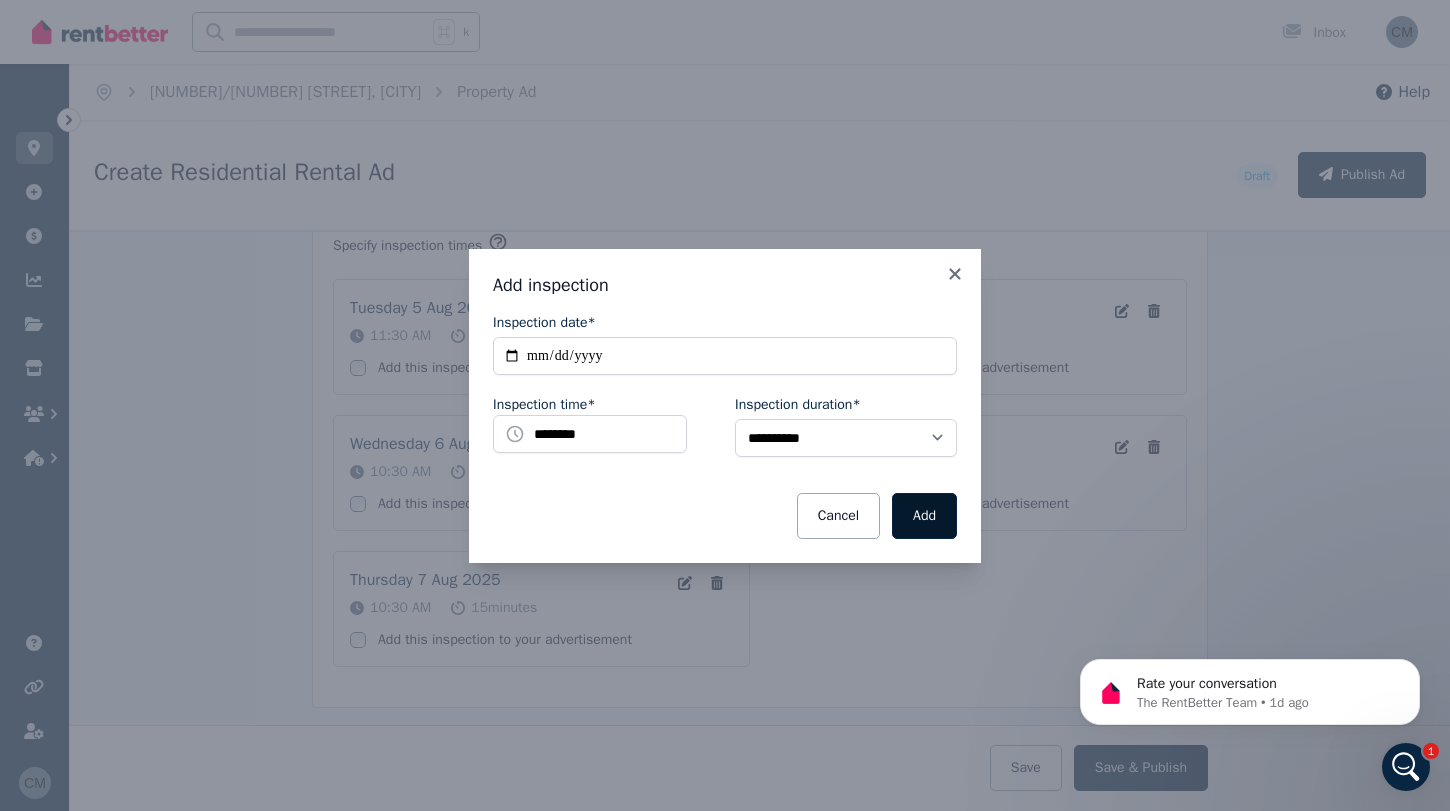 click on "Add" at bounding box center (924, 516) 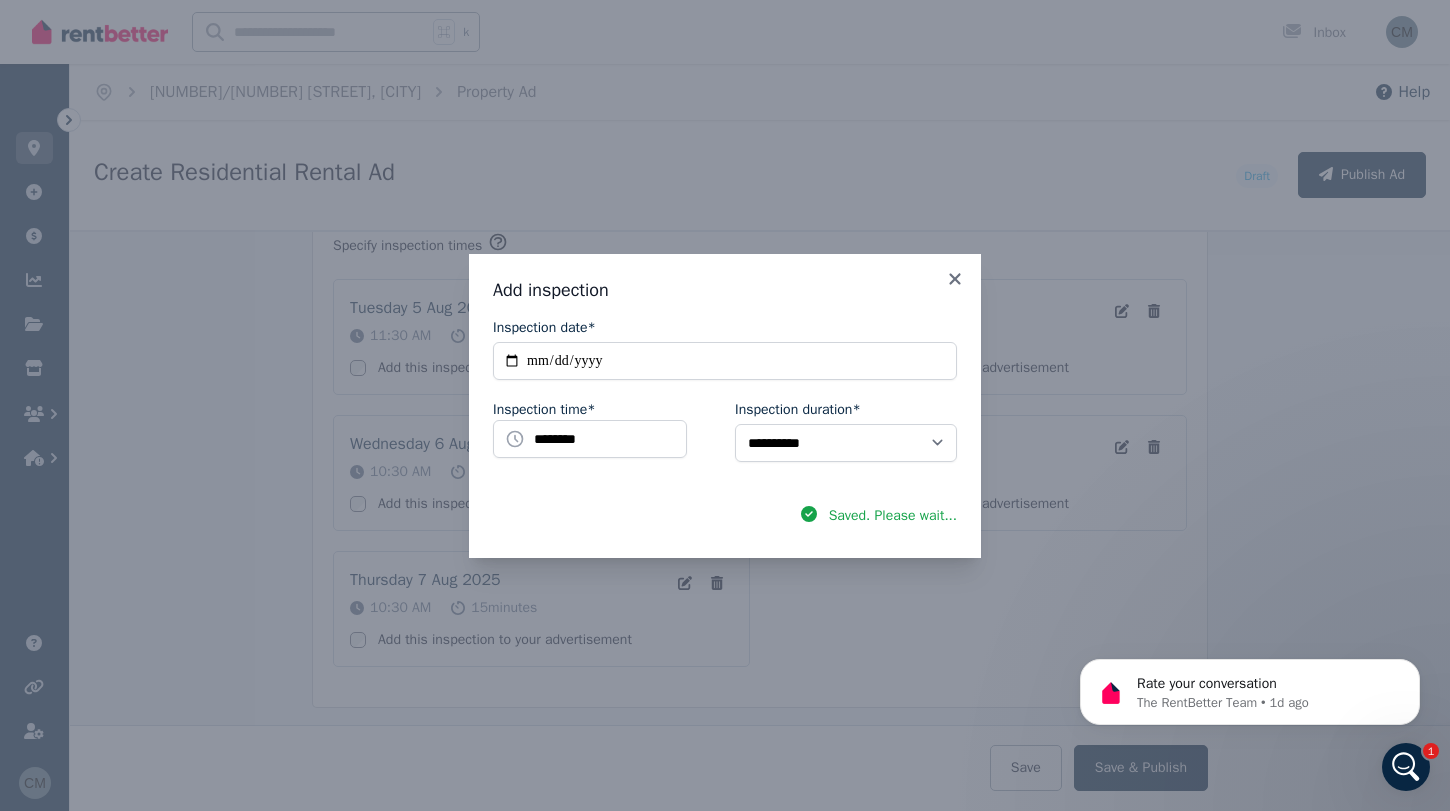 click on "**********" at bounding box center (725, 405) 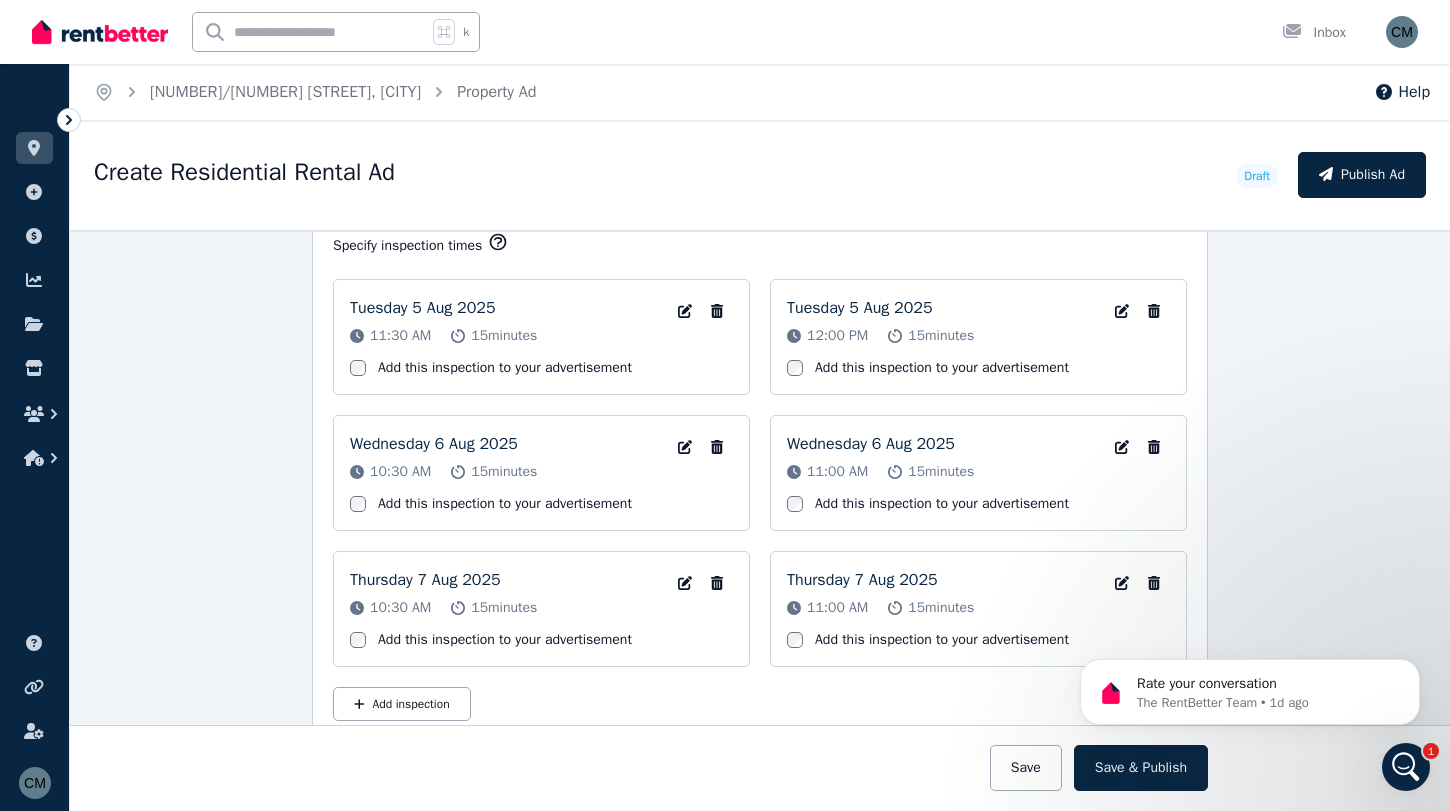 scroll, scrollTop: 3467, scrollLeft: 0, axis: vertical 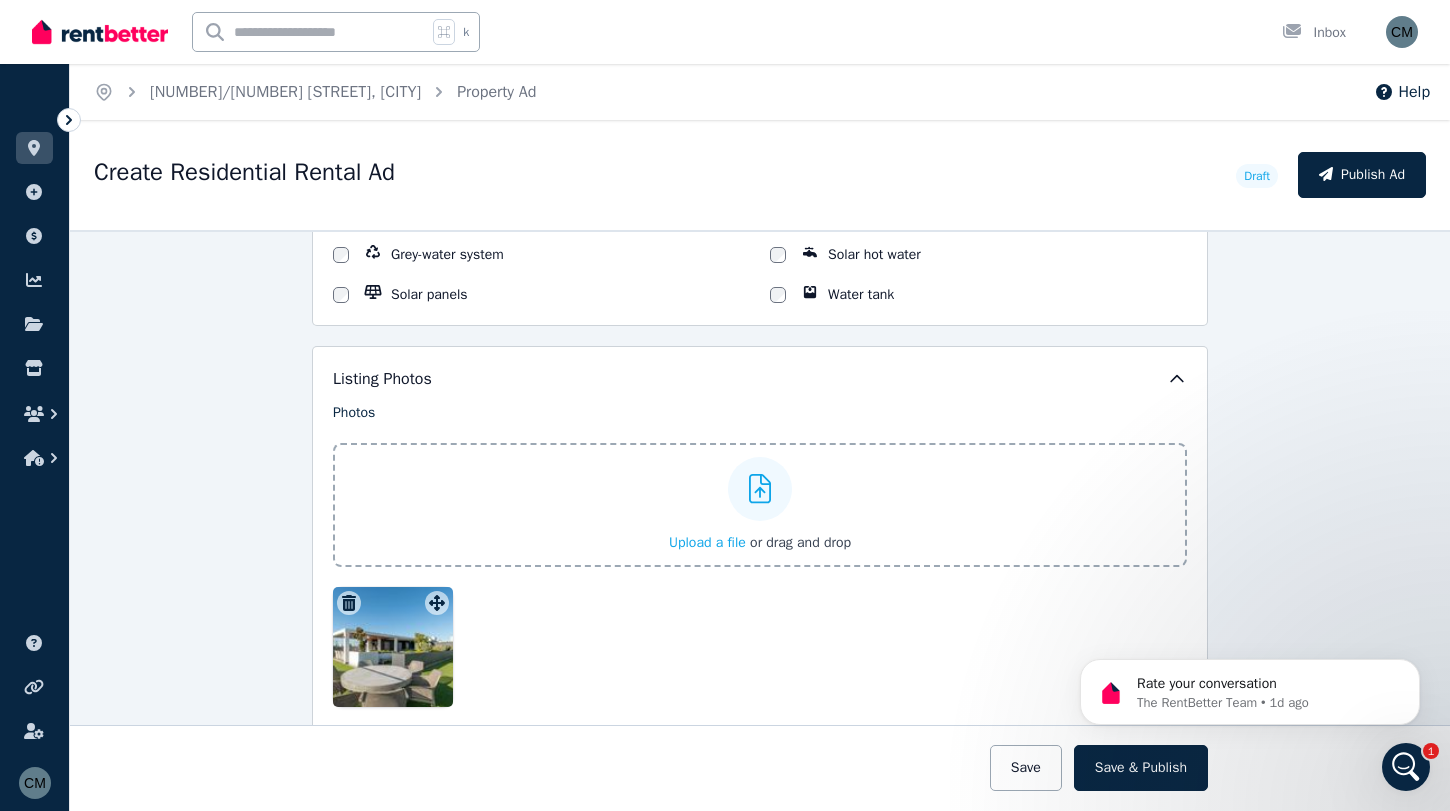 click on "Upload a file   or drag and drop" at bounding box center [760, 505] 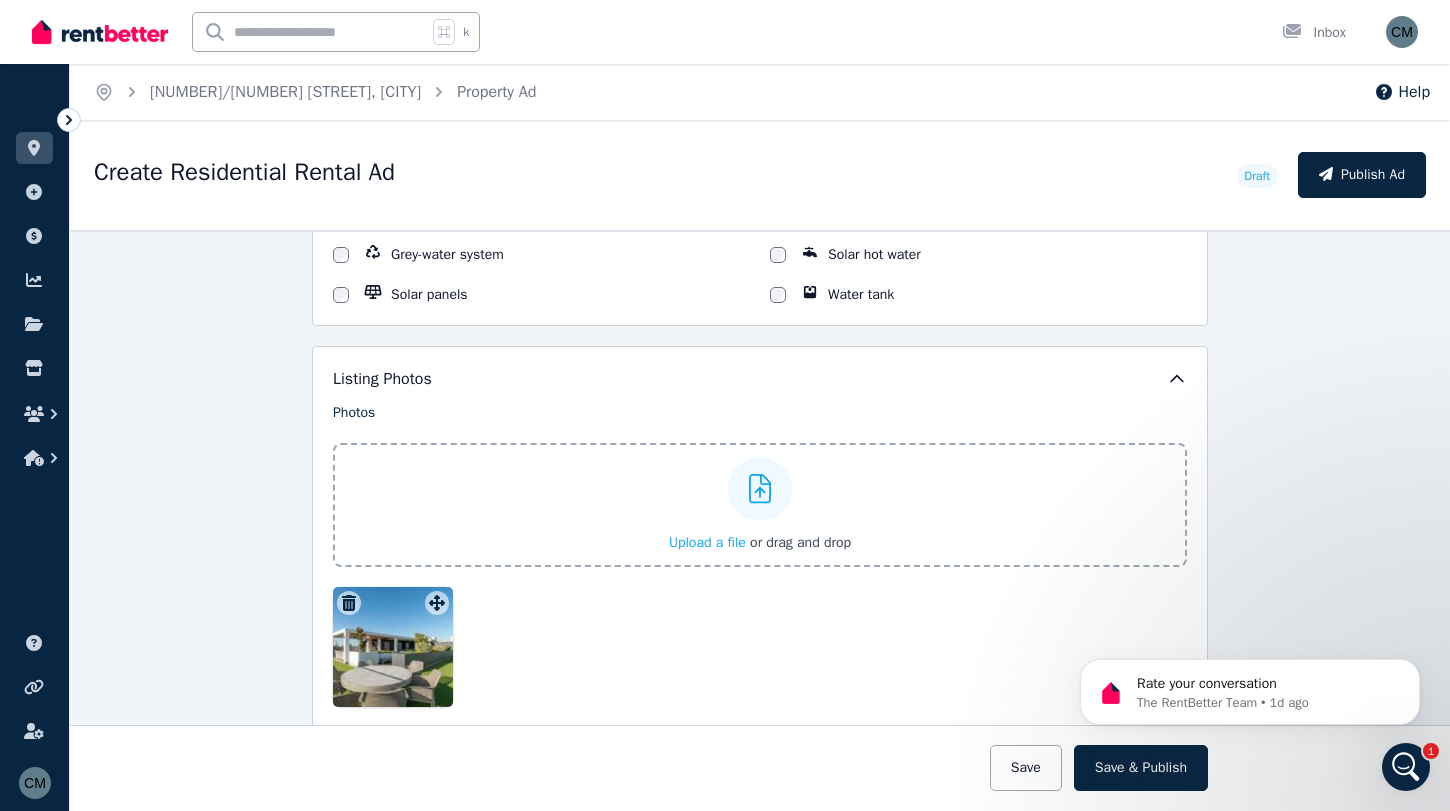 click on "Upload a file   or drag and drop" at bounding box center [0, 0] 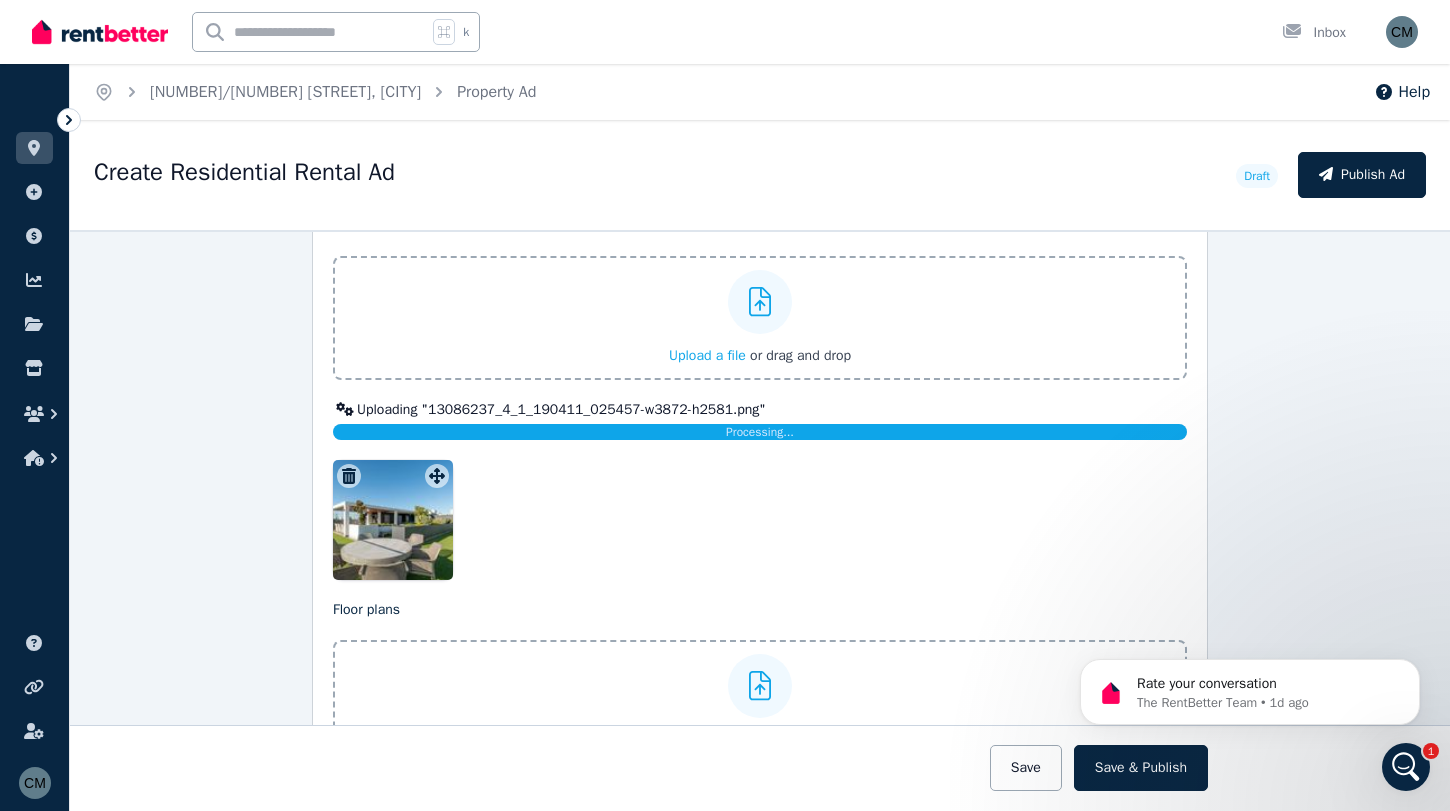 scroll, scrollTop: 2465, scrollLeft: 0, axis: vertical 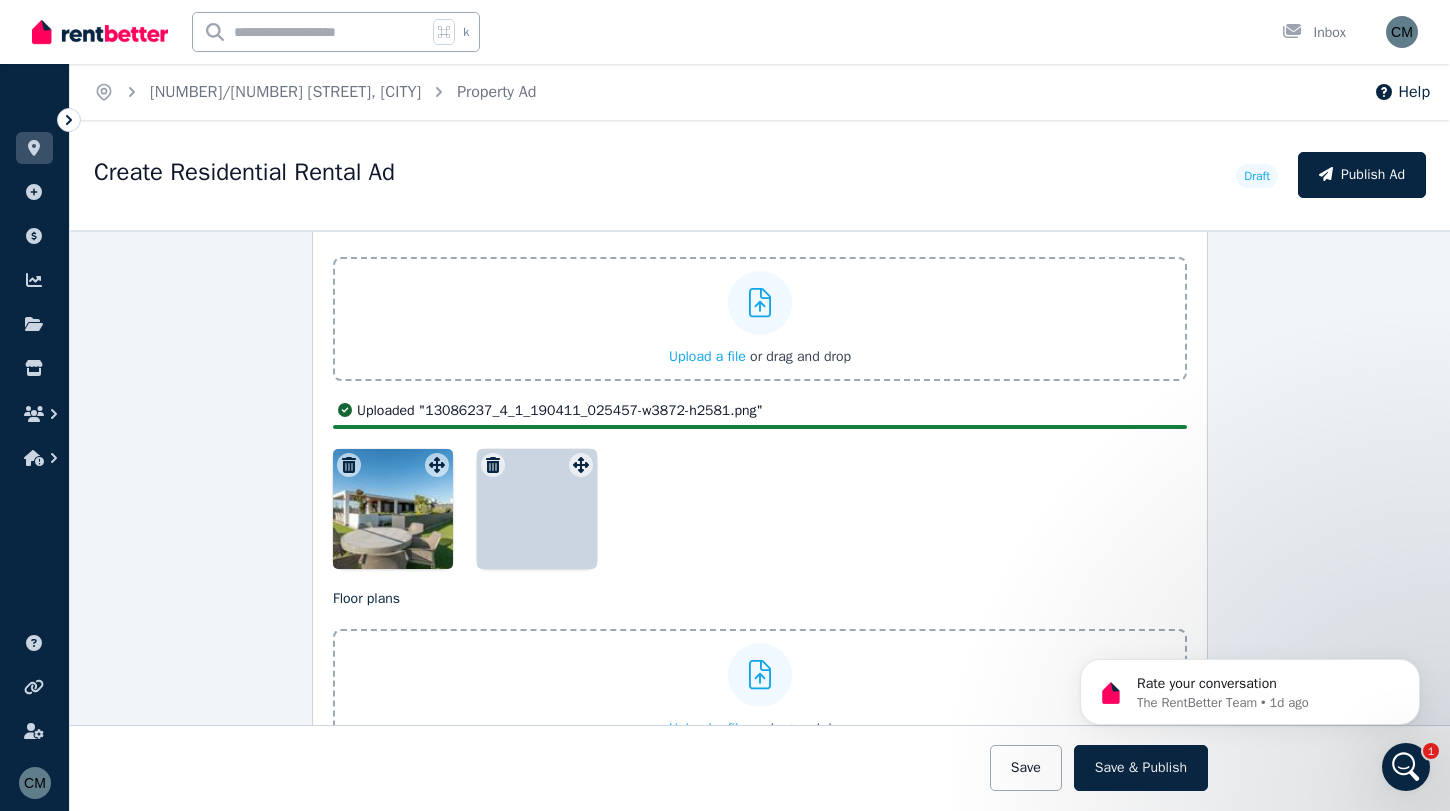 click 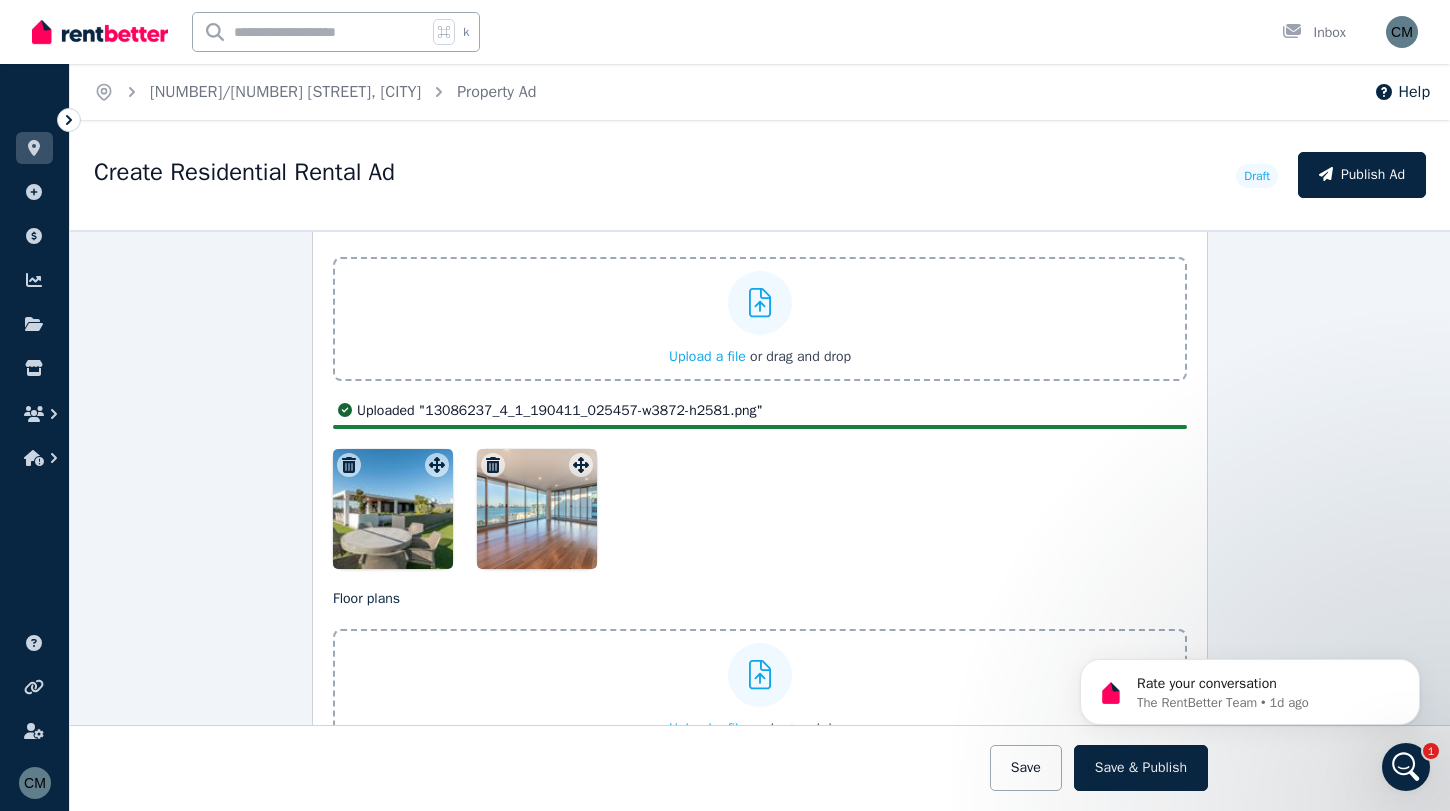 click on "Upload a file   or drag and drop" at bounding box center (0, 0) 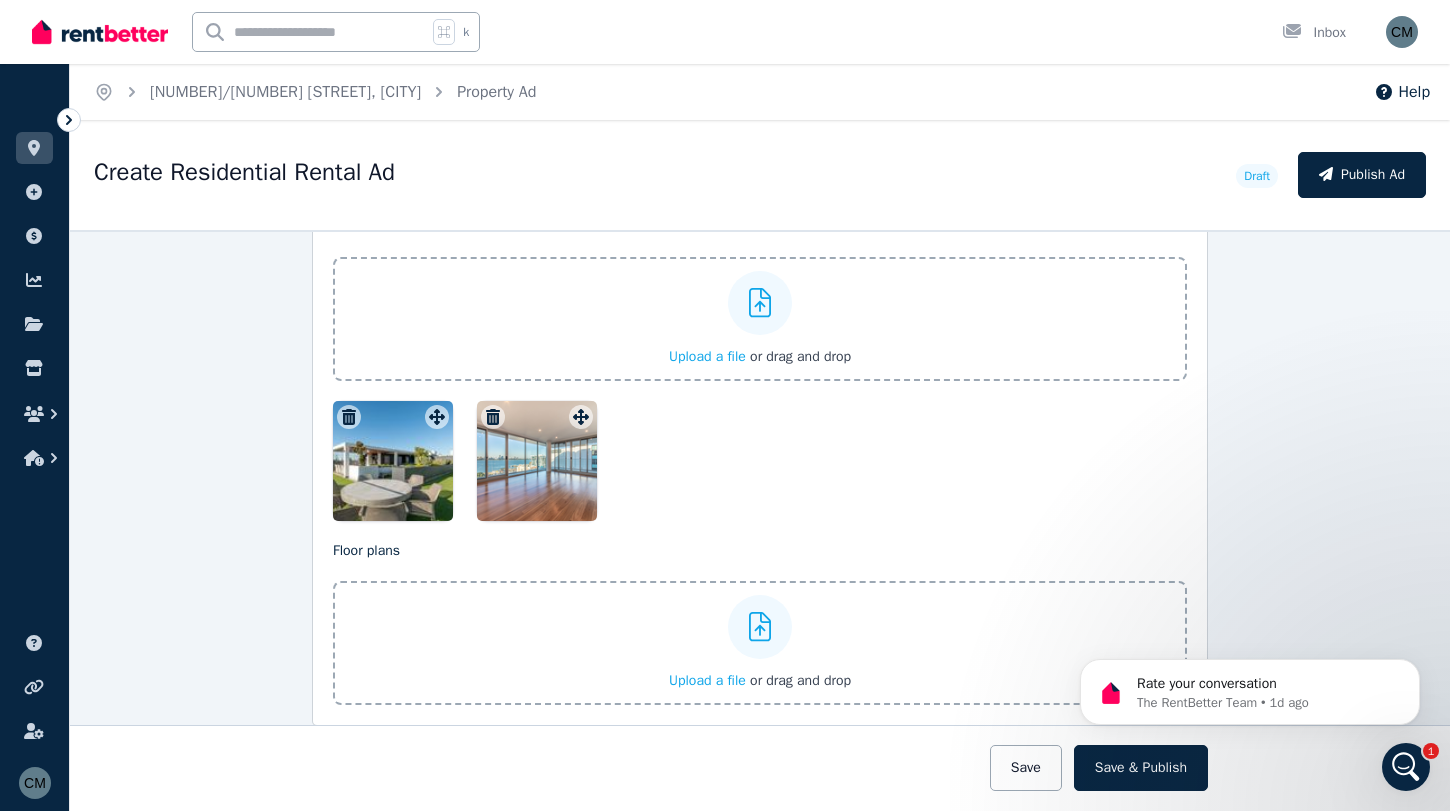 click 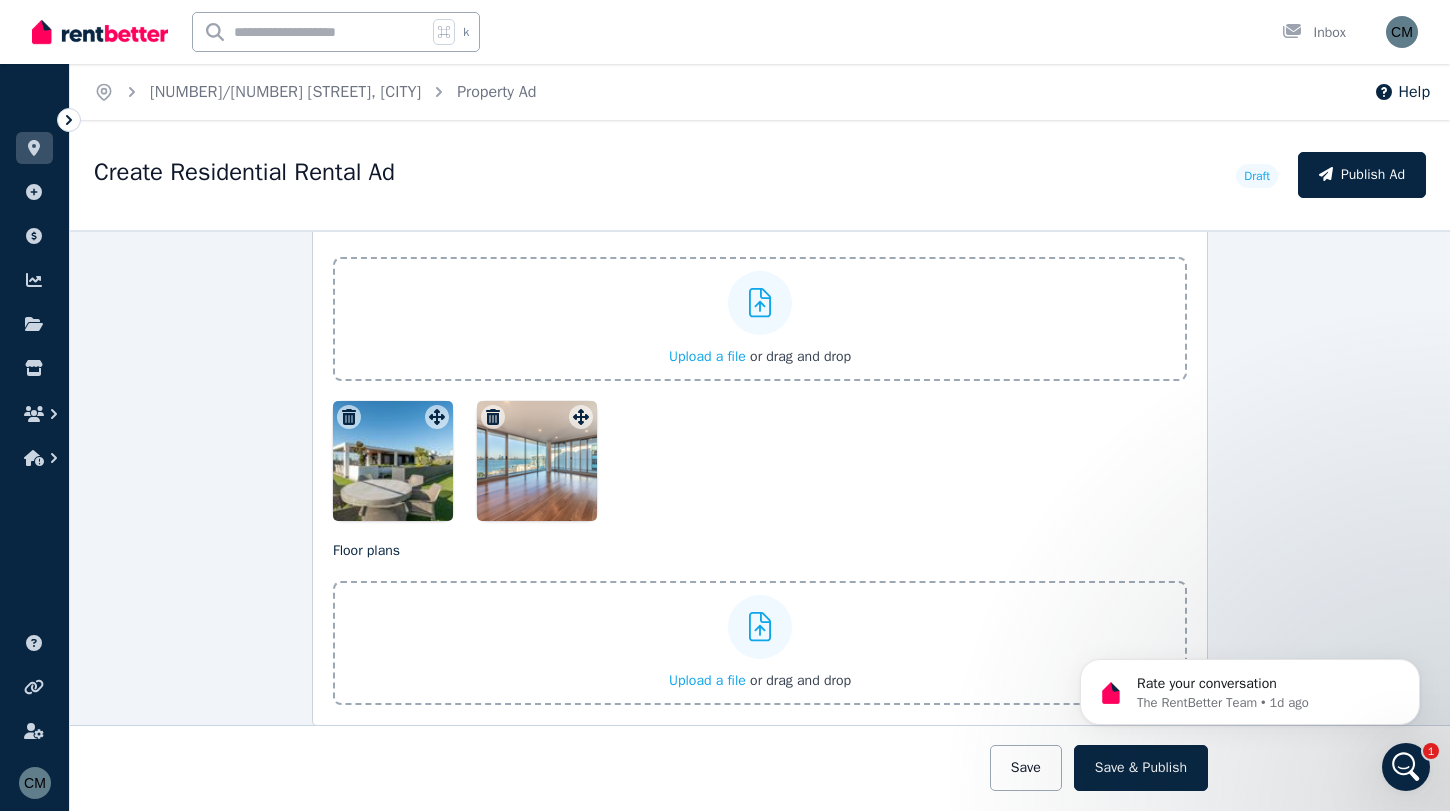 click on "Upload a file   or drag and drop" at bounding box center [0, 0] 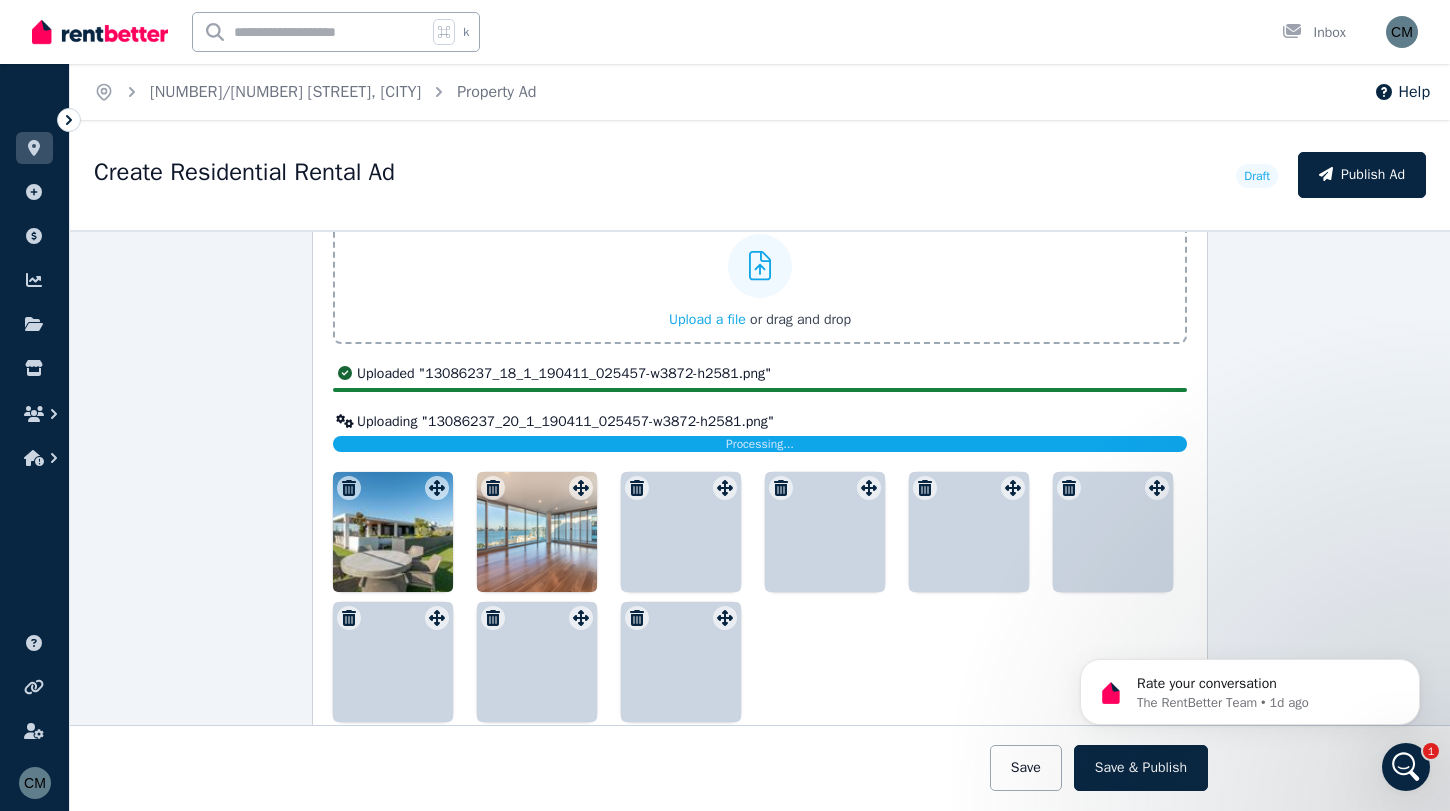 scroll, scrollTop: 2498, scrollLeft: 0, axis: vertical 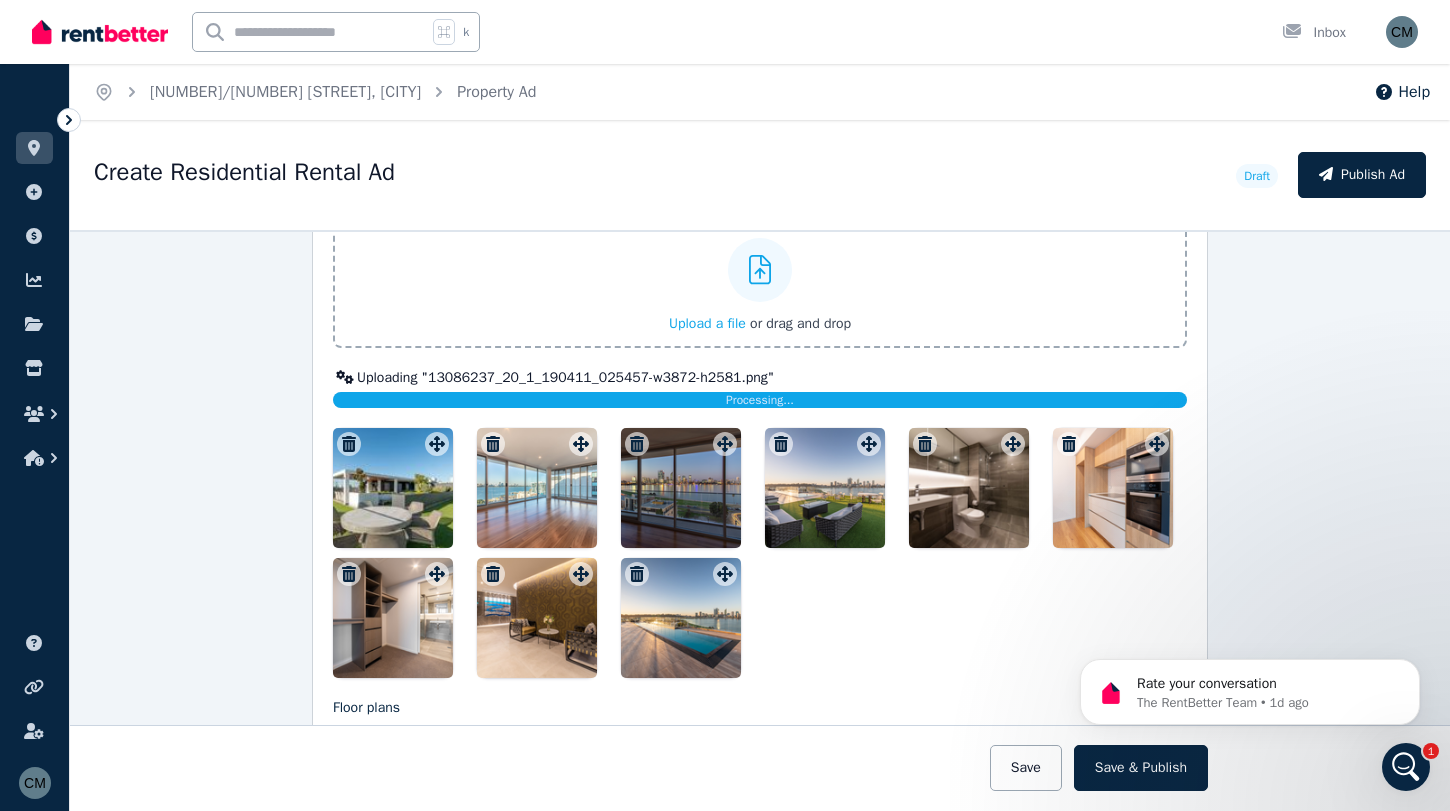 click on "Upload a file" at bounding box center (707, 323) 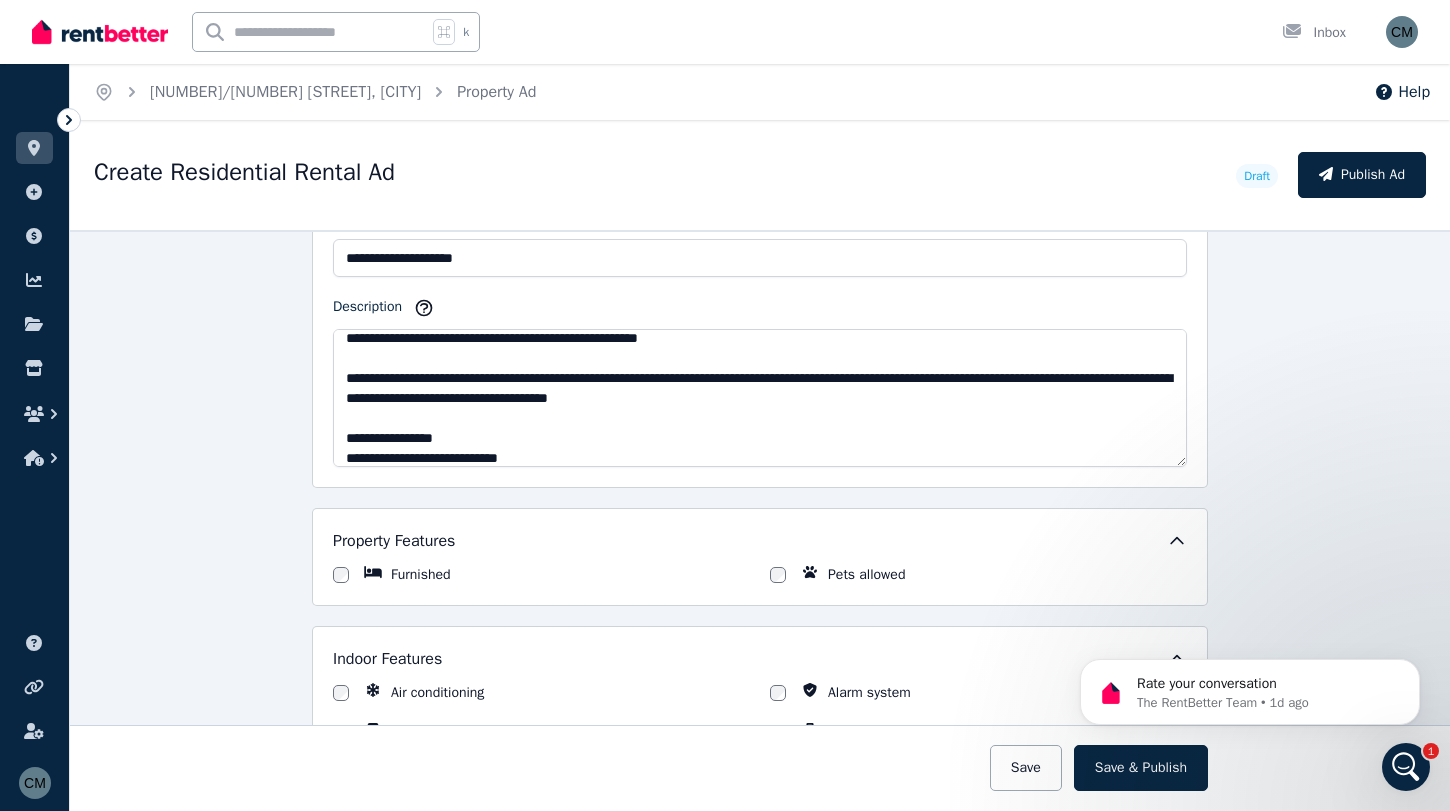 scroll, scrollTop: 1250, scrollLeft: 0, axis: vertical 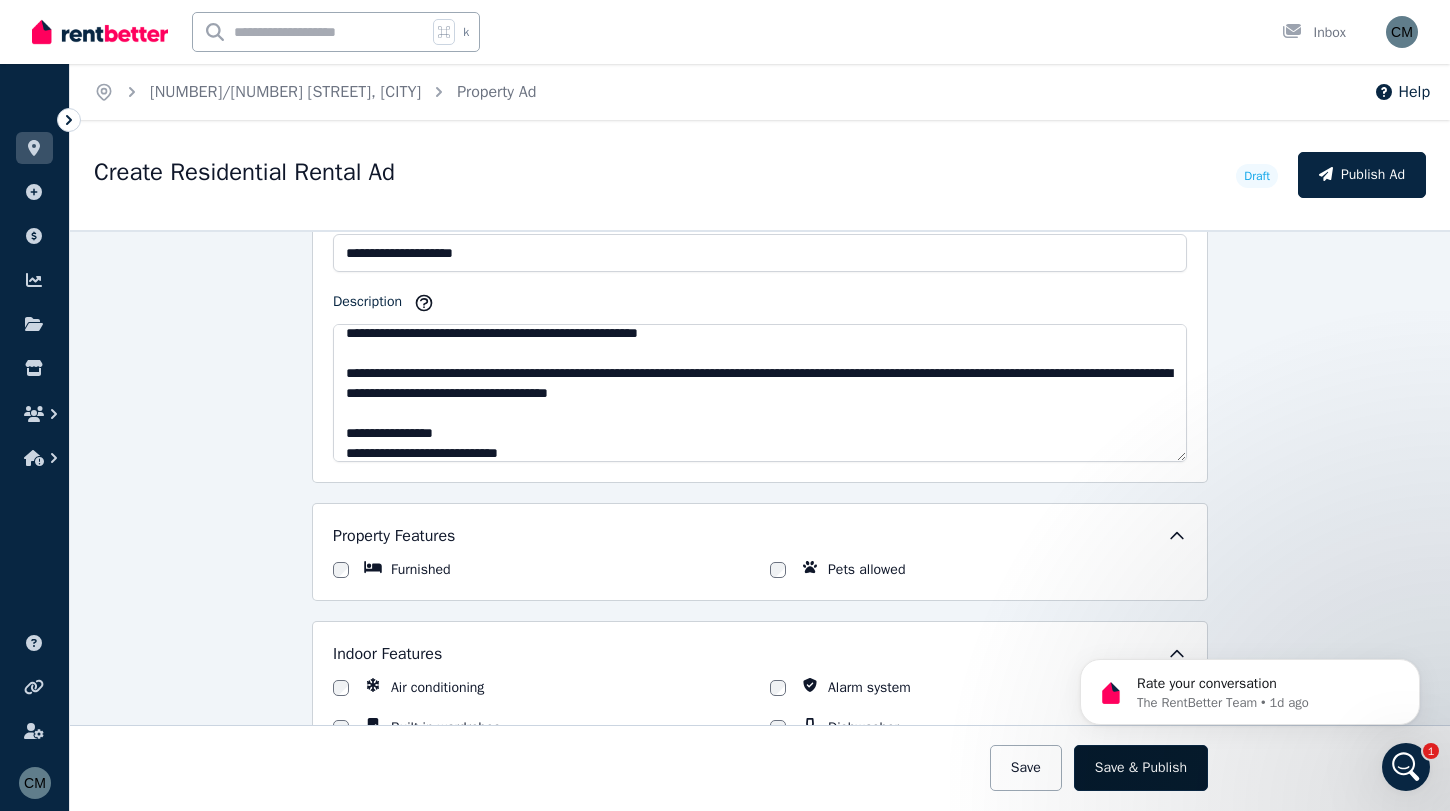 click on "Save & Publish" at bounding box center [1141, 768] 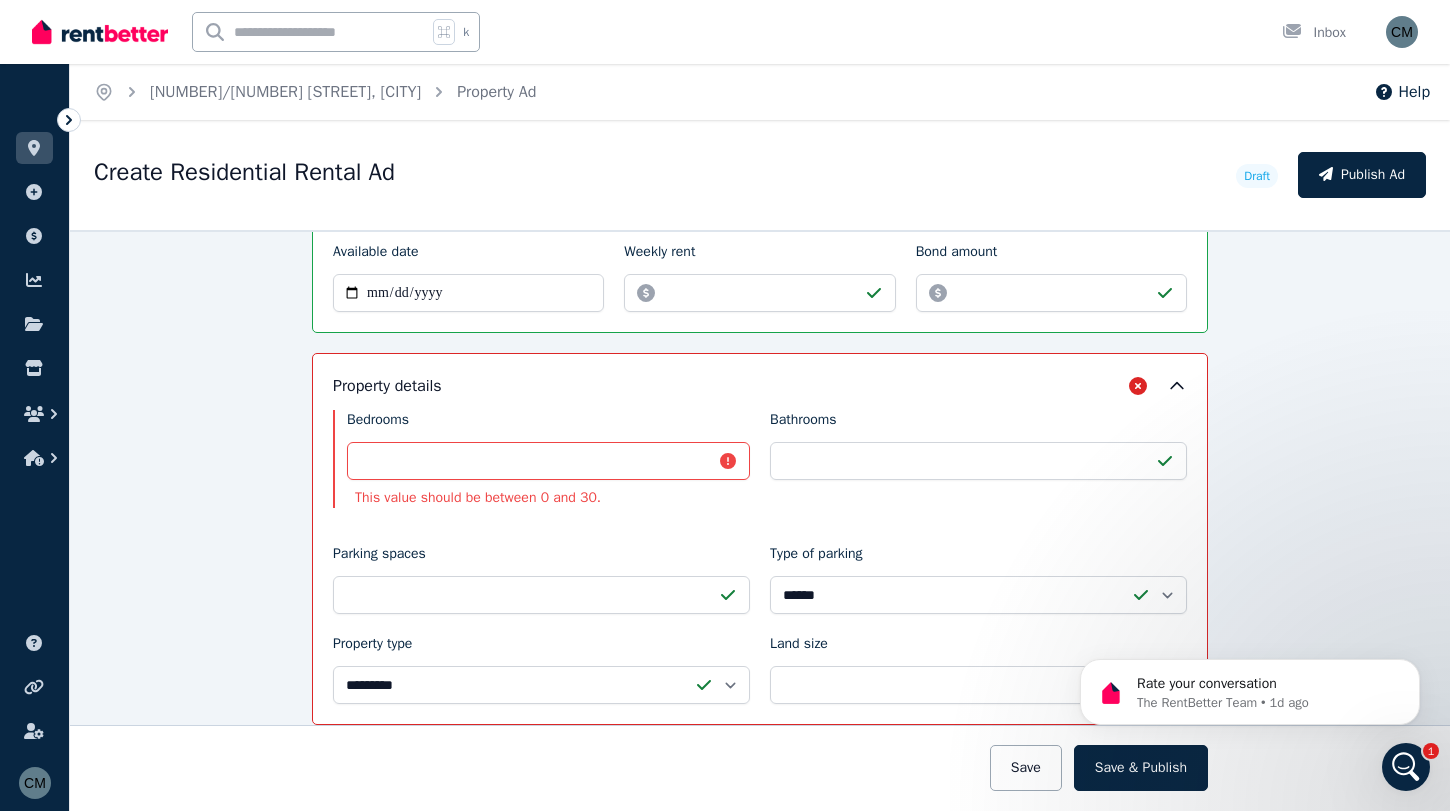 scroll, scrollTop: 737, scrollLeft: 0, axis: vertical 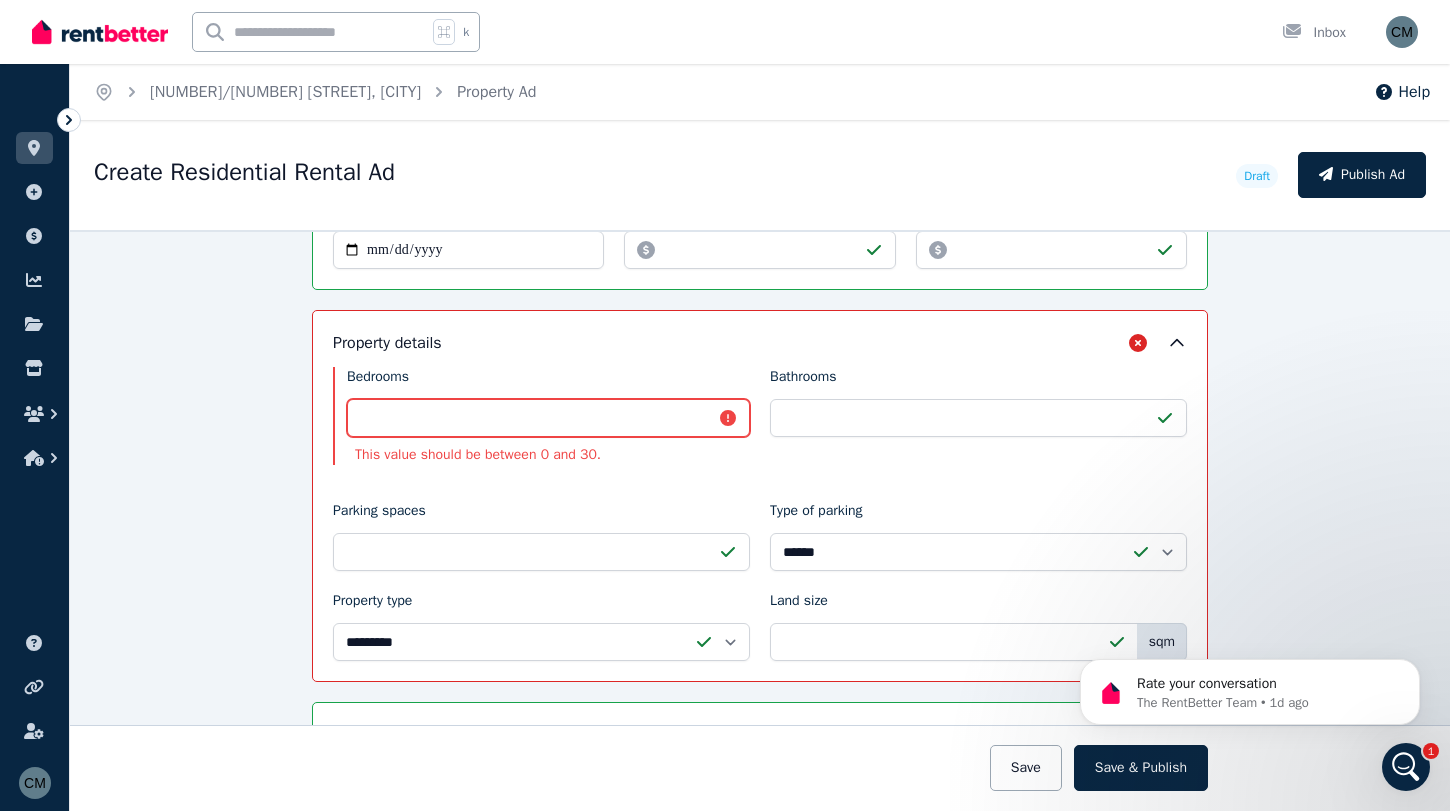 click on "***" at bounding box center [548, 418] 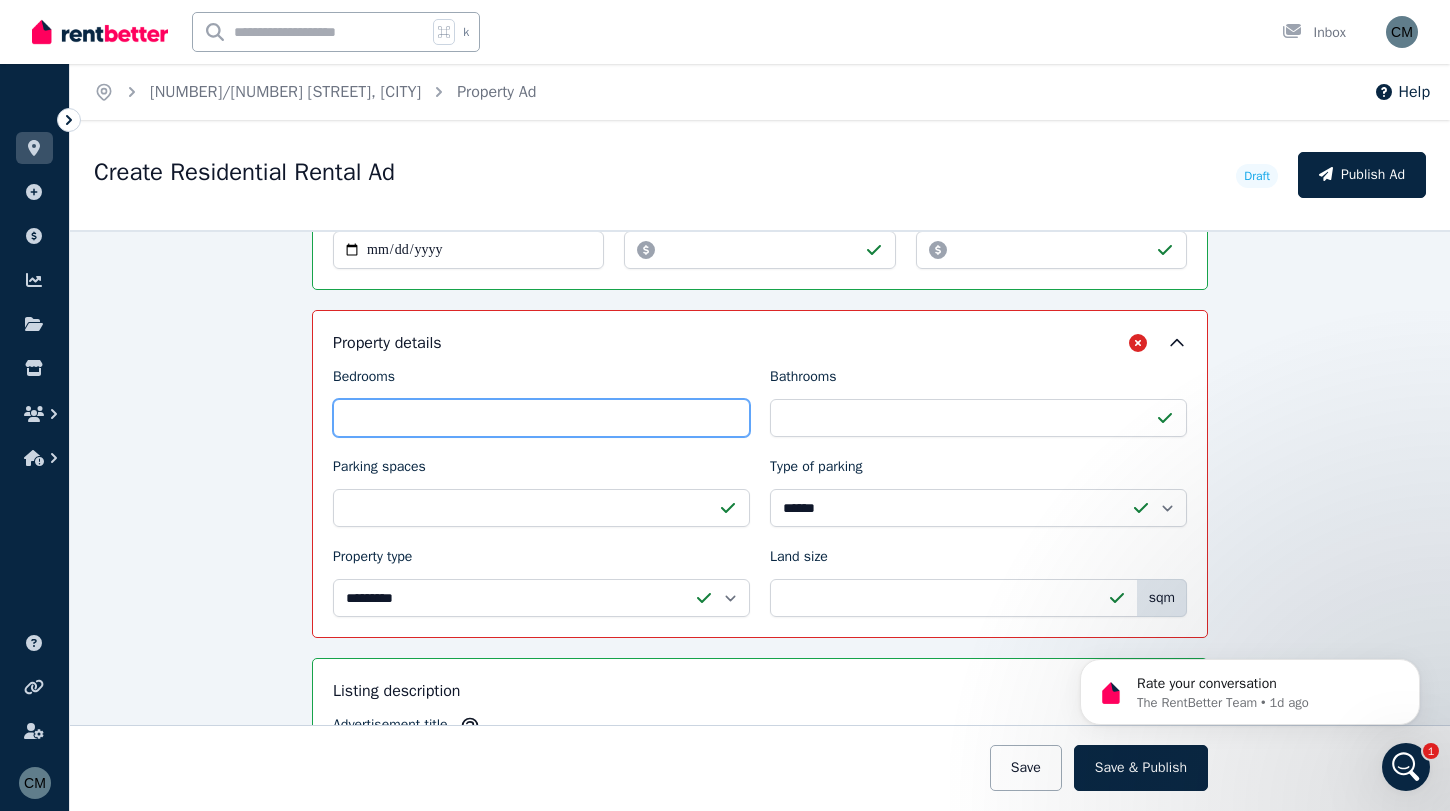 type on "*" 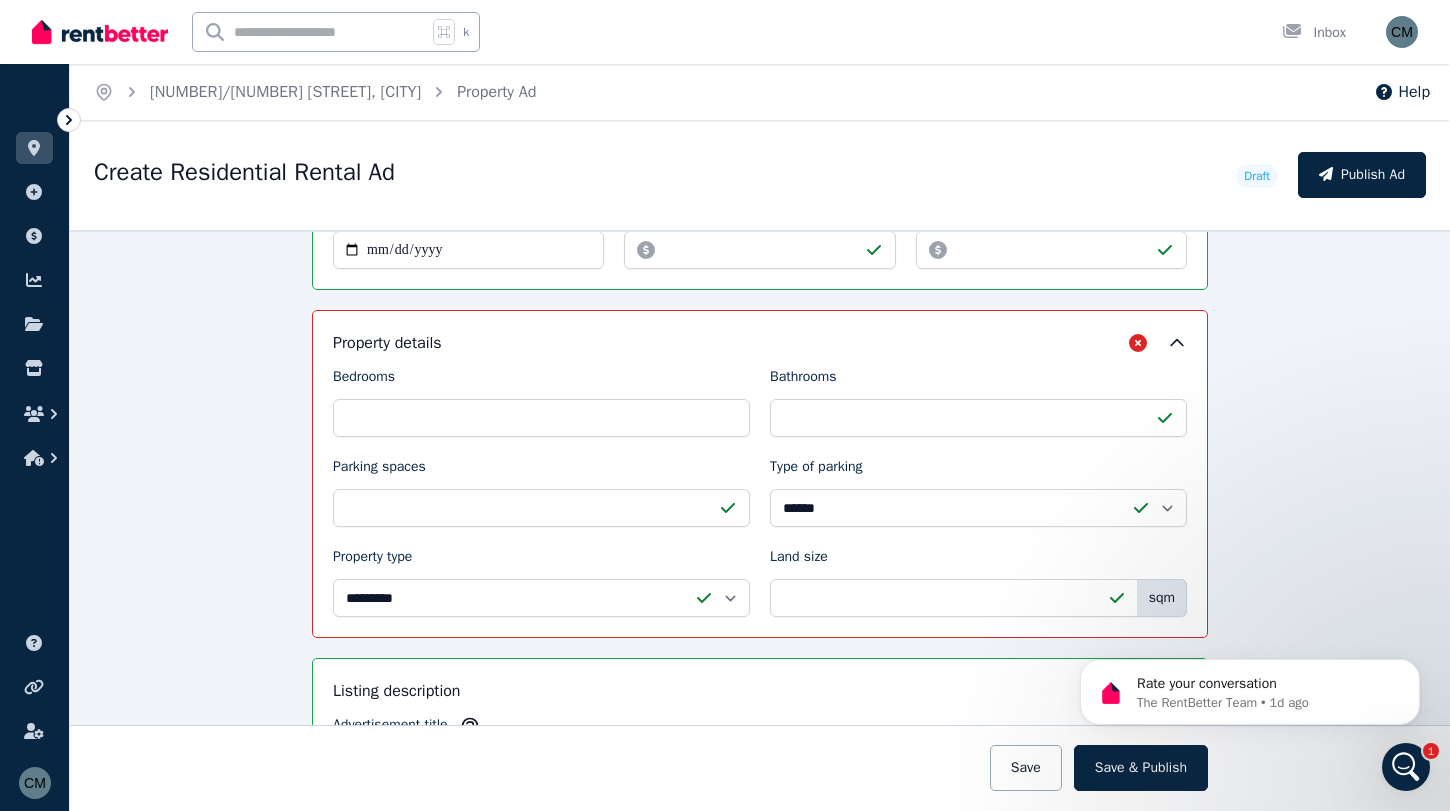 click on "**********" at bounding box center (760, 520) 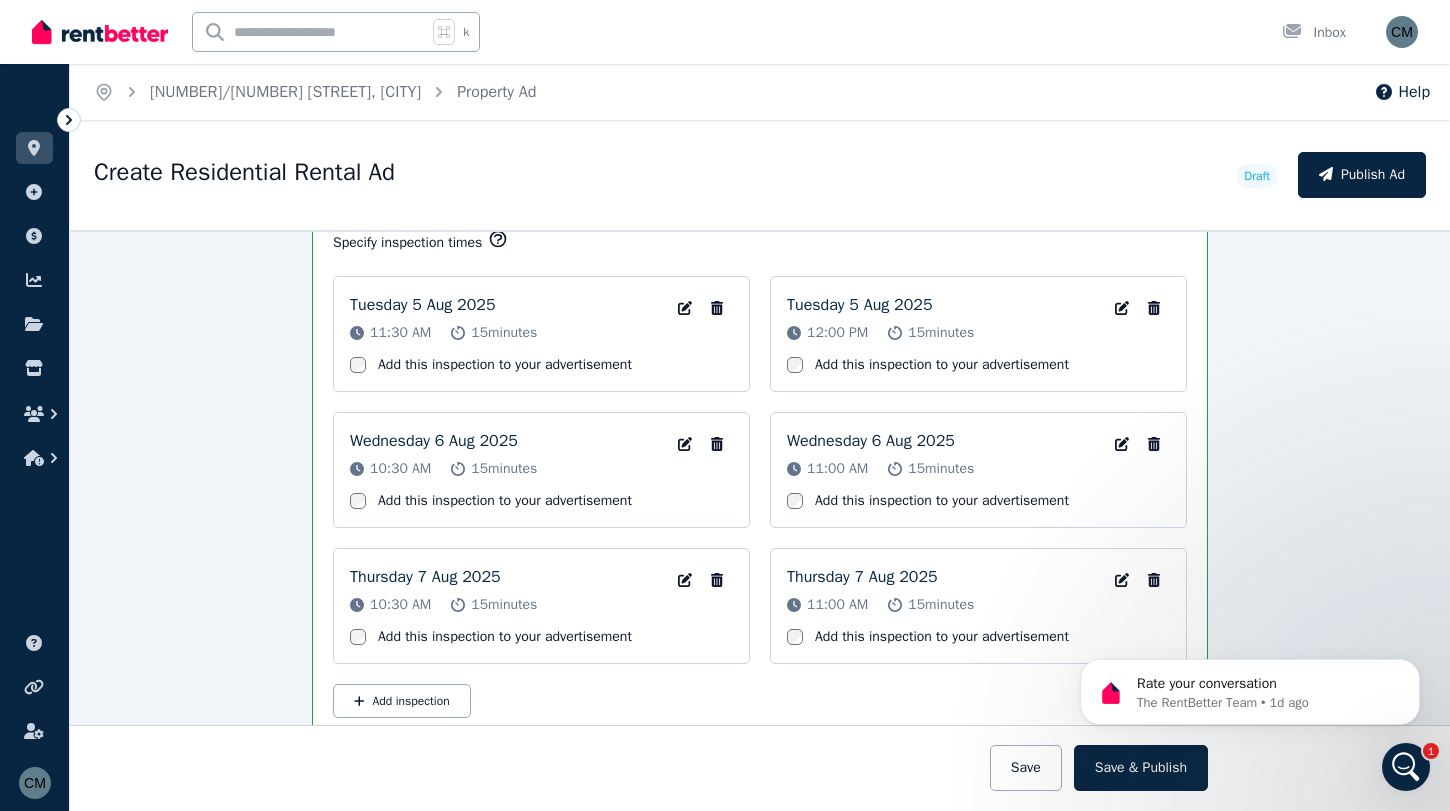 scroll, scrollTop: 3917, scrollLeft: 0, axis: vertical 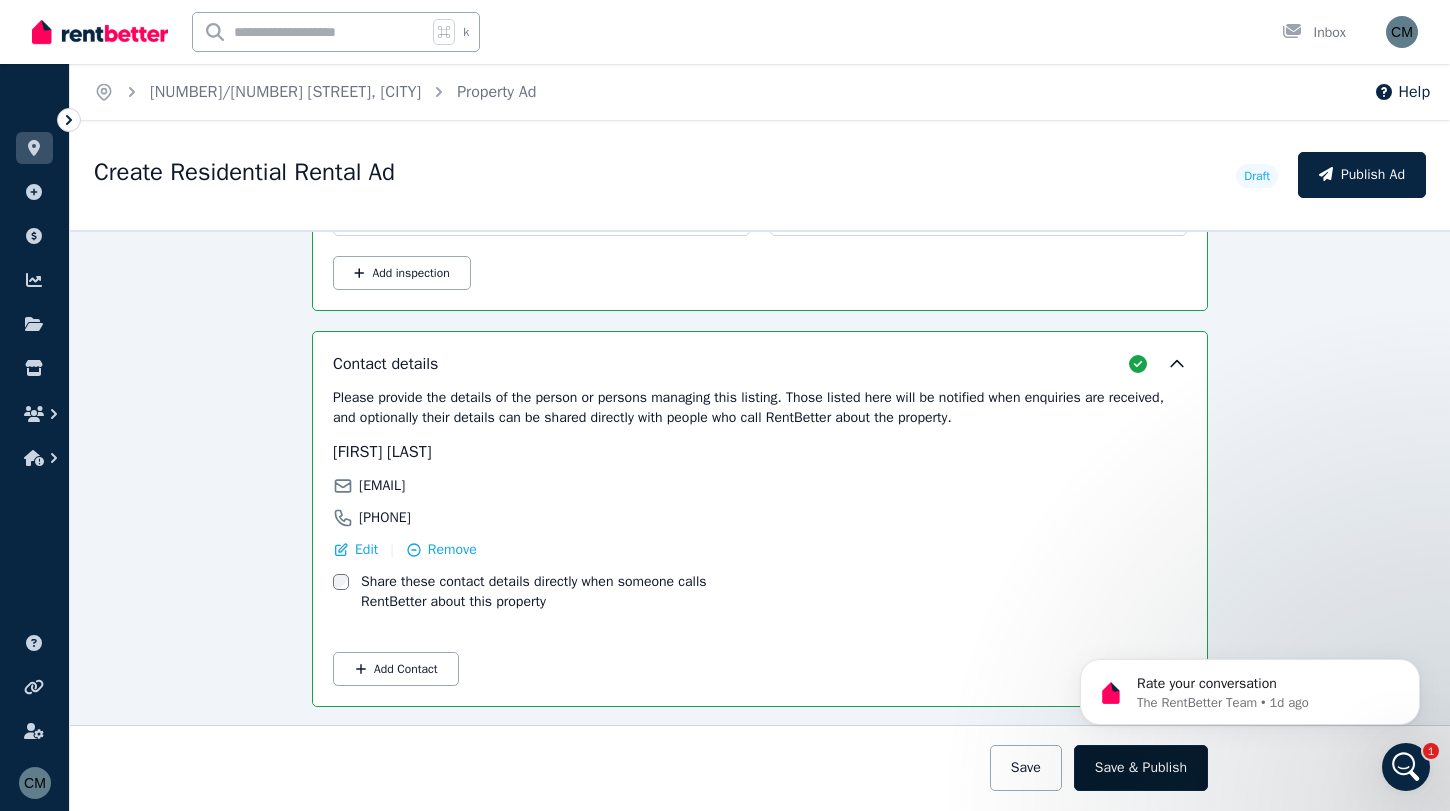 click on "Save & Publish" at bounding box center [1141, 768] 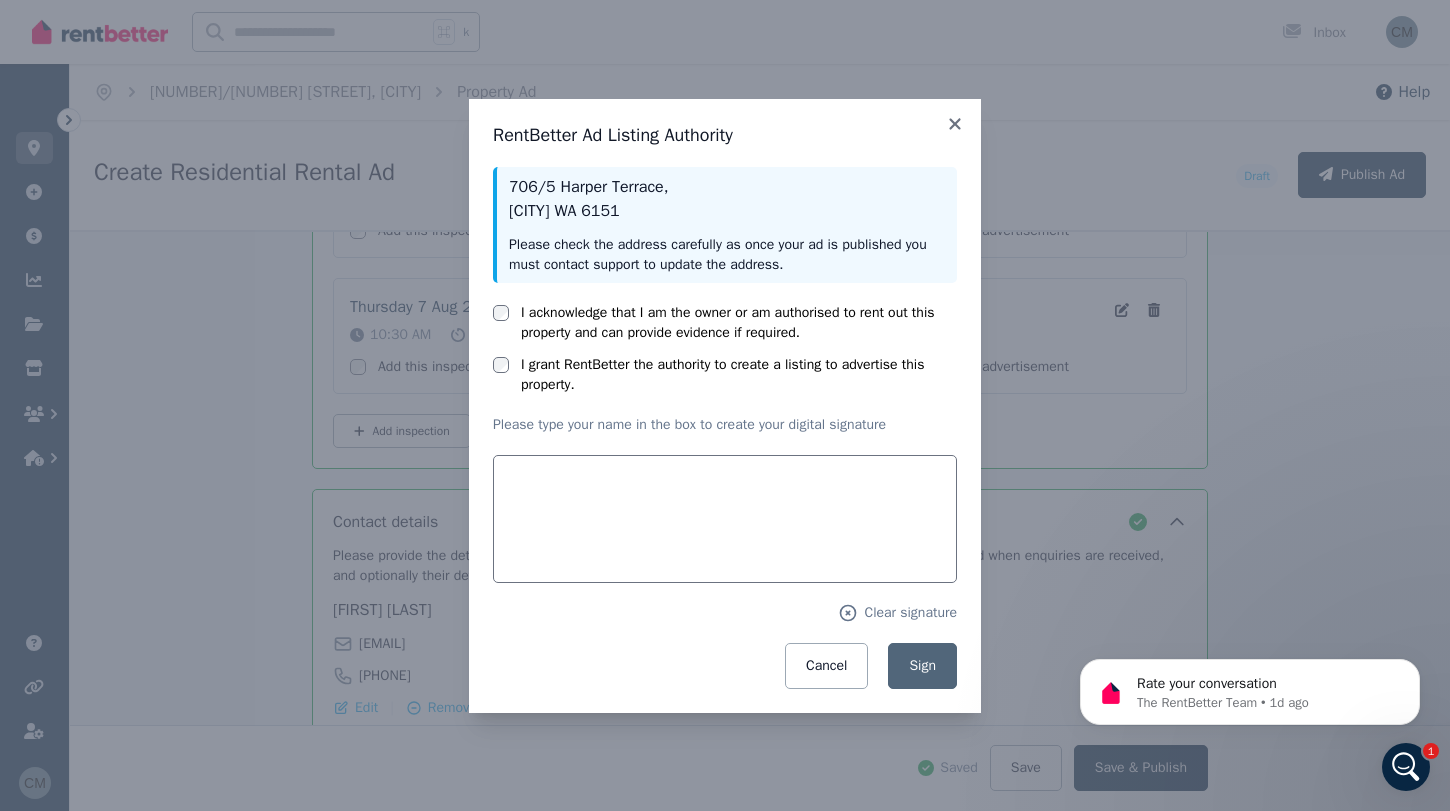 scroll, scrollTop: 4073, scrollLeft: 0, axis: vertical 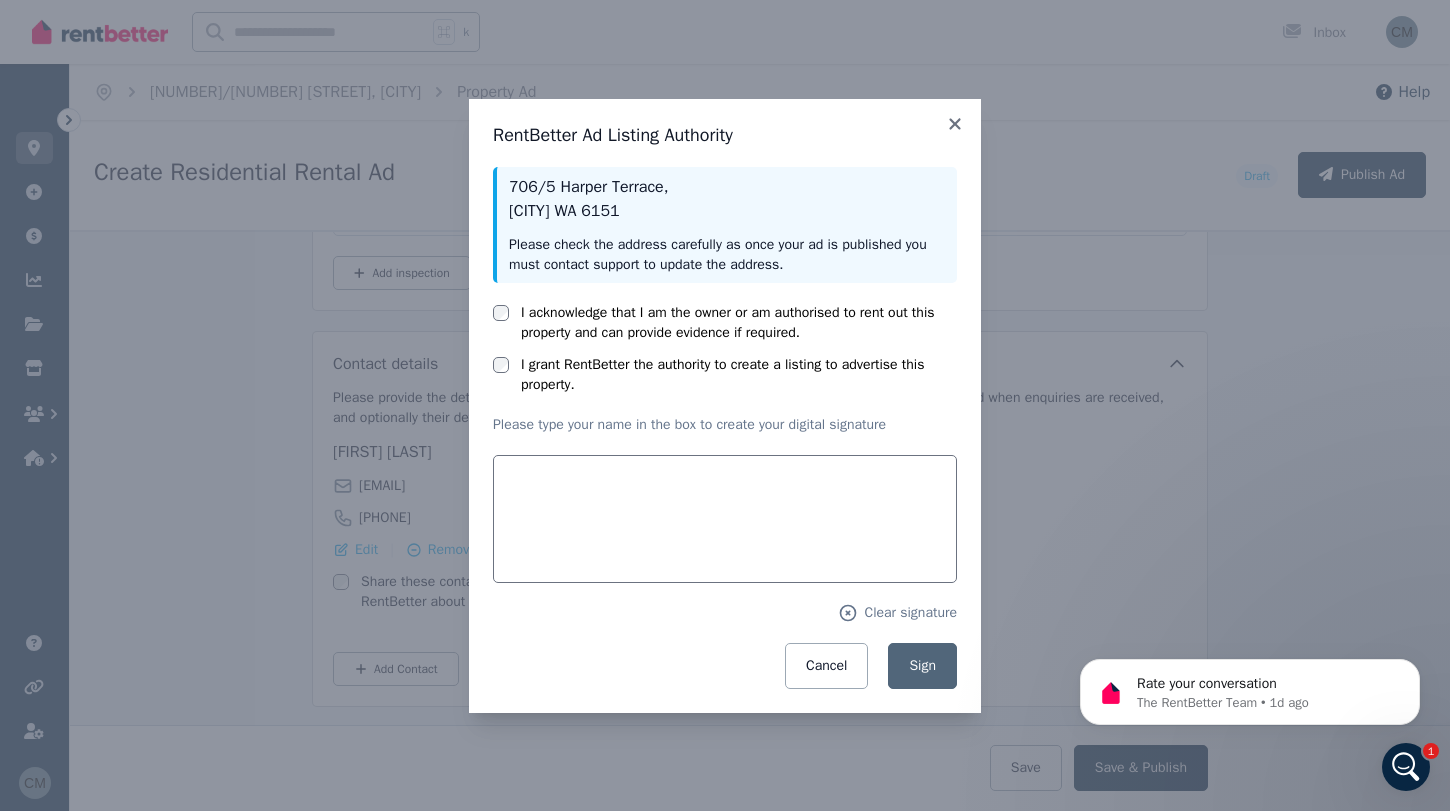 click on "706/5 Harper Terrace , South Perth   WA   6151 Please check the address carefully as once your ad is published you must contact support to update the address. I acknowledge that I am the owner or am authorised to rent out this property and can provide evidence if required. I grant RentBetter the authority to create a listing to advertise this property. Please type your name in the box to create your digital signature Clear signature Cancel Sign" at bounding box center [725, 428] 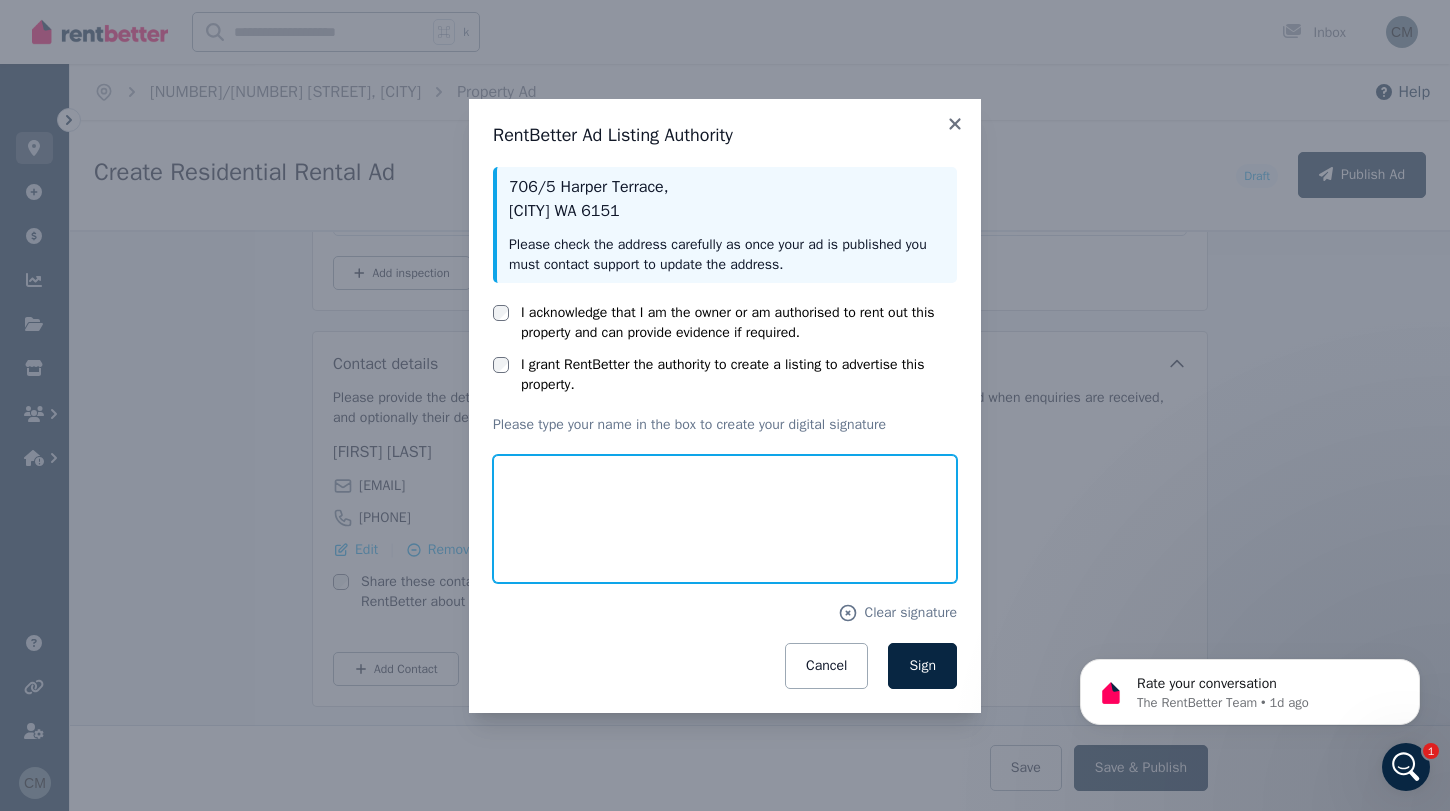 click at bounding box center (725, 519) 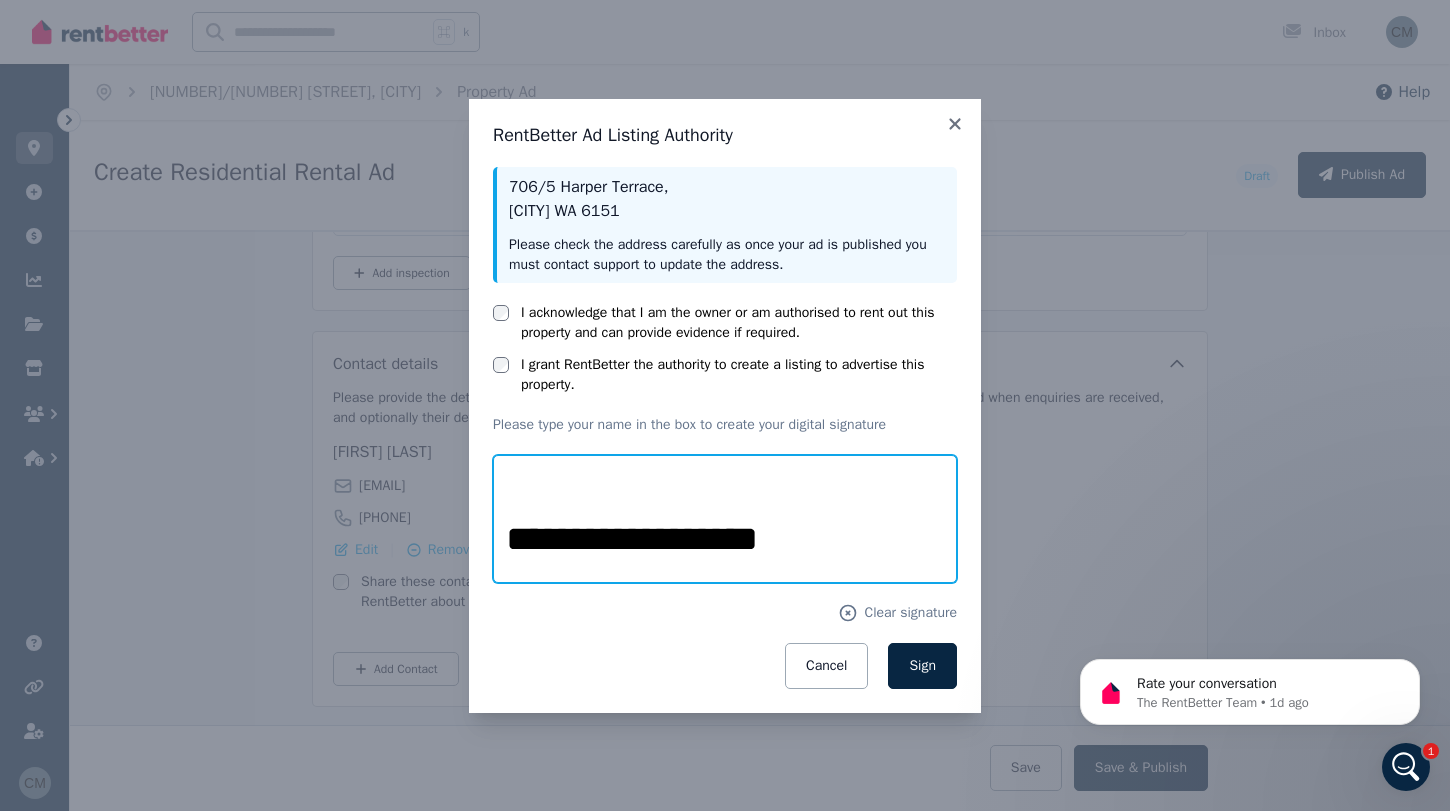 scroll, scrollTop: 0, scrollLeft: 47, axis: horizontal 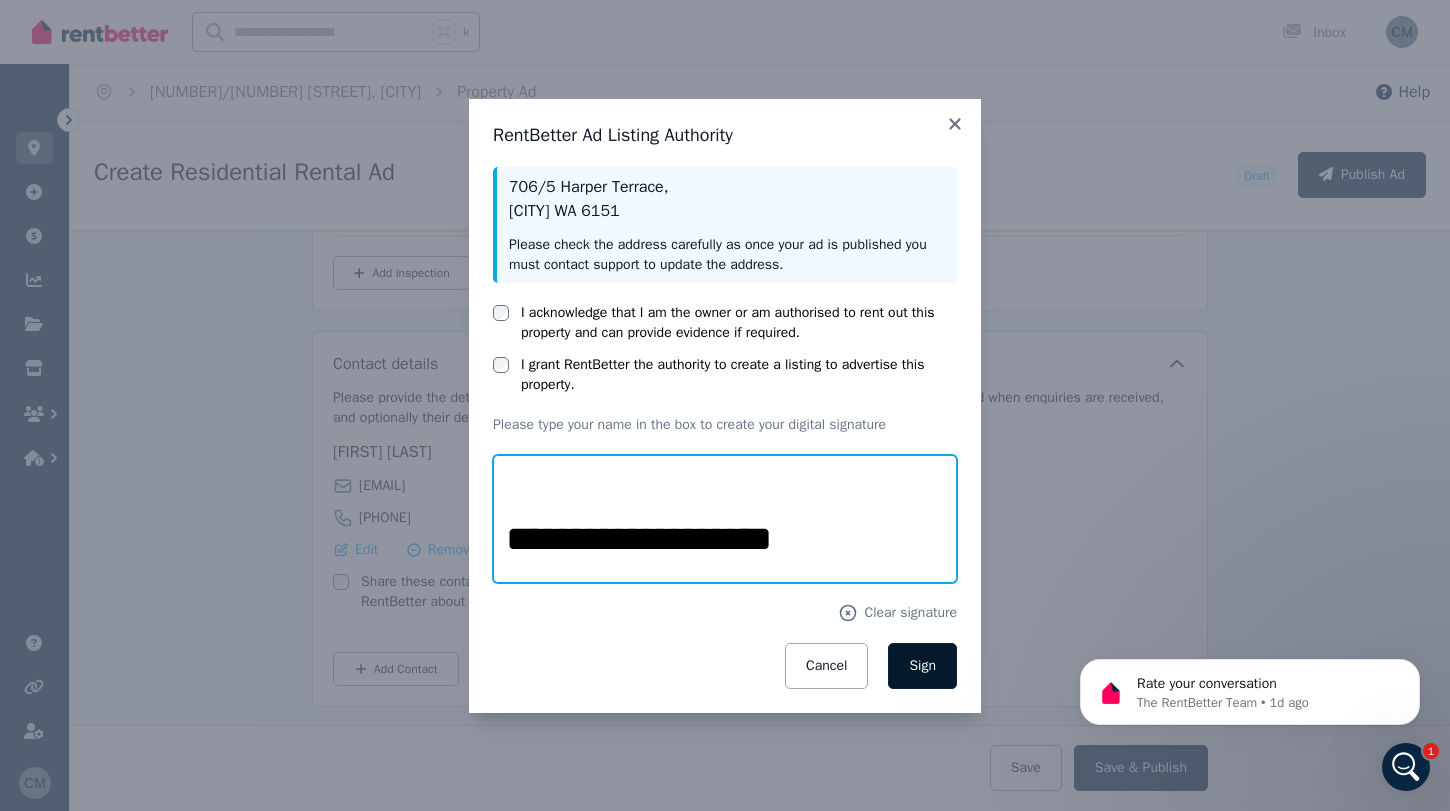 type on "**********" 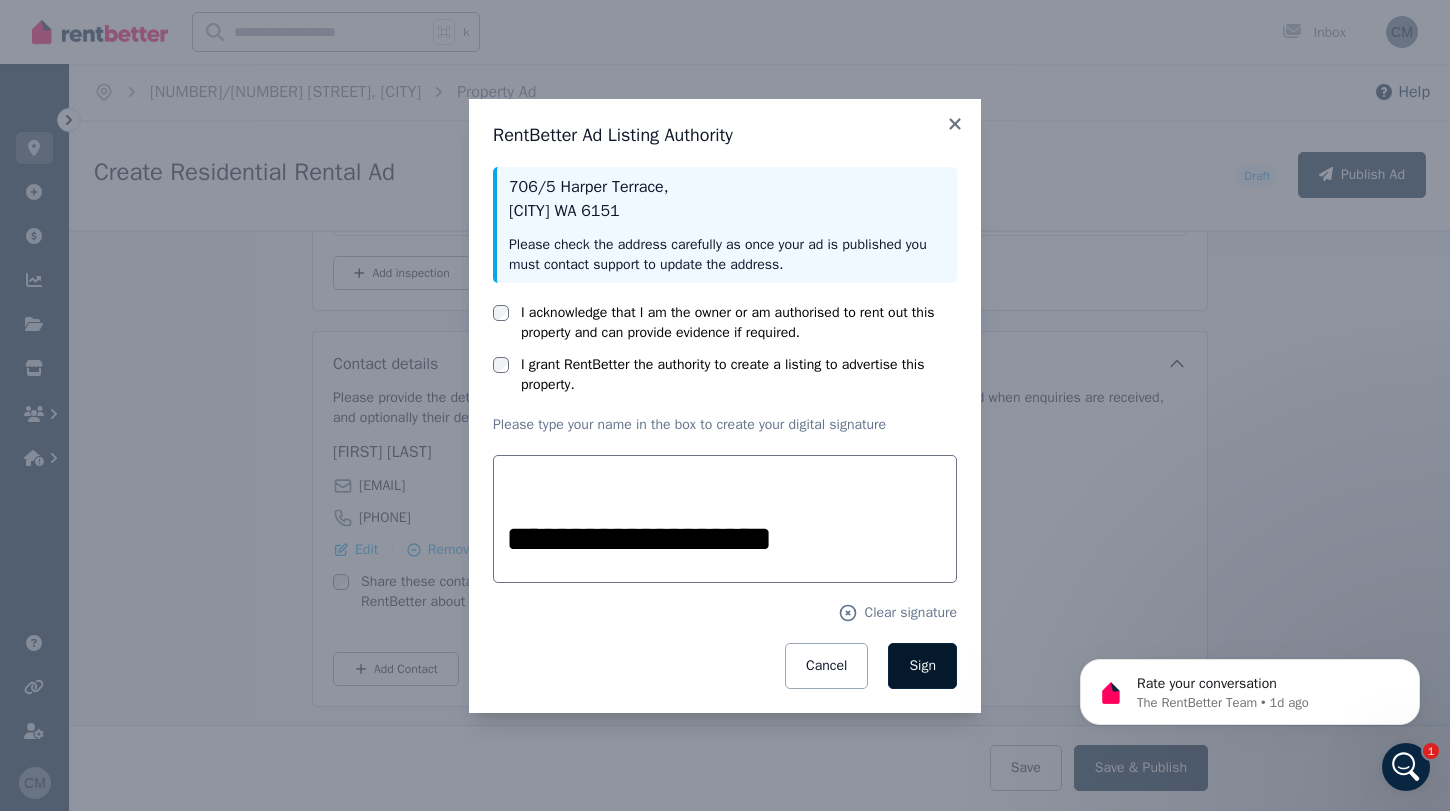 scroll, scrollTop: 0, scrollLeft: 0, axis: both 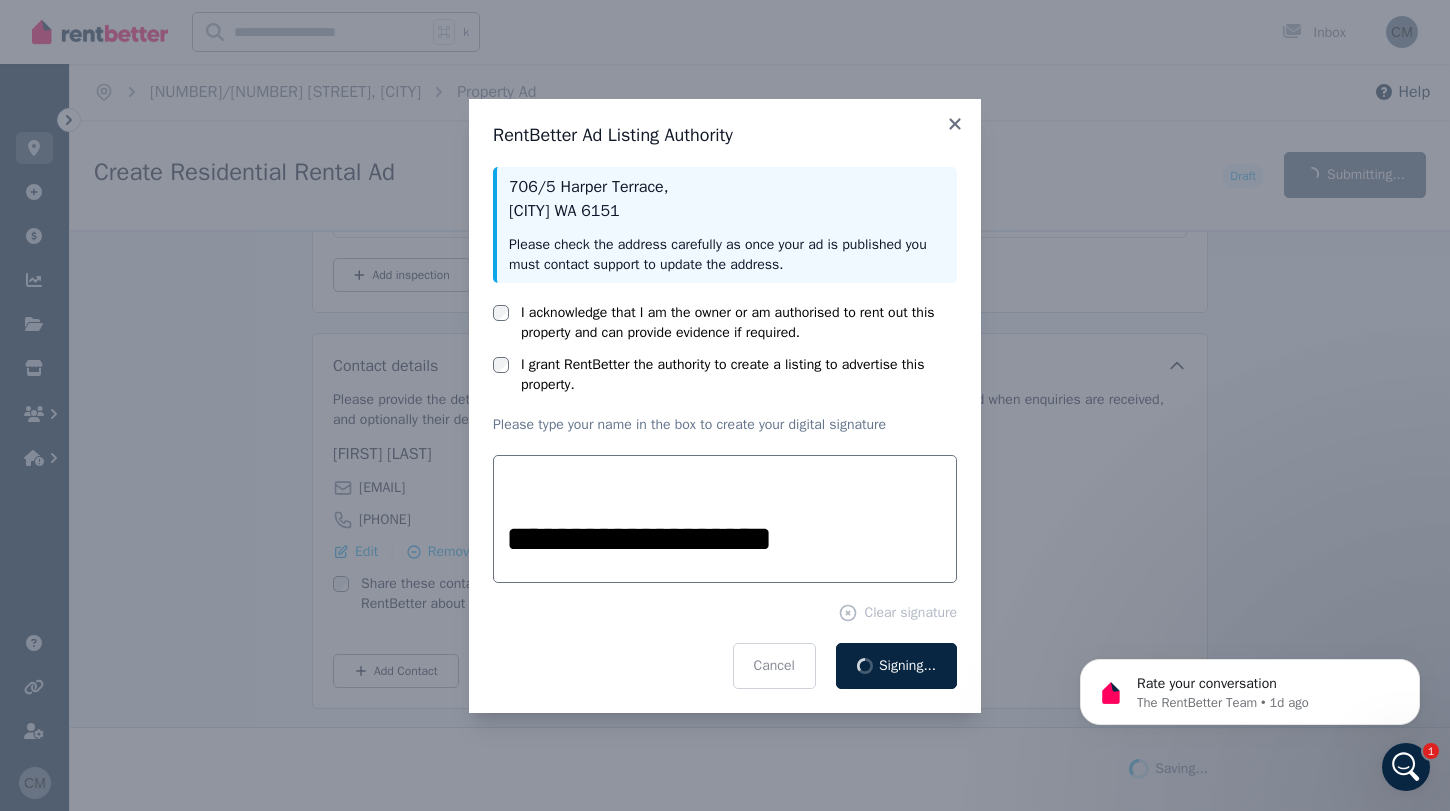 type 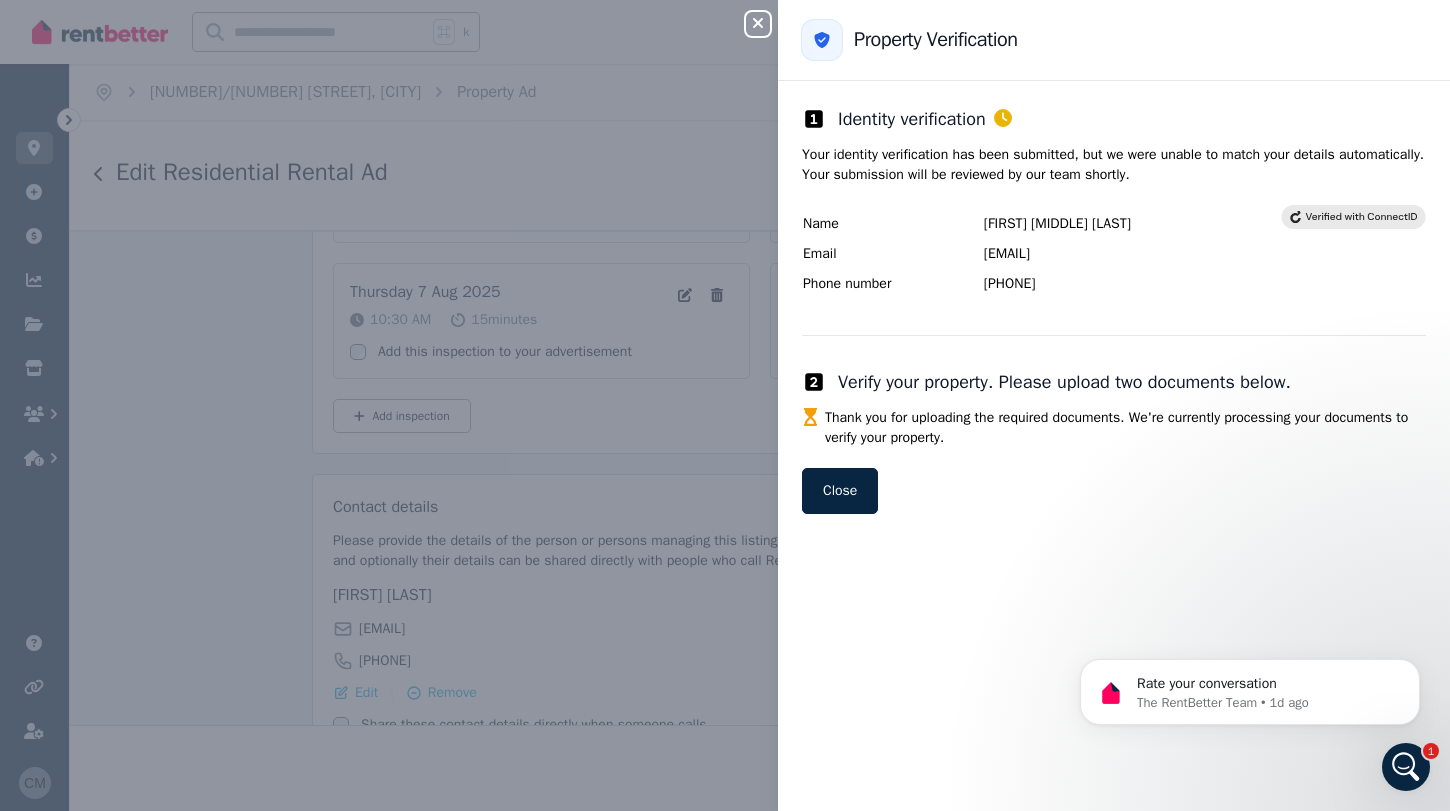 scroll, scrollTop: 4216, scrollLeft: 0, axis: vertical 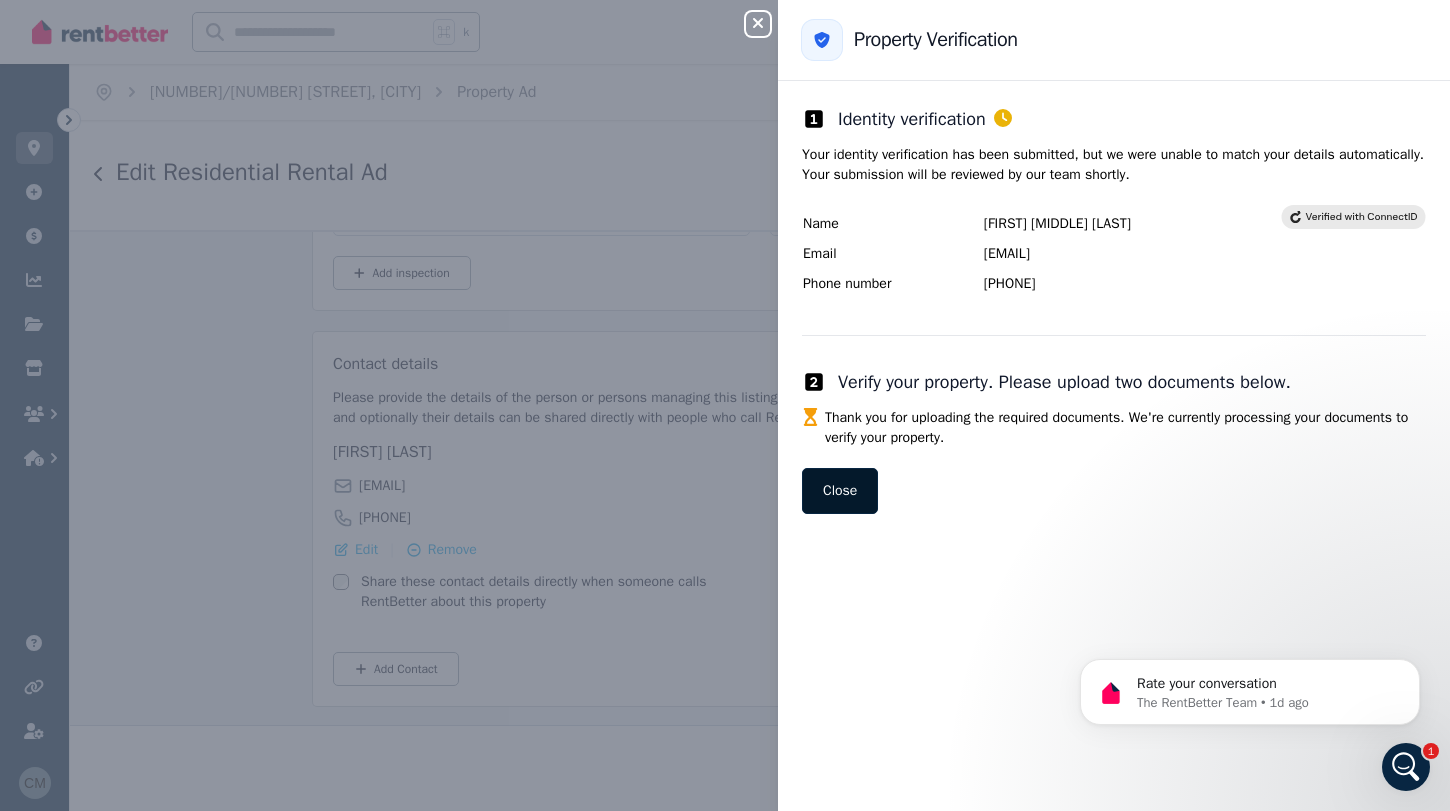 click on "Close" at bounding box center [840, 491] 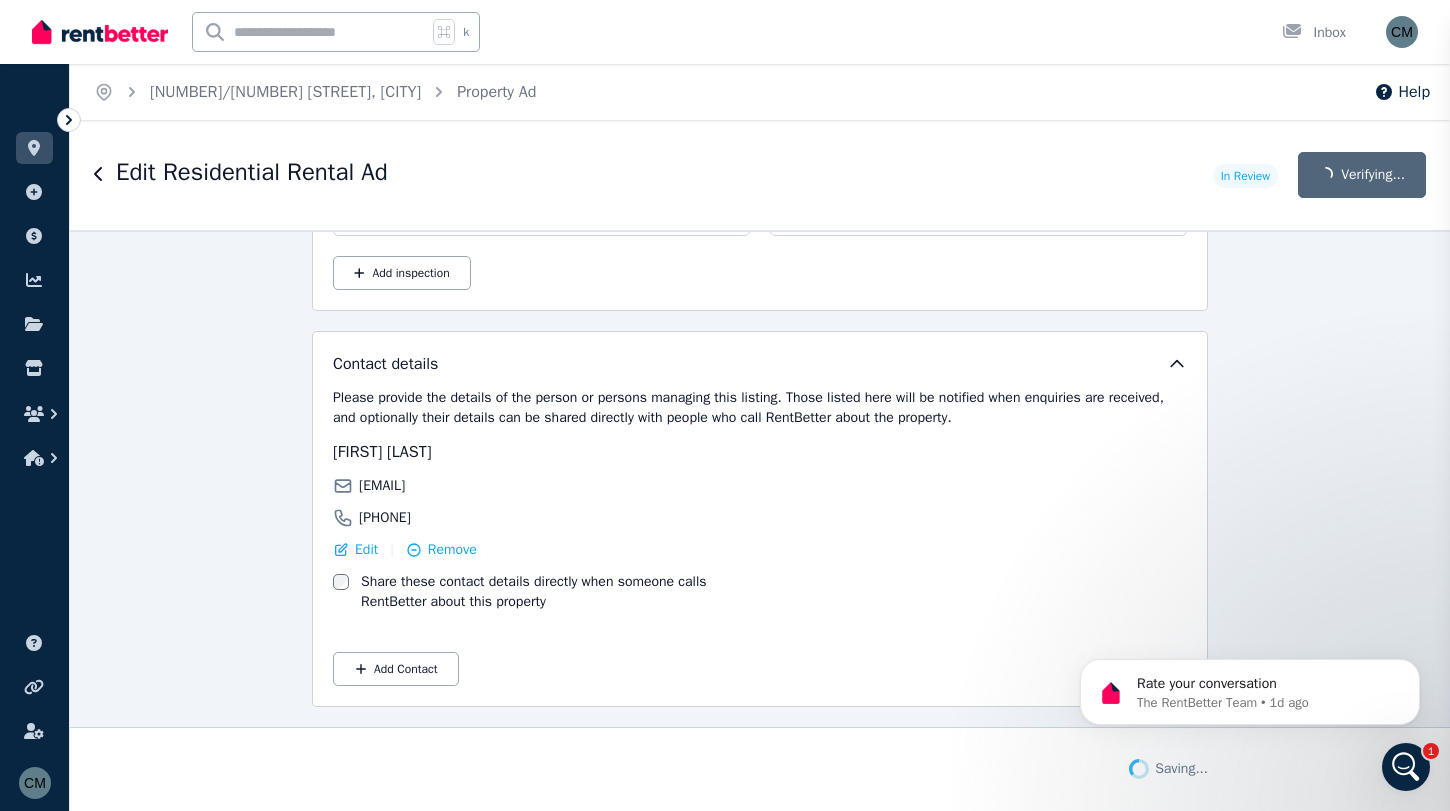 scroll, scrollTop: 4214, scrollLeft: 0, axis: vertical 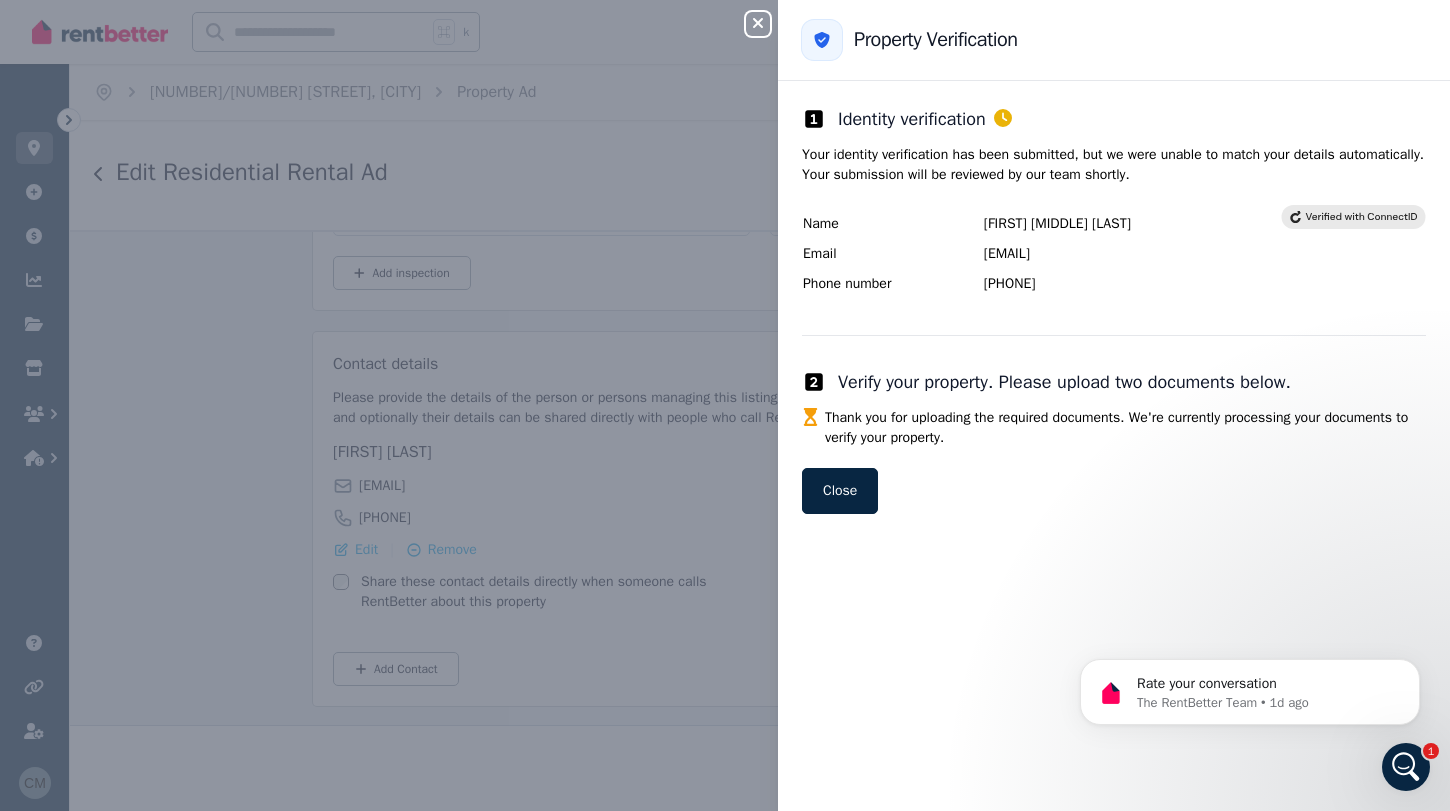 click on "Close panel Back to  Property Verification Identity verification Your identity verification has been submitted, but we were unable to match your details automatically. Your submission will be reviewed by our team shortly. Name CHRISTOPHER SEAN MENEZES Email hiddenmonkey356@gmail.com Phone number +61428016732 Verify your property. Please upload two documents below. Thank you for uploading the required documents. We're currently processing your documents to verify your property. Close" at bounding box center (725, 405) 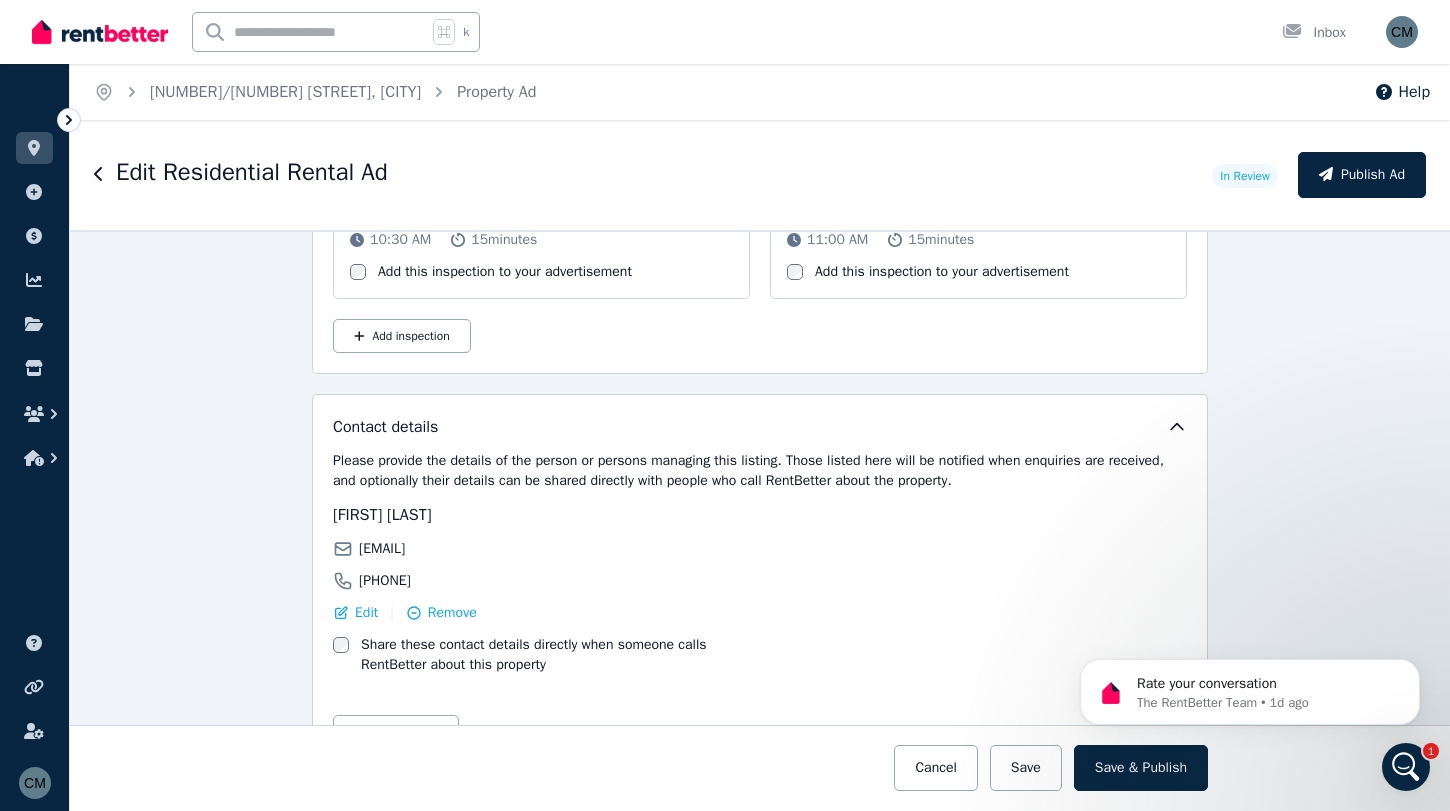 scroll, scrollTop: 4149, scrollLeft: 0, axis: vertical 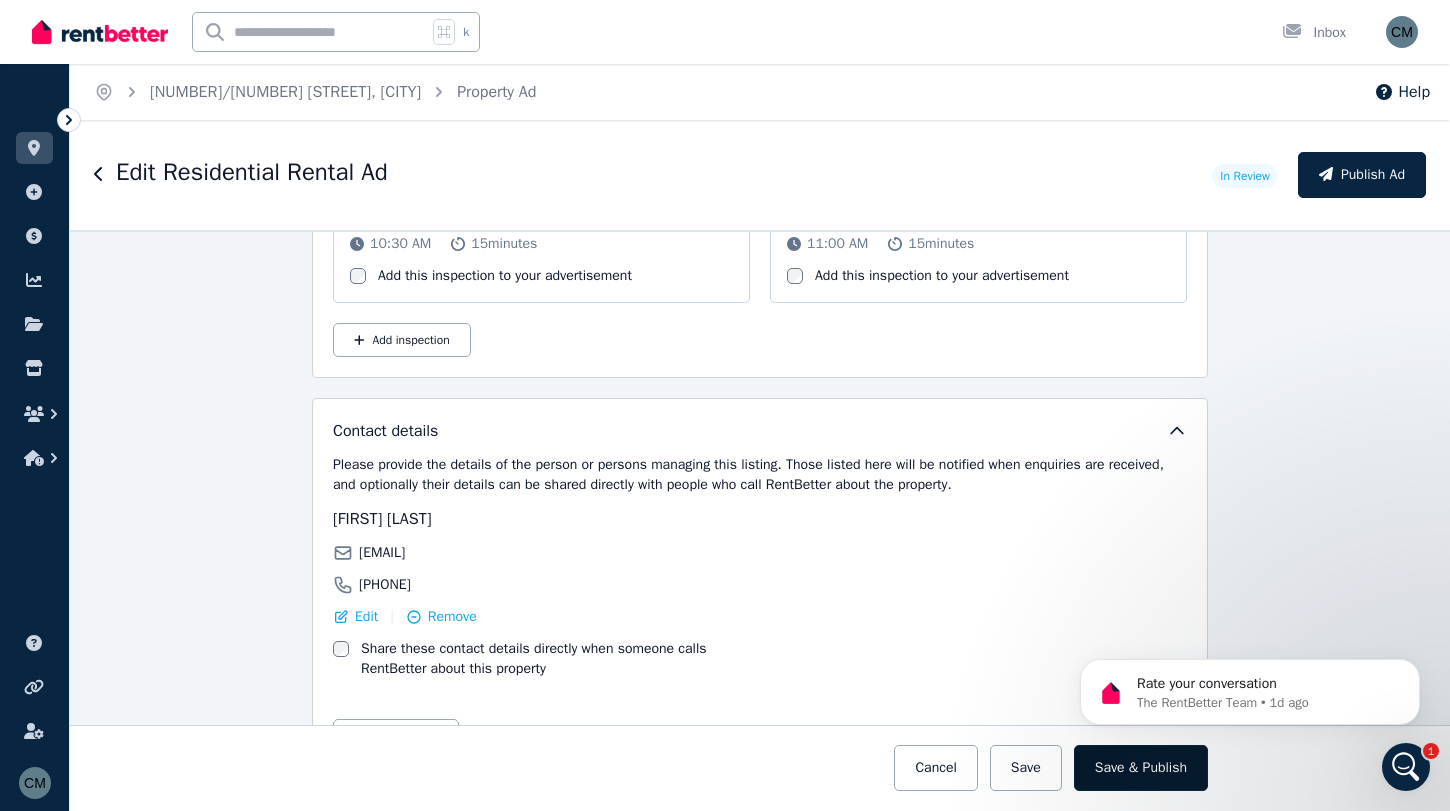 click on "Save & Publish" at bounding box center (1141, 768) 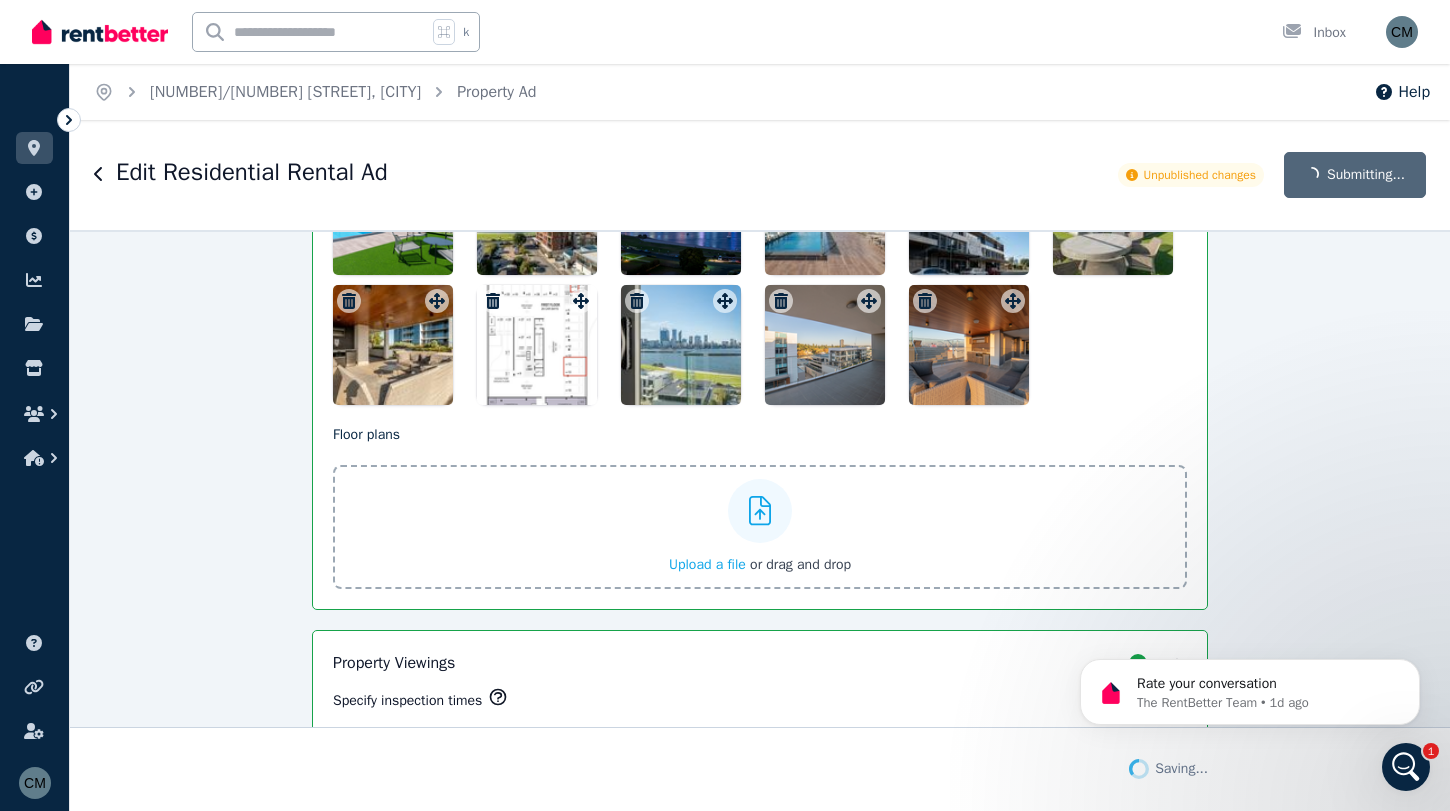 scroll, scrollTop: 2776, scrollLeft: 0, axis: vertical 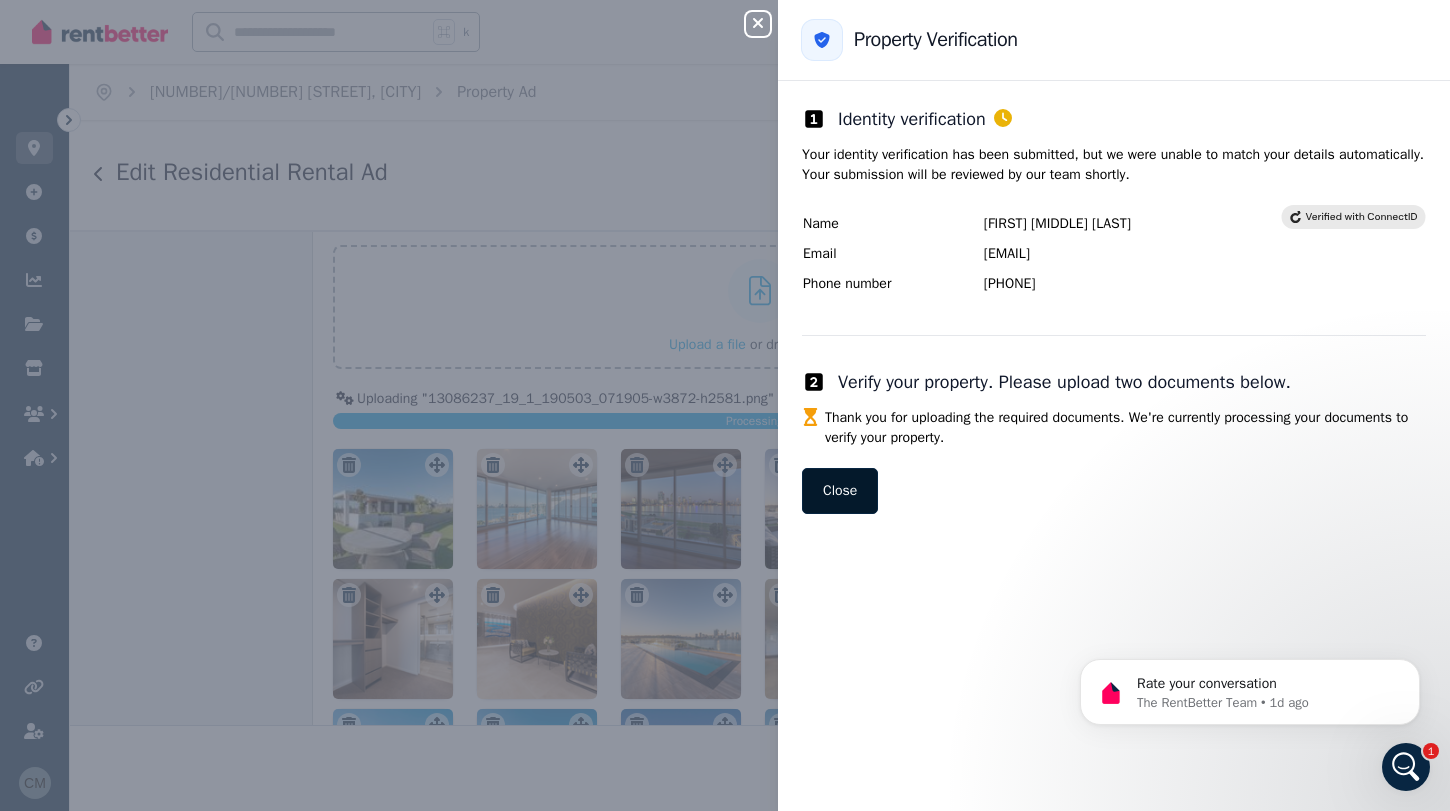 click on "Close" at bounding box center (840, 491) 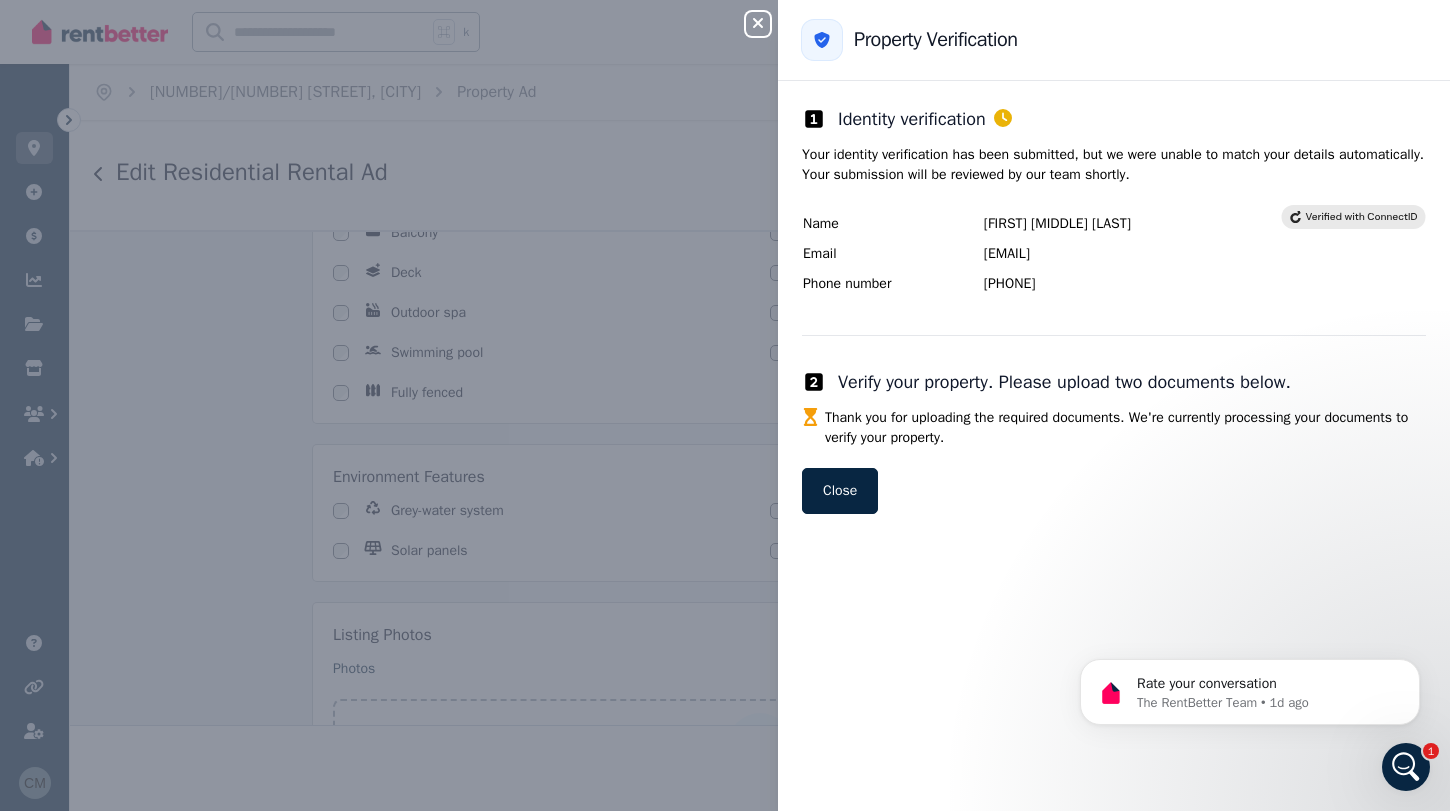 scroll, scrollTop: 1434, scrollLeft: 0, axis: vertical 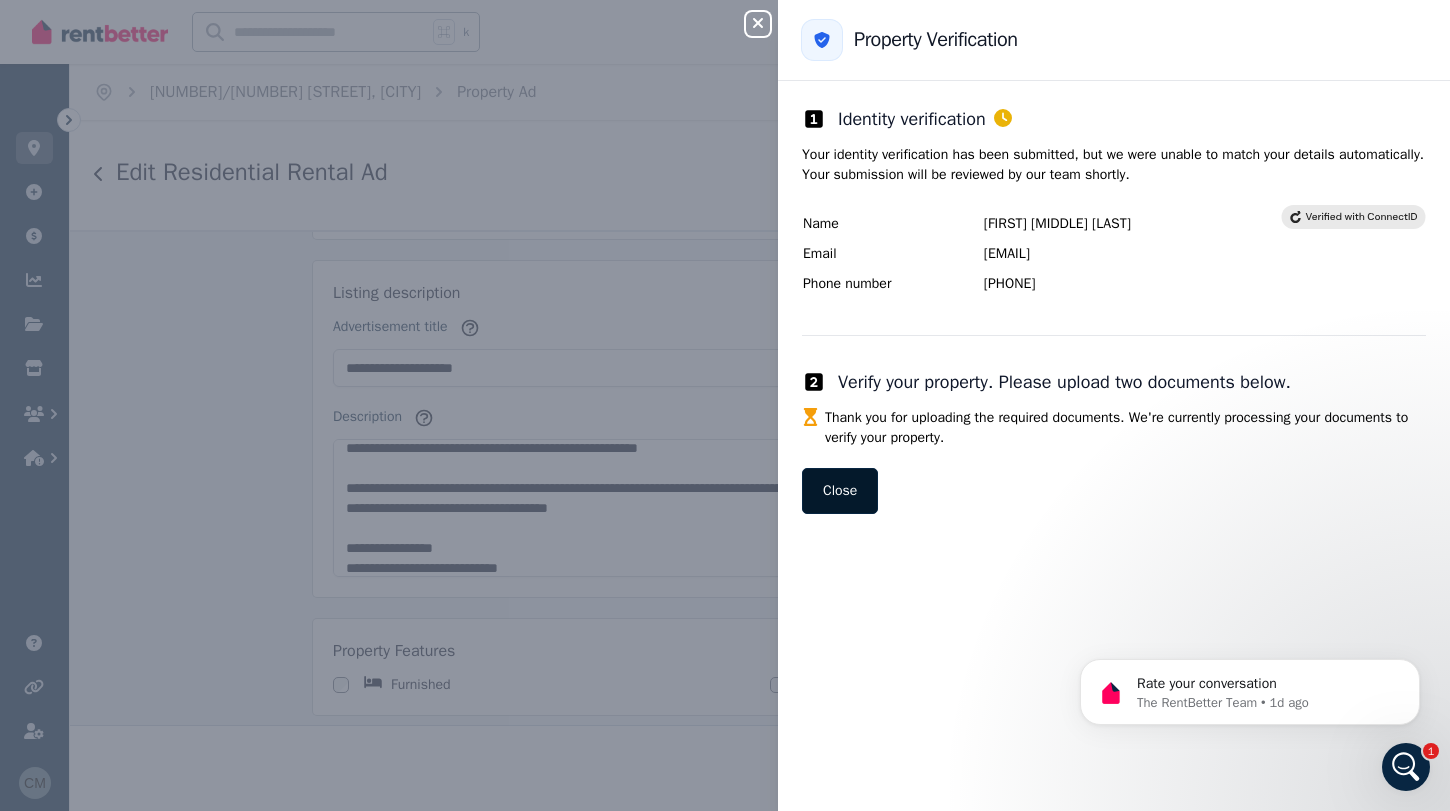 click on "Close" at bounding box center [840, 491] 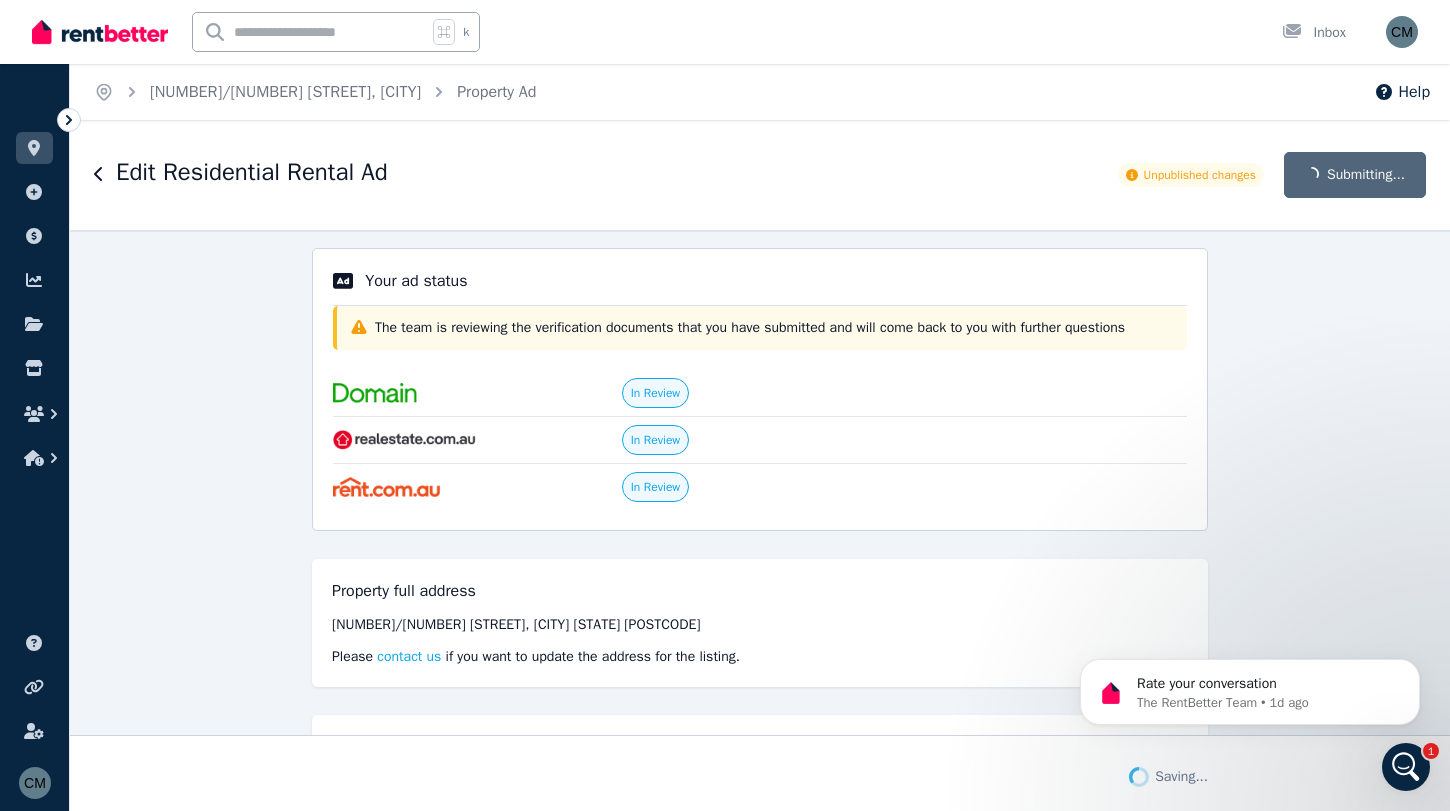 scroll, scrollTop: 0, scrollLeft: 0, axis: both 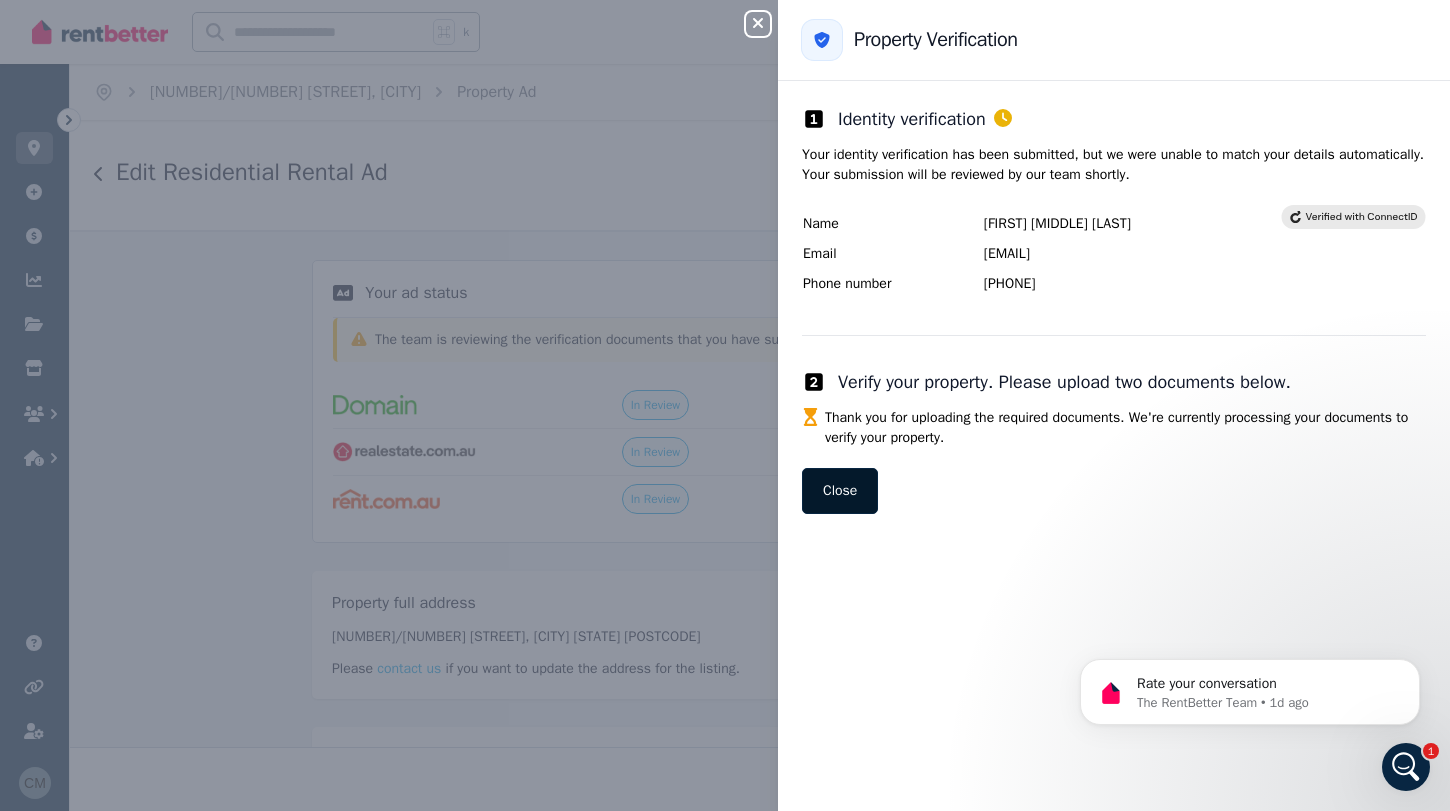 click on "Close" at bounding box center (840, 491) 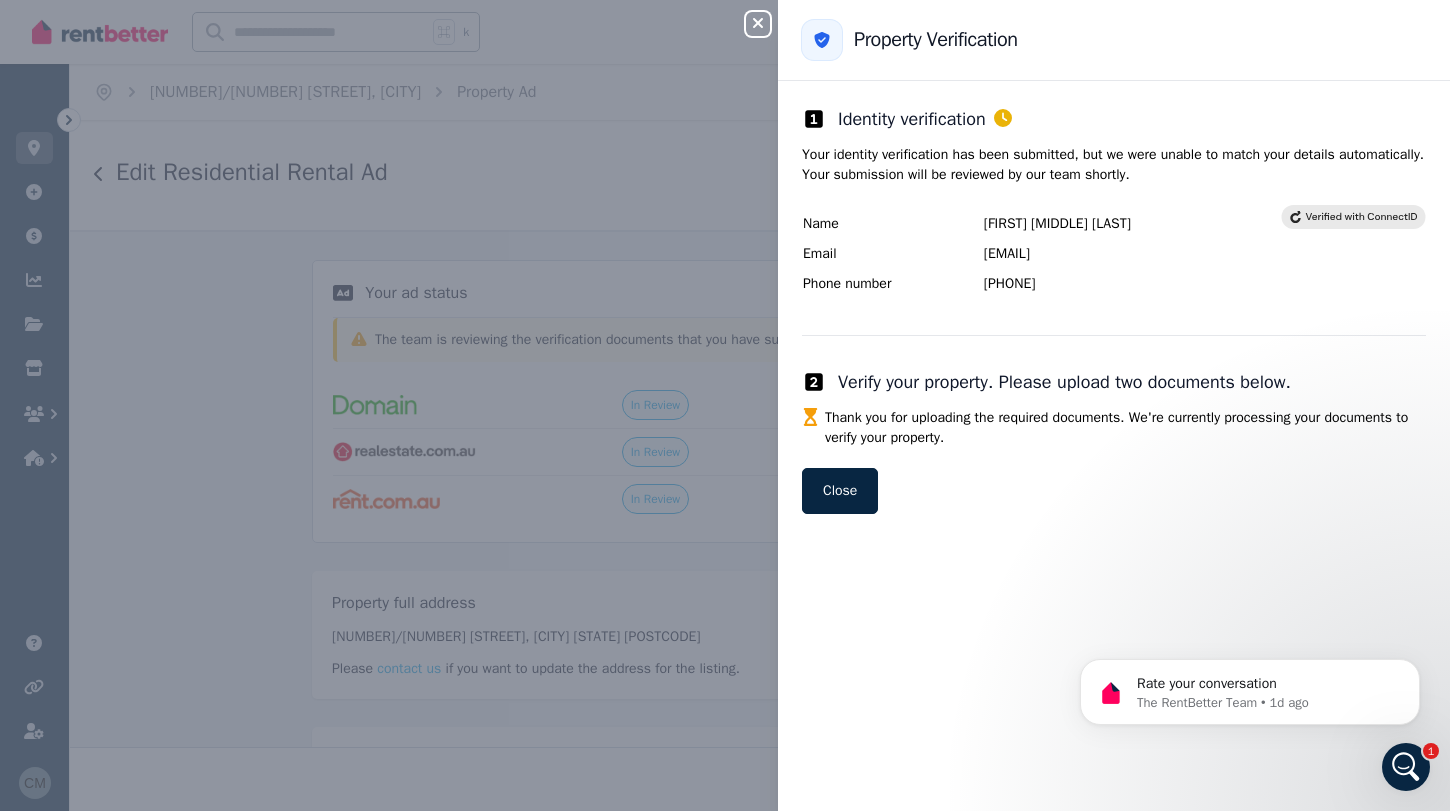 click on "Close panel Back to  Property Verification Identity verification Your identity verification has been submitted, but we were unable to match your details automatically. Your submission will be reviewed by our team shortly. Name CHRISTOPHER SEAN MENEZES Email hiddenmonkey356@gmail.com Phone number +61428016732 Verify your property. Please upload two documents below. Thank you for uploading the required documents. We're currently processing your documents to verify your property. Close" at bounding box center [725, 405] 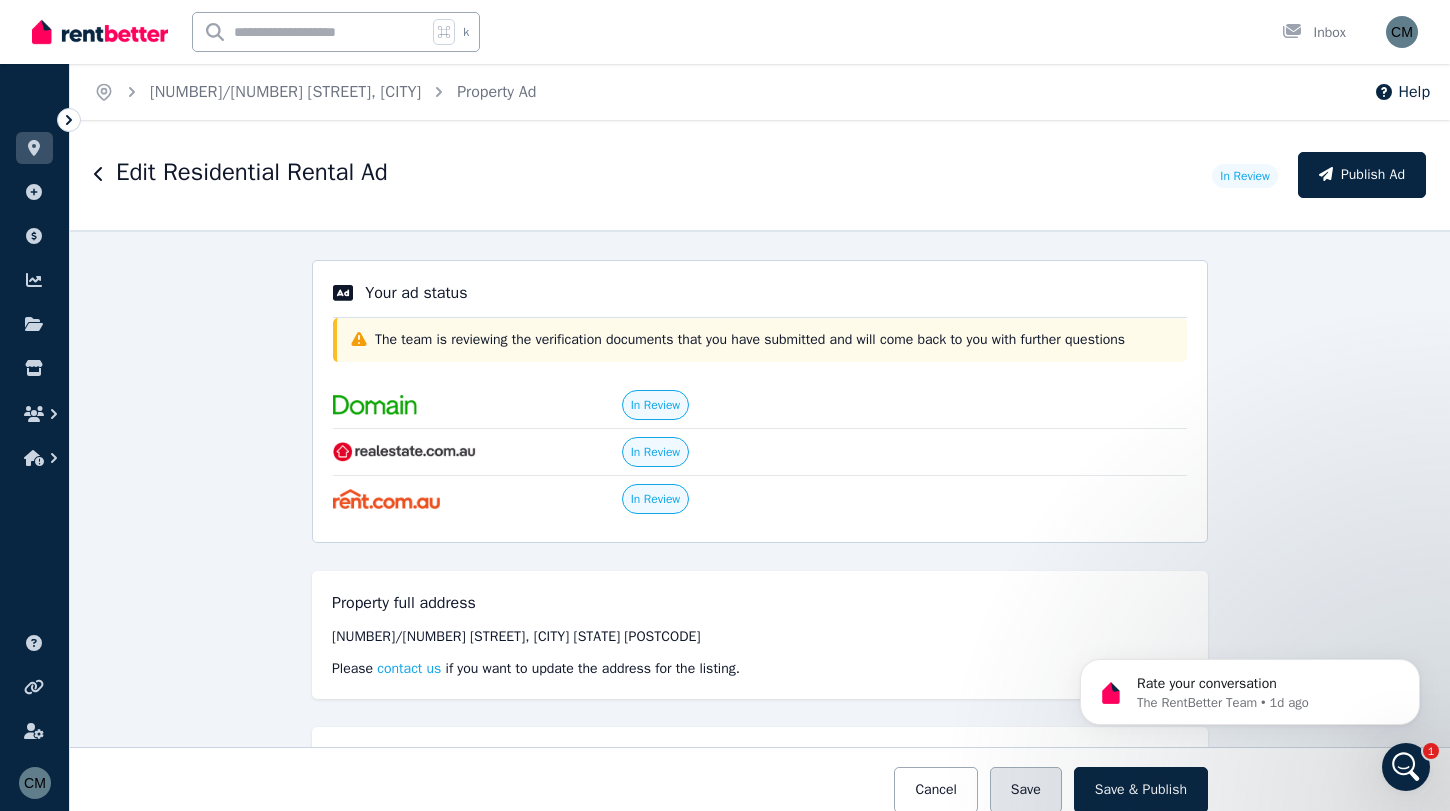 click on "Save" at bounding box center (1026, 790) 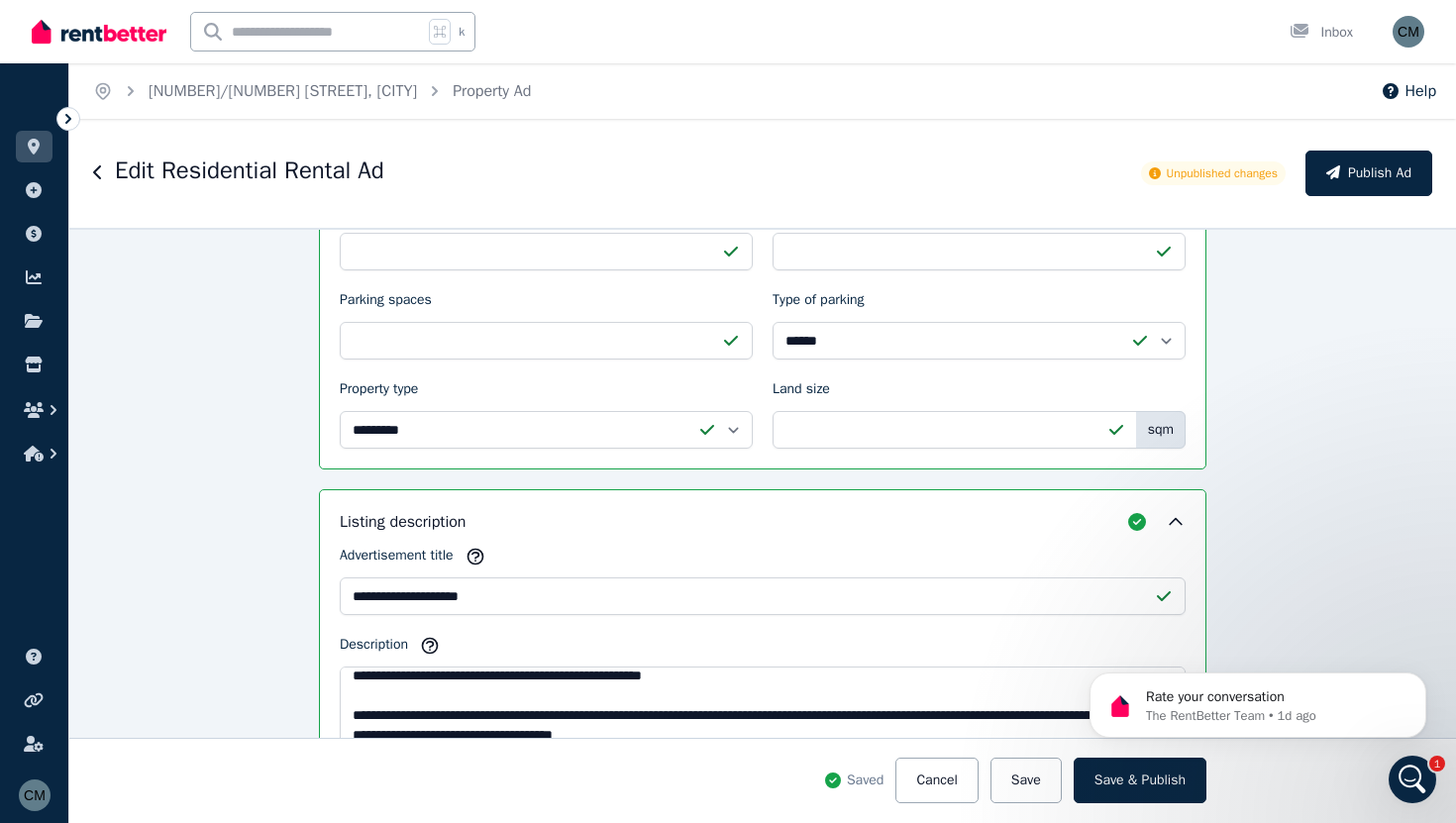 scroll, scrollTop: 1264, scrollLeft: 0, axis: vertical 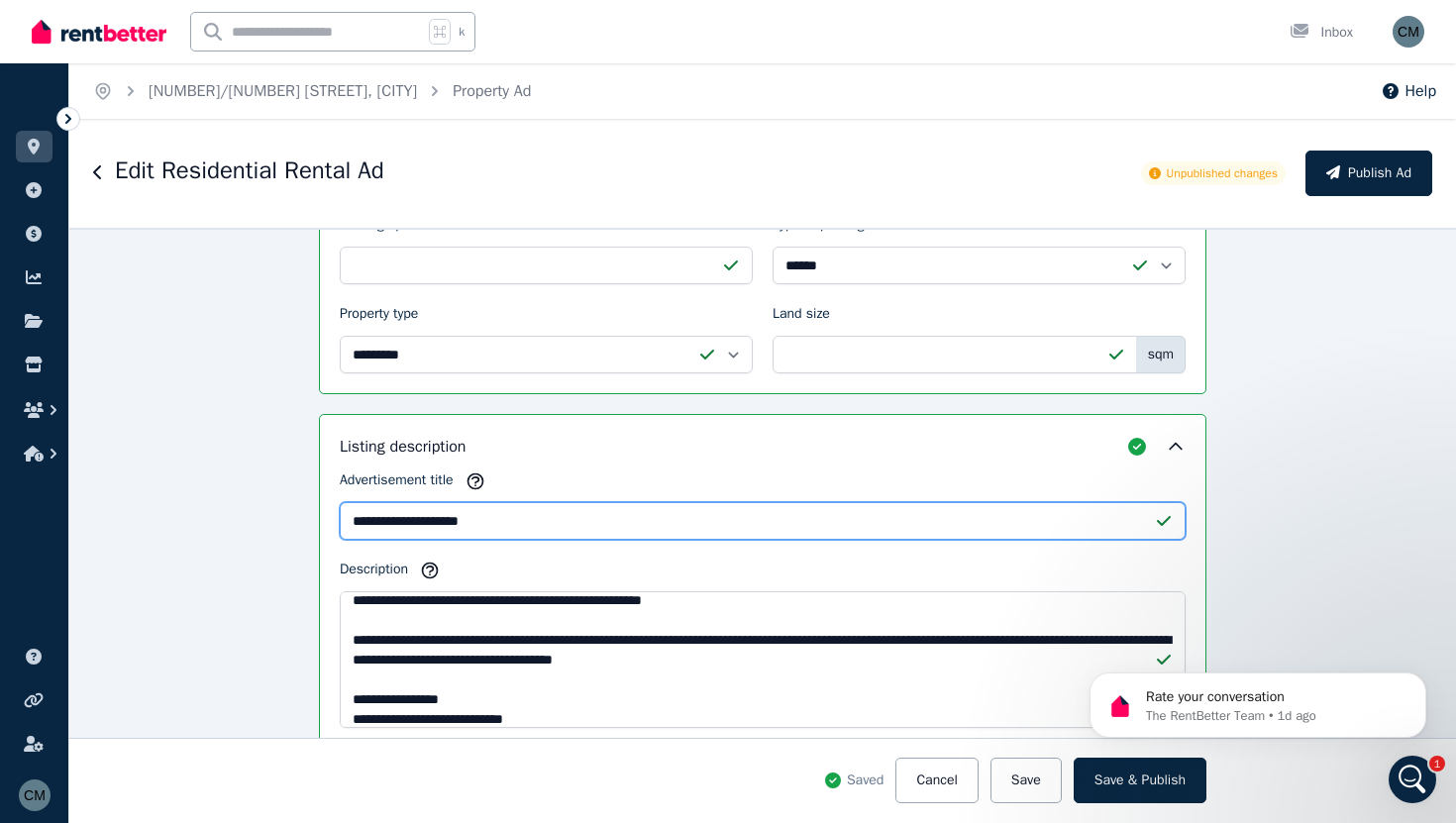click on "**********" at bounding box center [763, 521] 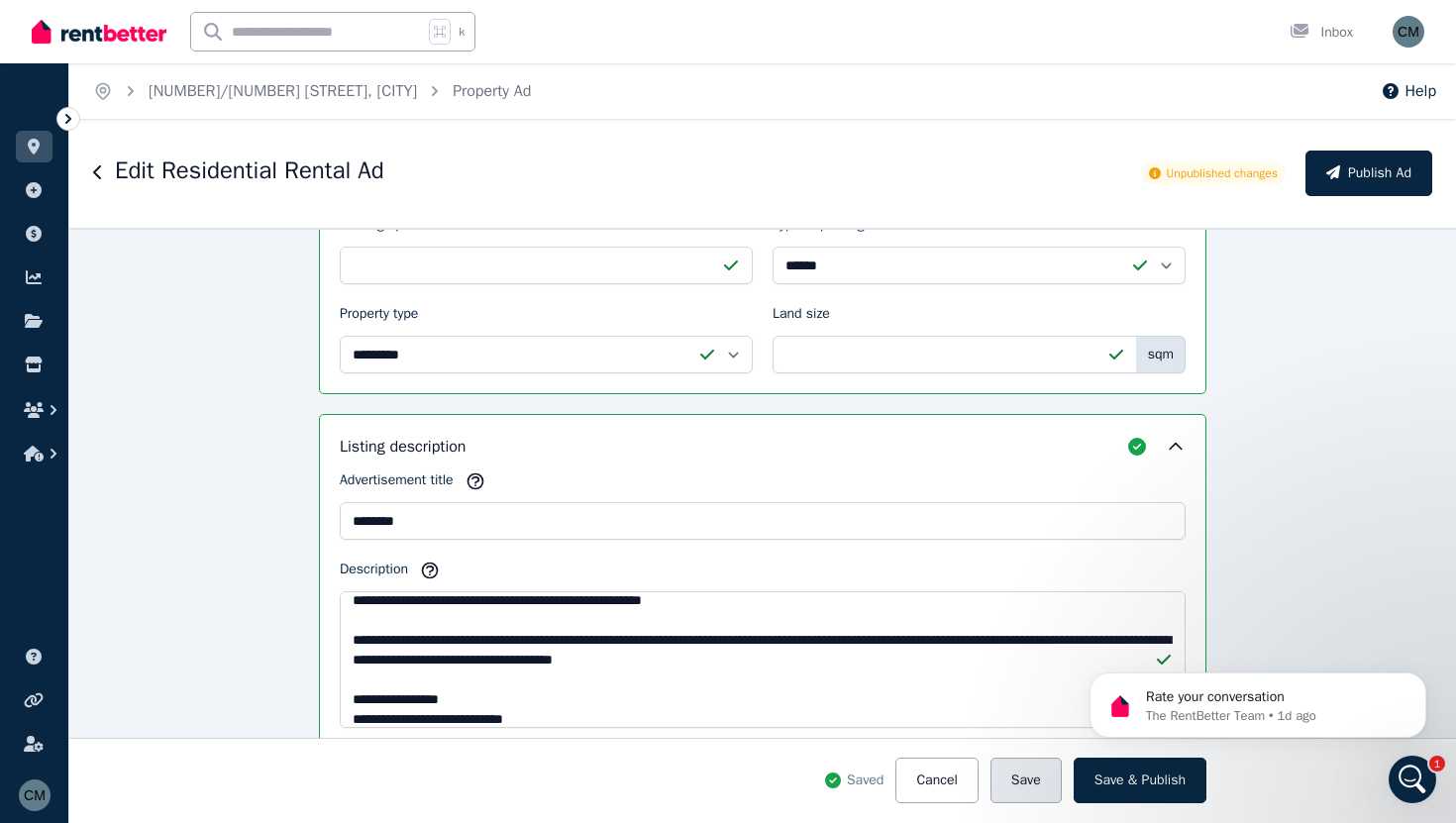 click on "Save" at bounding box center (1026, 780) 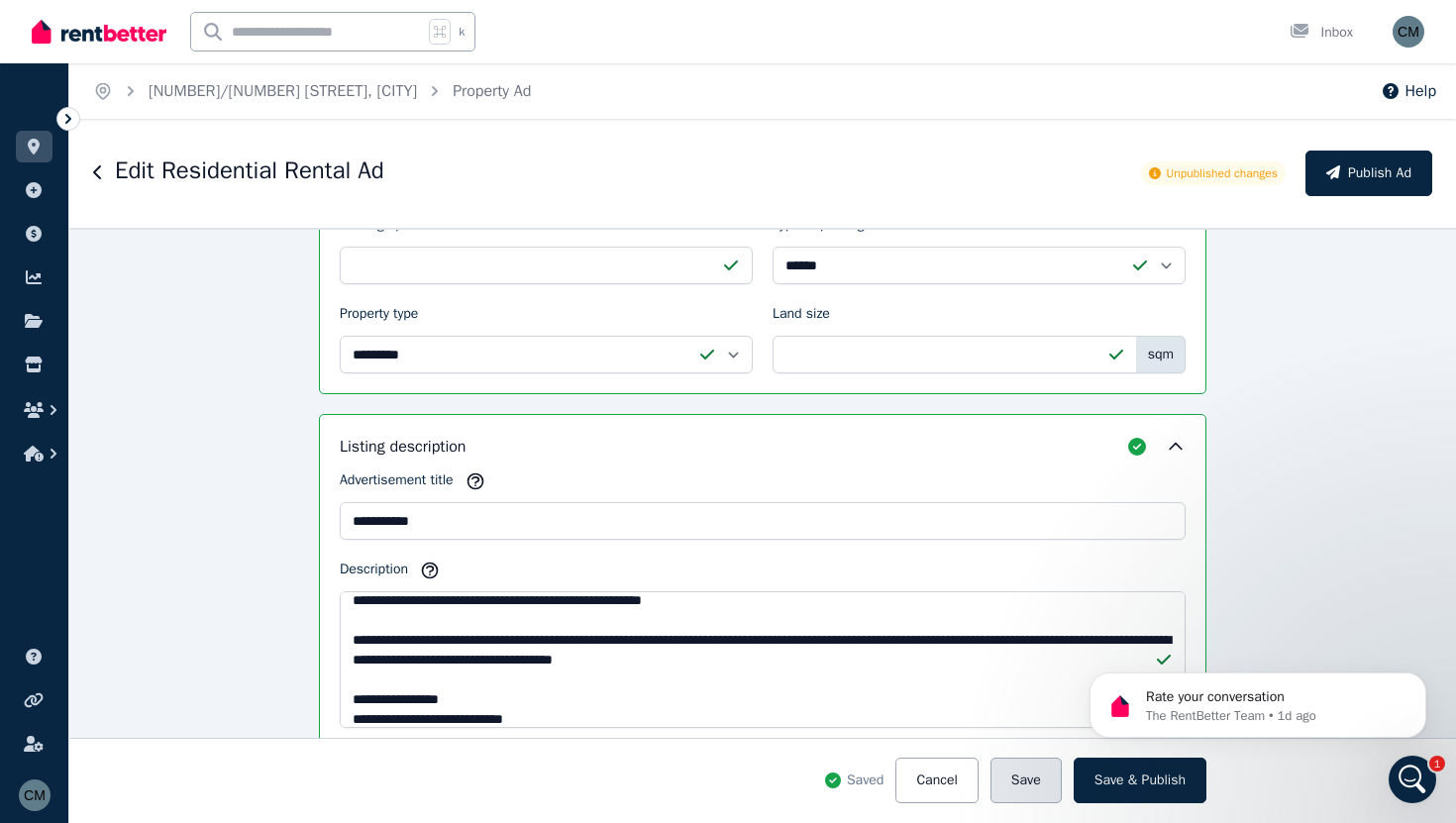 click on "Save" at bounding box center [1026, 780] 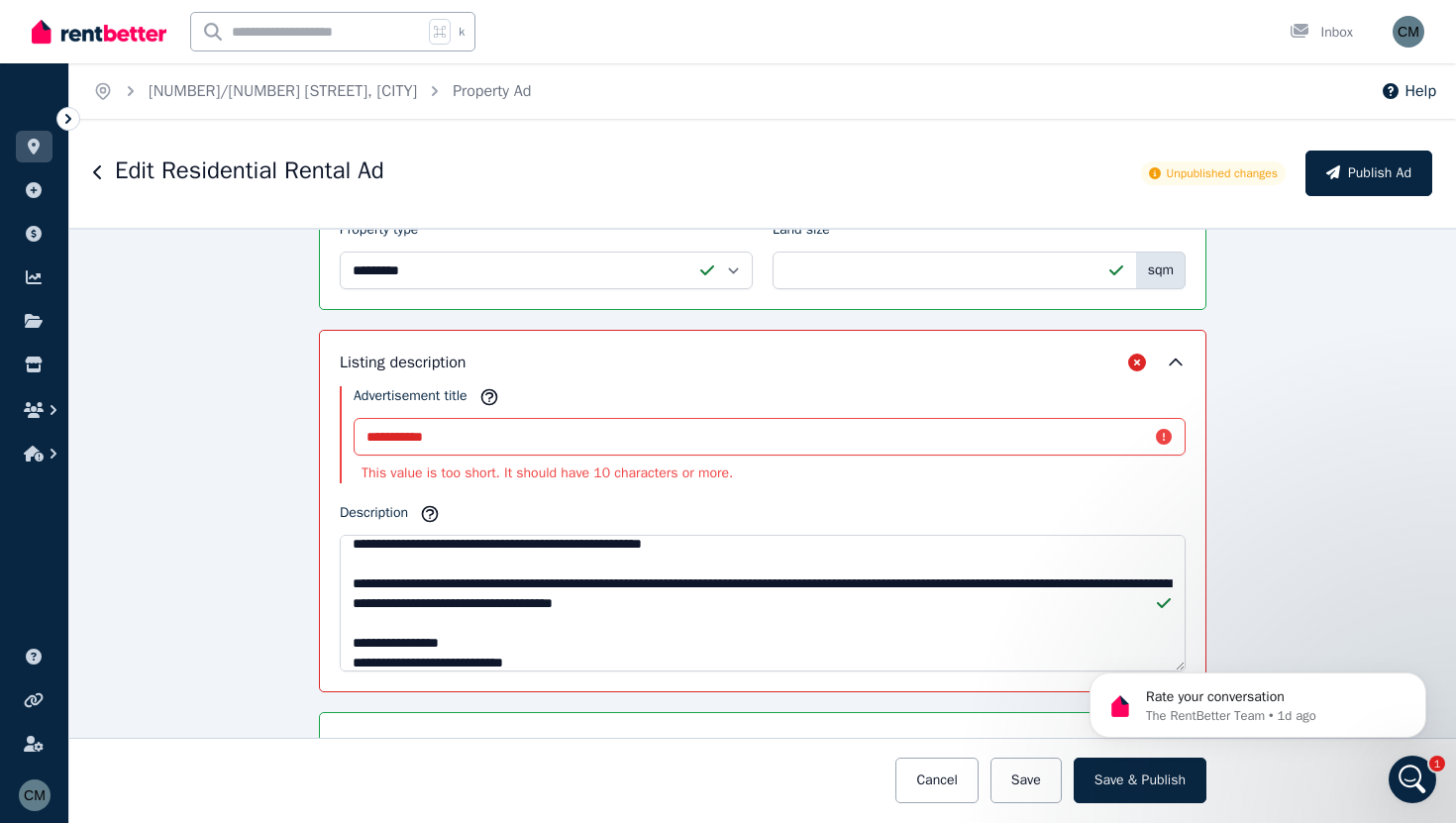 scroll, scrollTop: 1373, scrollLeft: 0, axis: vertical 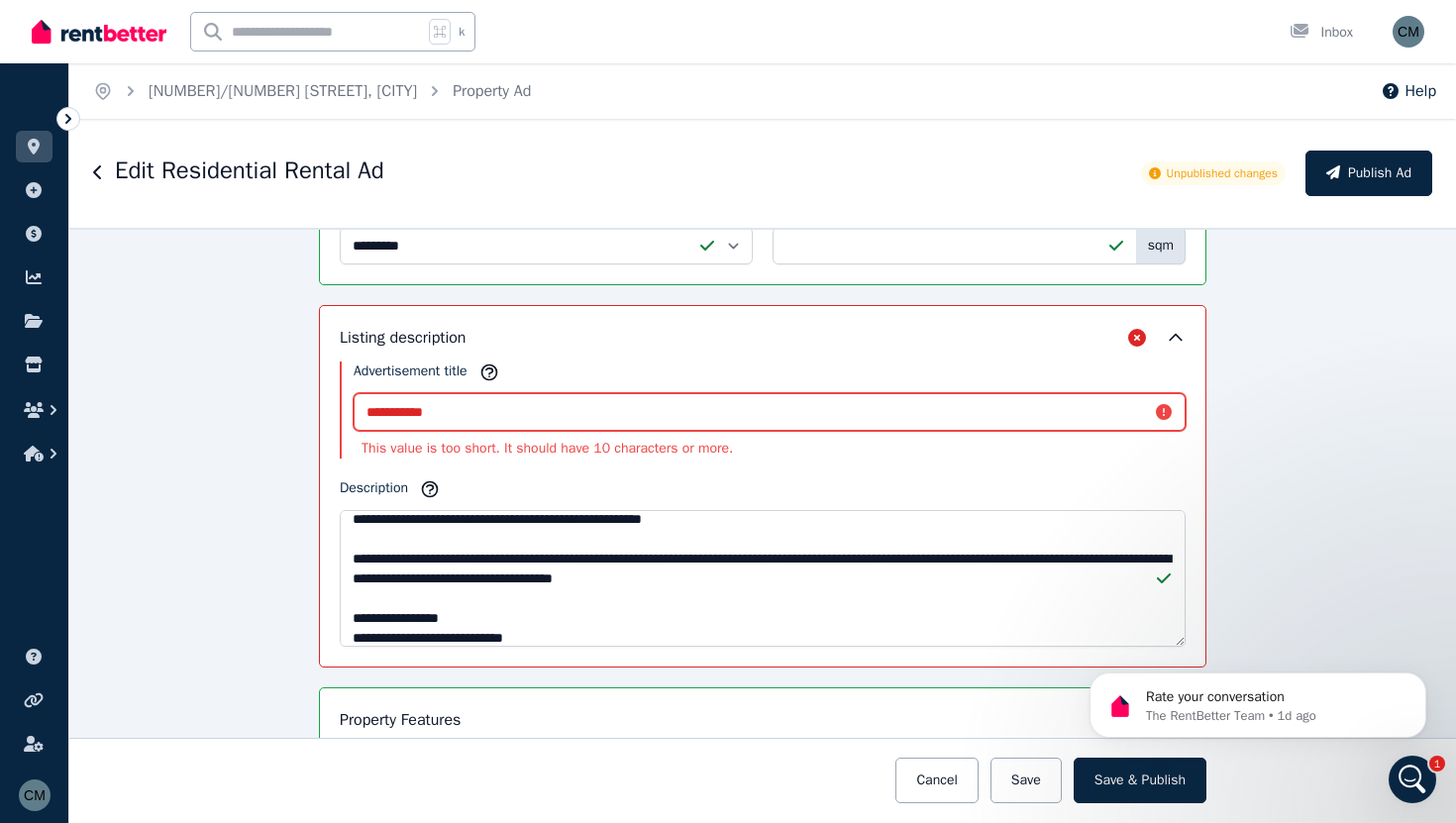 click on "*******" at bounding box center [770, 412] 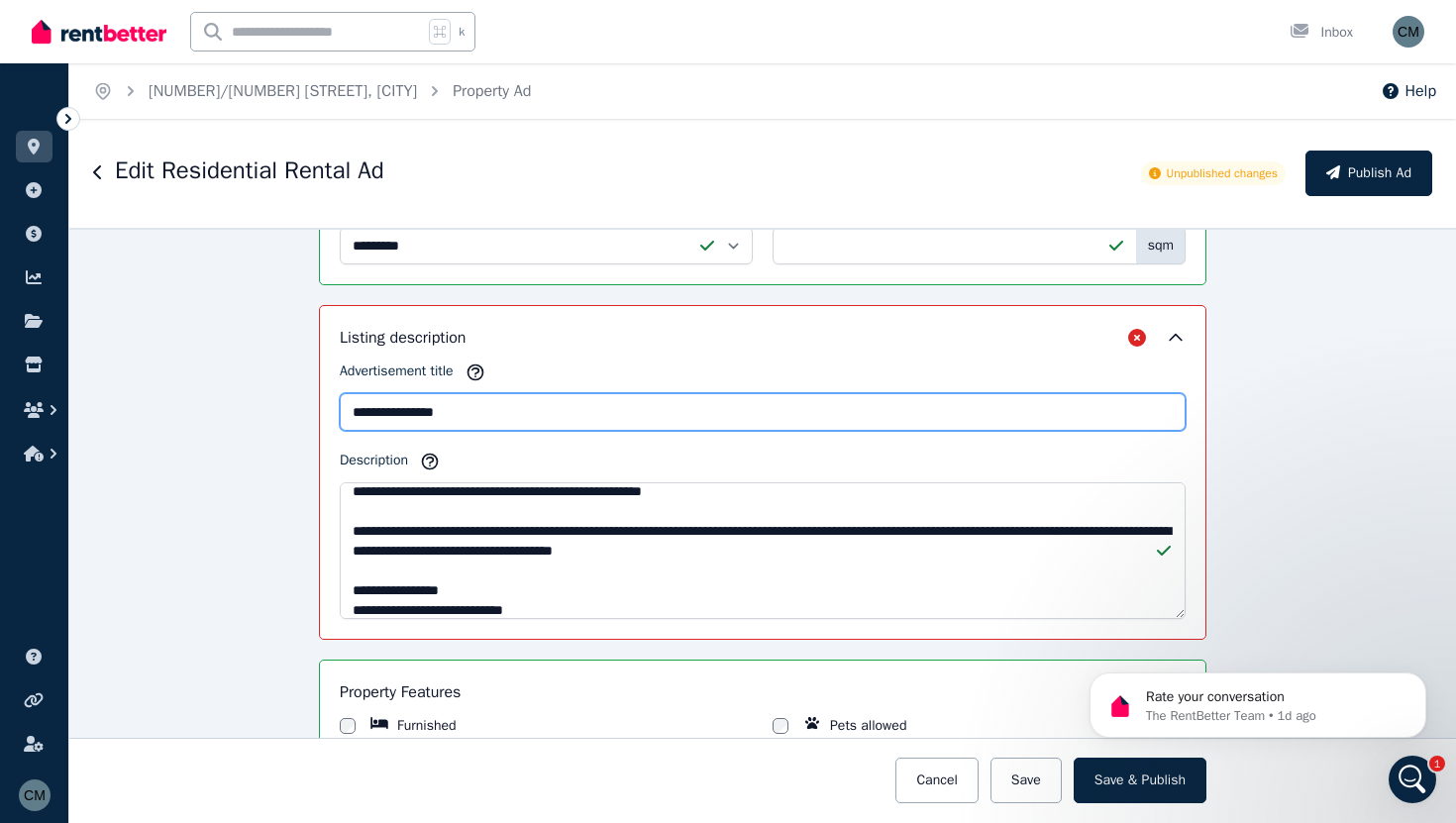 click on "**********" at bounding box center [763, 412] 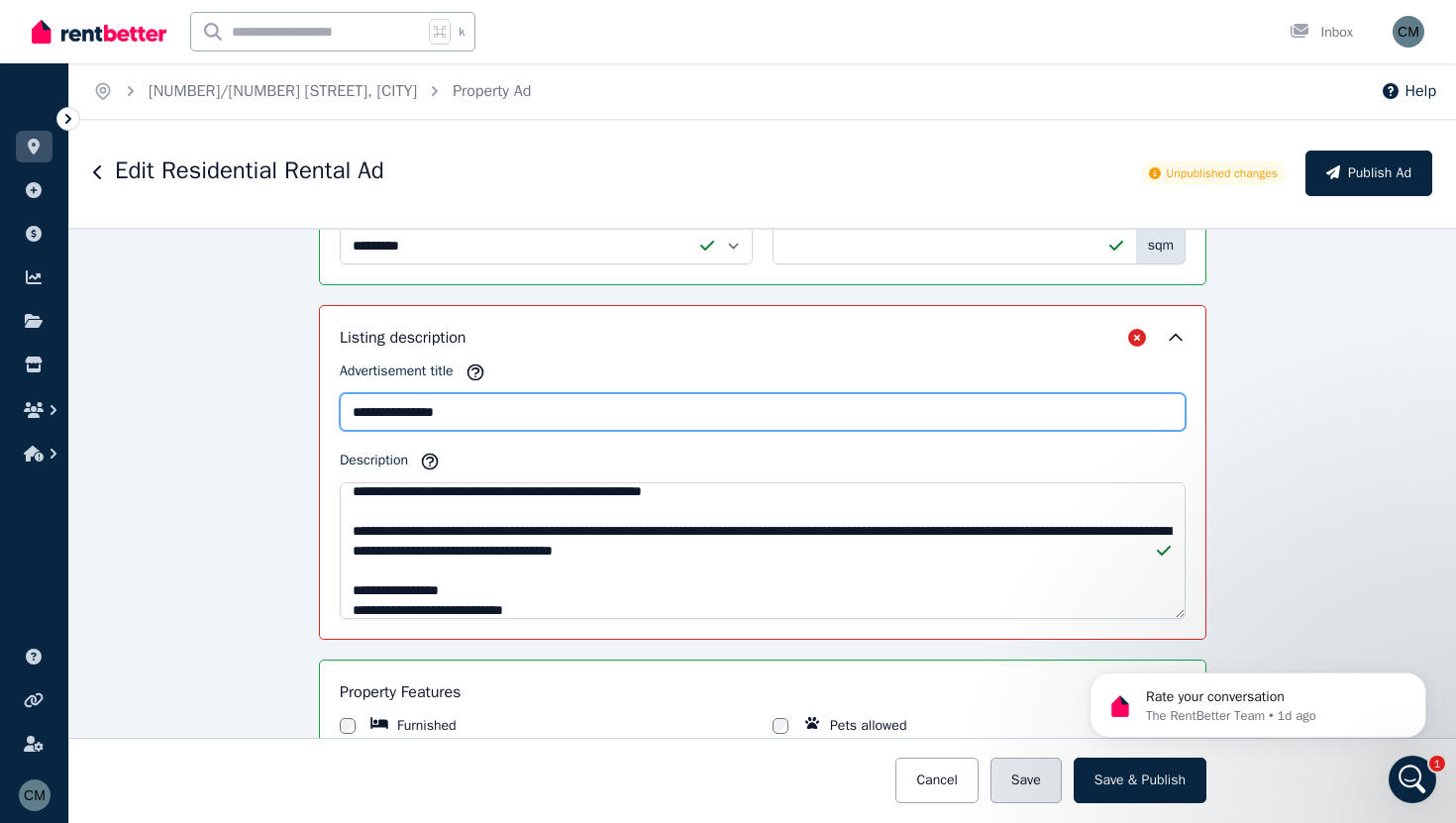 type on "**********" 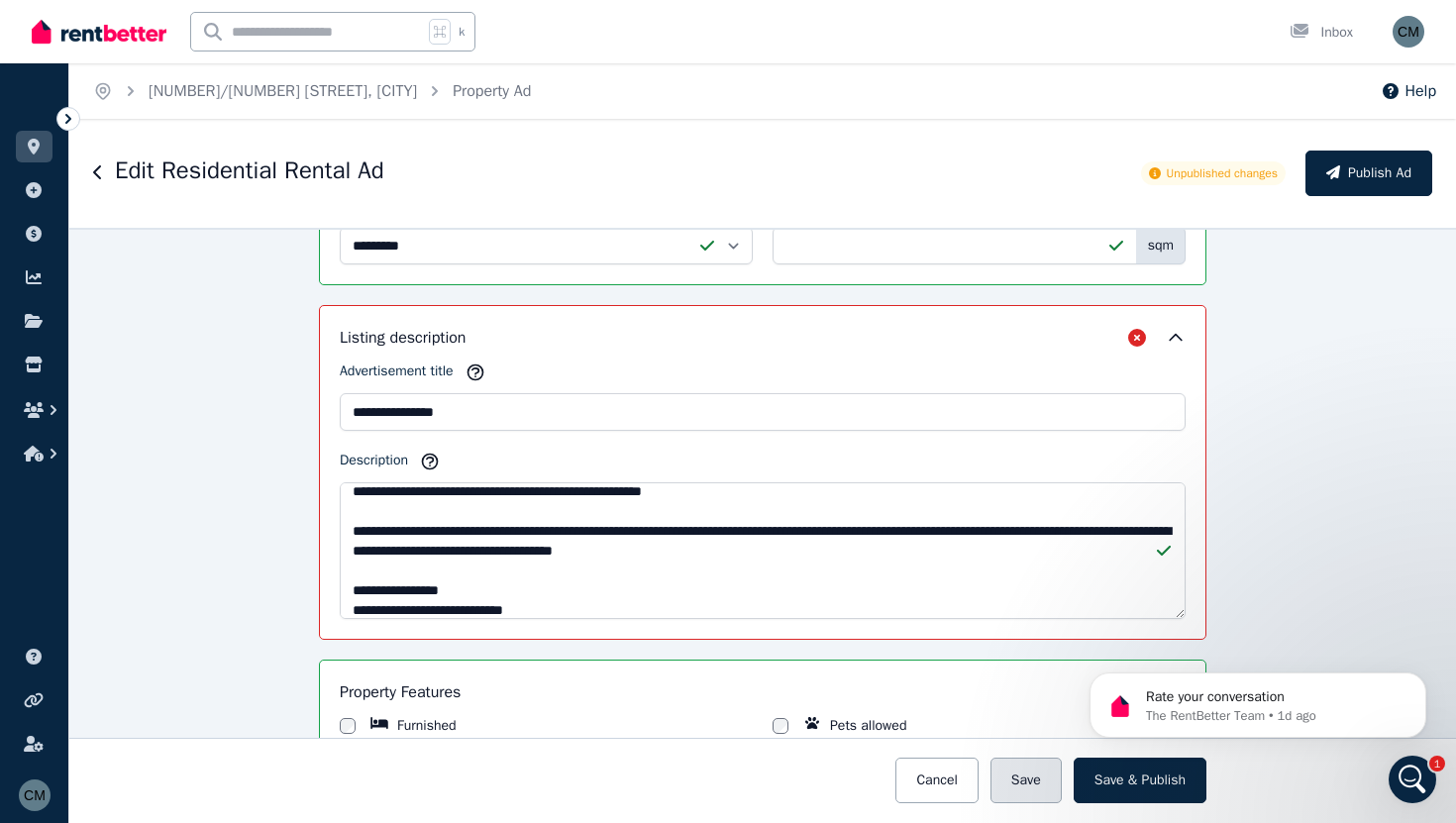 click on "Save" at bounding box center (1026, 780) 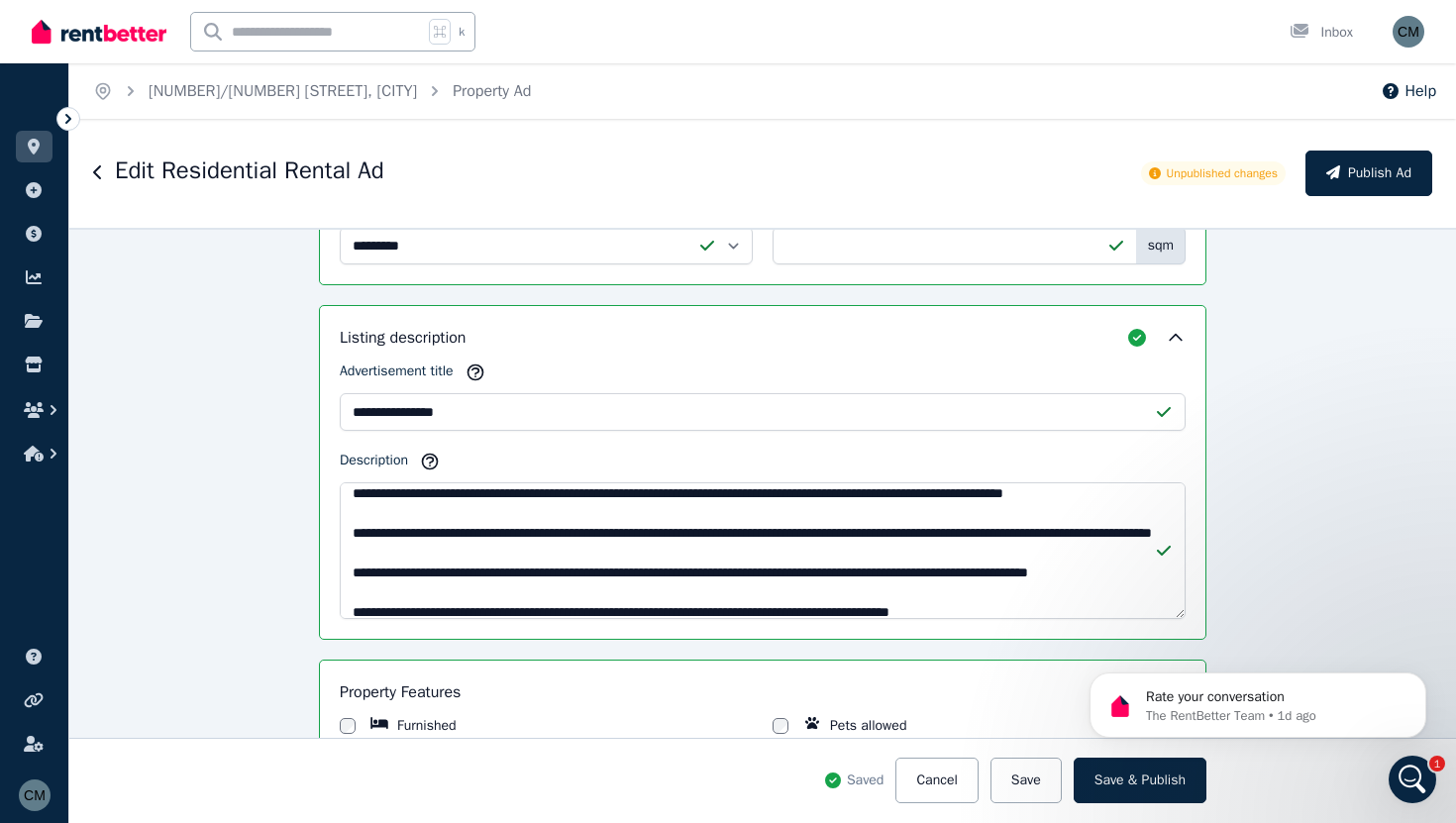 scroll, scrollTop: 485, scrollLeft: 0, axis: vertical 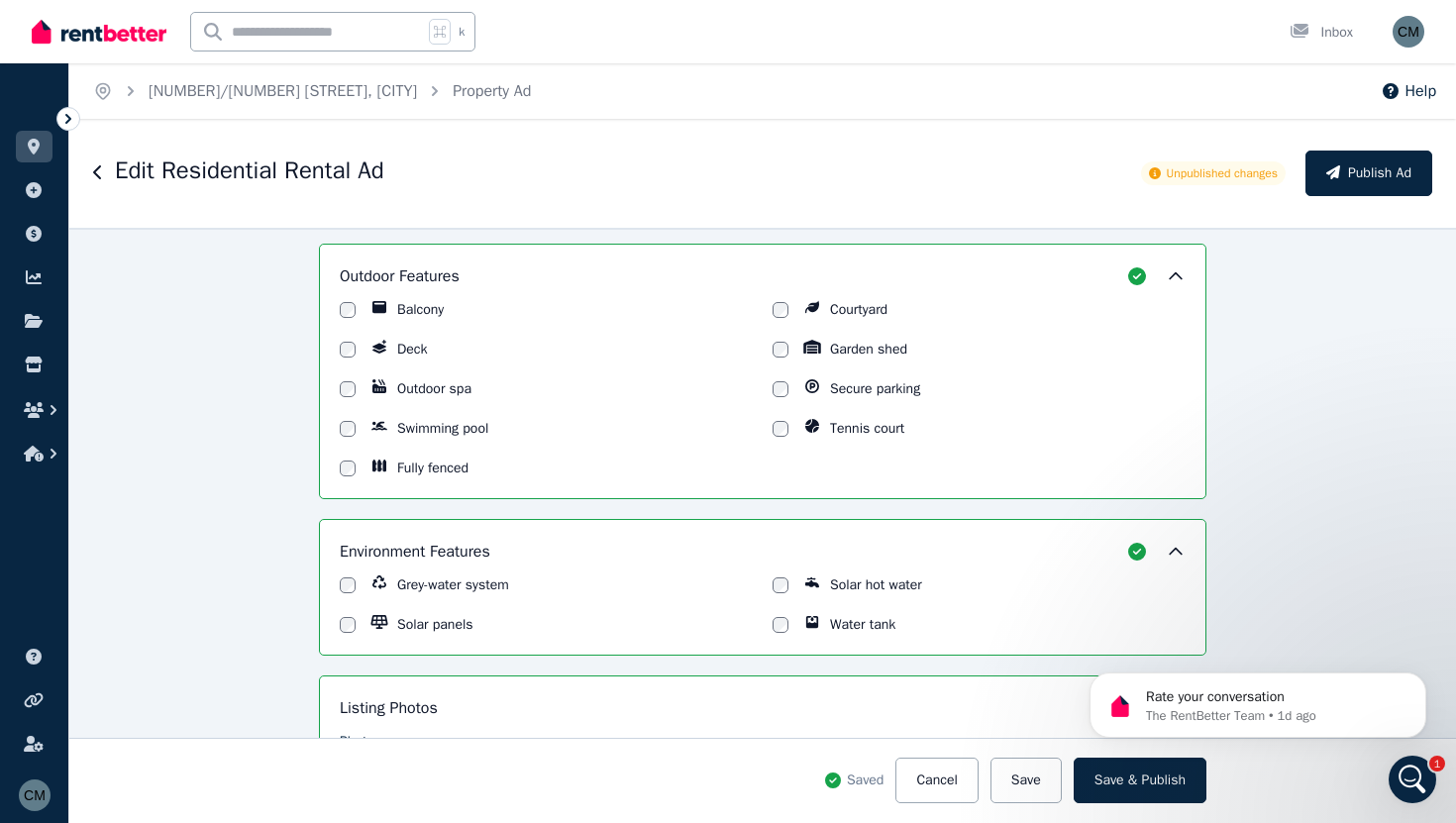 click on "**********" at bounding box center [763, 525] 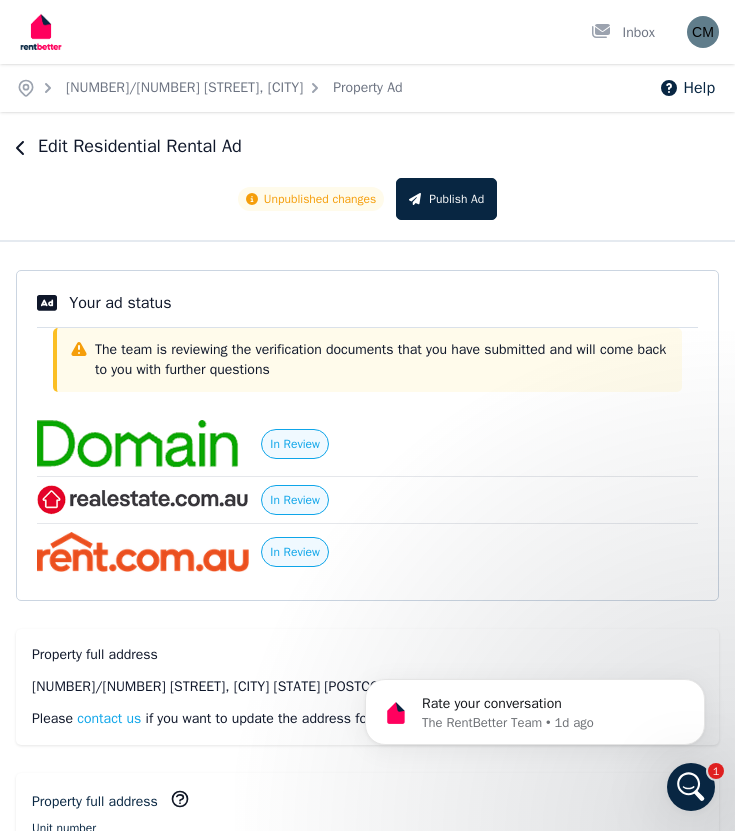 scroll, scrollTop: 0, scrollLeft: 0, axis: both 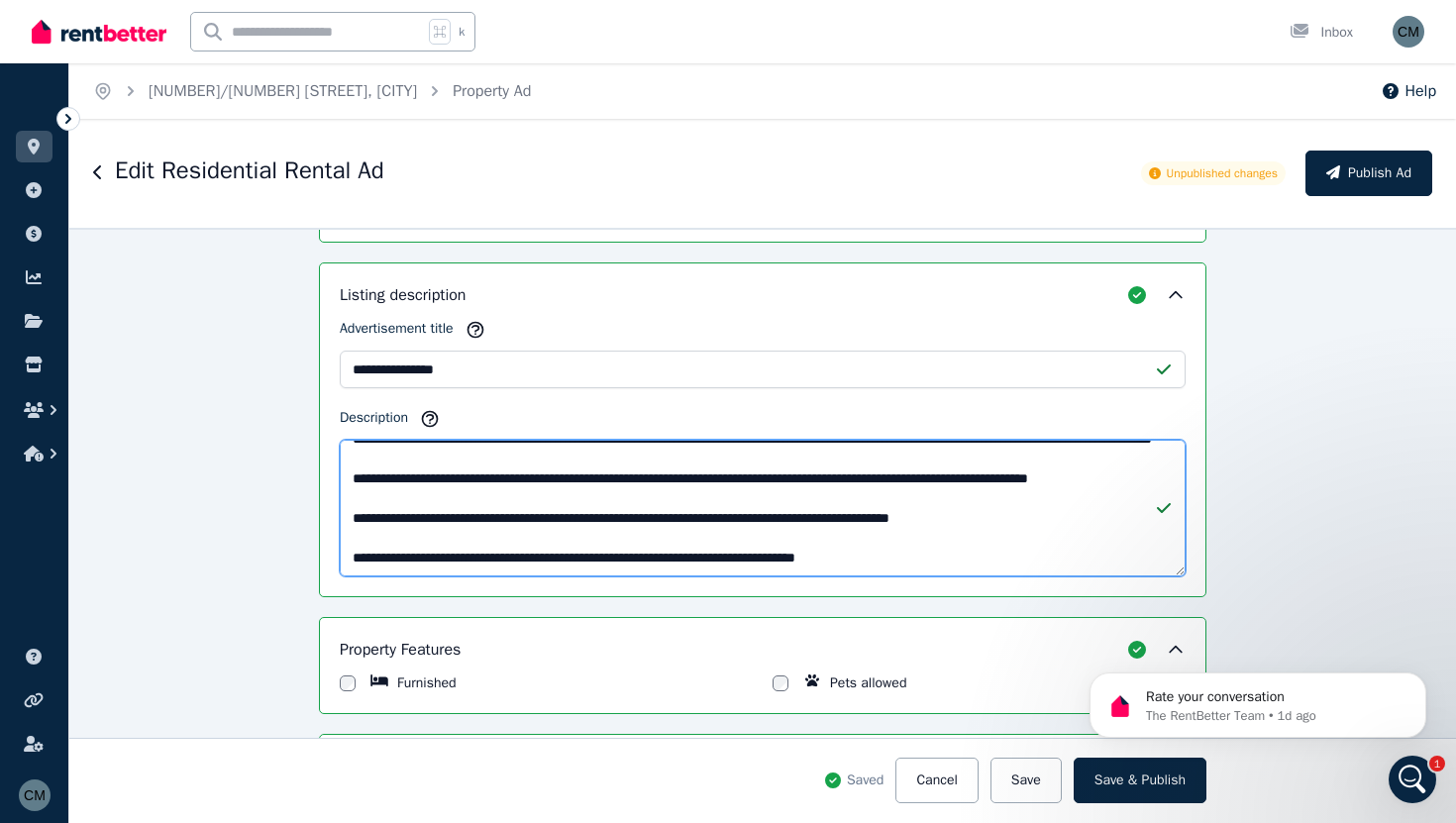 drag, startPoint x: 587, startPoint y: 510, endPoint x: 589, endPoint y: 640, distance: 130.01538 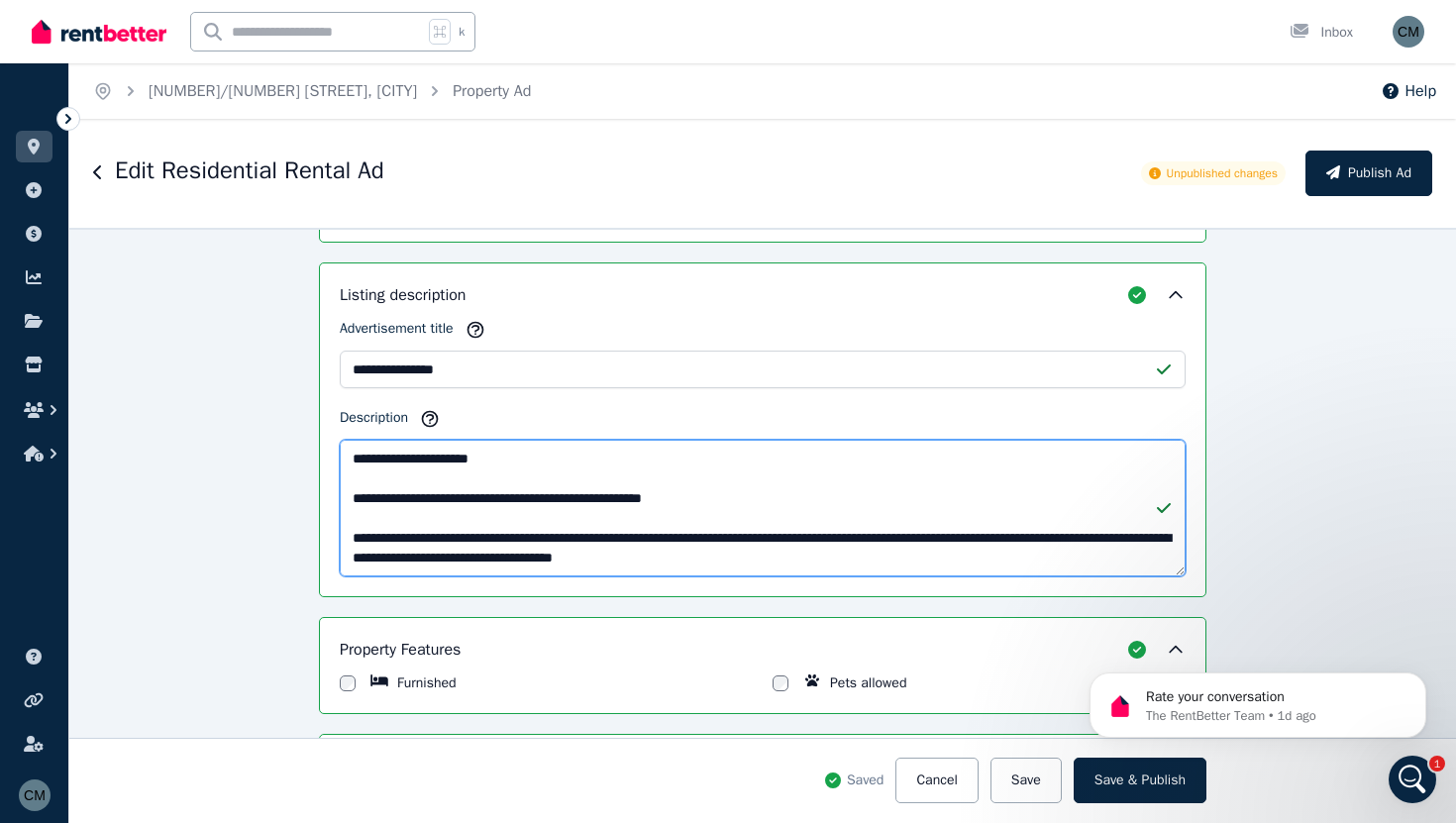 drag, startPoint x: 367, startPoint y: 456, endPoint x: 558, endPoint y: 503, distance: 196.69774 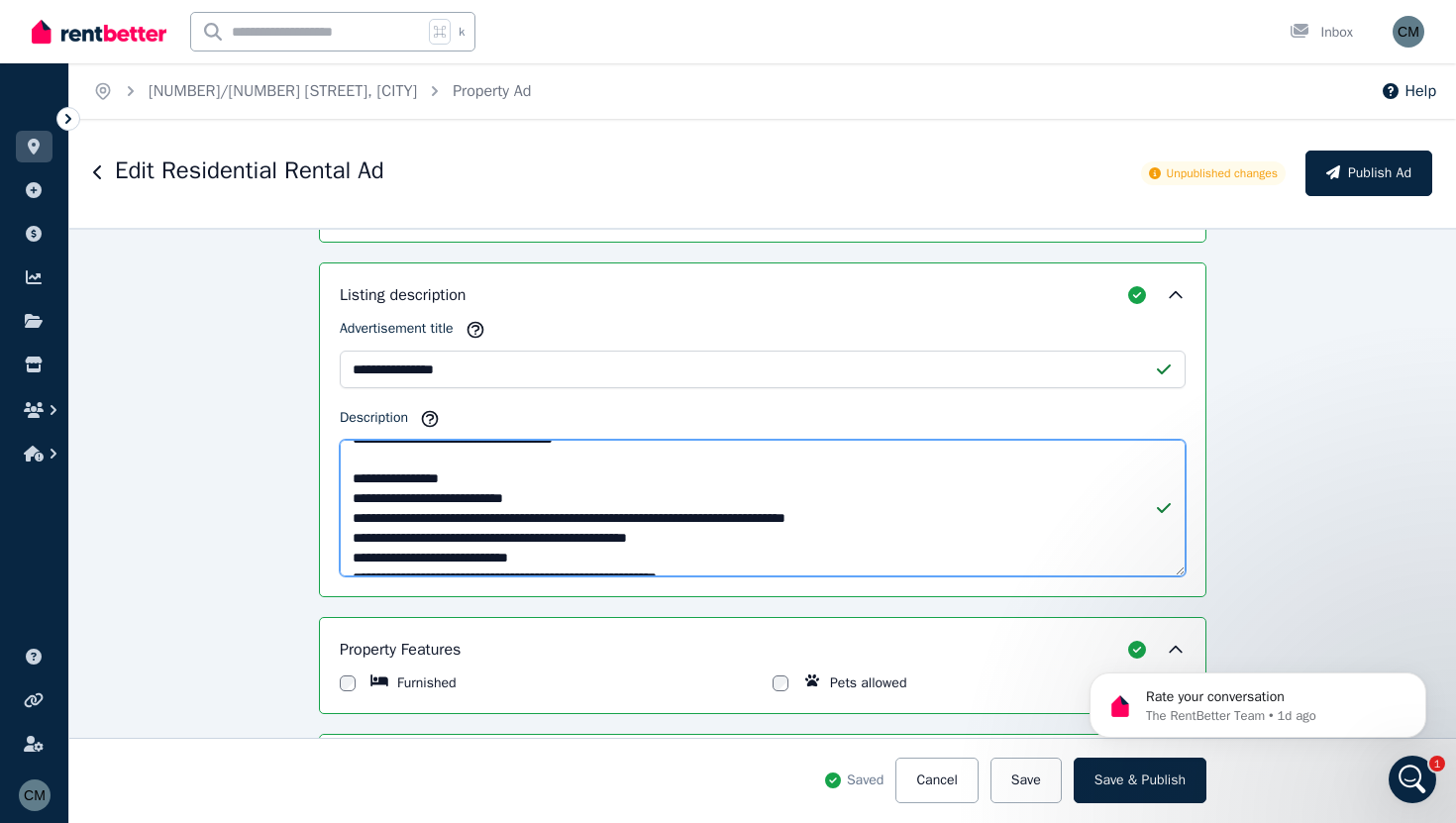 scroll, scrollTop: 122, scrollLeft: 0, axis: vertical 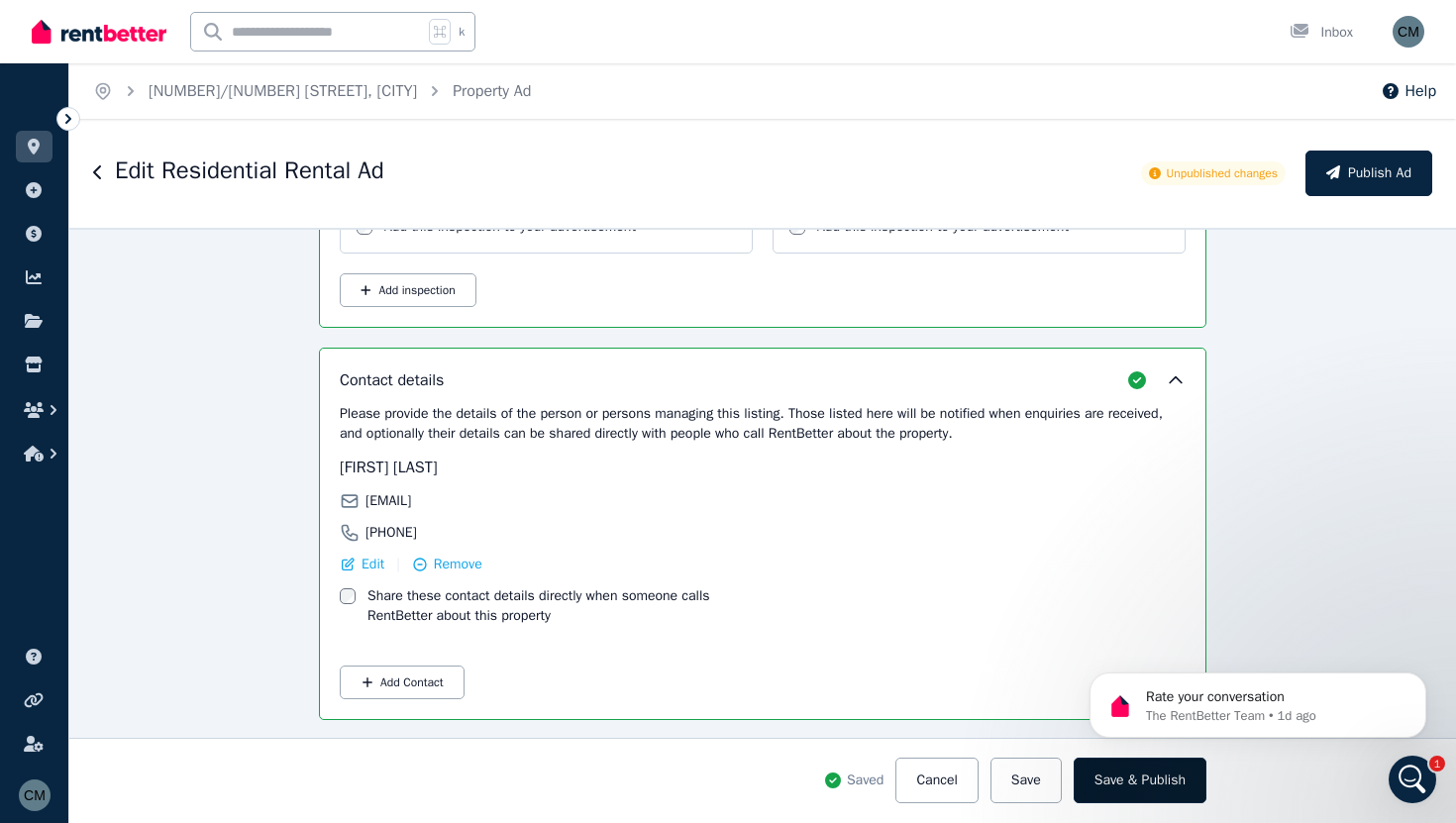 click on "Save & Publish" at bounding box center [1140, 780] 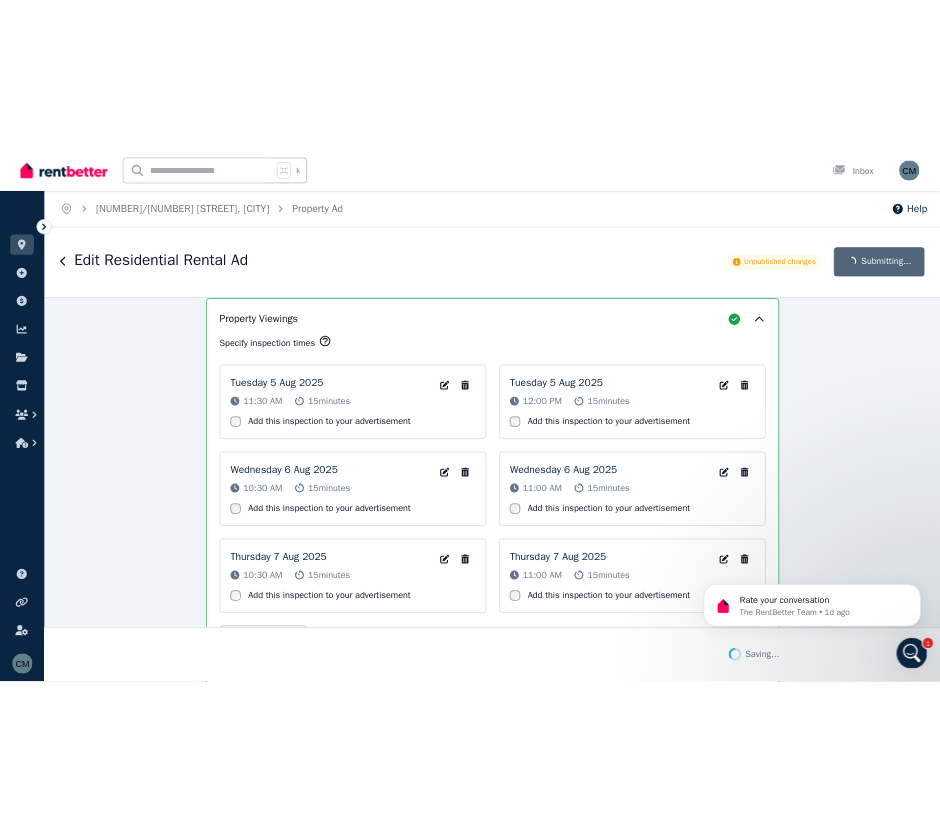 scroll, scrollTop: 2940, scrollLeft: 0, axis: vertical 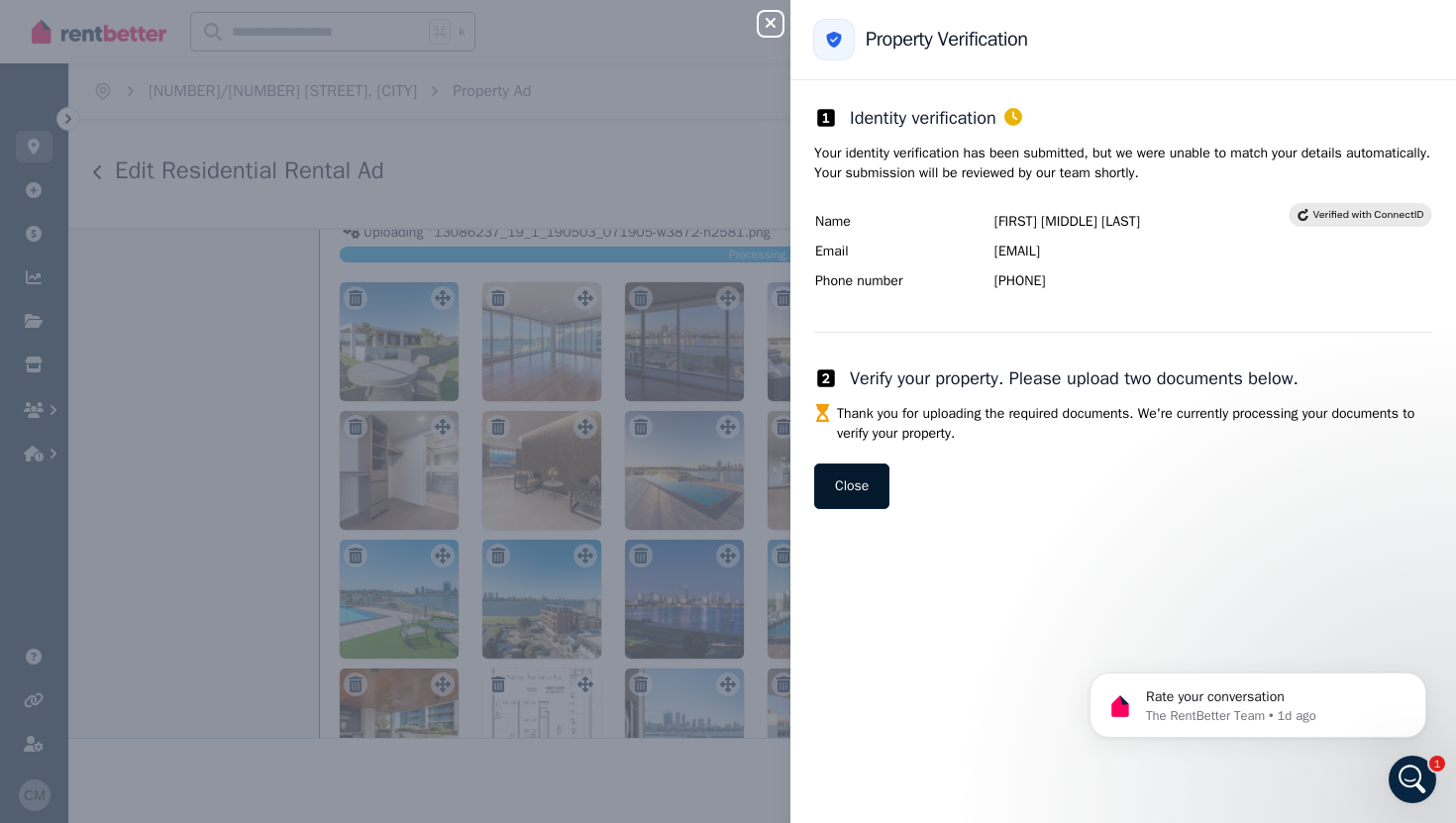 click on "Close" at bounding box center [852, 486] 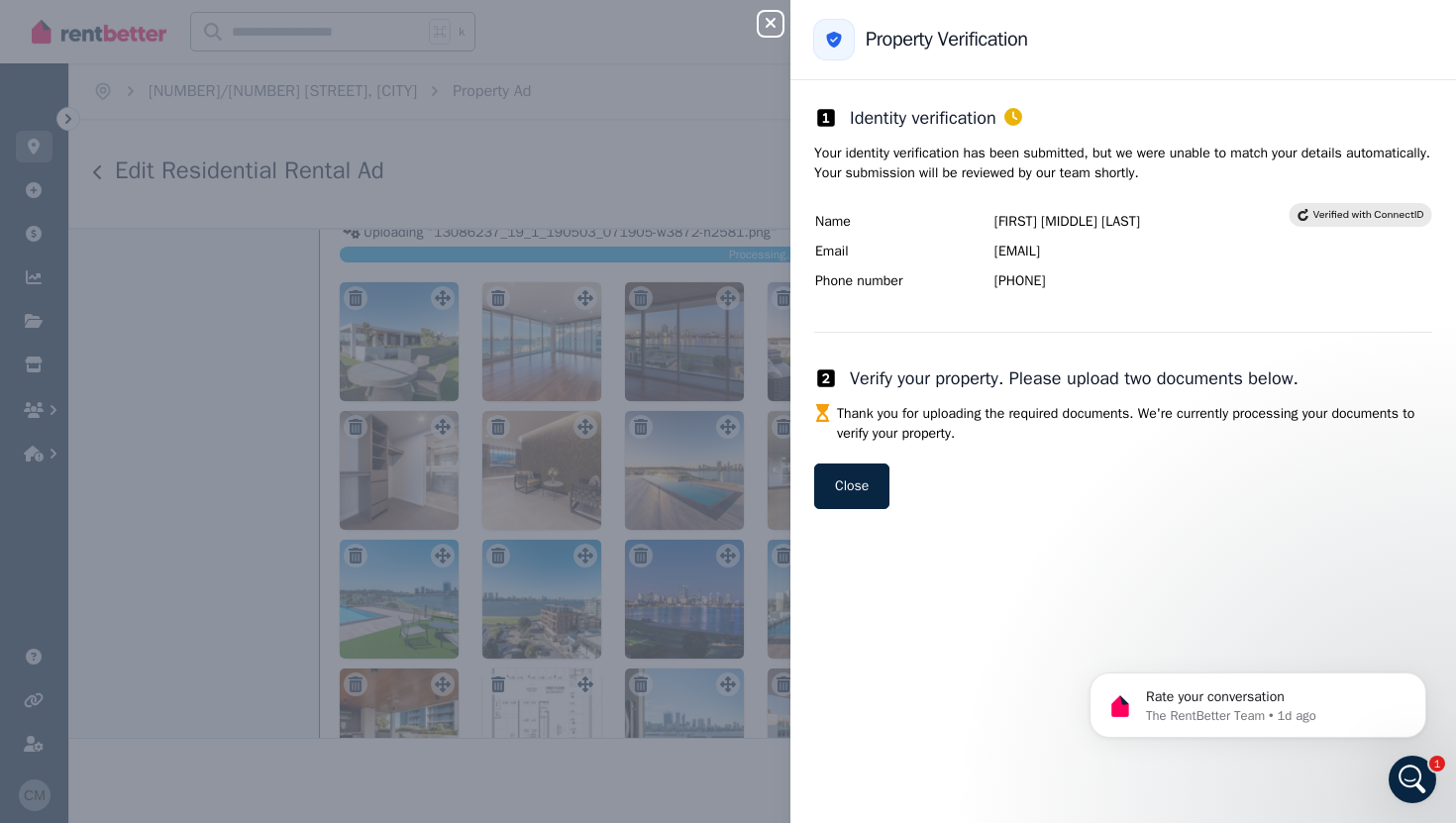 click on "Close panel Back to  Property Verification Identity verification Your identity verification has been submitted, but we were unable to match your details automatically. Your submission will be reviewed by our team shortly. Name CHRISTOPHER SEAN MENEZES Email hiddenmonkey356@gmail.com Phone number +61428016732 Verify your property. Please upload two documents below. Thank you for uploading the required documents. We're currently processing your documents to verify your property. Close" at bounding box center [728, 411] 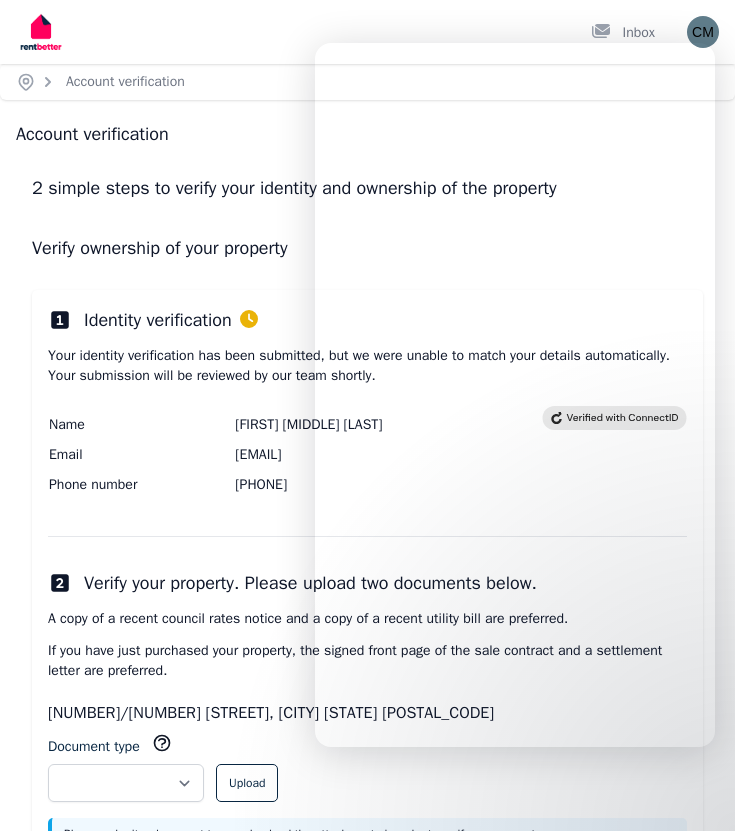 scroll, scrollTop: 70, scrollLeft: 0, axis: vertical 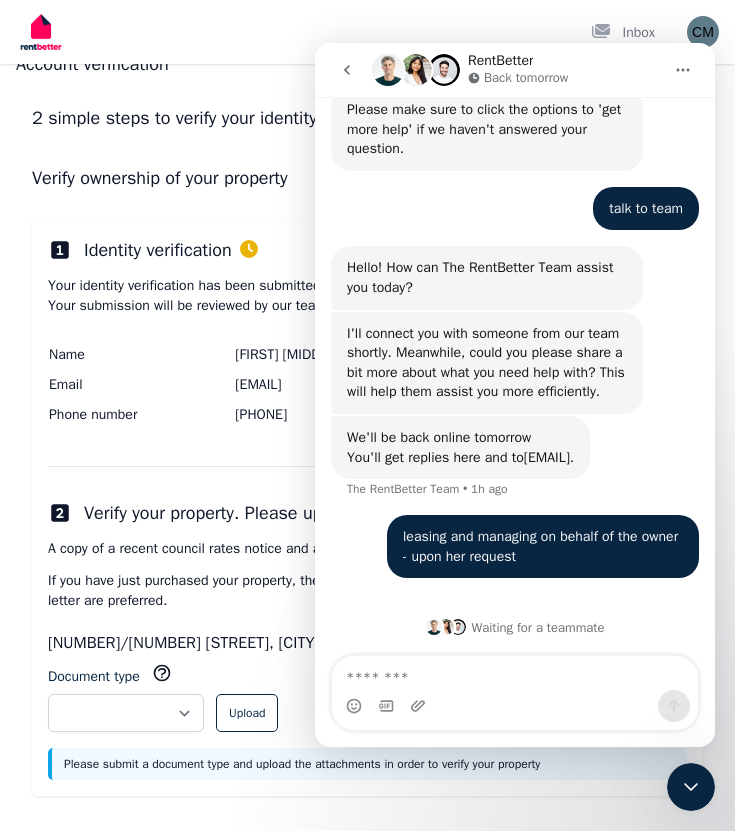 click on "[FIRST] [MIDDLE] [LAST]" at bounding box center (388, 355) 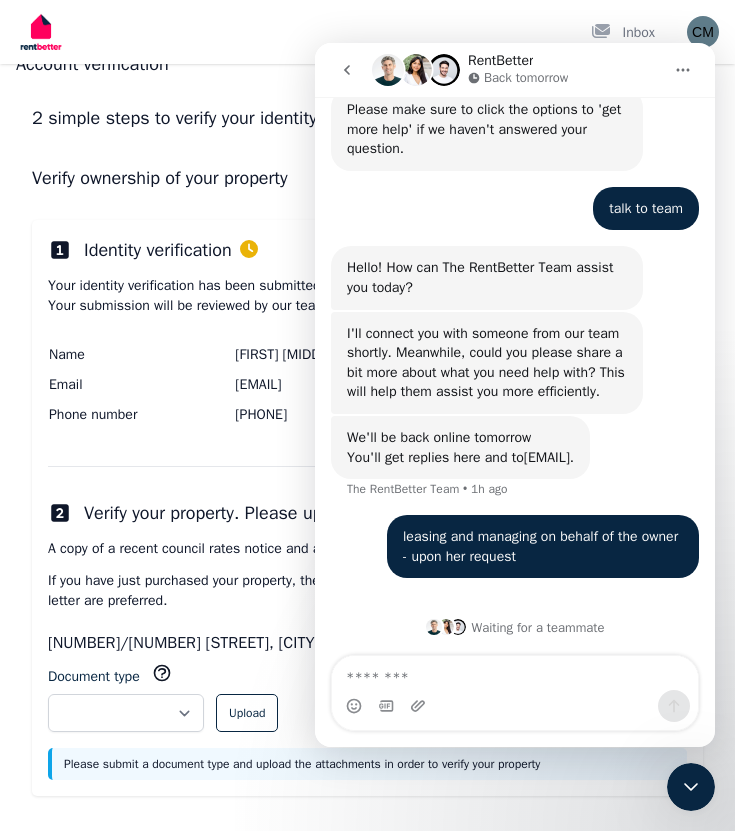 click 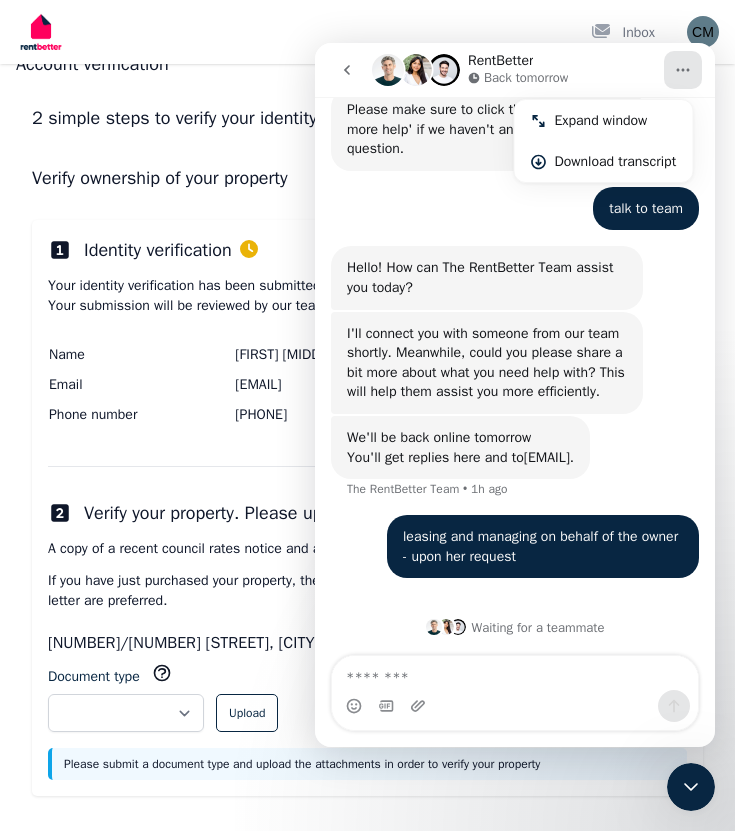 type 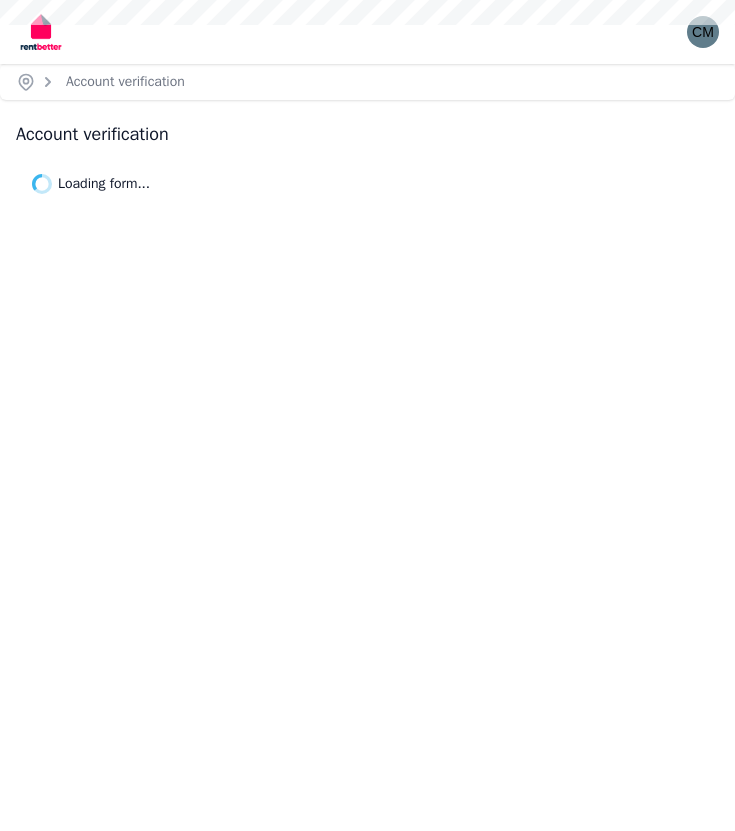 scroll, scrollTop: 0, scrollLeft: 0, axis: both 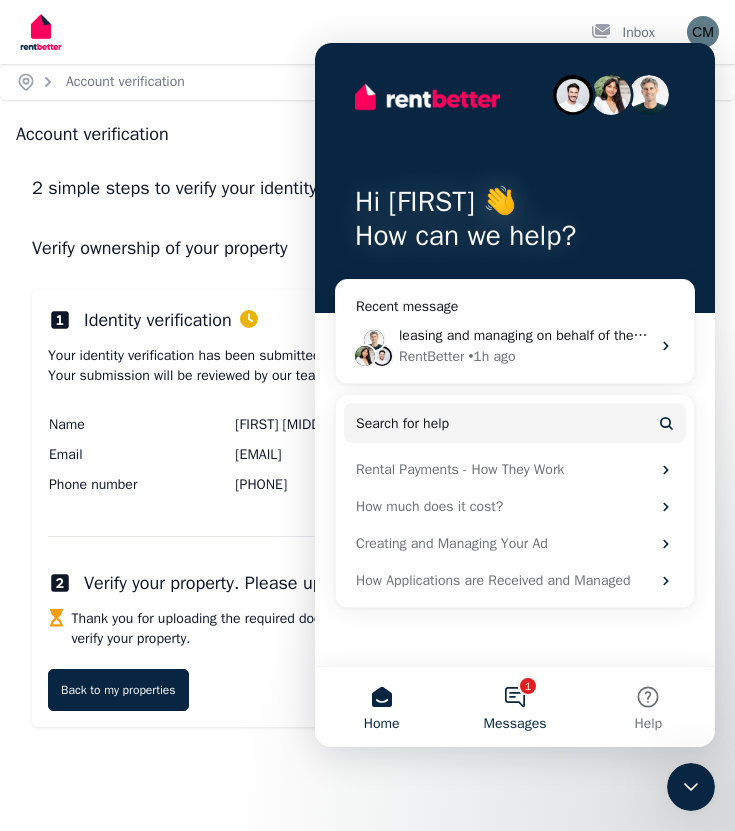 click on "1 Messages" at bounding box center (514, 707) 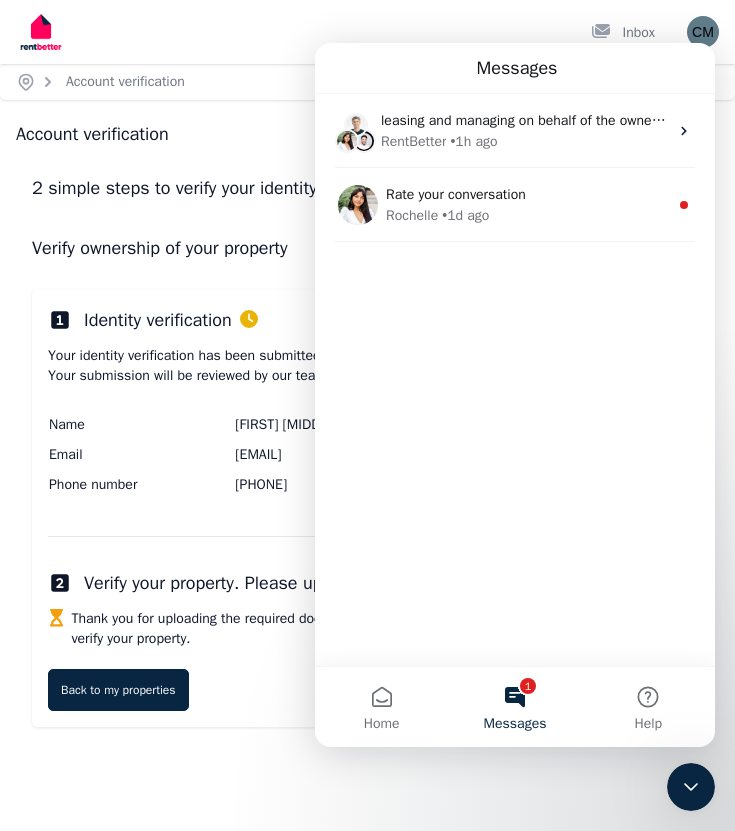 click on "Identity verification Your identity verification has been submitted, but we were unable to match your details automatically. Your submission will be reviewed by our team shortly. Name [FIRST] [MIDDLE] [LAST] Email [EMAIL] Phone number [PHONE] Verify your property. Please upload two documents below. Thank you for uploading the required documents. We're currently processing your documents to verify your property. Back to my properties" at bounding box center [367, 508] 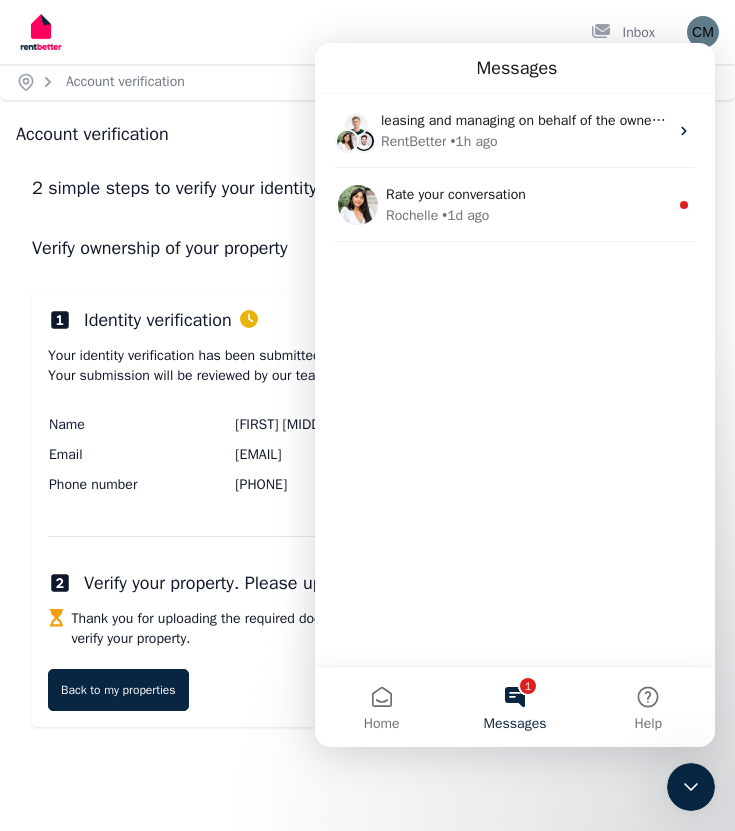 click on "Messages" at bounding box center [515, 68] 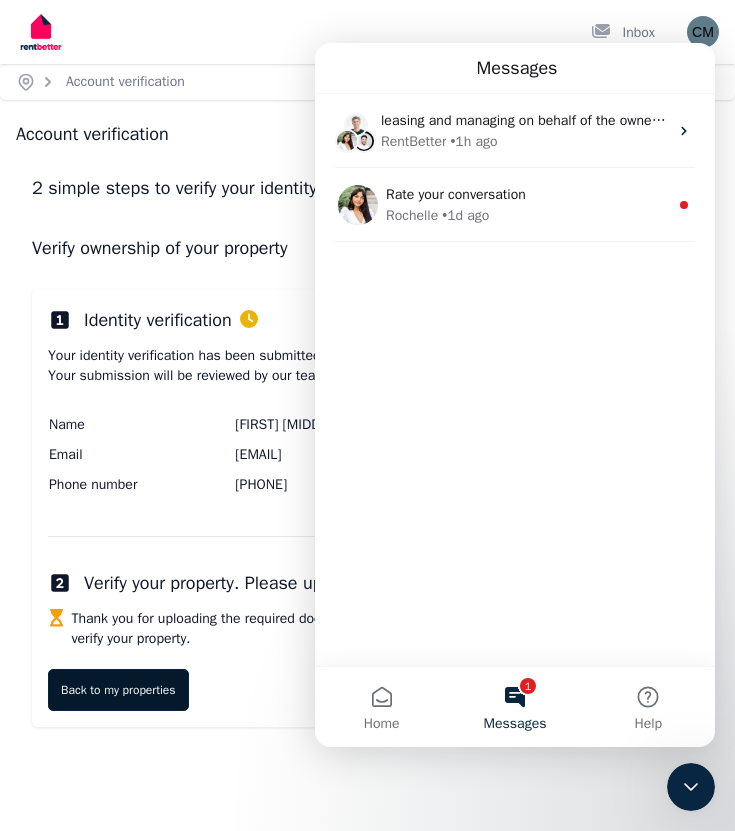 click on "Back to my properties" at bounding box center (118, 690) 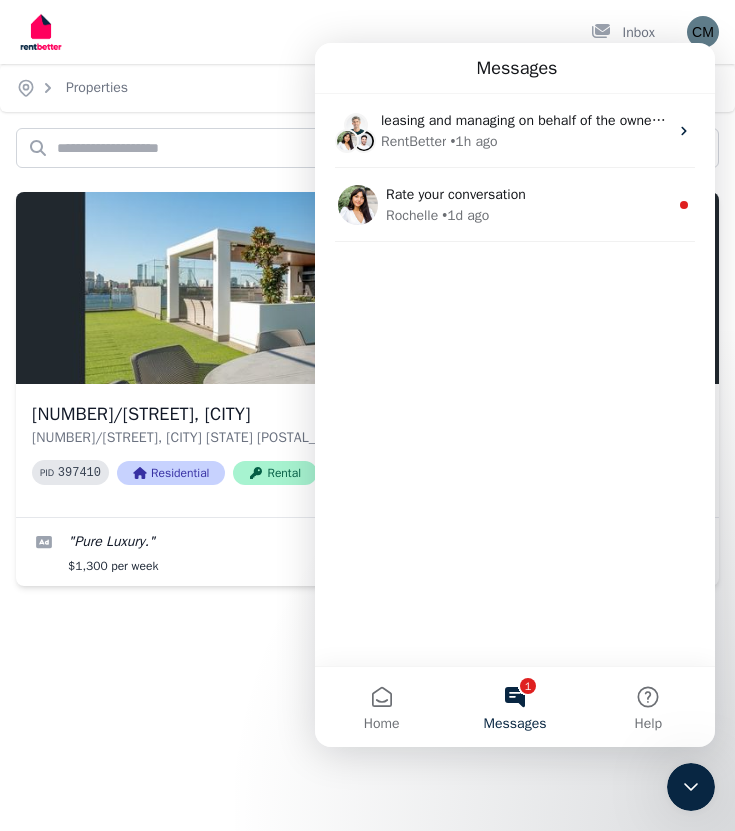 click on "Open user menu" at bounding box center (703, 32) 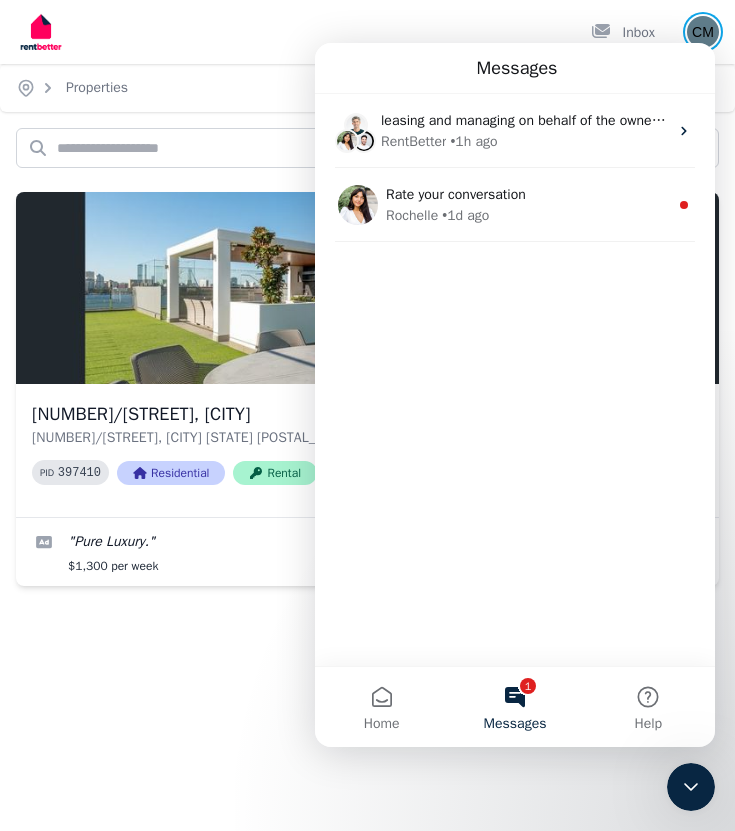 click at bounding box center (703, 32) 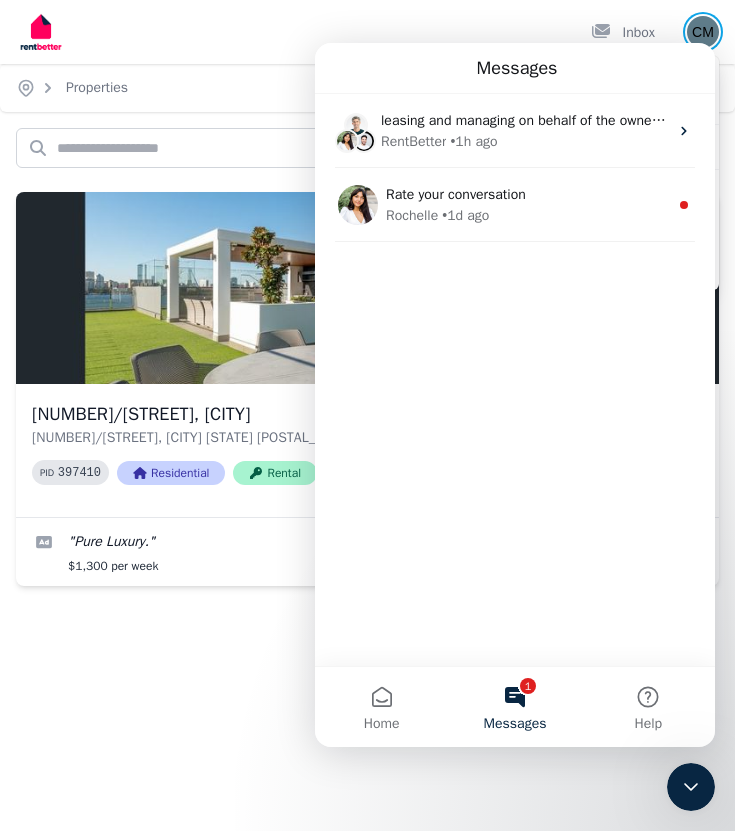 click at bounding box center (703, 32) 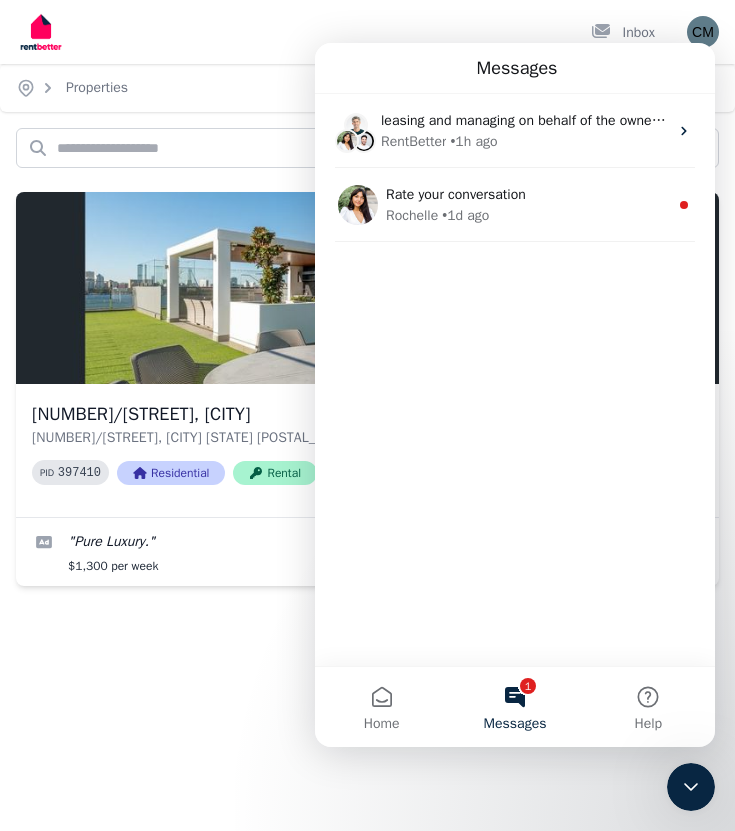click on "Home Properties Help Search properties Filter Name (A-Z) Add Property [NUMBER]/[STREET], [CITY] [STATE] [POSTAL_CODE] PID   397410 Residential Rental " Pure Luxury. " In Review $1,300 per week" at bounding box center (367, 415) 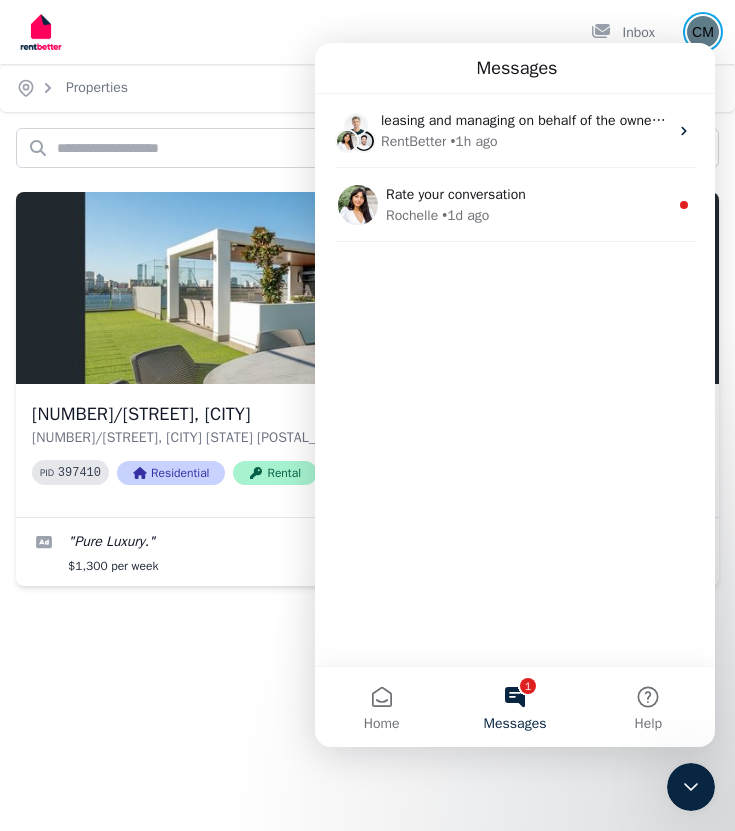 click at bounding box center (703, 32) 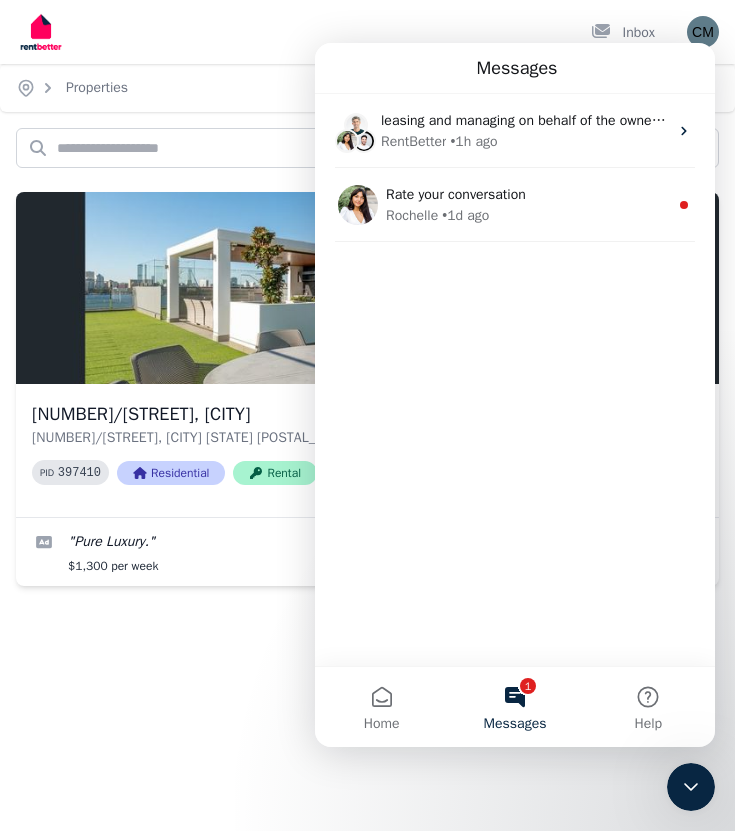 click at bounding box center [691, 787] 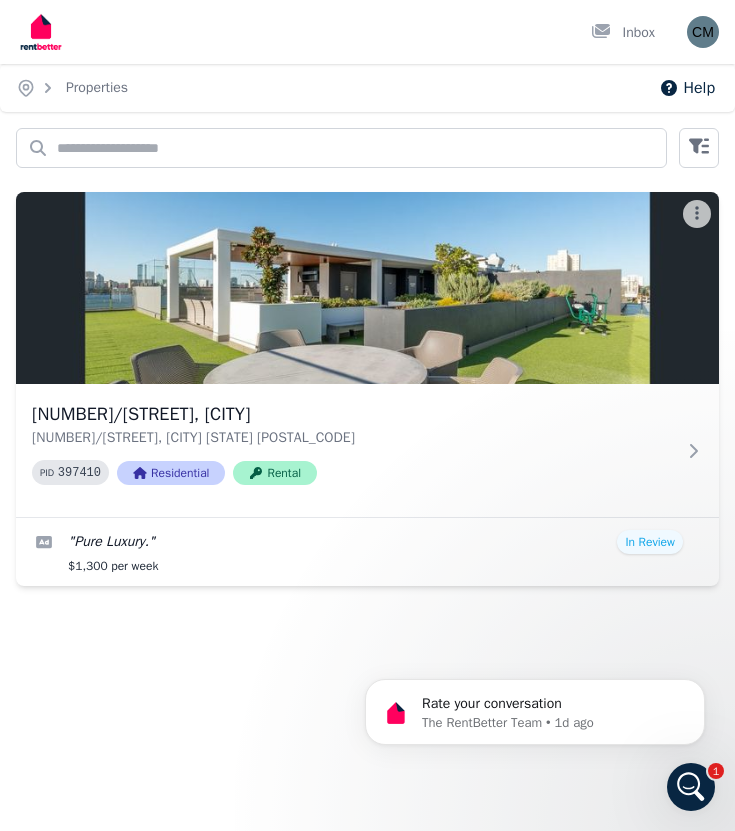 scroll, scrollTop: 0, scrollLeft: 0, axis: both 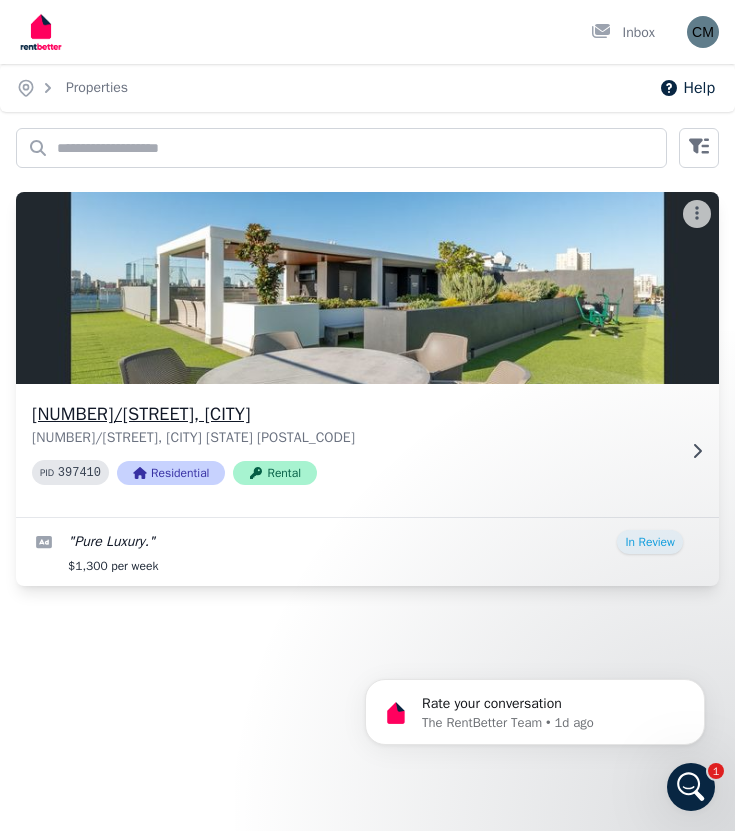 click on "PID   397410 Residential Rental" at bounding box center (353, 472) 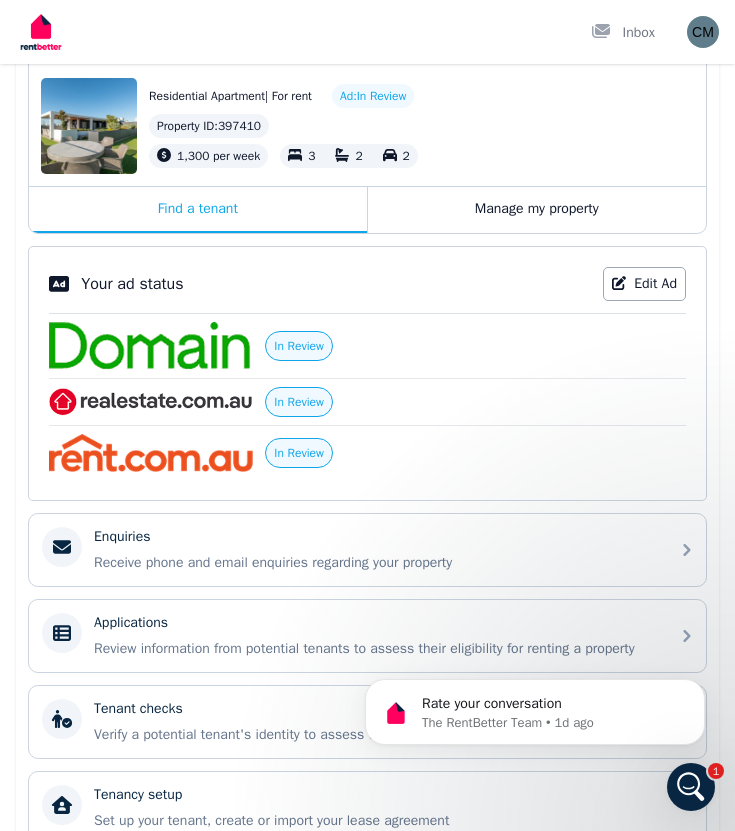 scroll, scrollTop: 449, scrollLeft: 0, axis: vertical 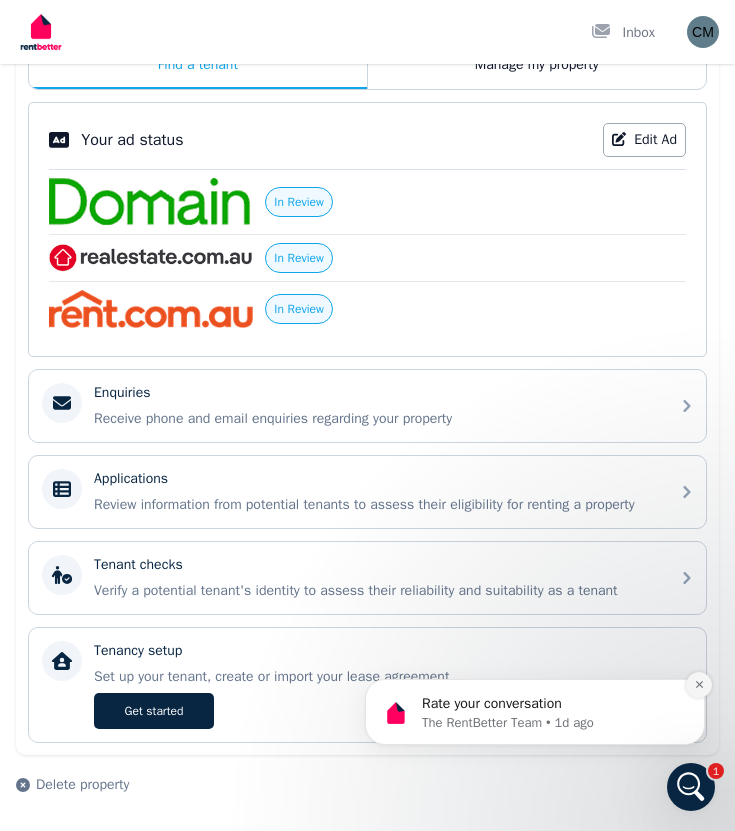 click 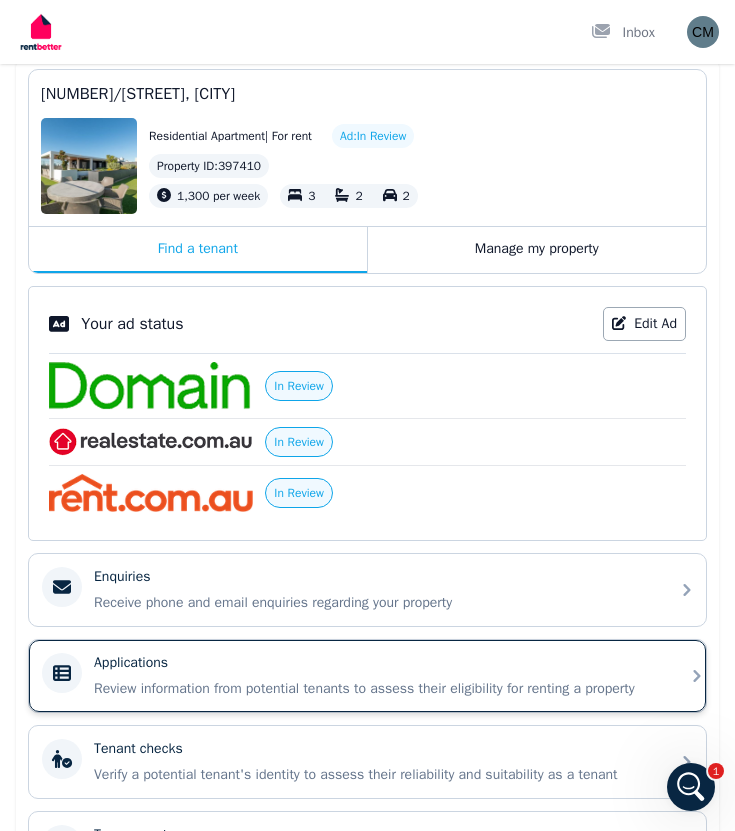 scroll, scrollTop: 0, scrollLeft: 0, axis: both 